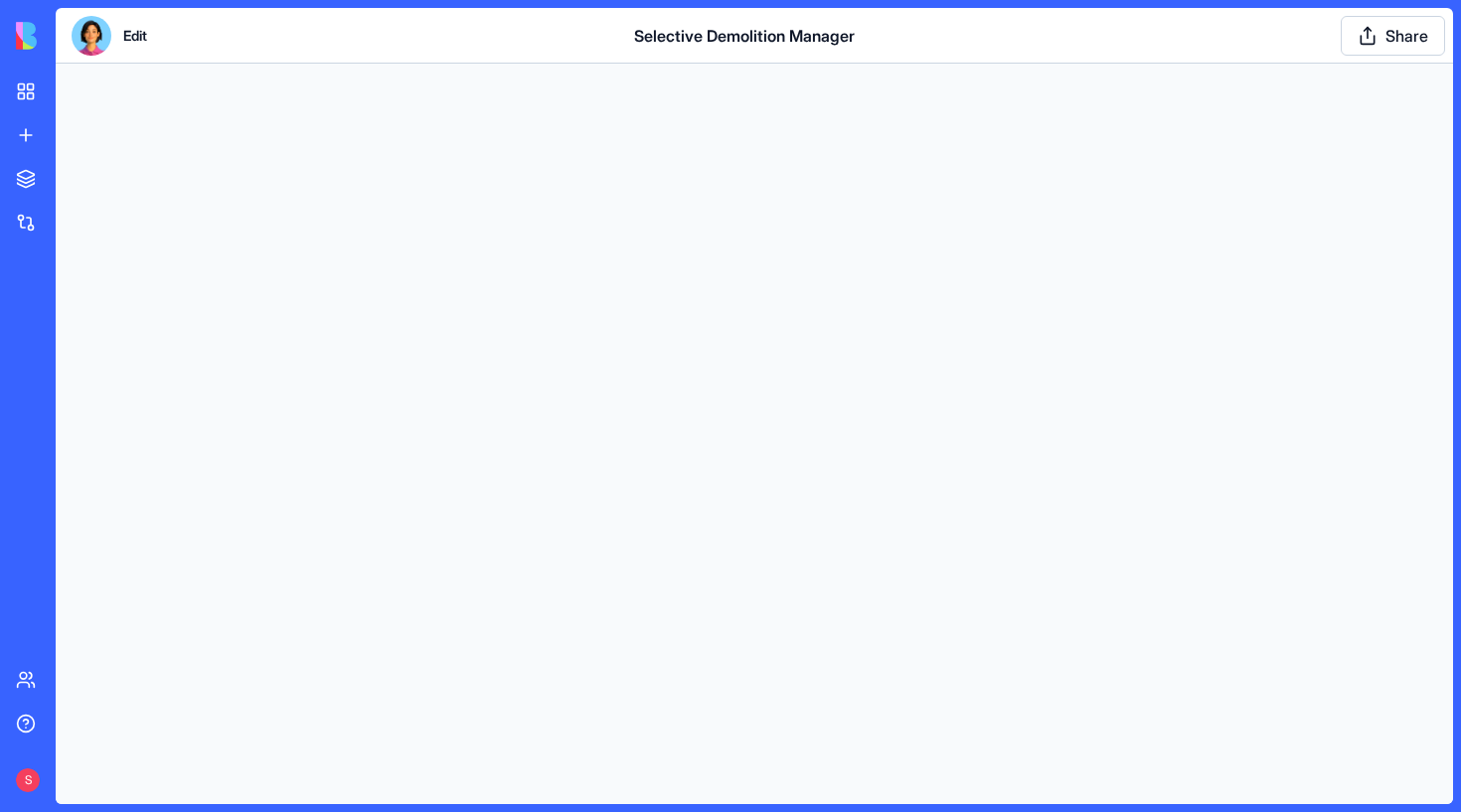 scroll, scrollTop: 0, scrollLeft: 0, axis: both 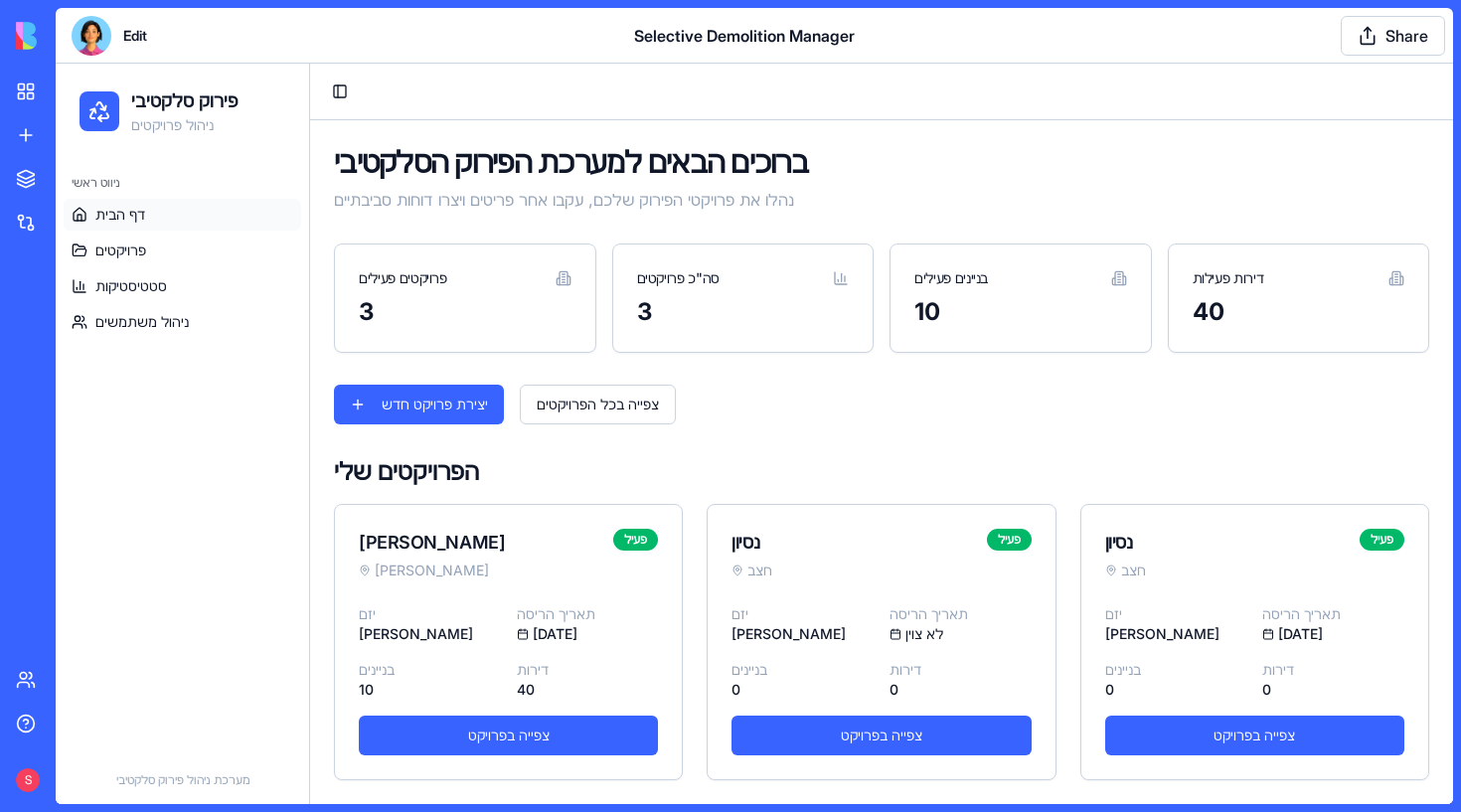 click on "Edit" at bounding box center [135, 36] 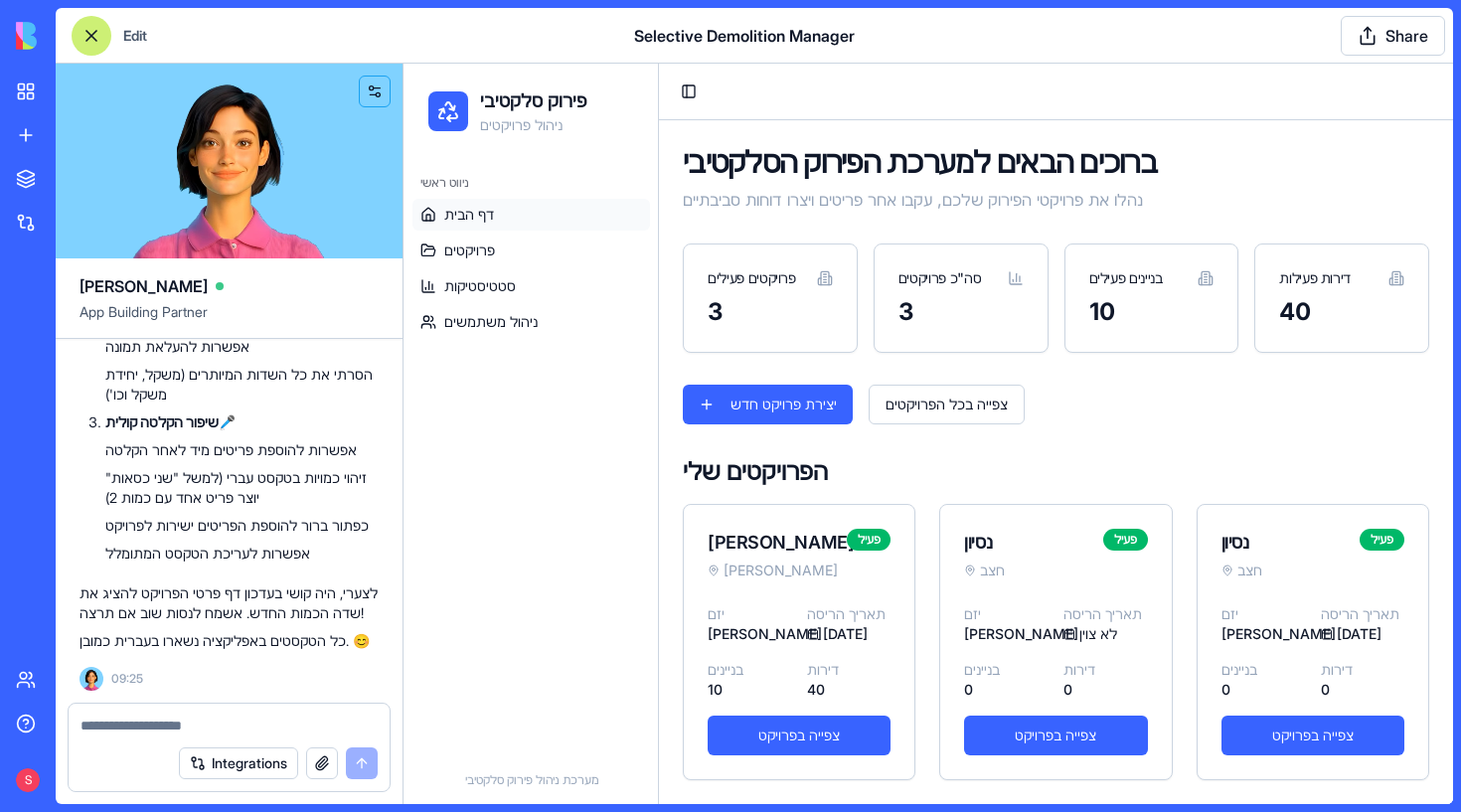 scroll, scrollTop: 15924, scrollLeft: 0, axis: vertical 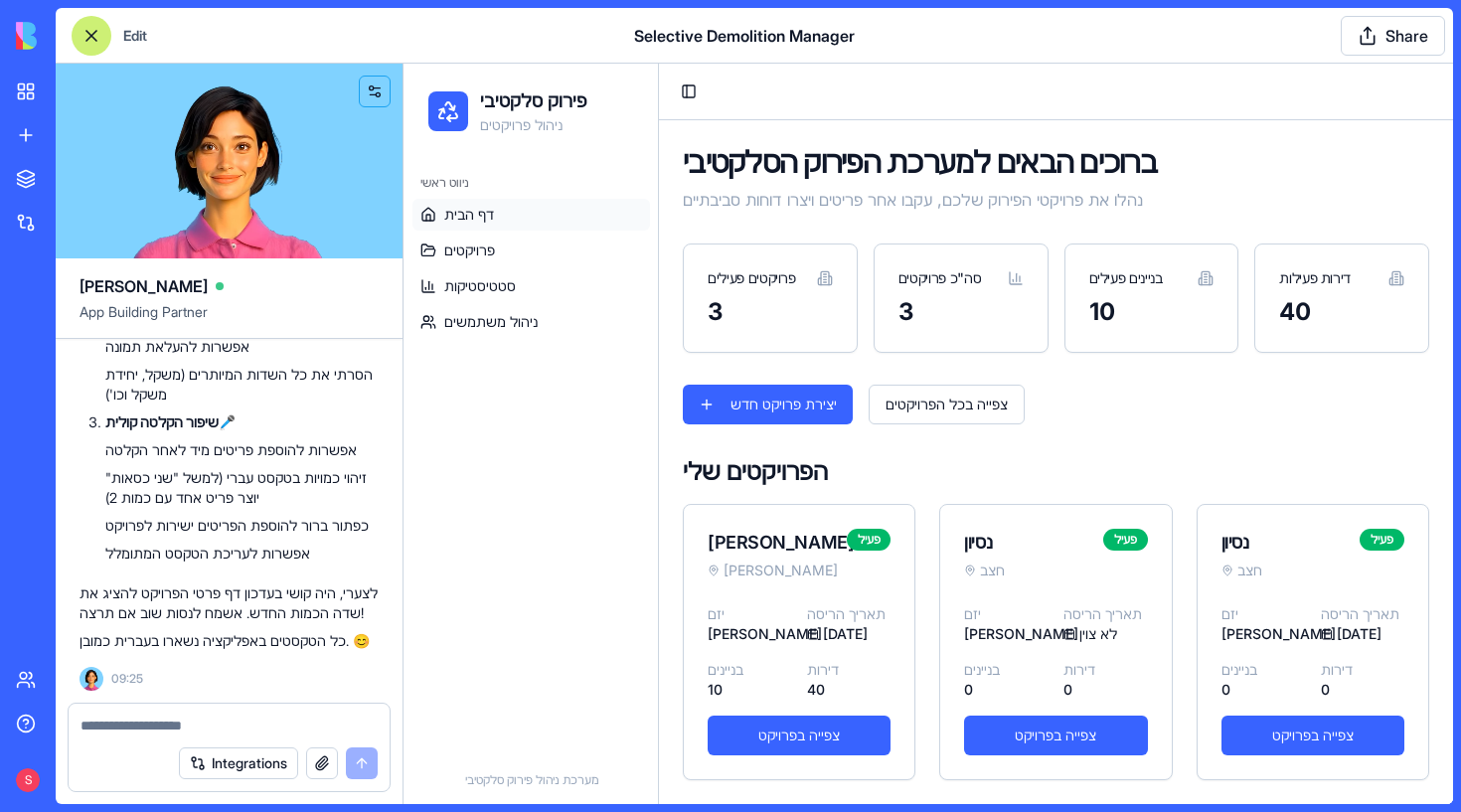 click at bounding box center [229, 726] 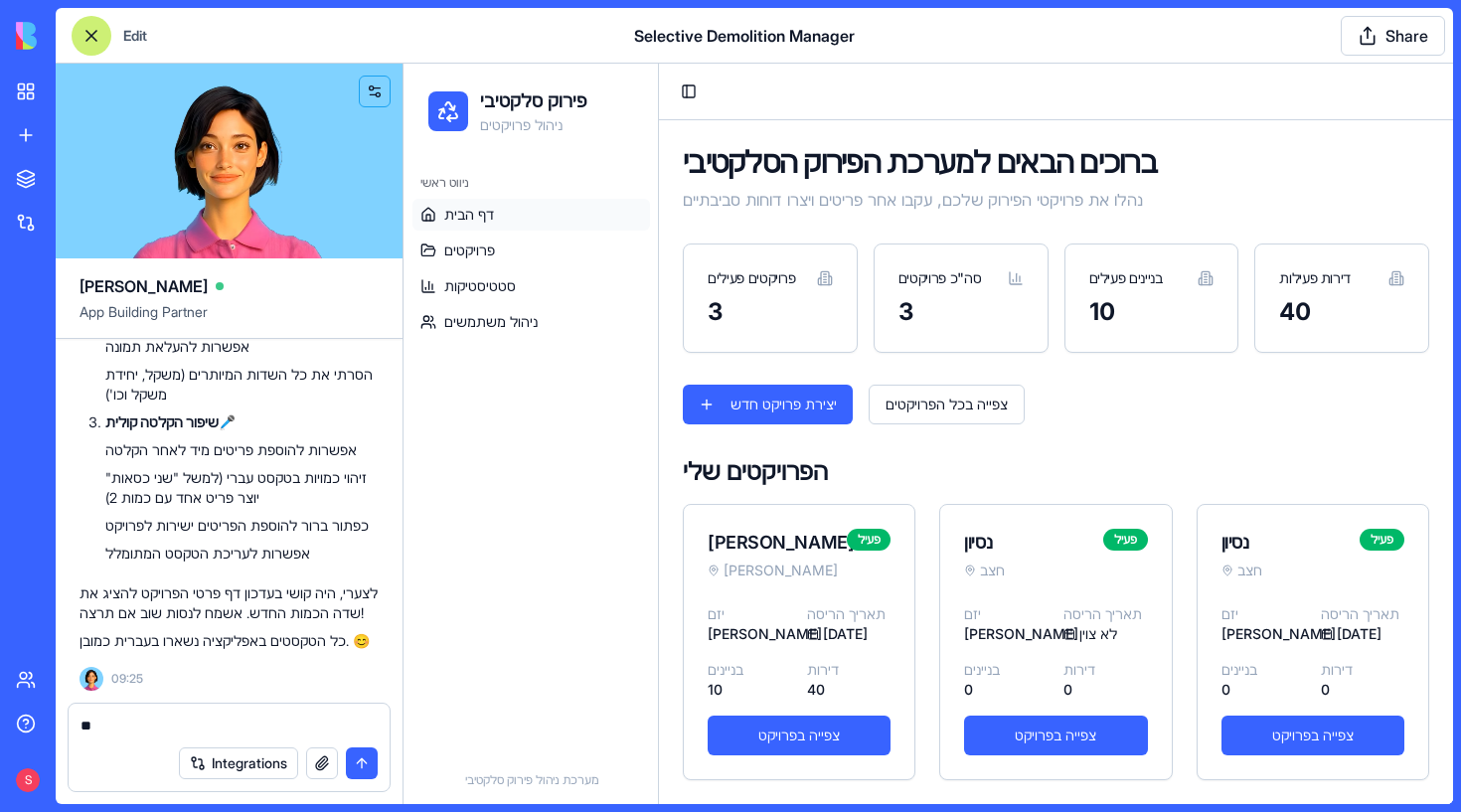 type on "*" 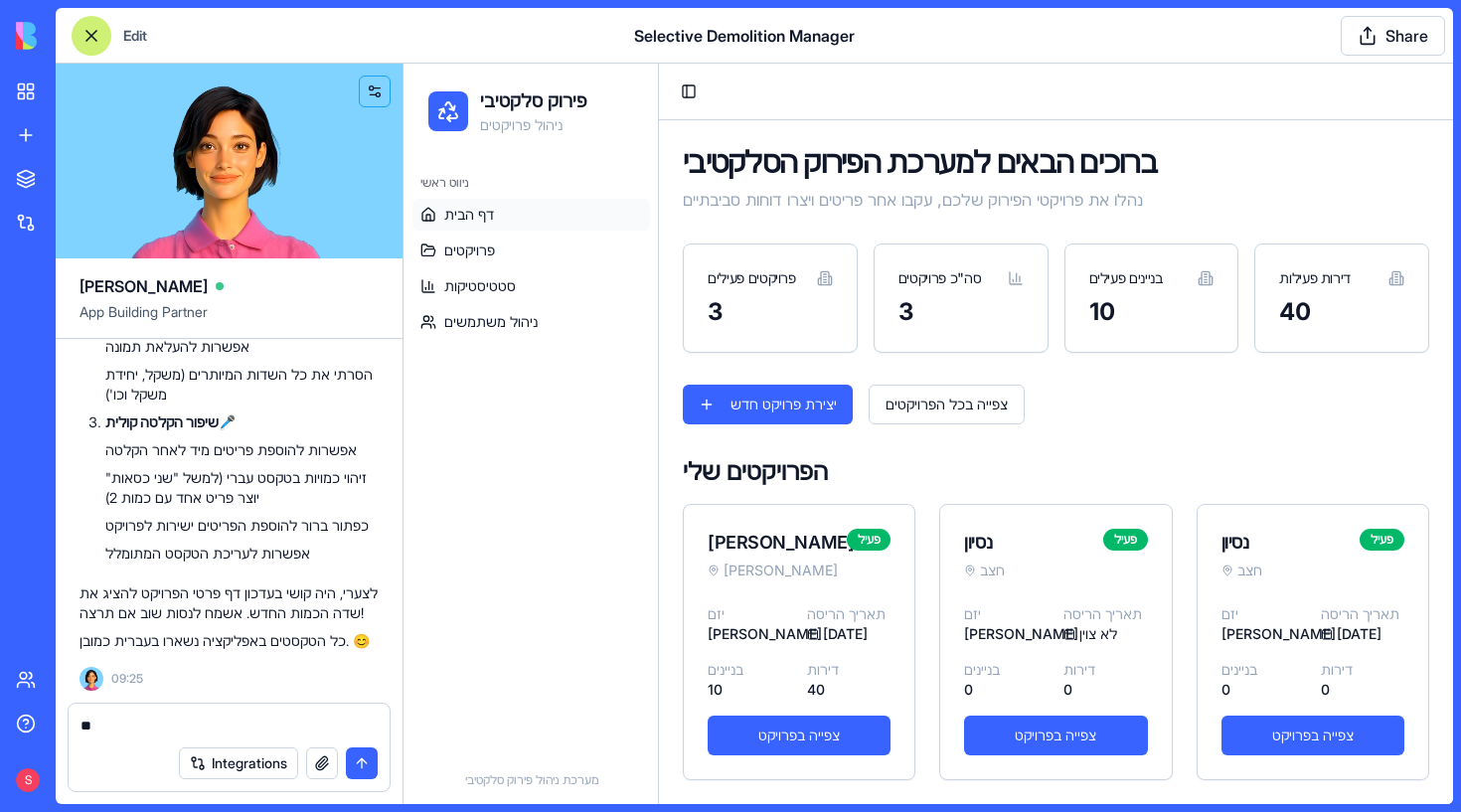 type on "*" 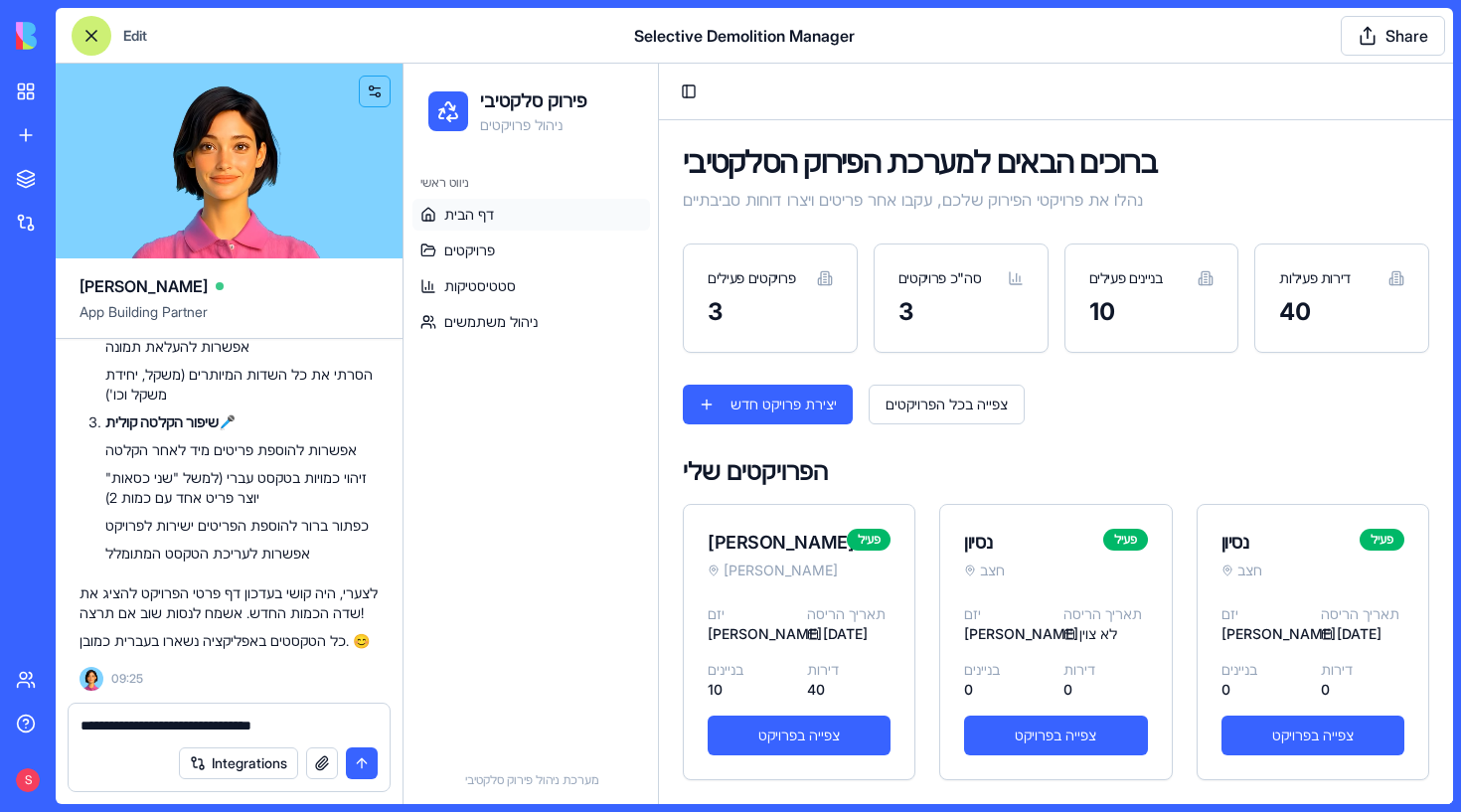 type on "**********" 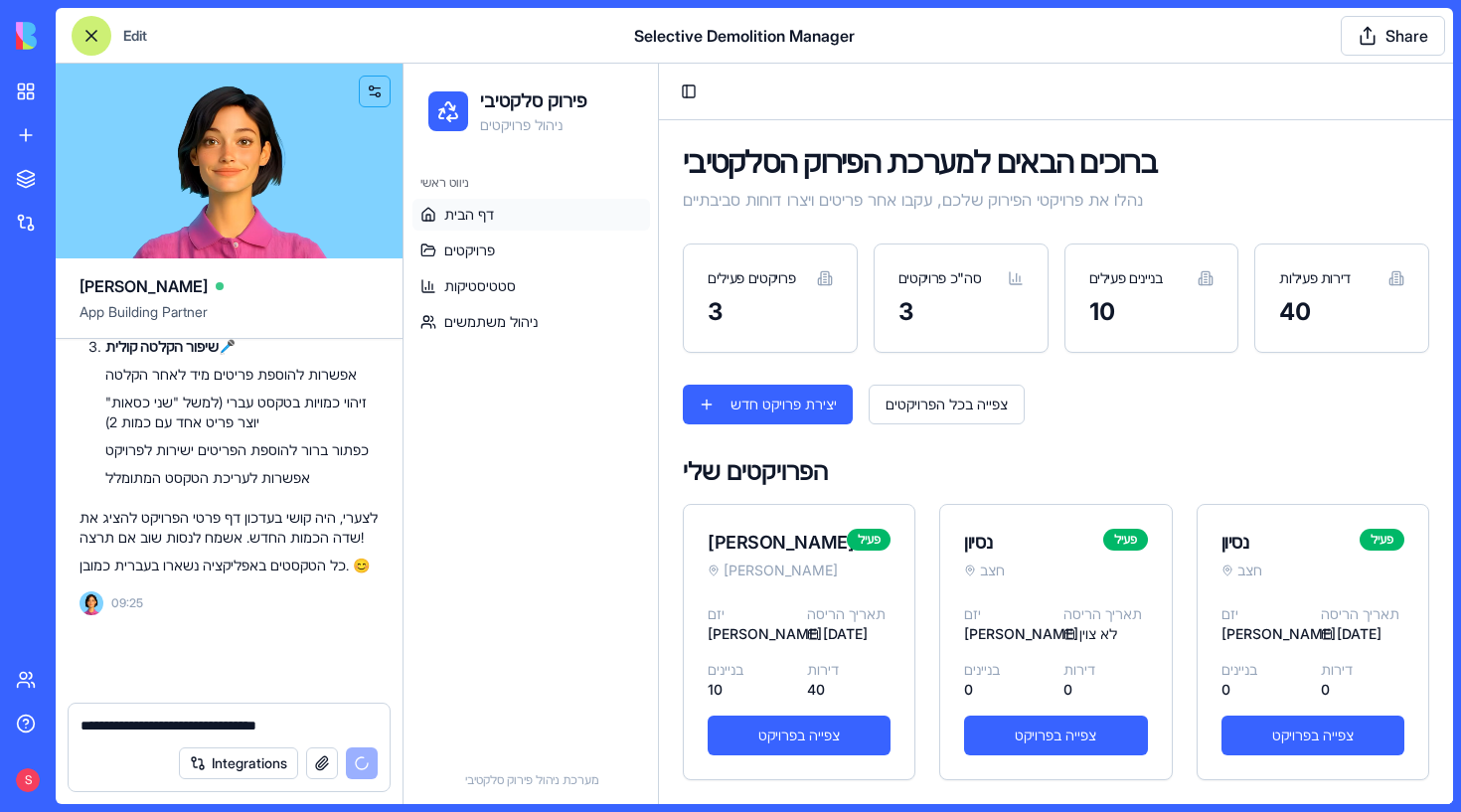 type 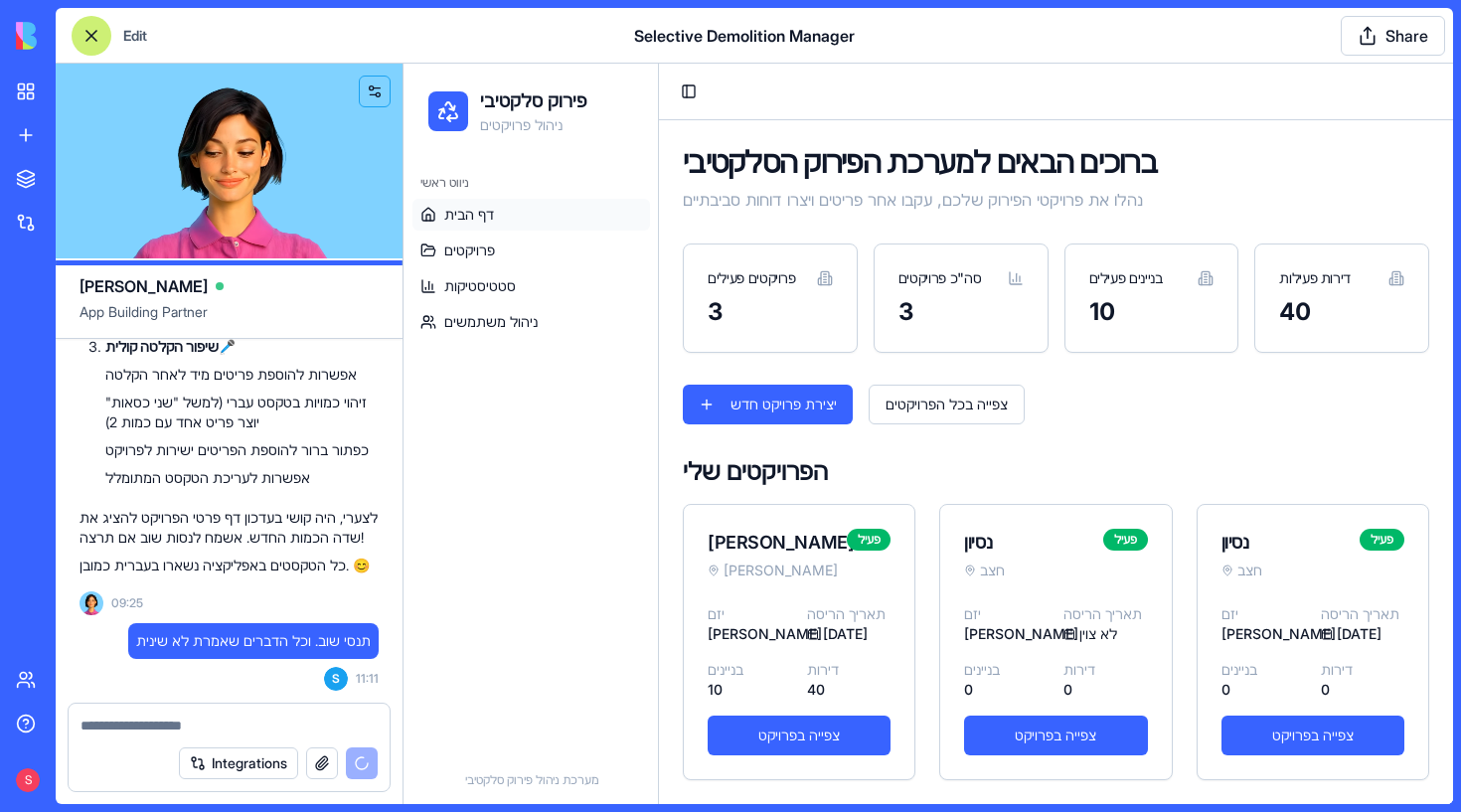 scroll, scrollTop: 16010, scrollLeft: 0, axis: vertical 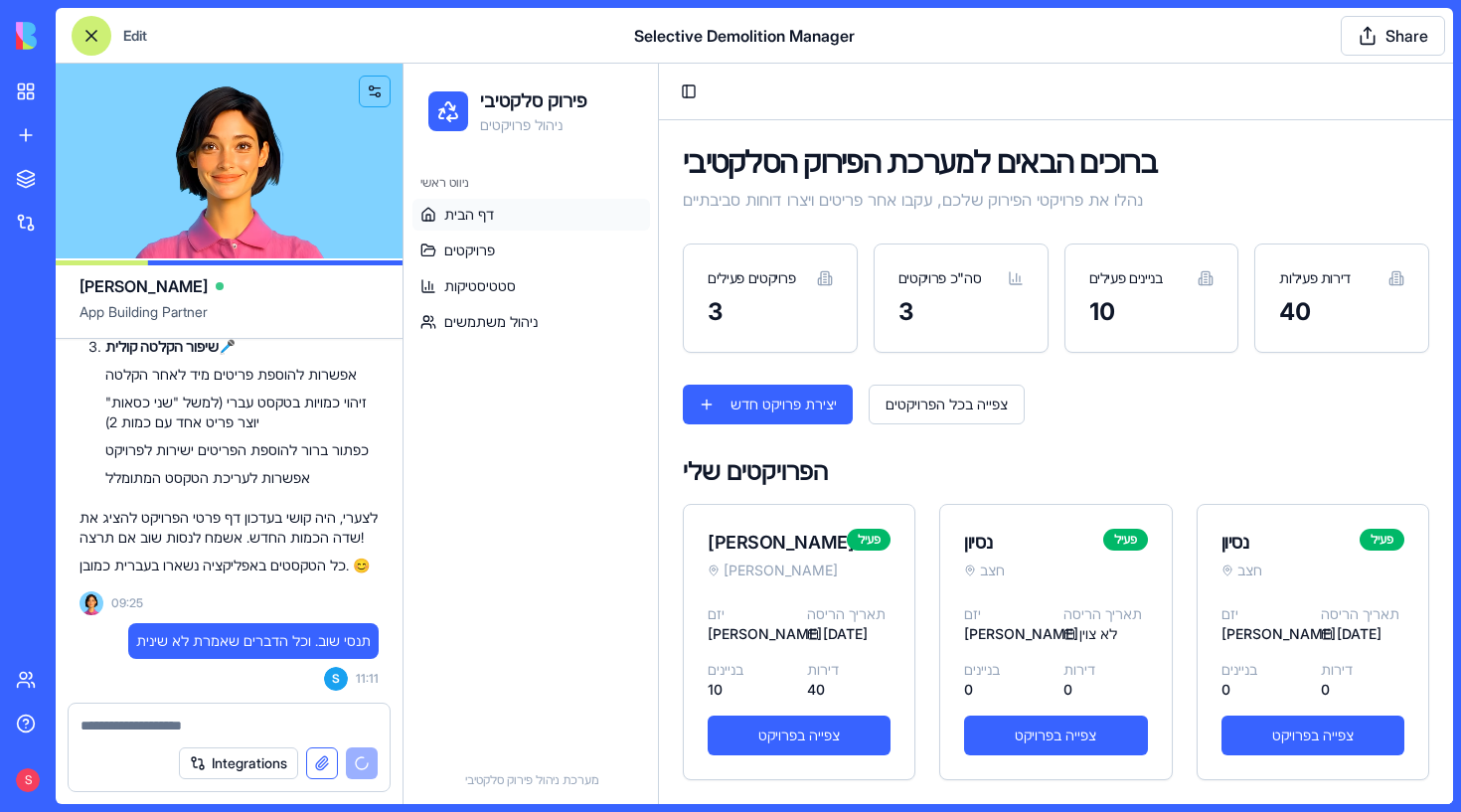 click at bounding box center (322, 763) 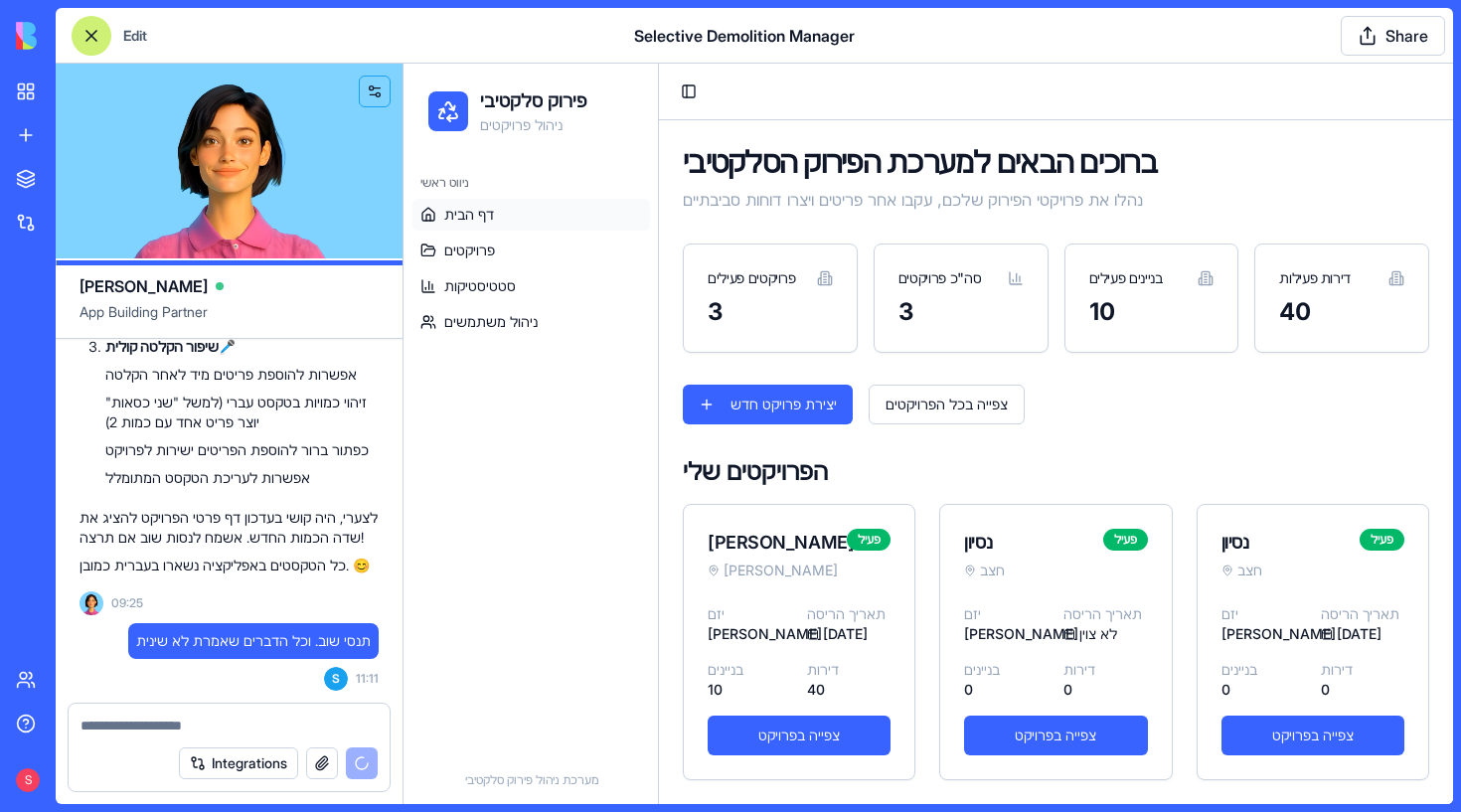 scroll, scrollTop: 0, scrollLeft: 0, axis: both 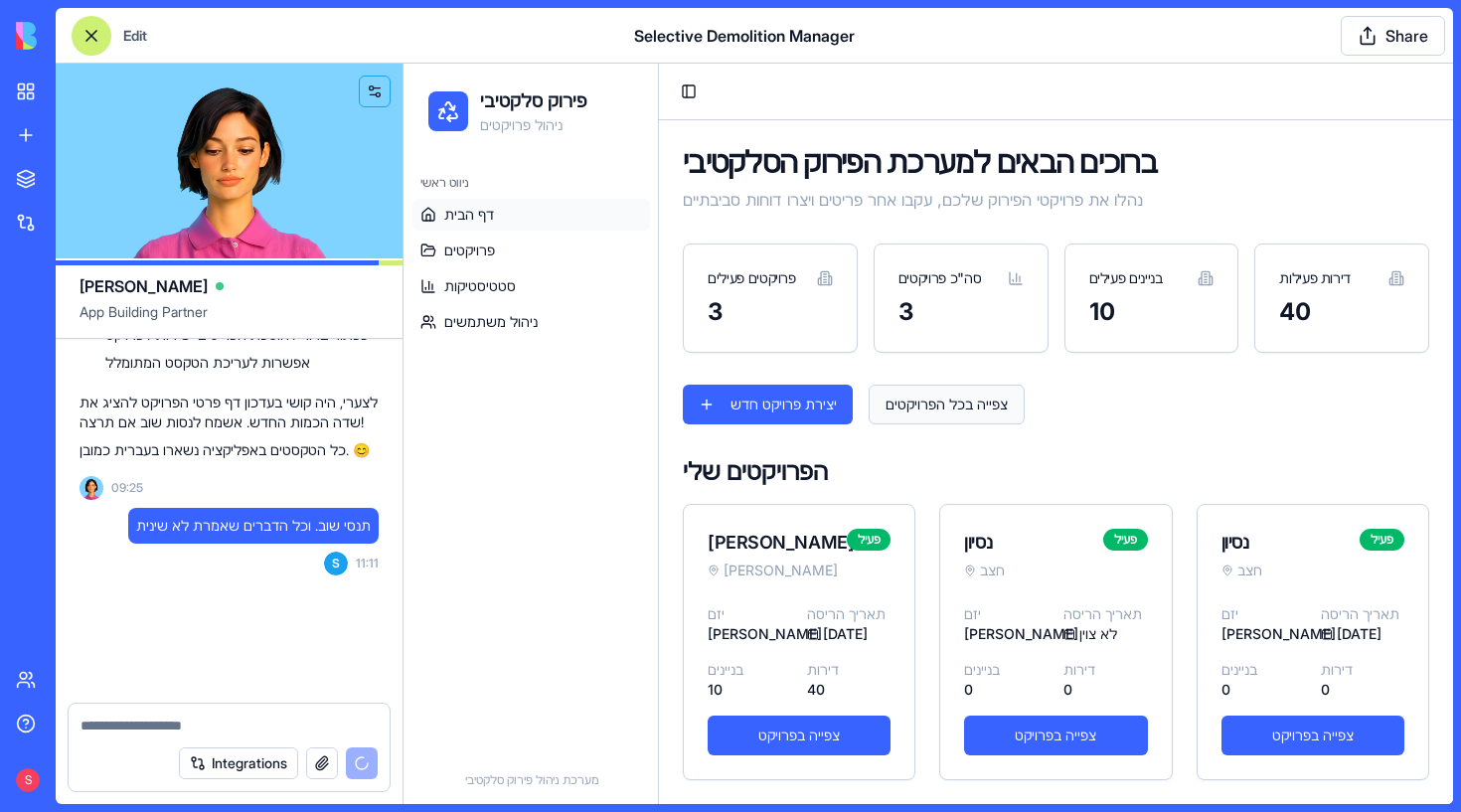 click on "צפייה בכל הפרויקטים" at bounding box center (946, 405) 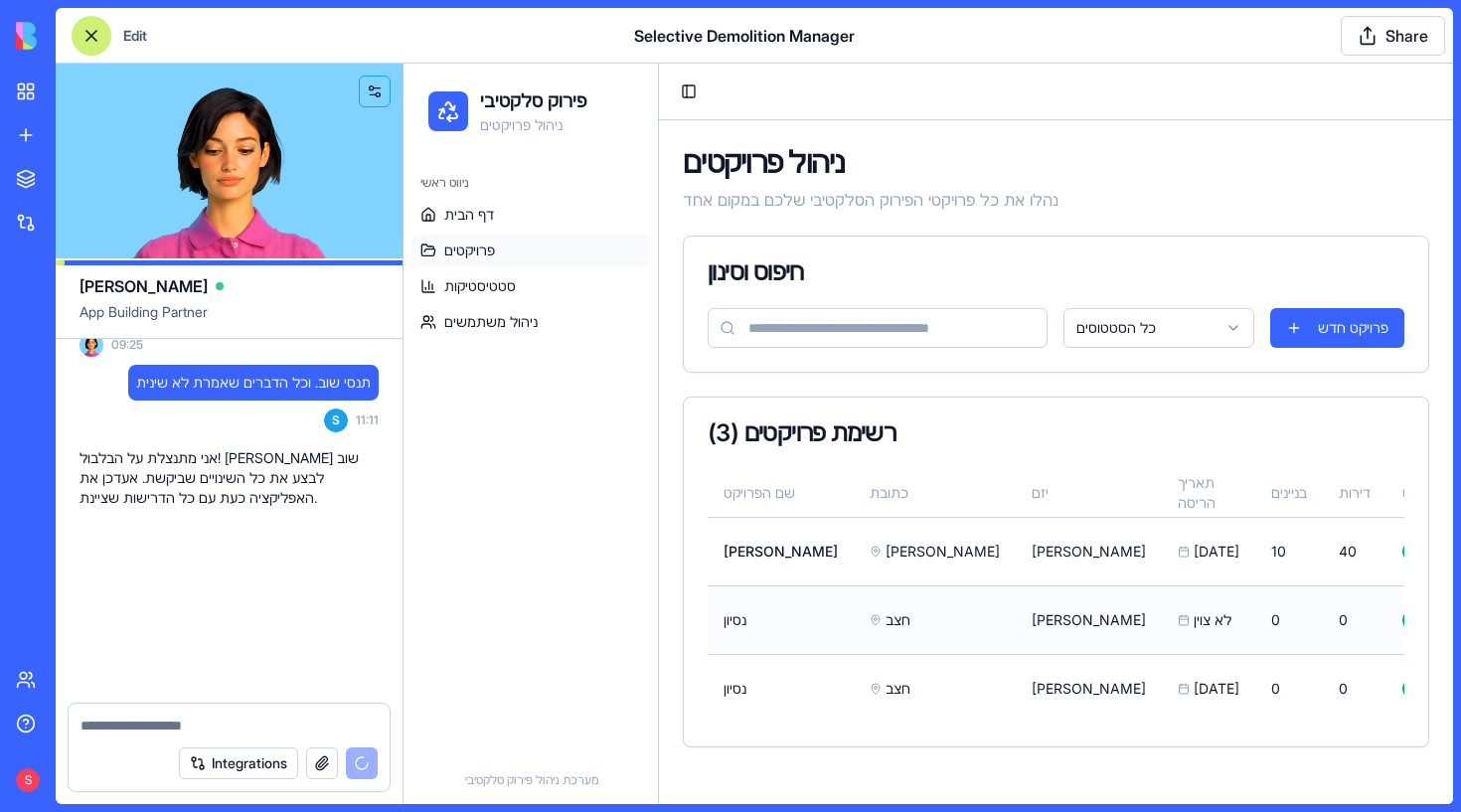 scroll, scrollTop: 16269, scrollLeft: 0, axis: vertical 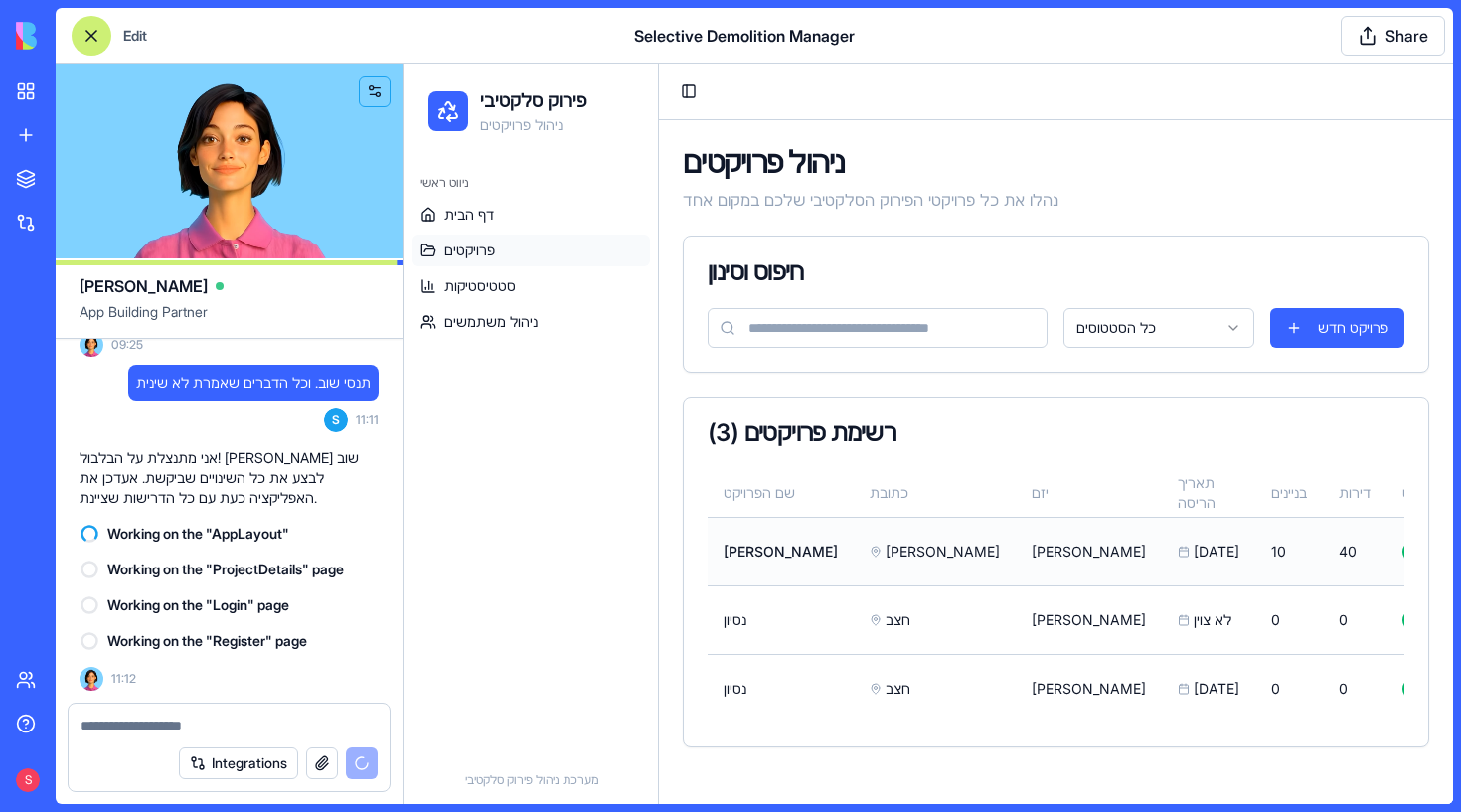 click on "[PERSON_NAME]" at bounding box center [934, 552] 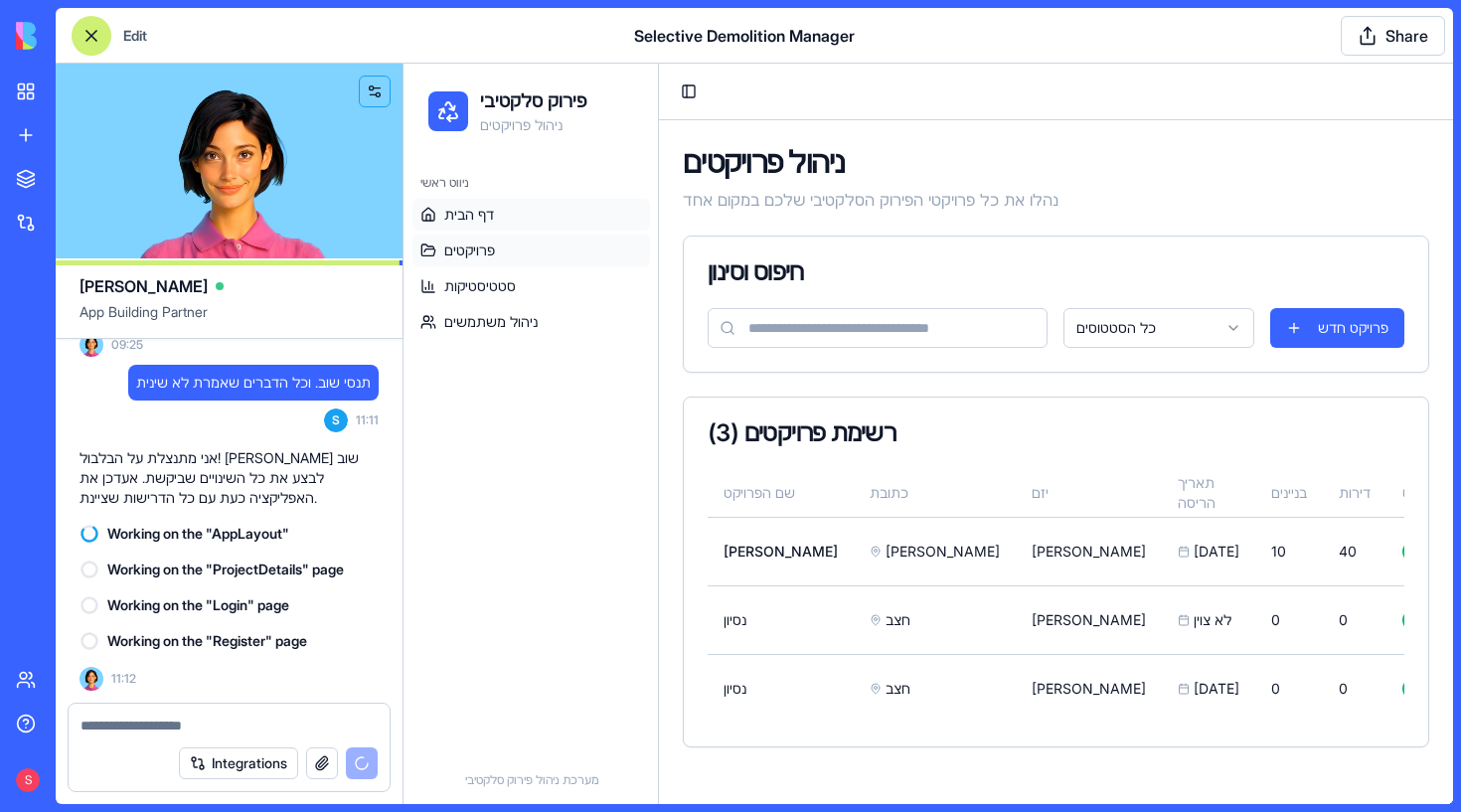 click on "דף הבית" at bounding box center [469, 215] 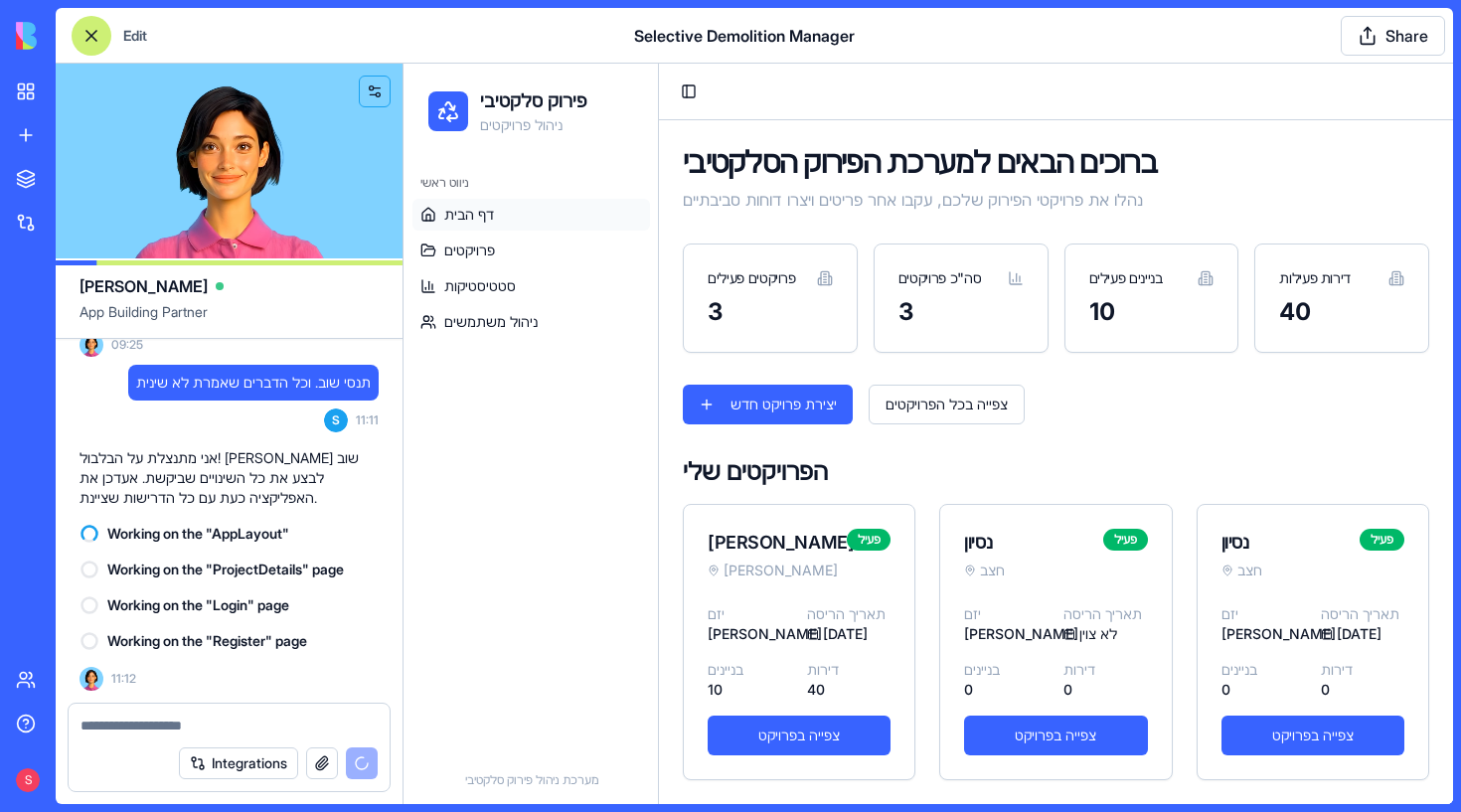 click on "Integrations" at bounding box center (229, 763) 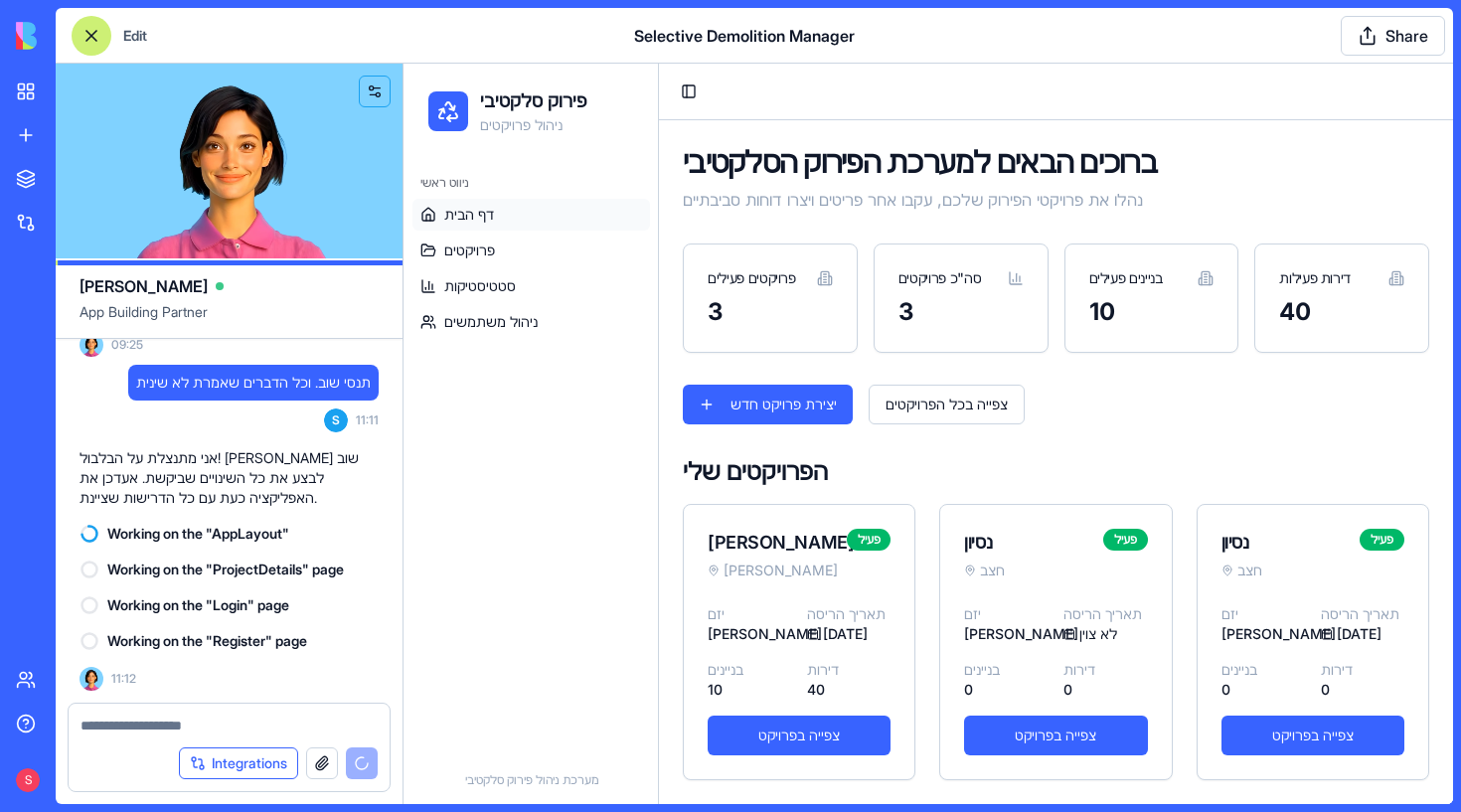 click on "Integrations" at bounding box center [239, 763] 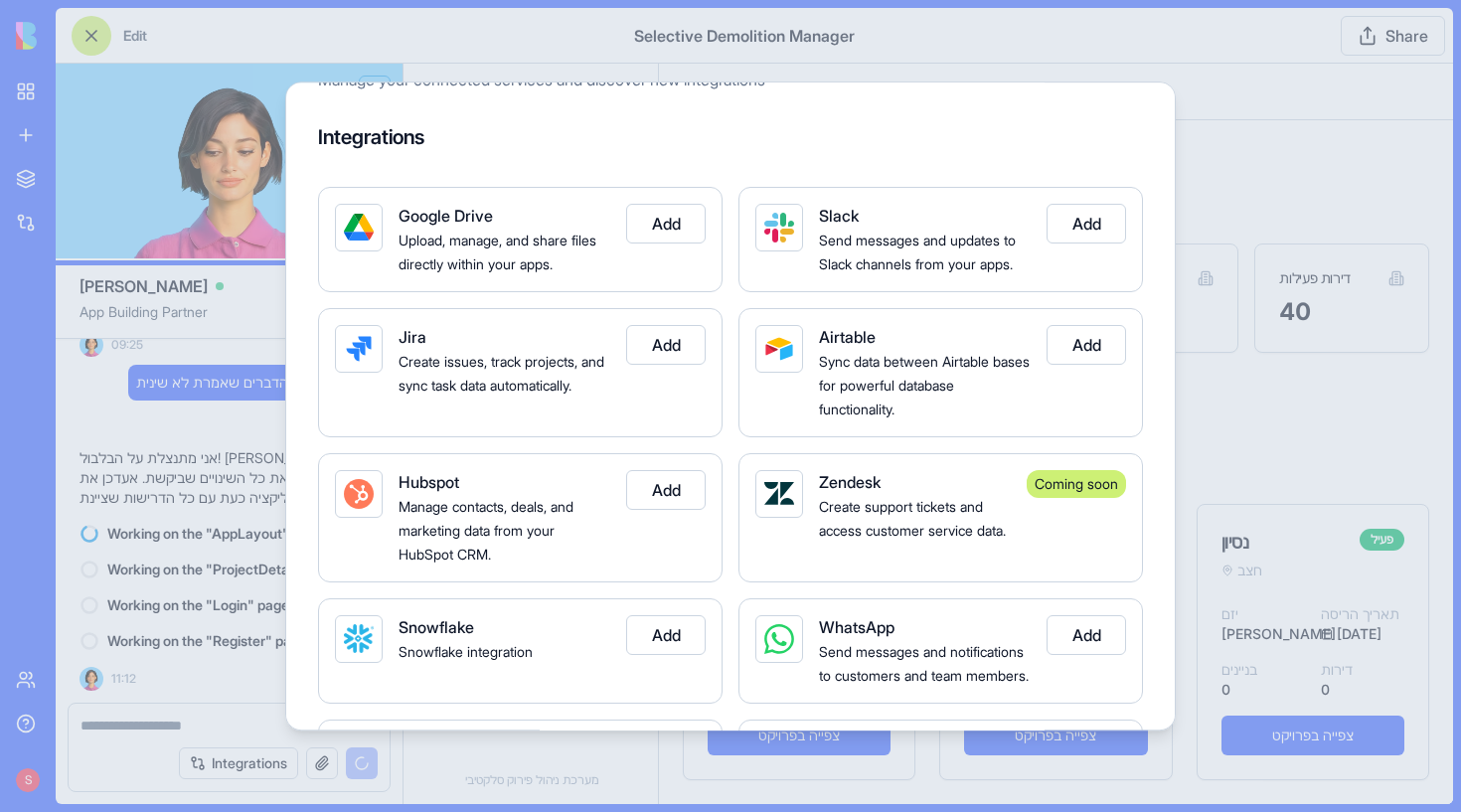 scroll, scrollTop: 92, scrollLeft: 0, axis: vertical 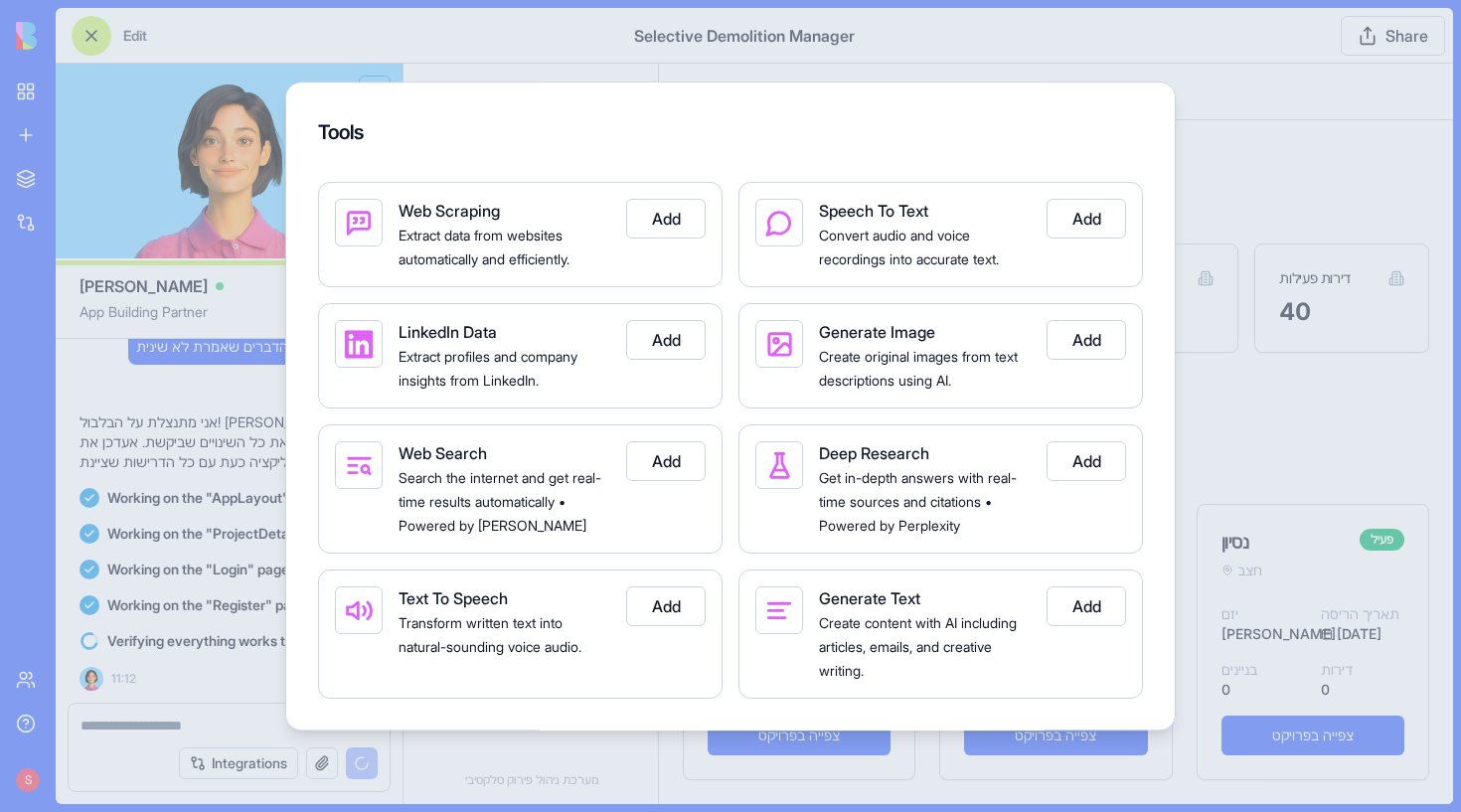 click at bounding box center (730, 406) 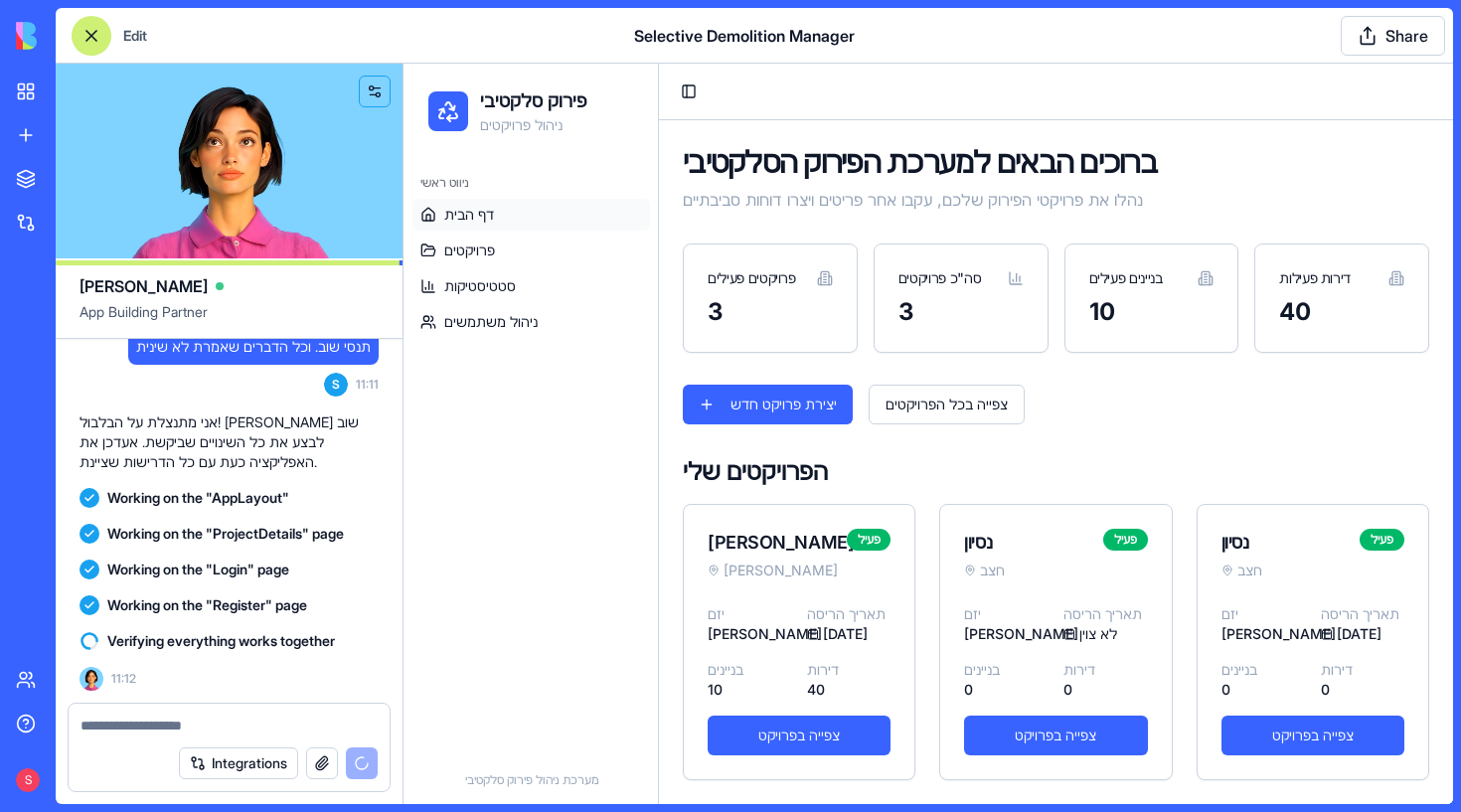 scroll, scrollTop: 0, scrollLeft: 0, axis: both 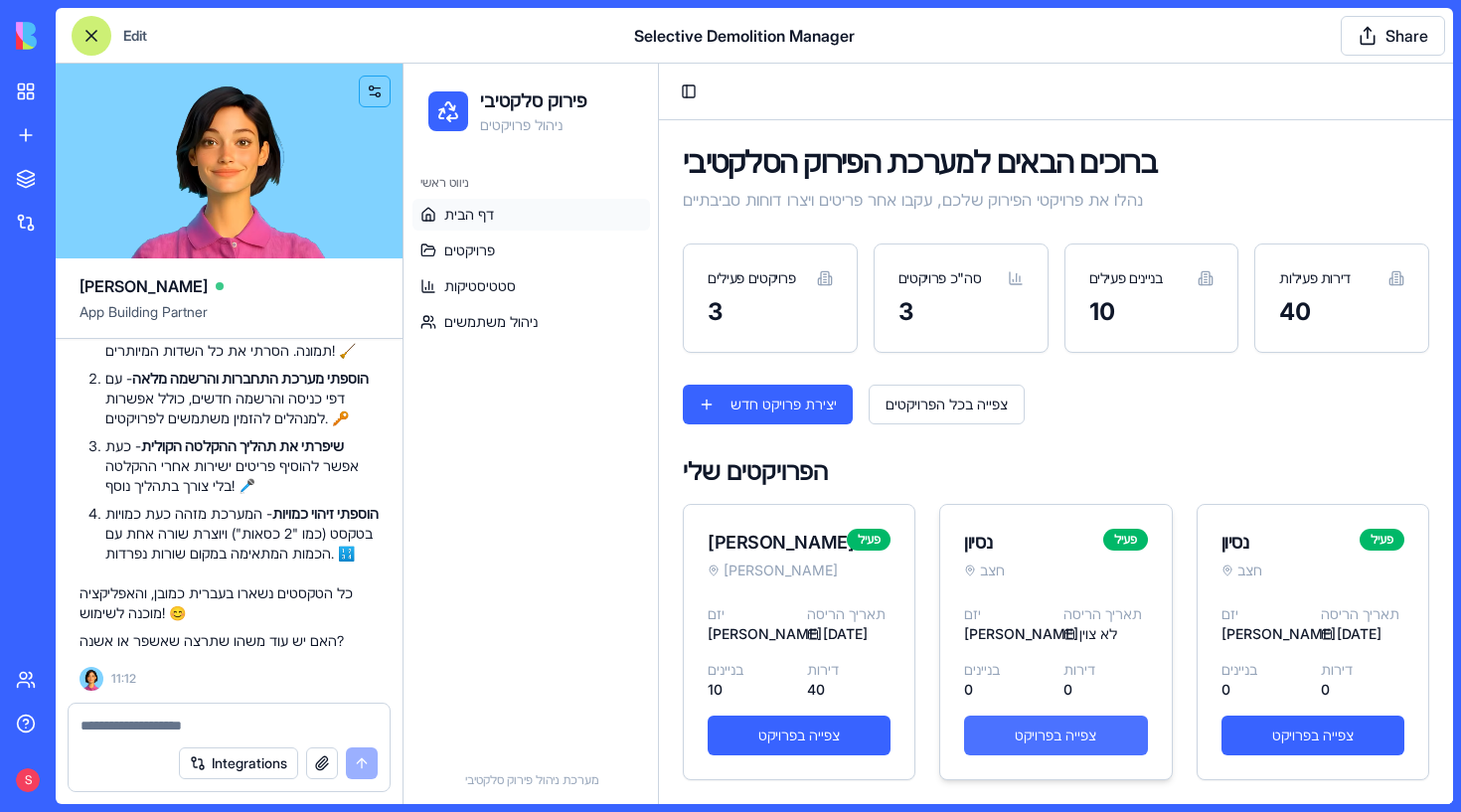 click on "צפייה בפרויקט" at bounding box center [1055, 735] 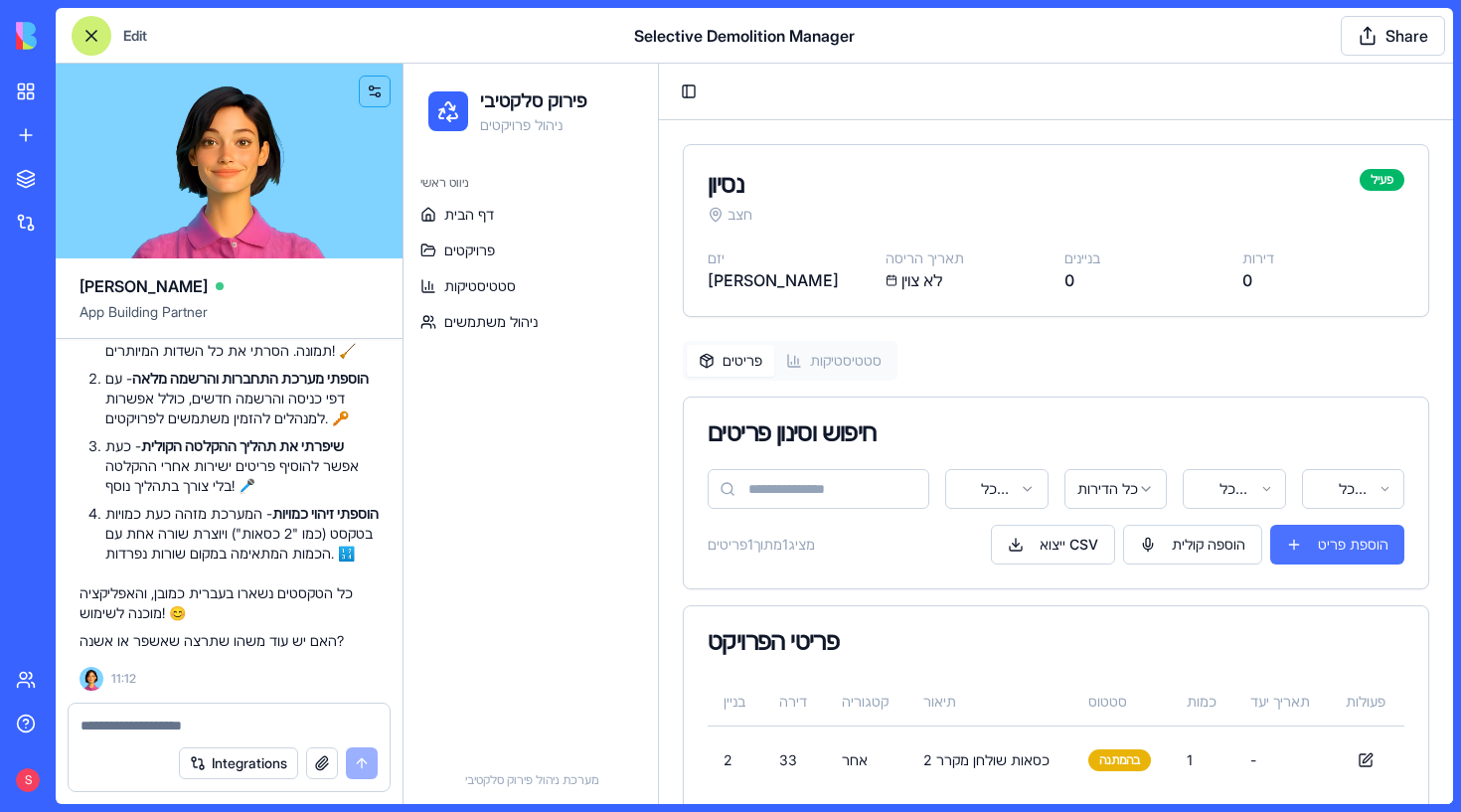click on "הוספת פריט" at bounding box center (1337, 545) 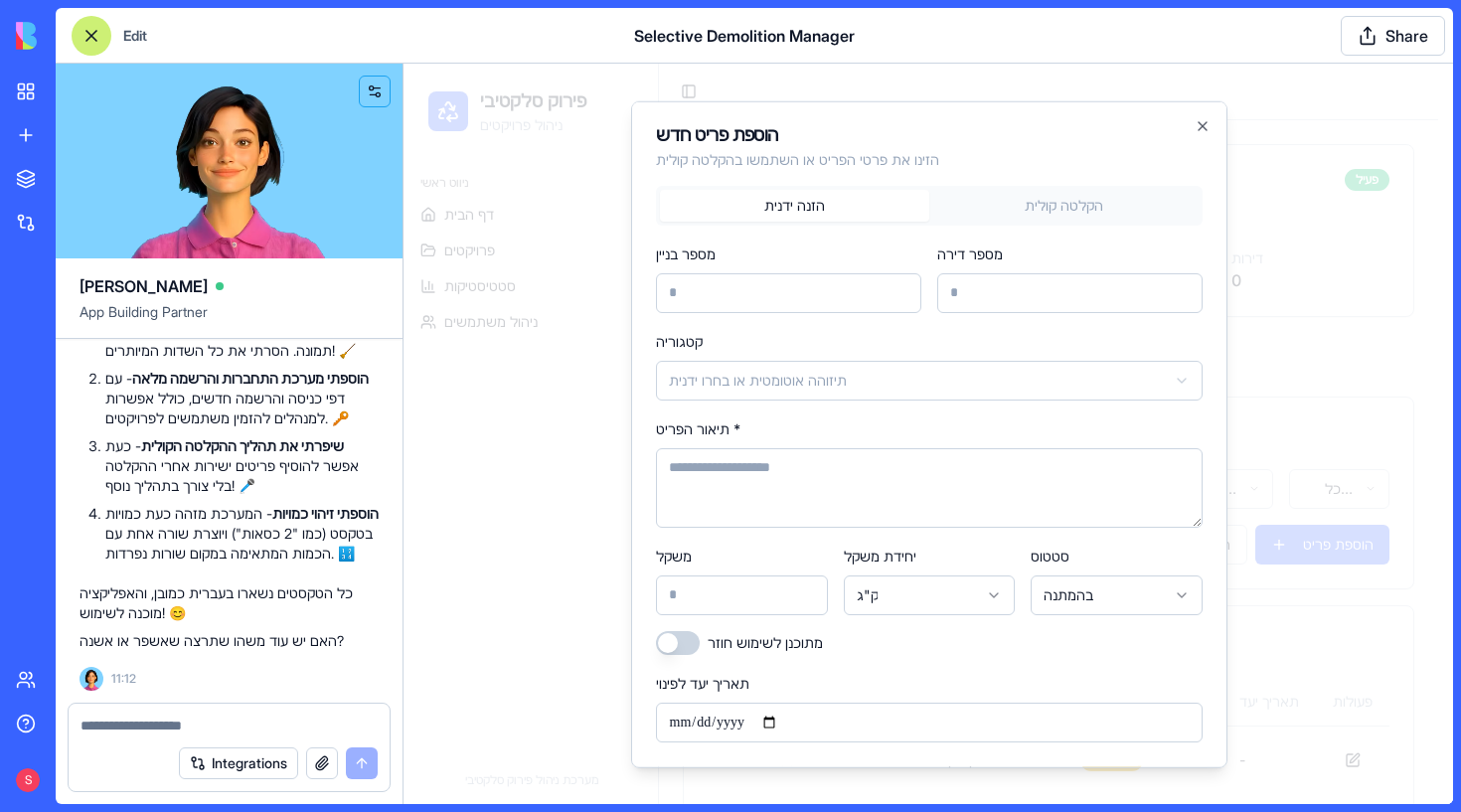 scroll, scrollTop: 0, scrollLeft: 0, axis: both 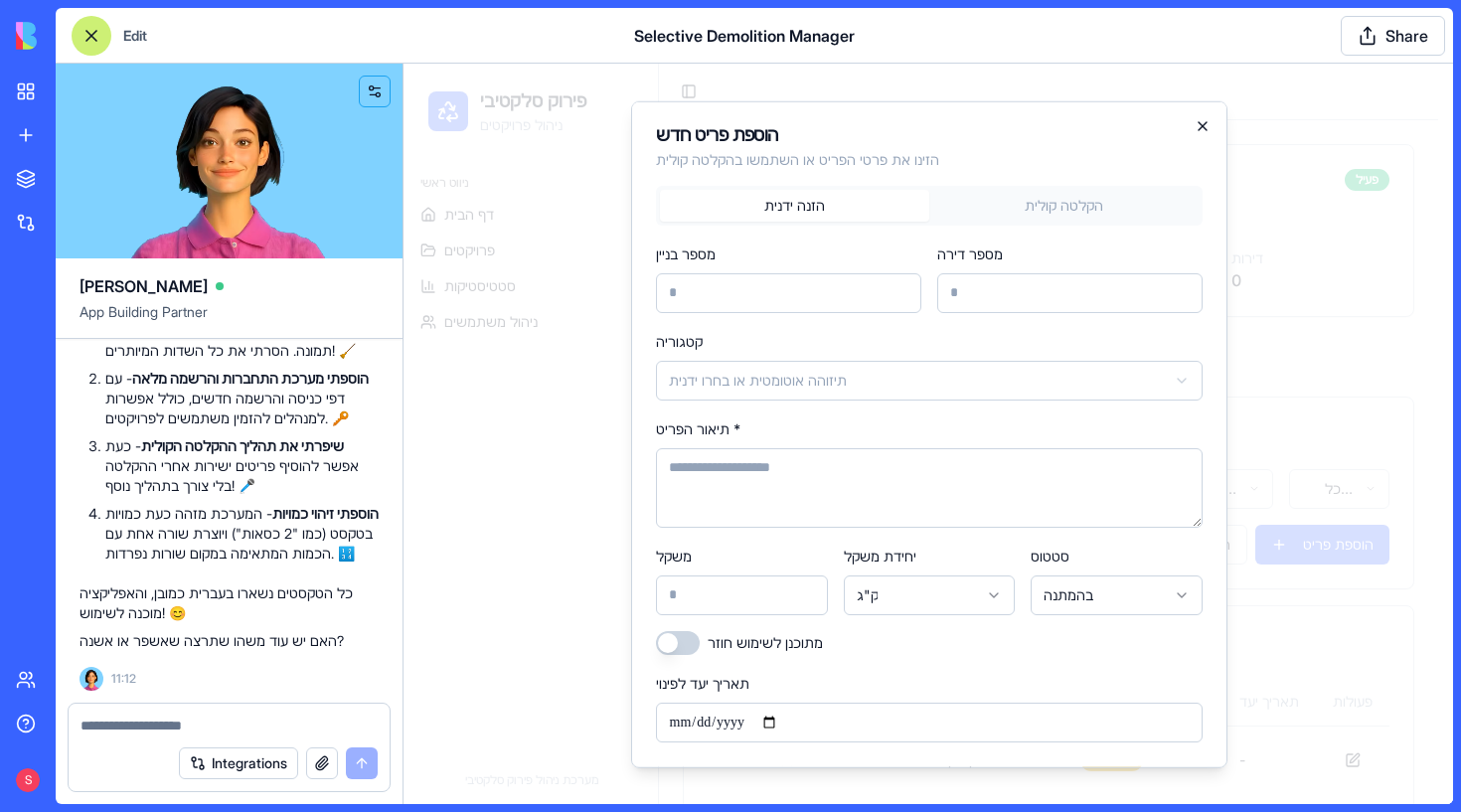 click 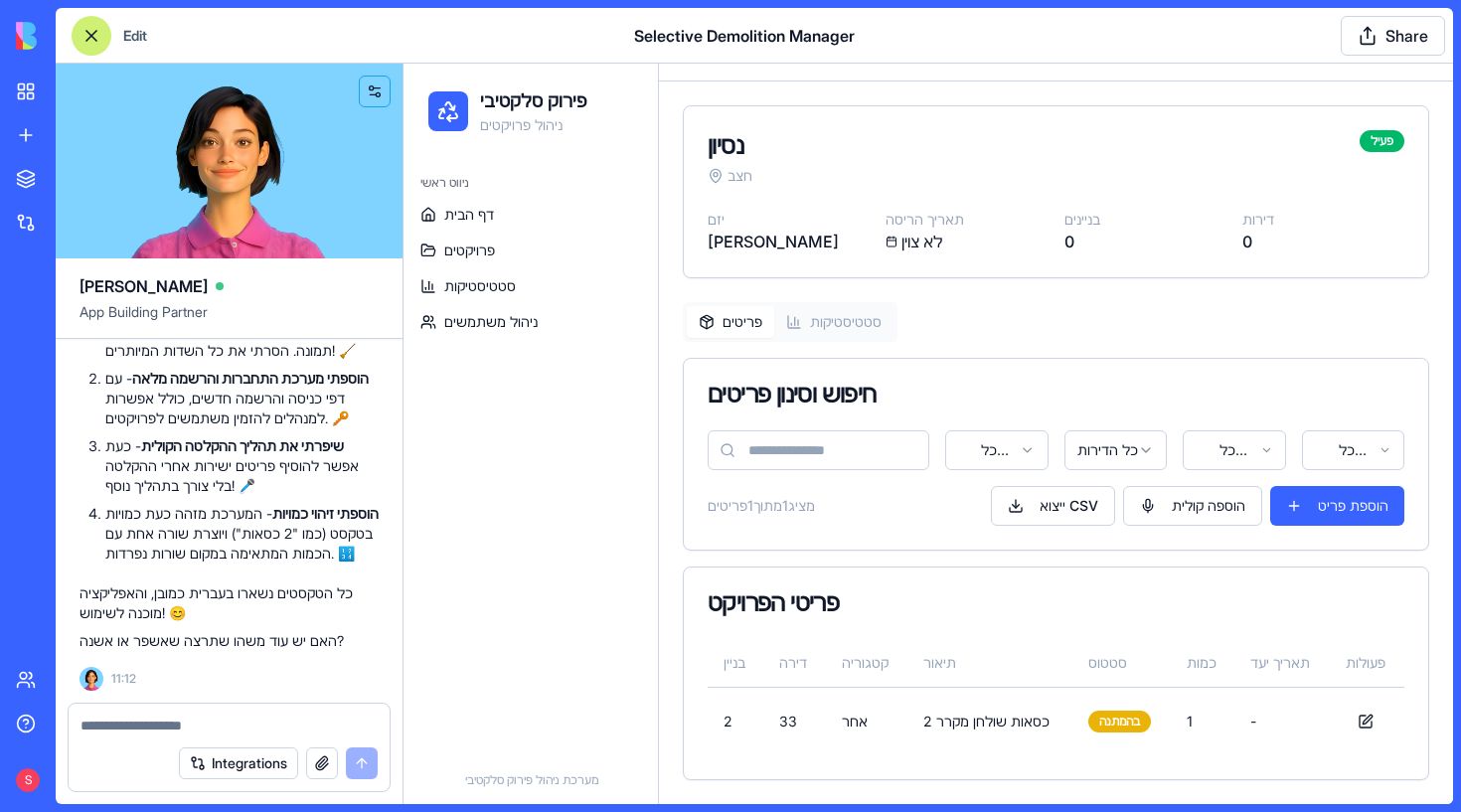 scroll, scrollTop: 39, scrollLeft: 0, axis: vertical 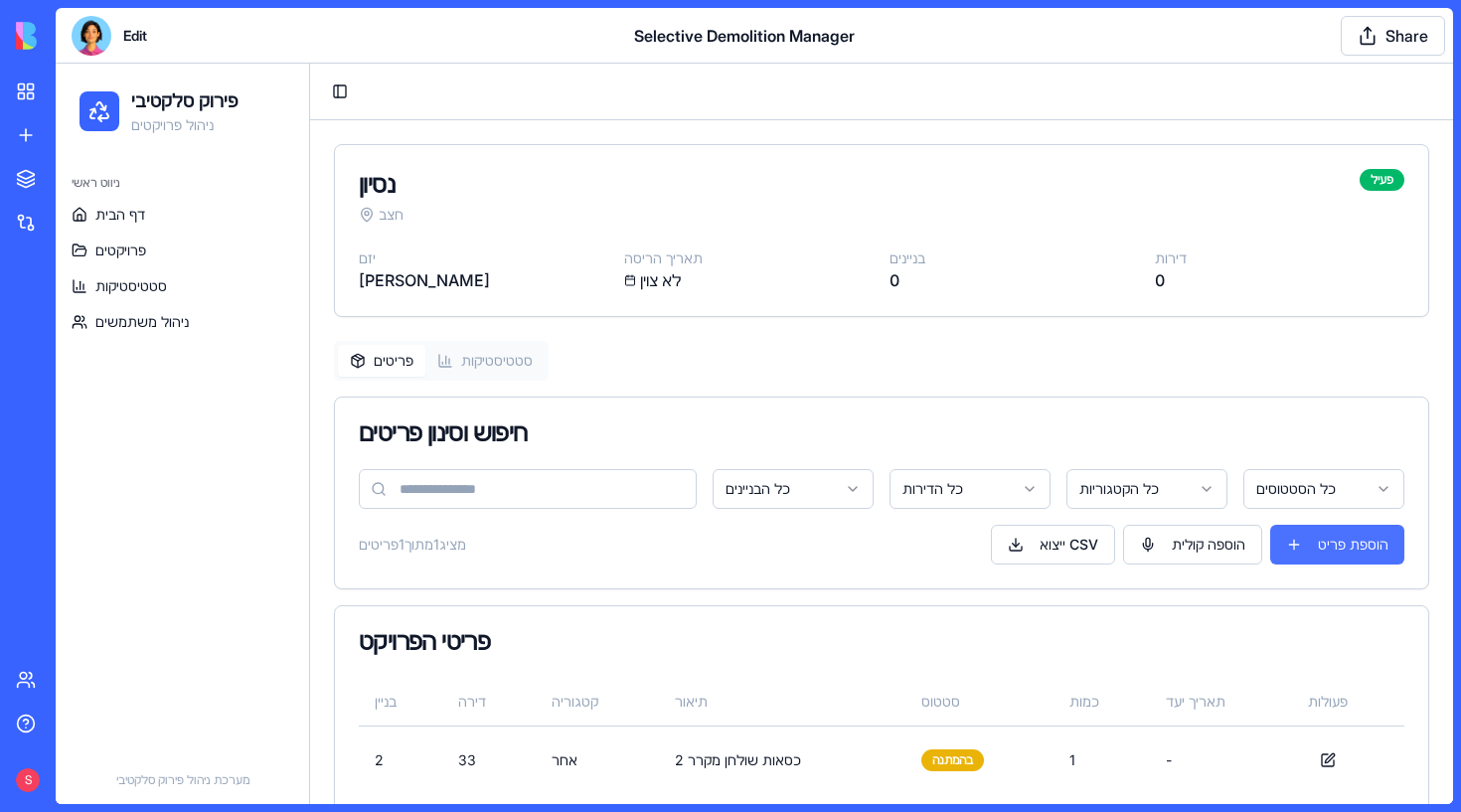 click on "הוספת פריט" at bounding box center (1337, 545) 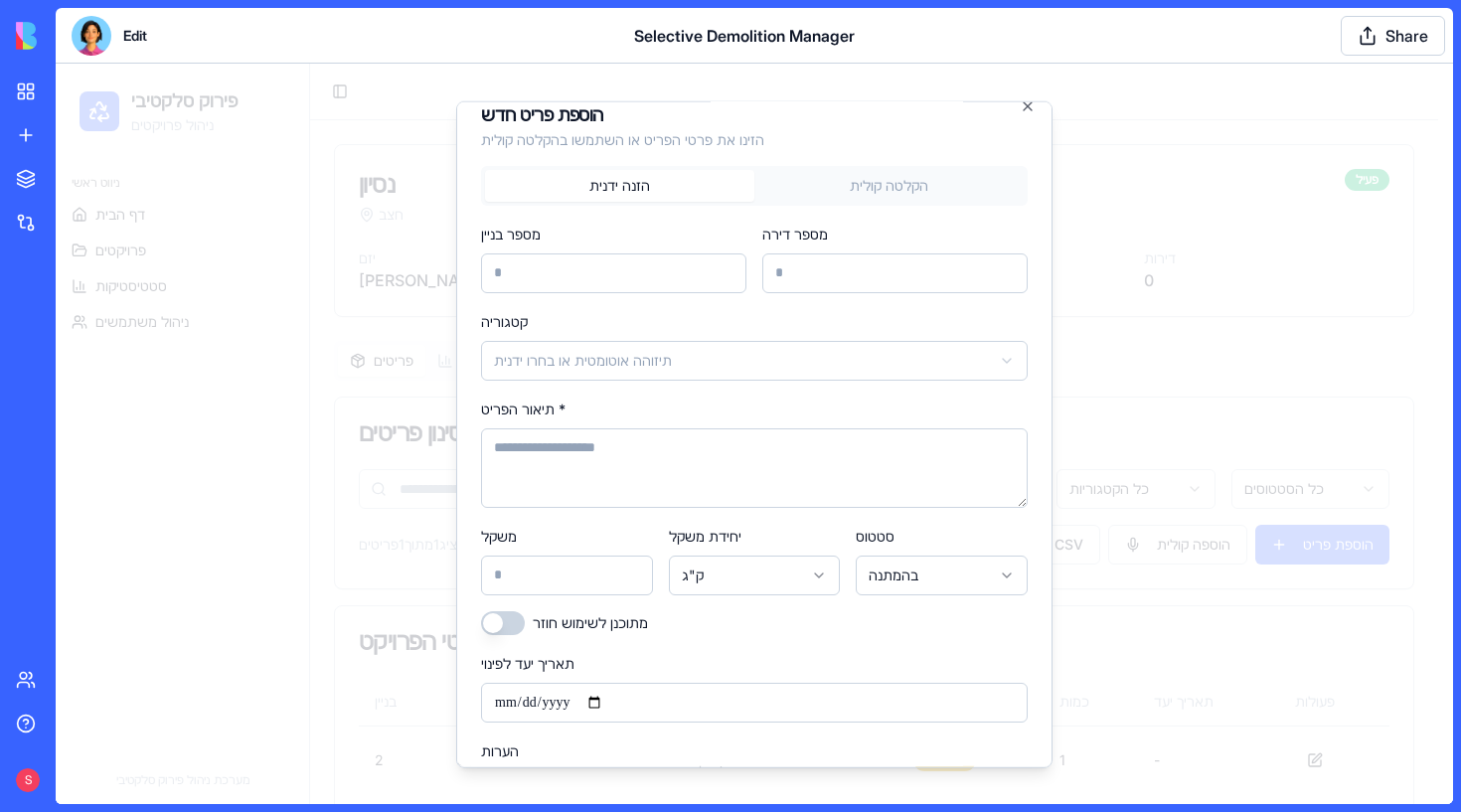 scroll, scrollTop: 17, scrollLeft: 0, axis: vertical 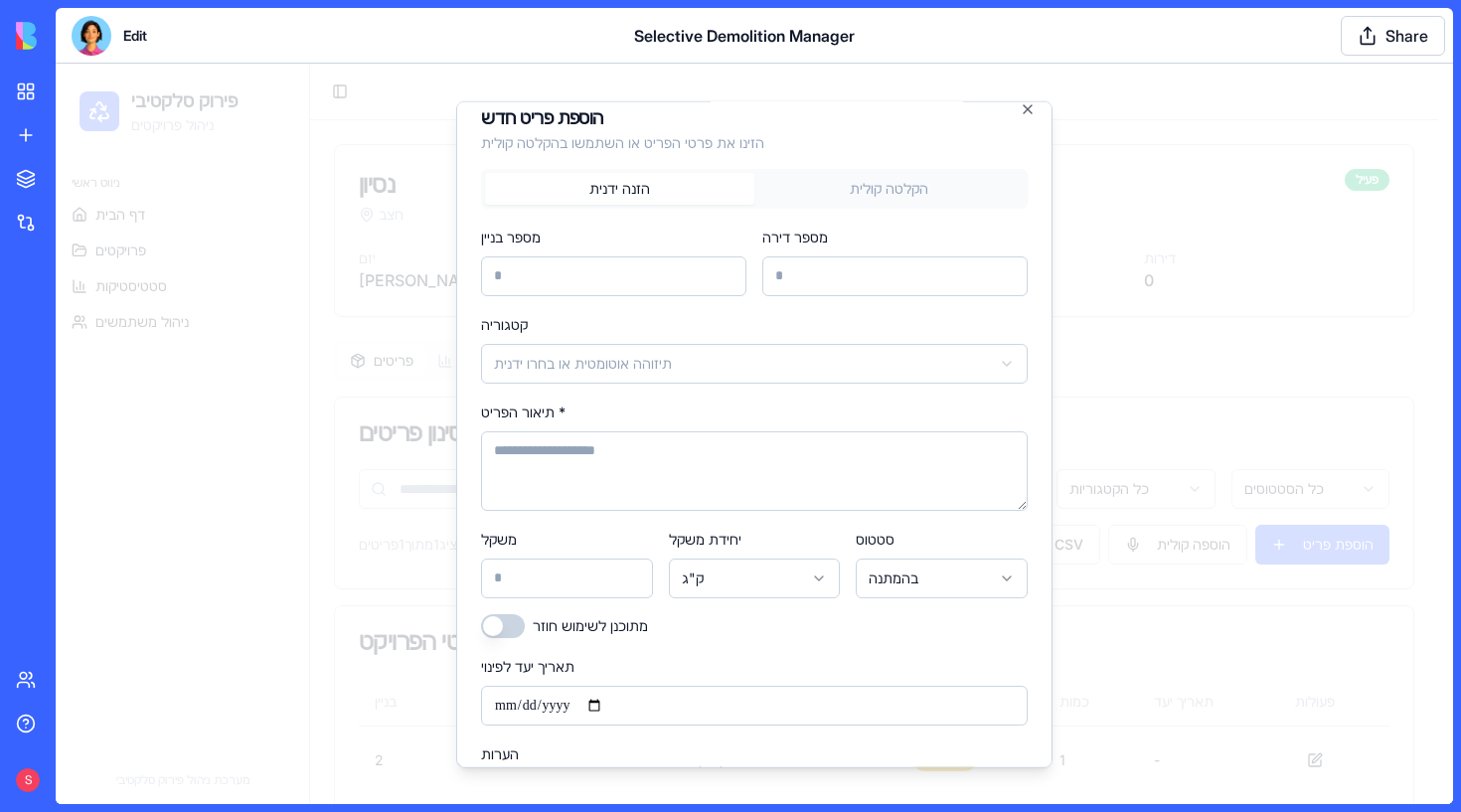 click on "תיאור הפריט *" at bounding box center [754, 470] 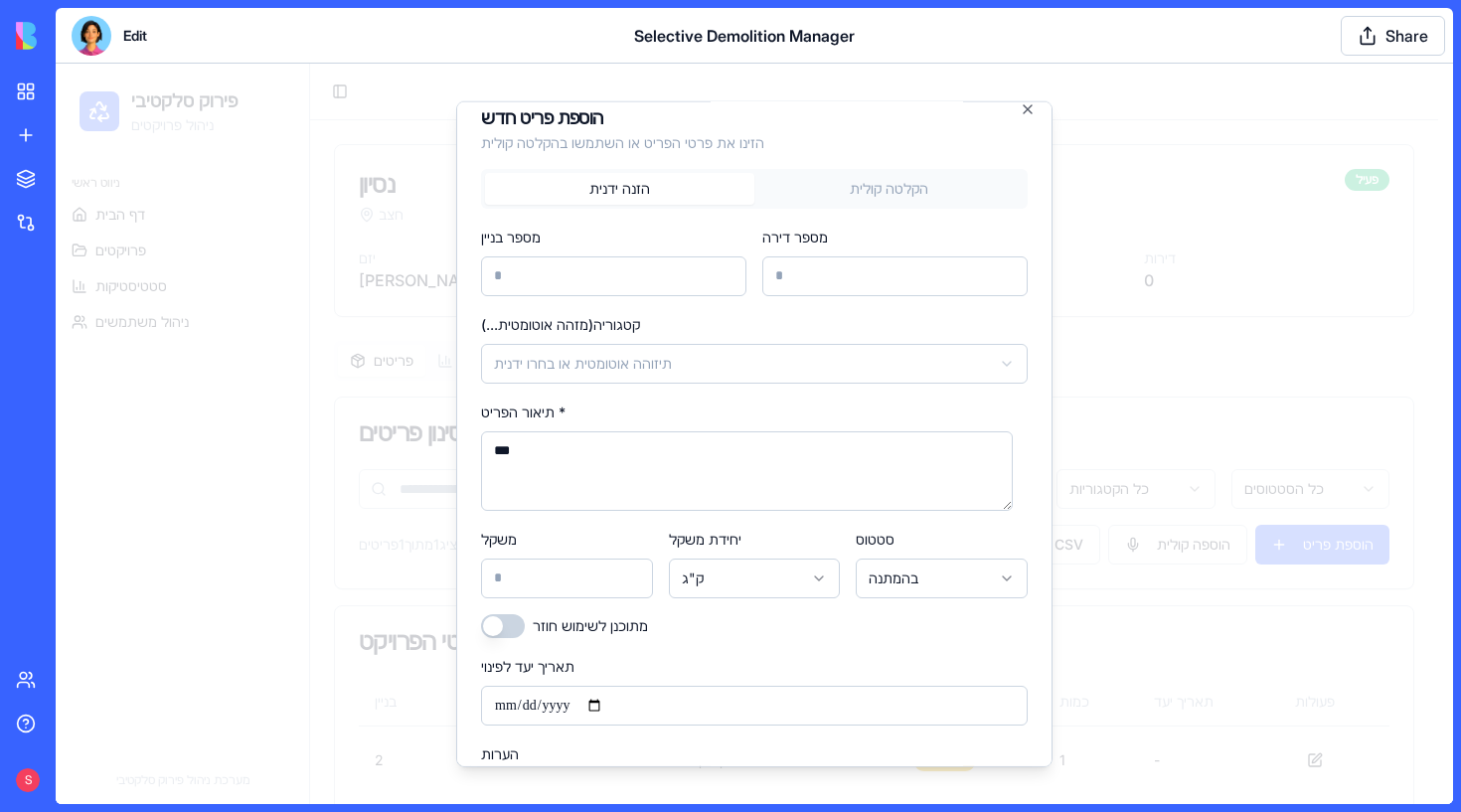 type on "**" 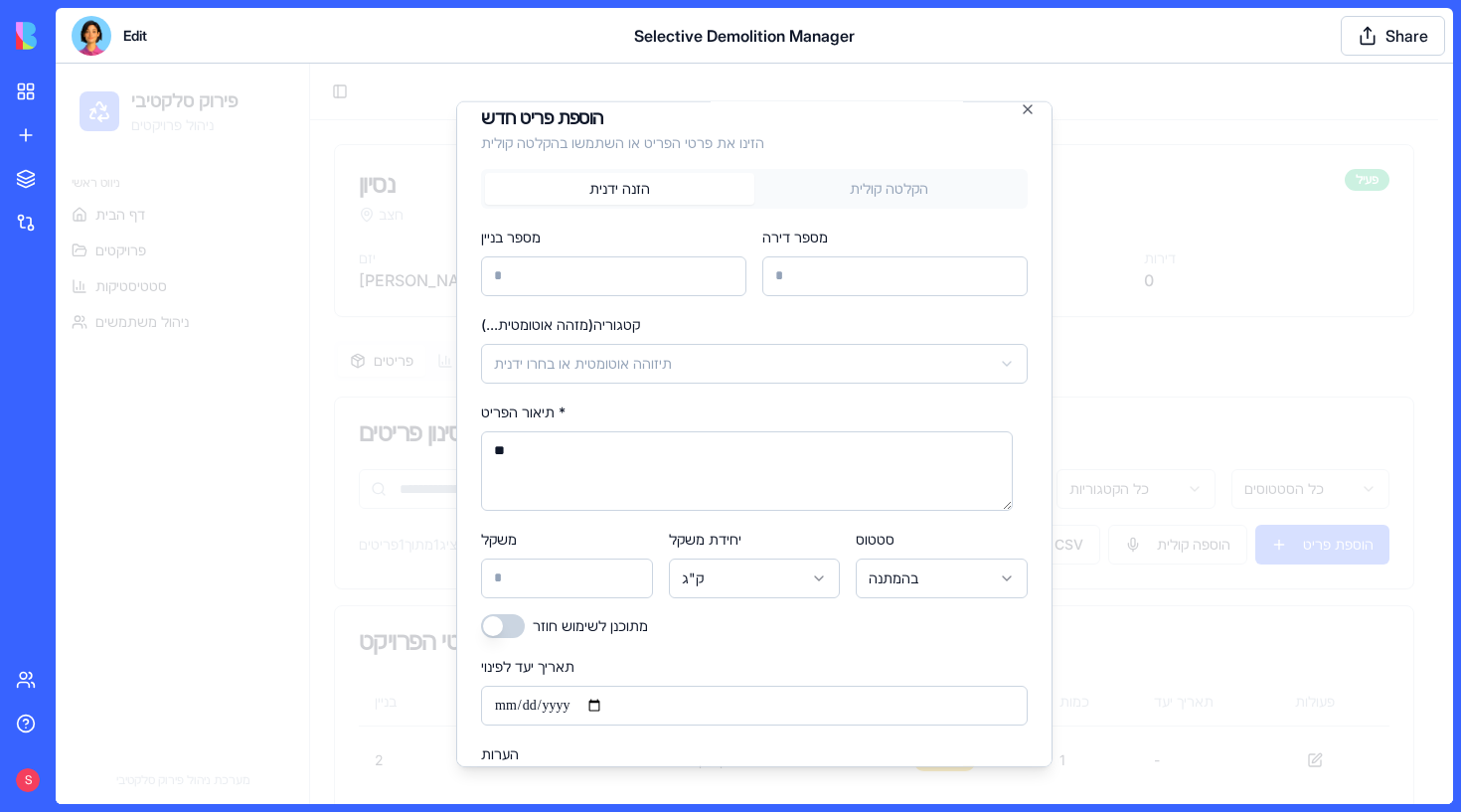 select on "*****" 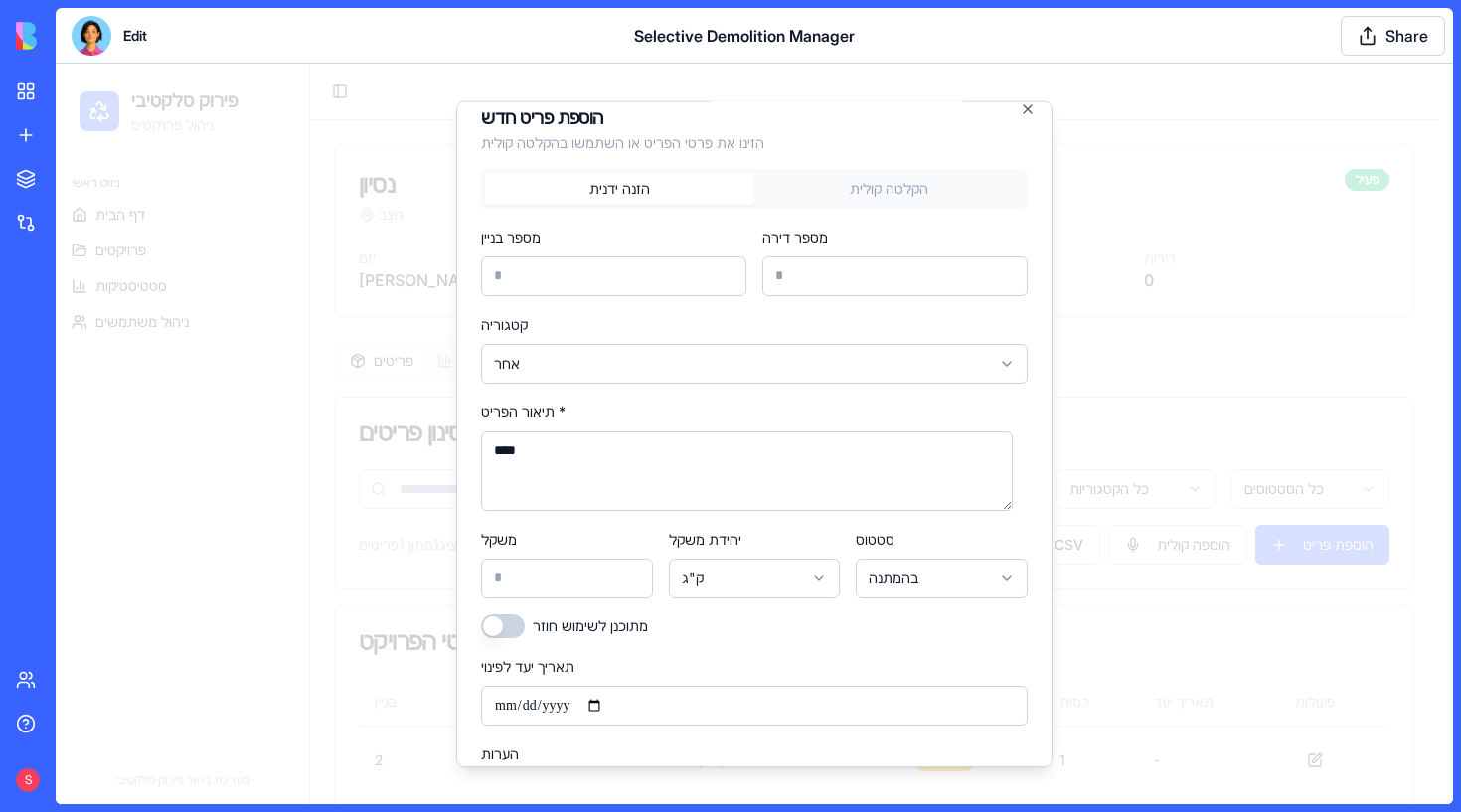 click on "מתוכנן לשימוש חוזר" at bounding box center (754, 625) 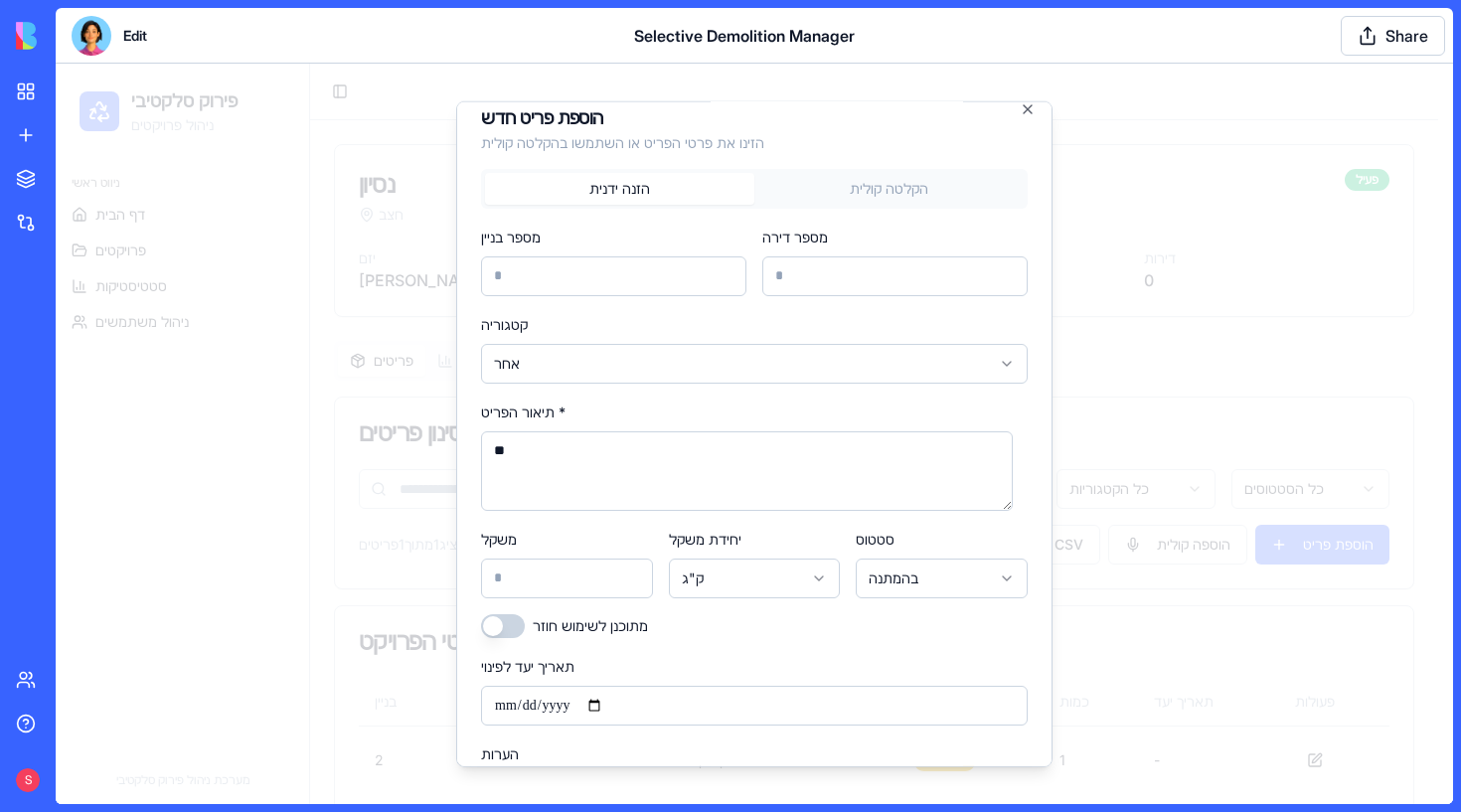 type on "*" 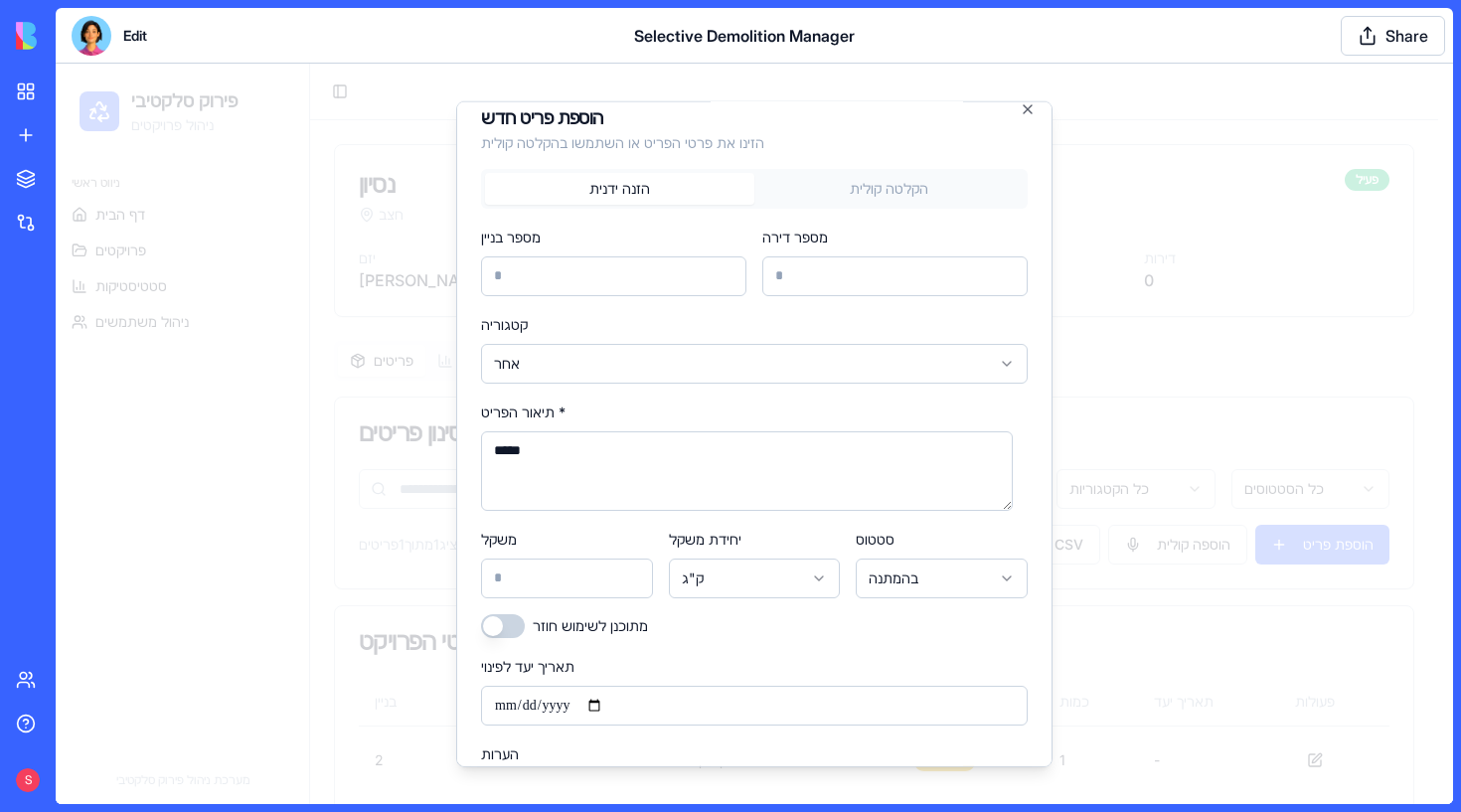 type on "*****" 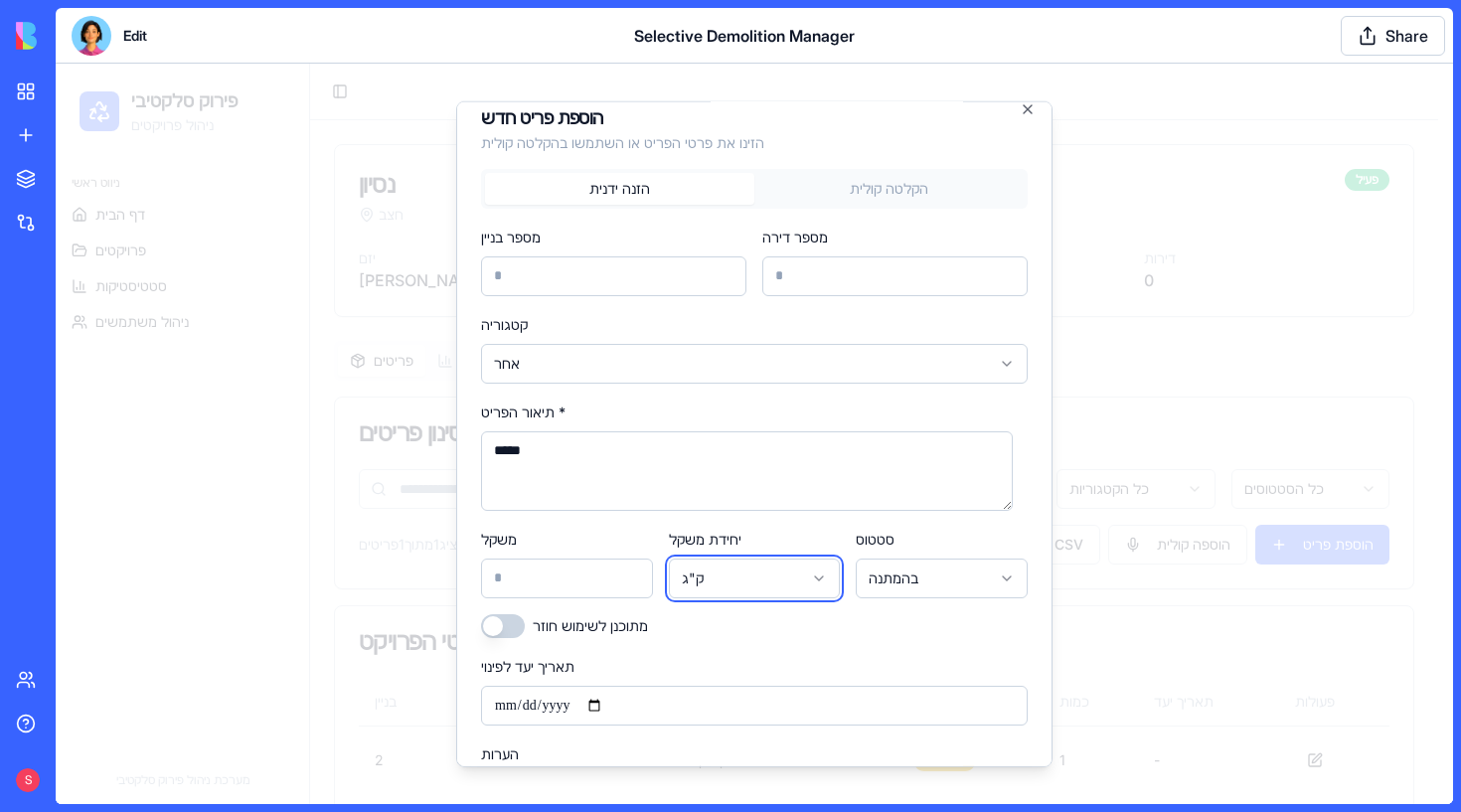 type 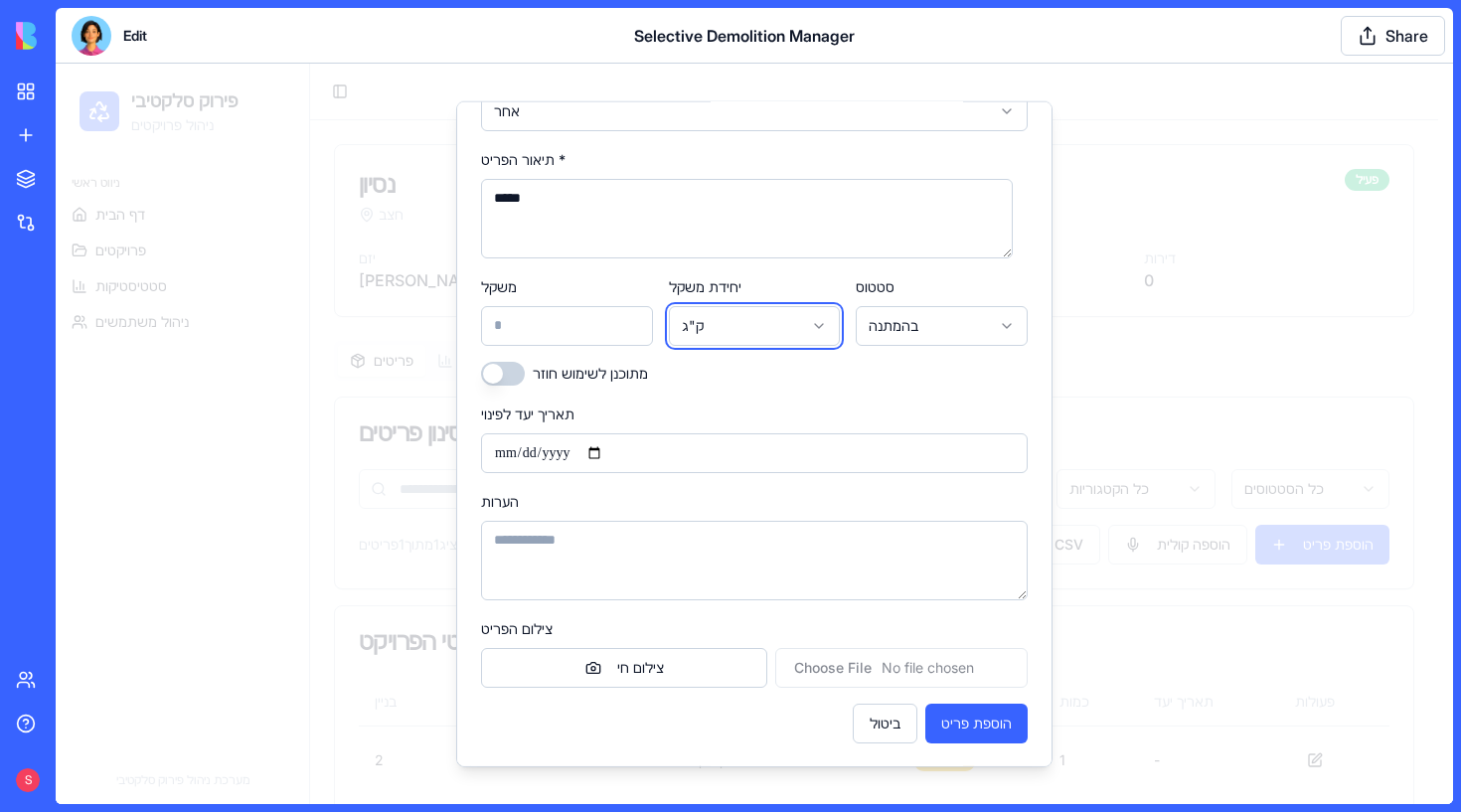 scroll, scrollTop: 269, scrollLeft: 0, axis: vertical 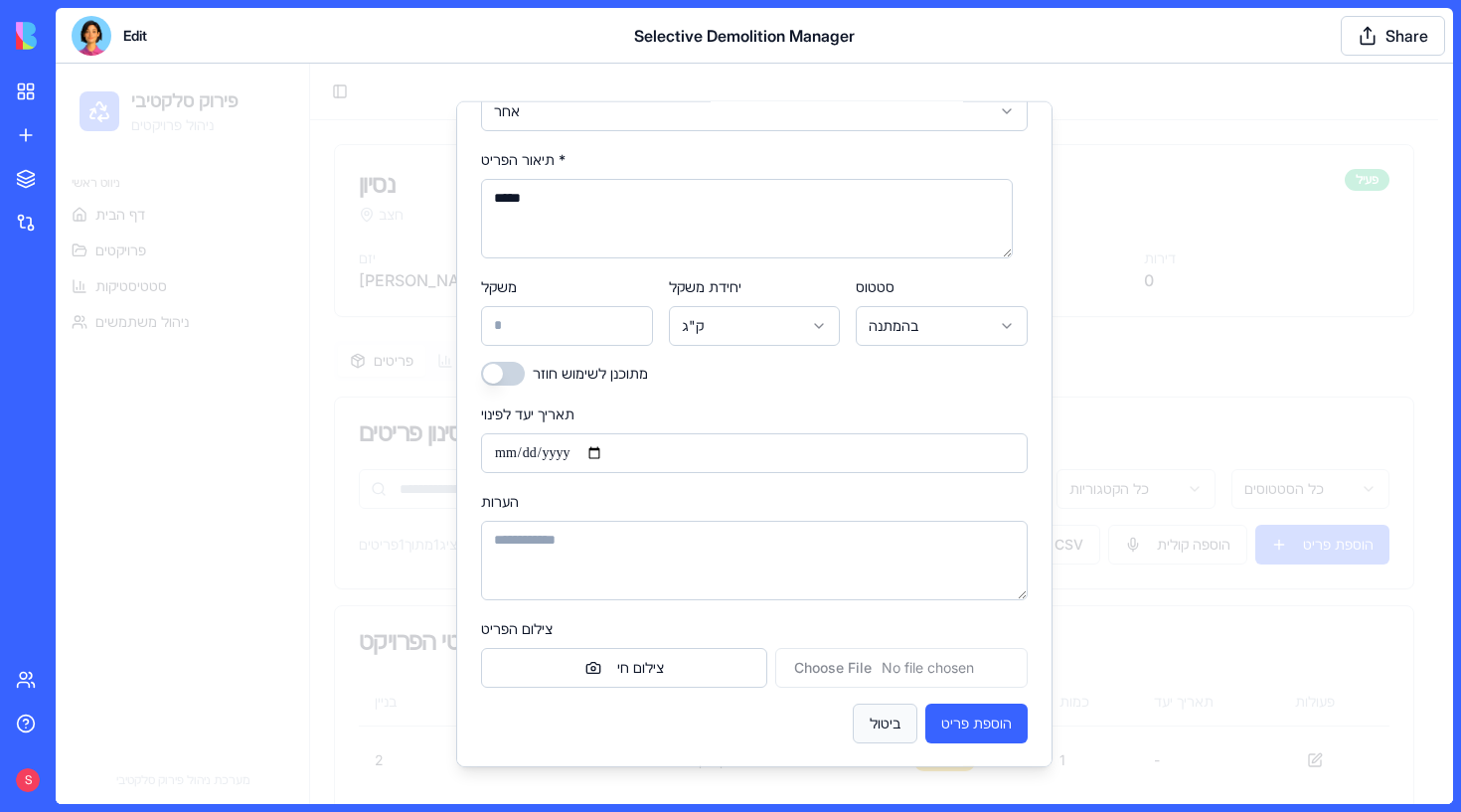 click on "ביטול" at bounding box center [885, 723] 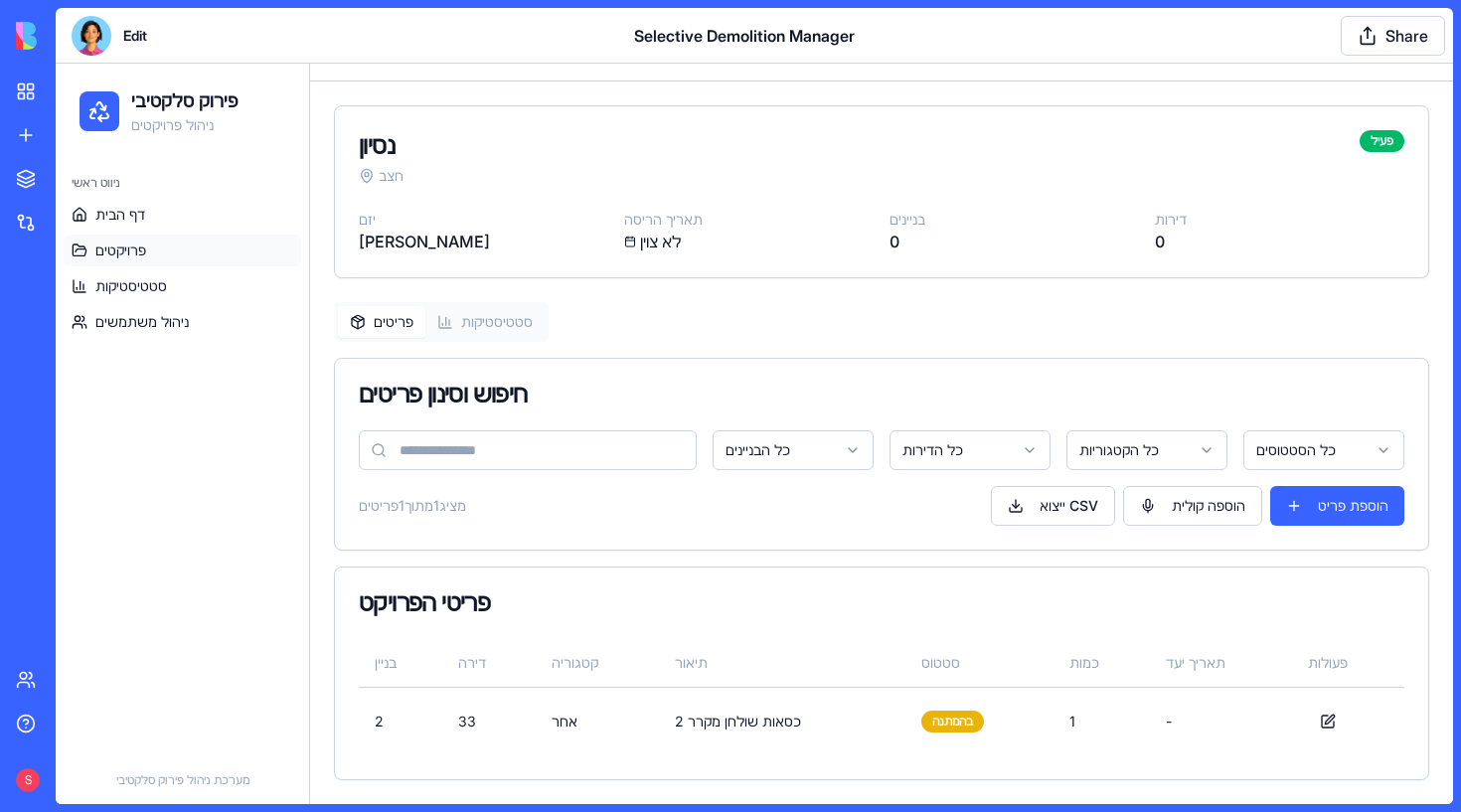 scroll, scrollTop: 39, scrollLeft: 0, axis: vertical 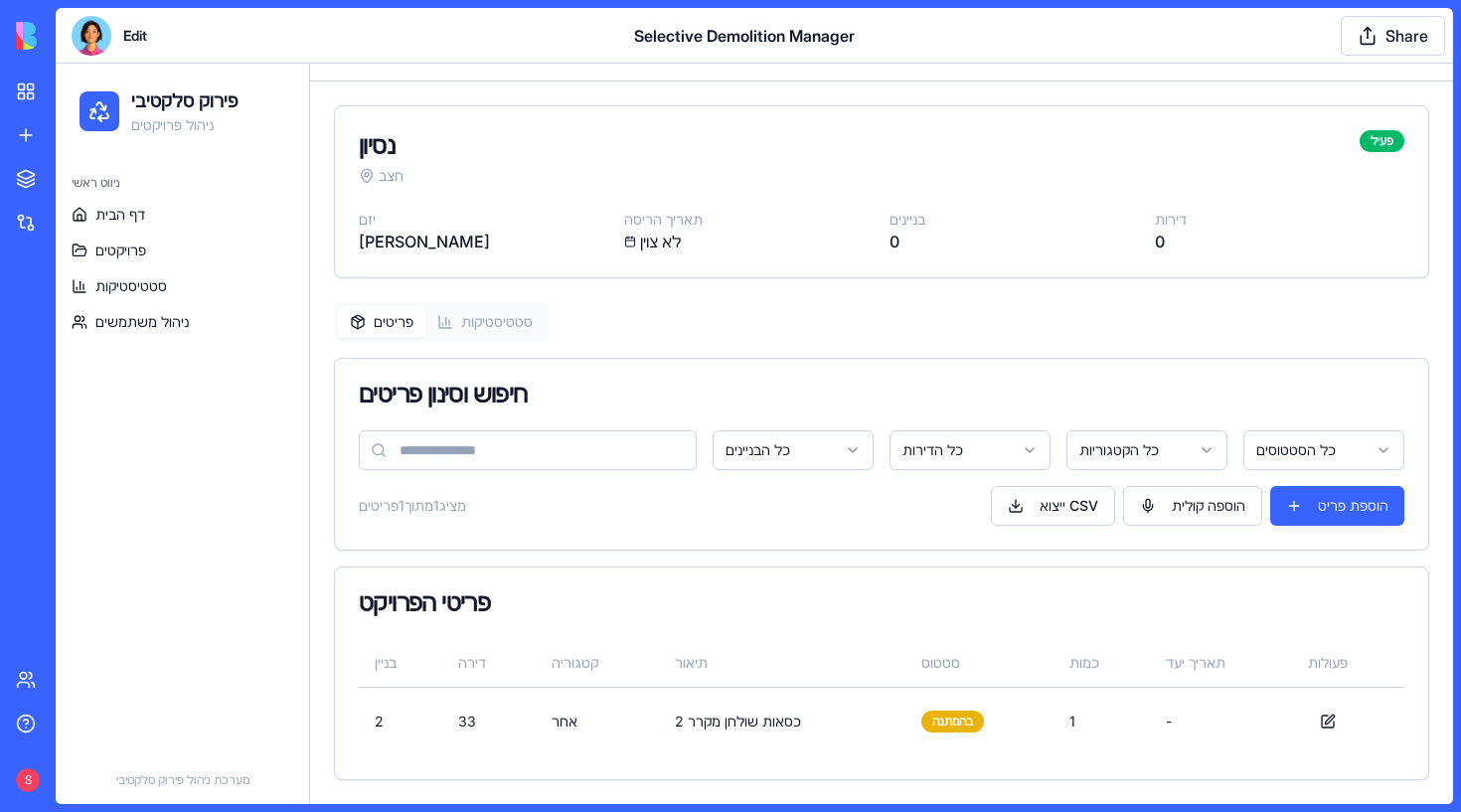 click on "Edit" at bounding box center [135, 36] 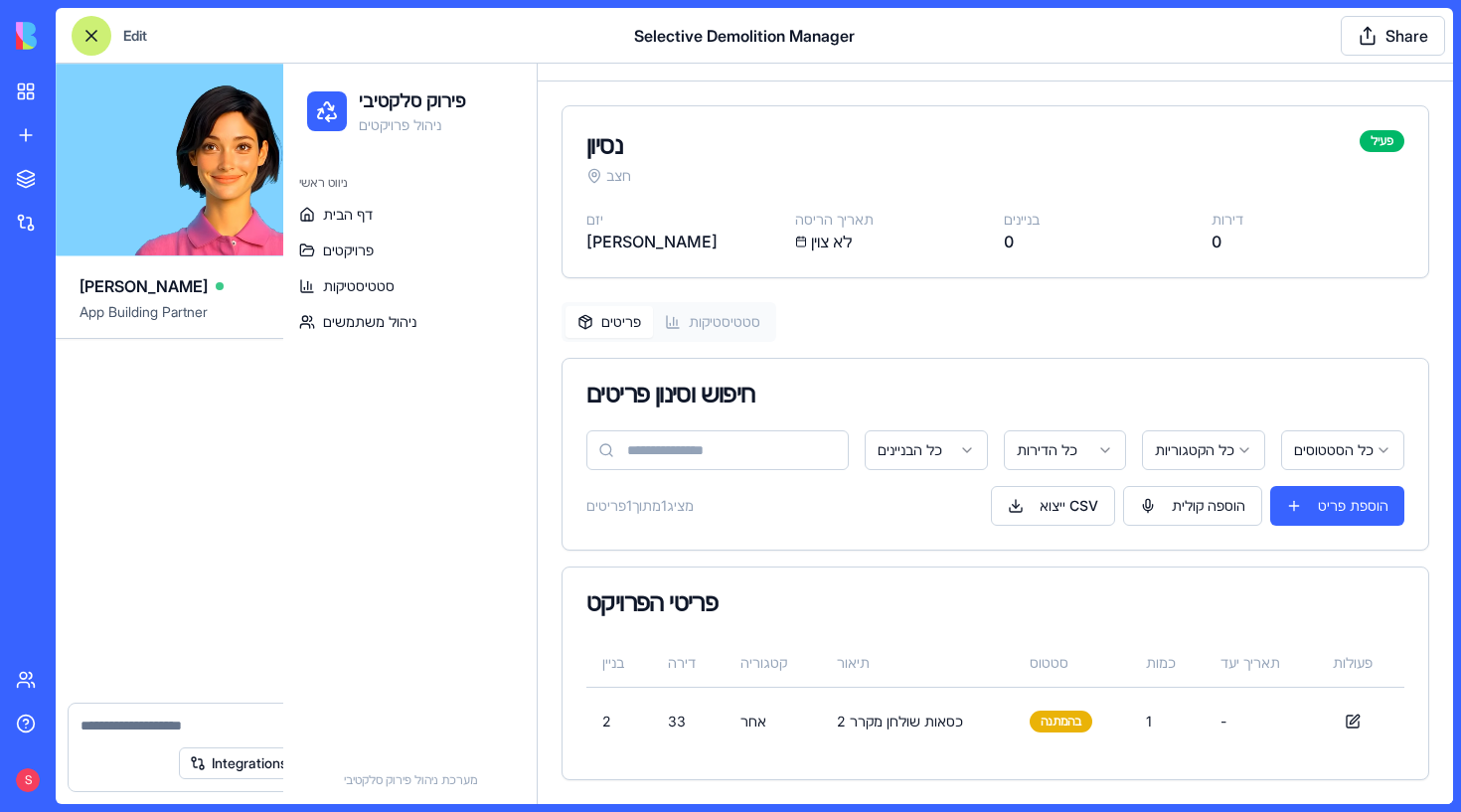 scroll, scrollTop: 16866, scrollLeft: 0, axis: vertical 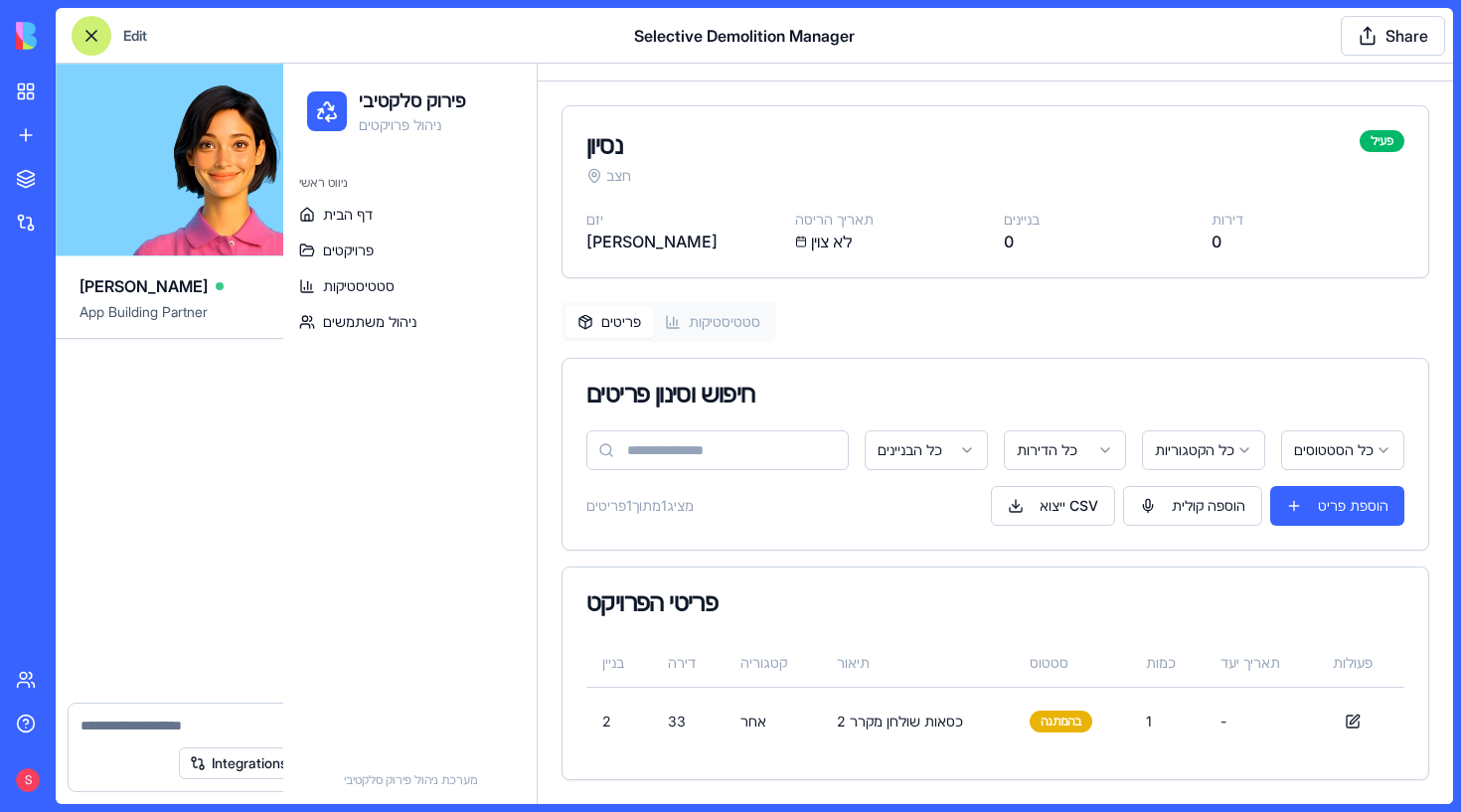 click on "Edit" at bounding box center (135, 36) 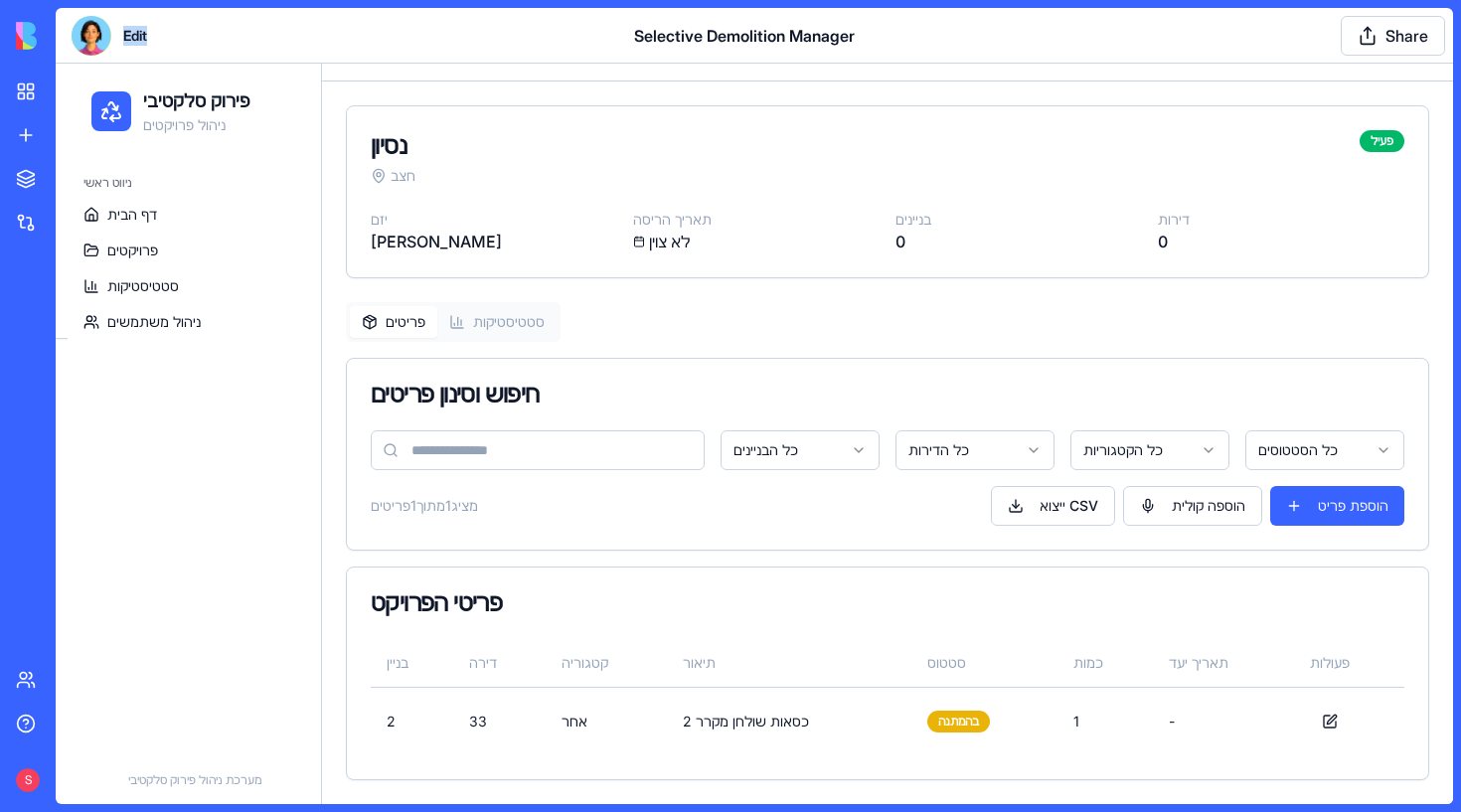 click on "Edit" at bounding box center (135, 36) 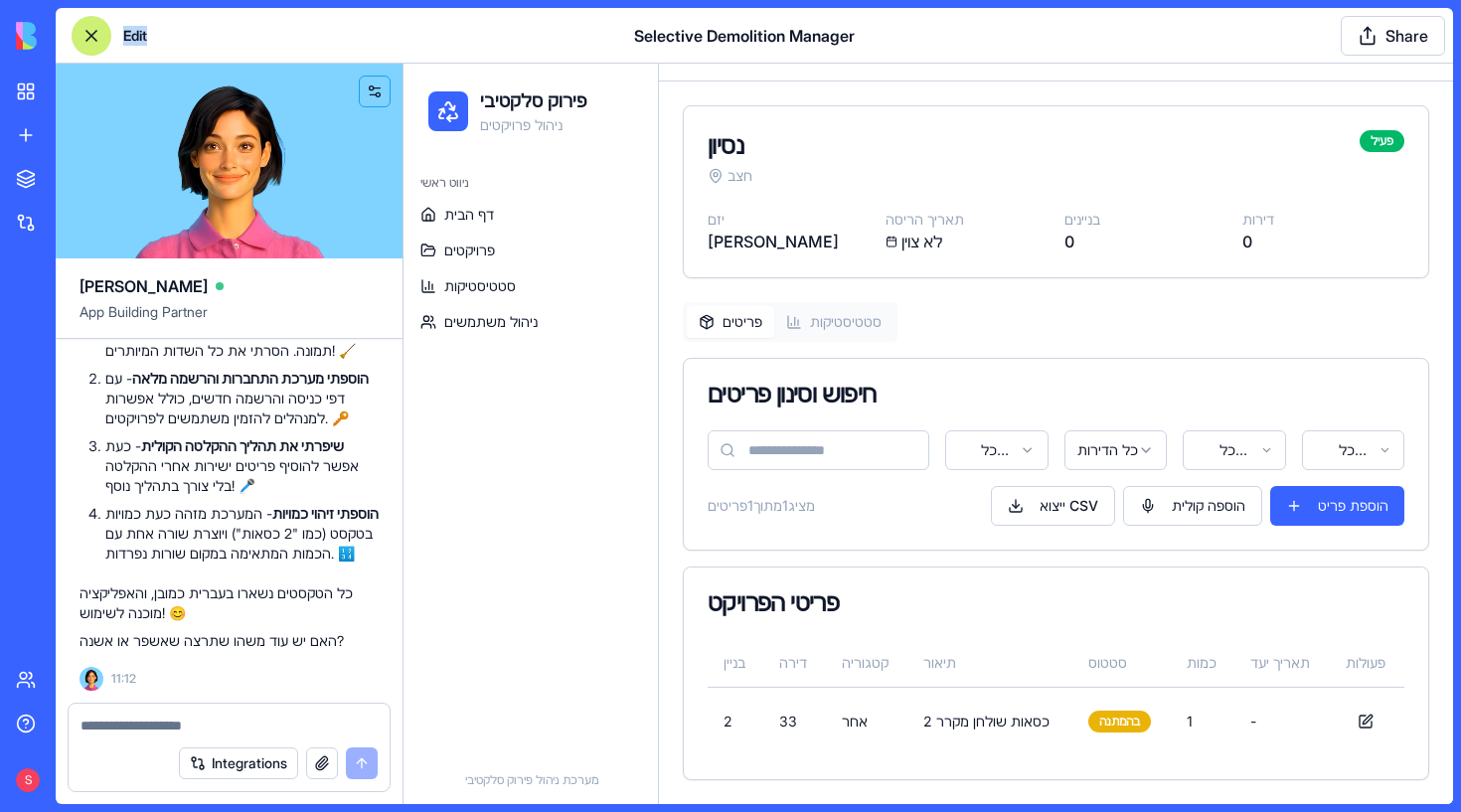 scroll, scrollTop: 16881, scrollLeft: 0, axis: vertical 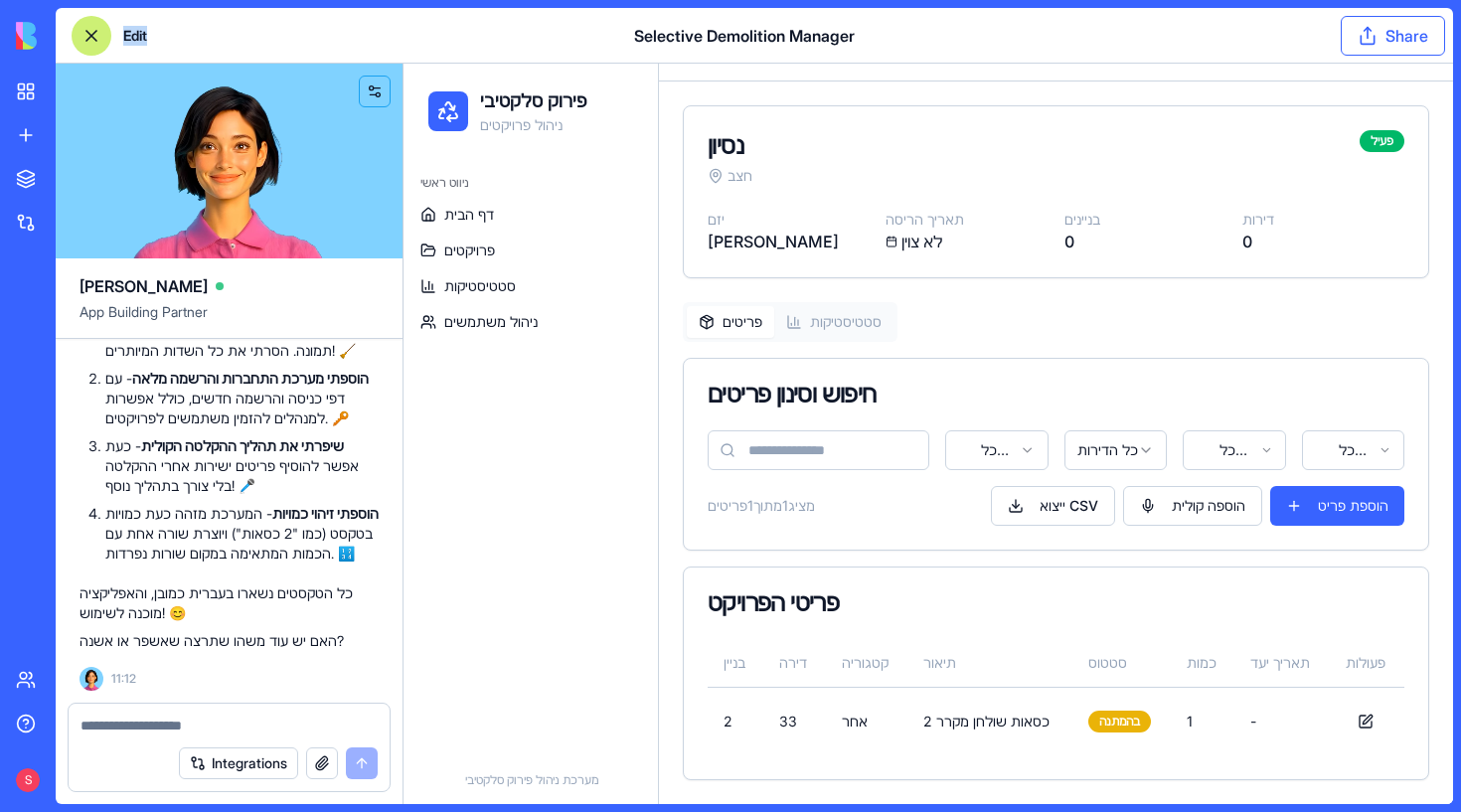 click on "Share" at bounding box center (1392, 36) 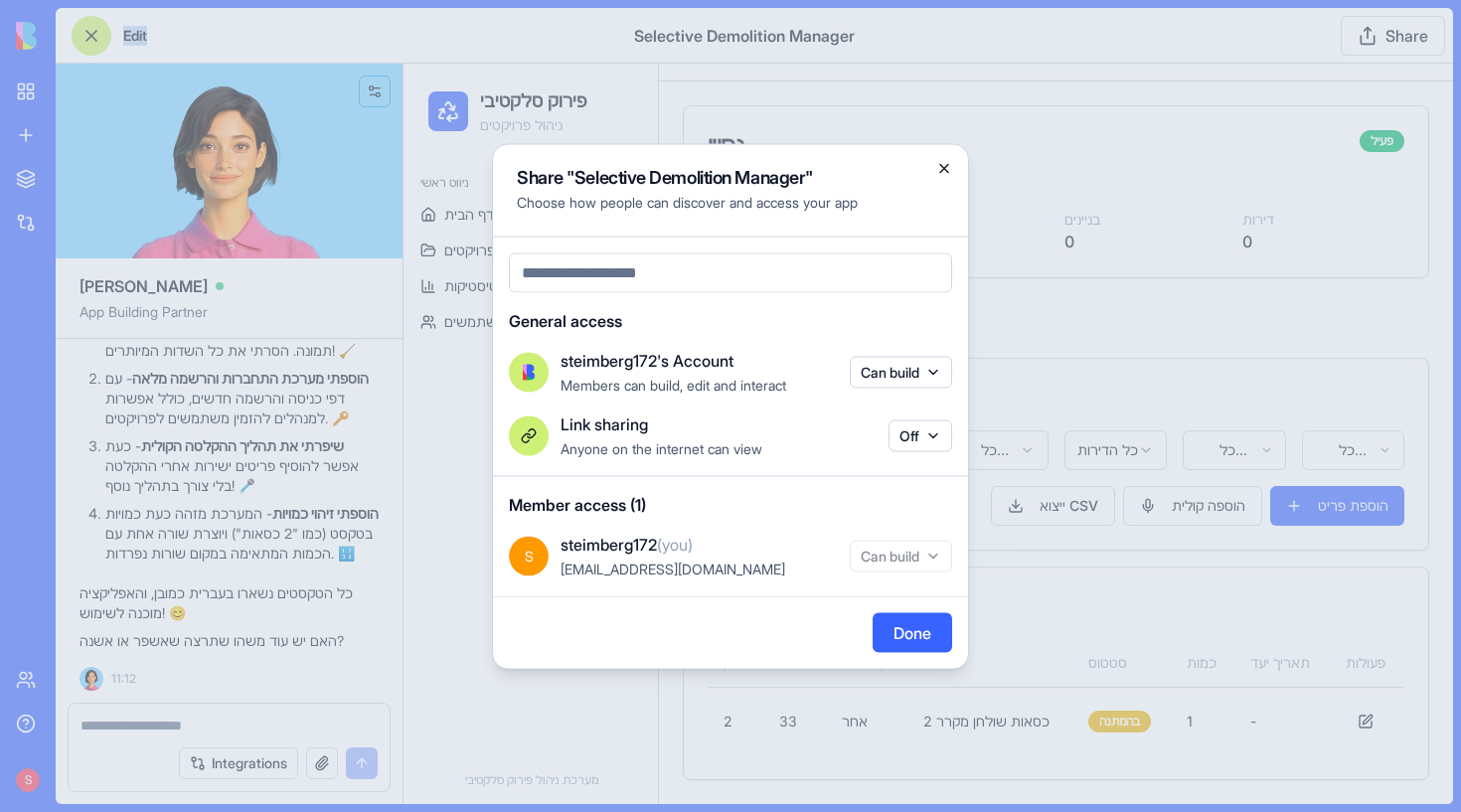 click 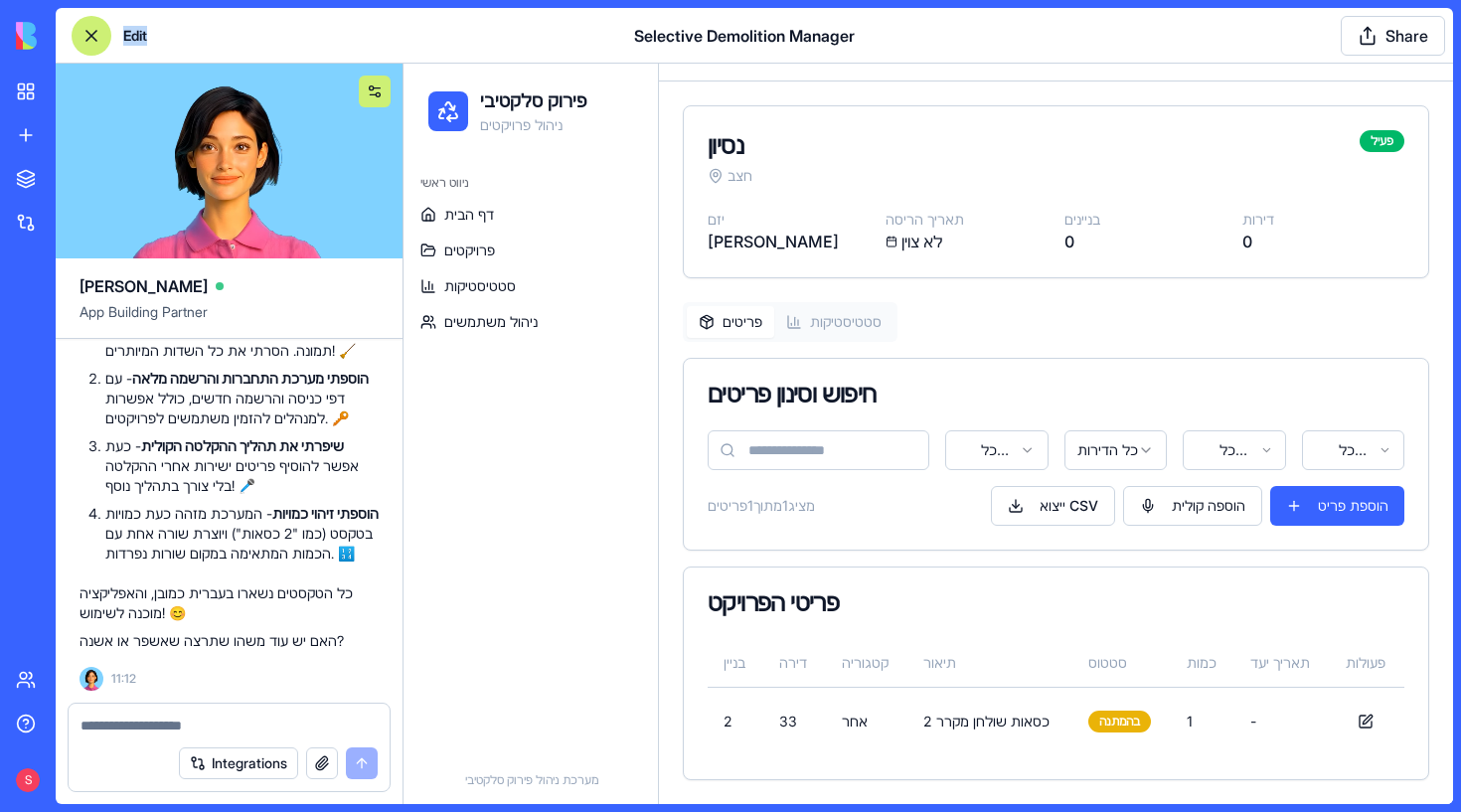 click at bounding box center (375, 91) 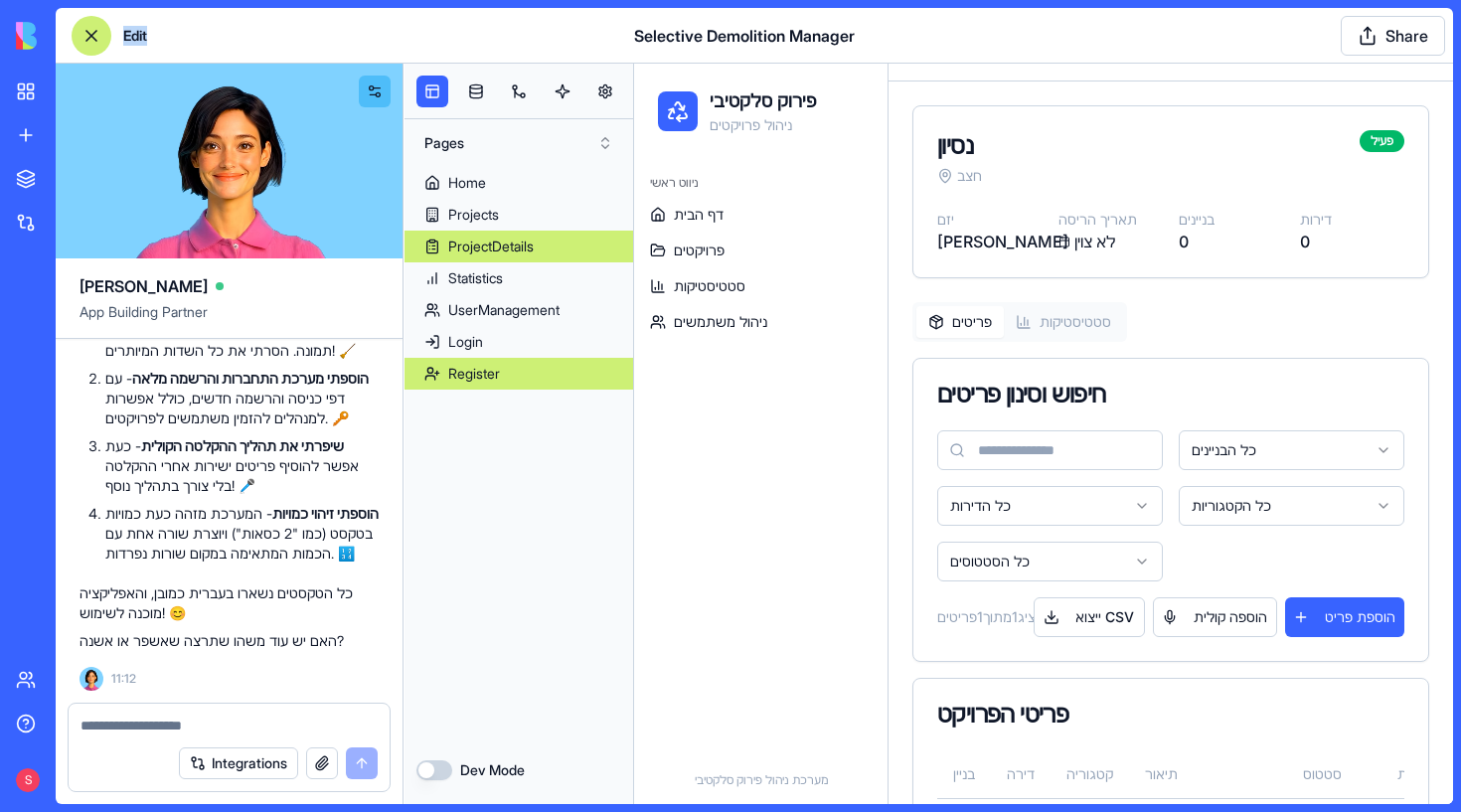 click on "Register" at bounding box center [519, 374] 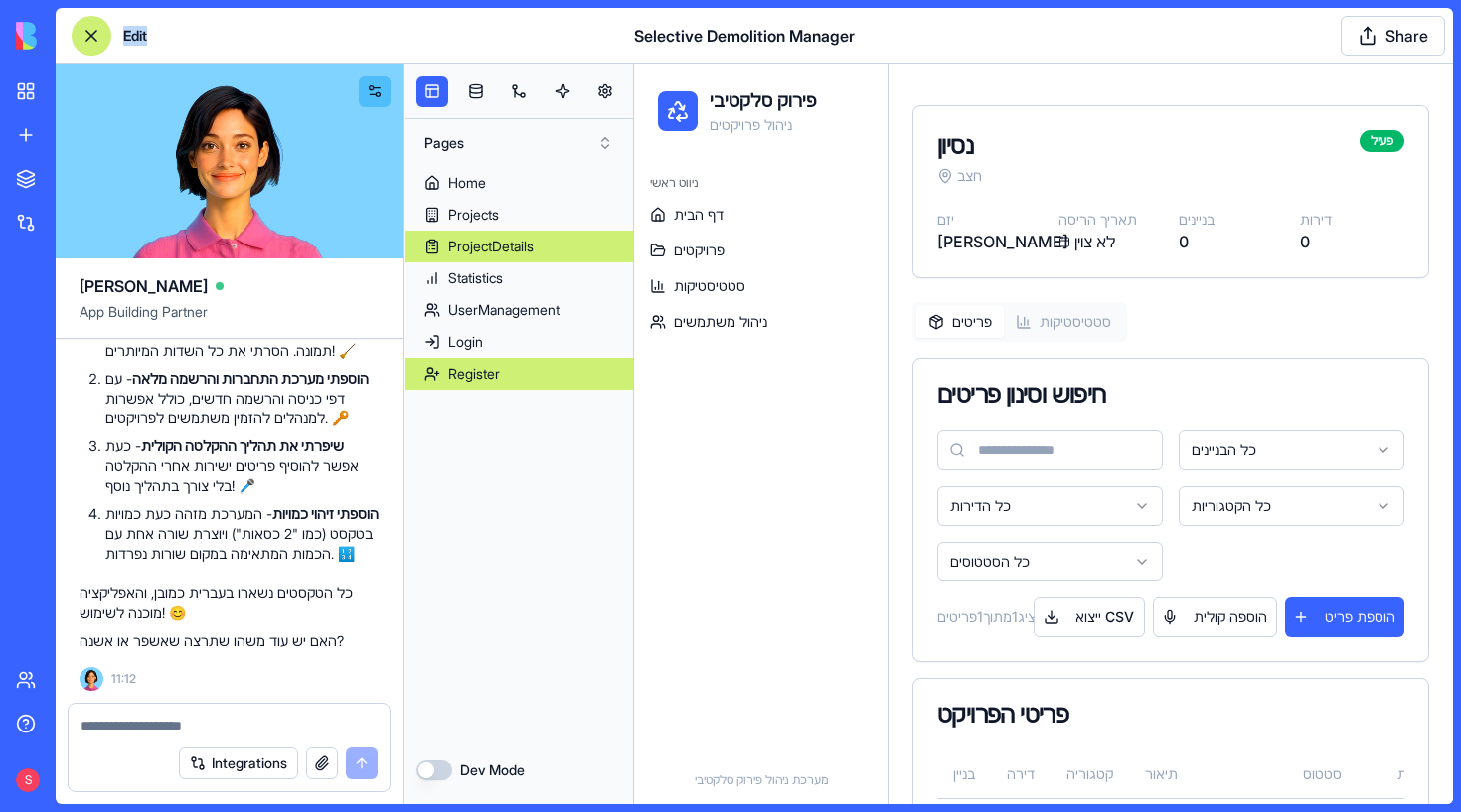 scroll, scrollTop: 0, scrollLeft: 0, axis: both 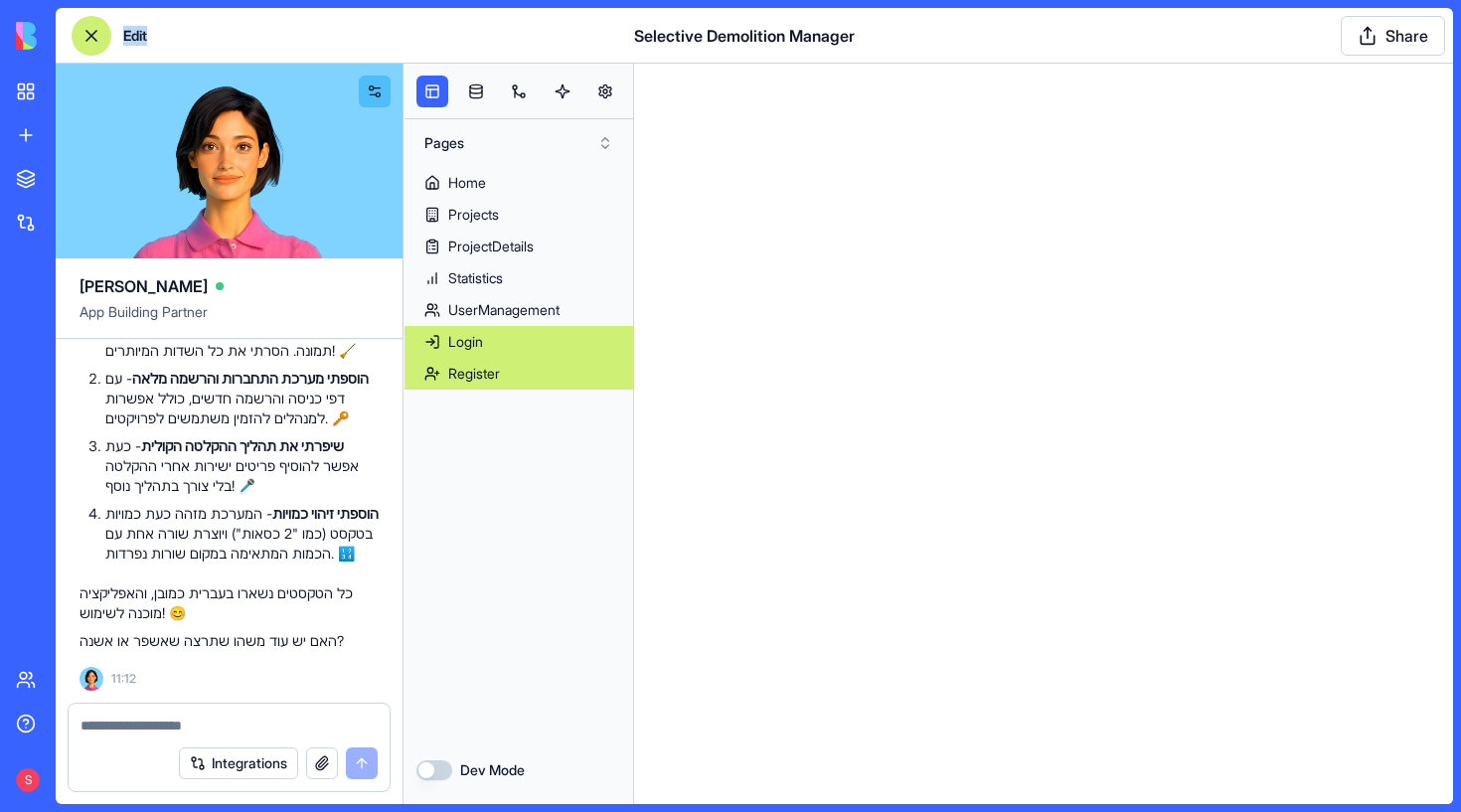 click on "Login" at bounding box center [519, 342] 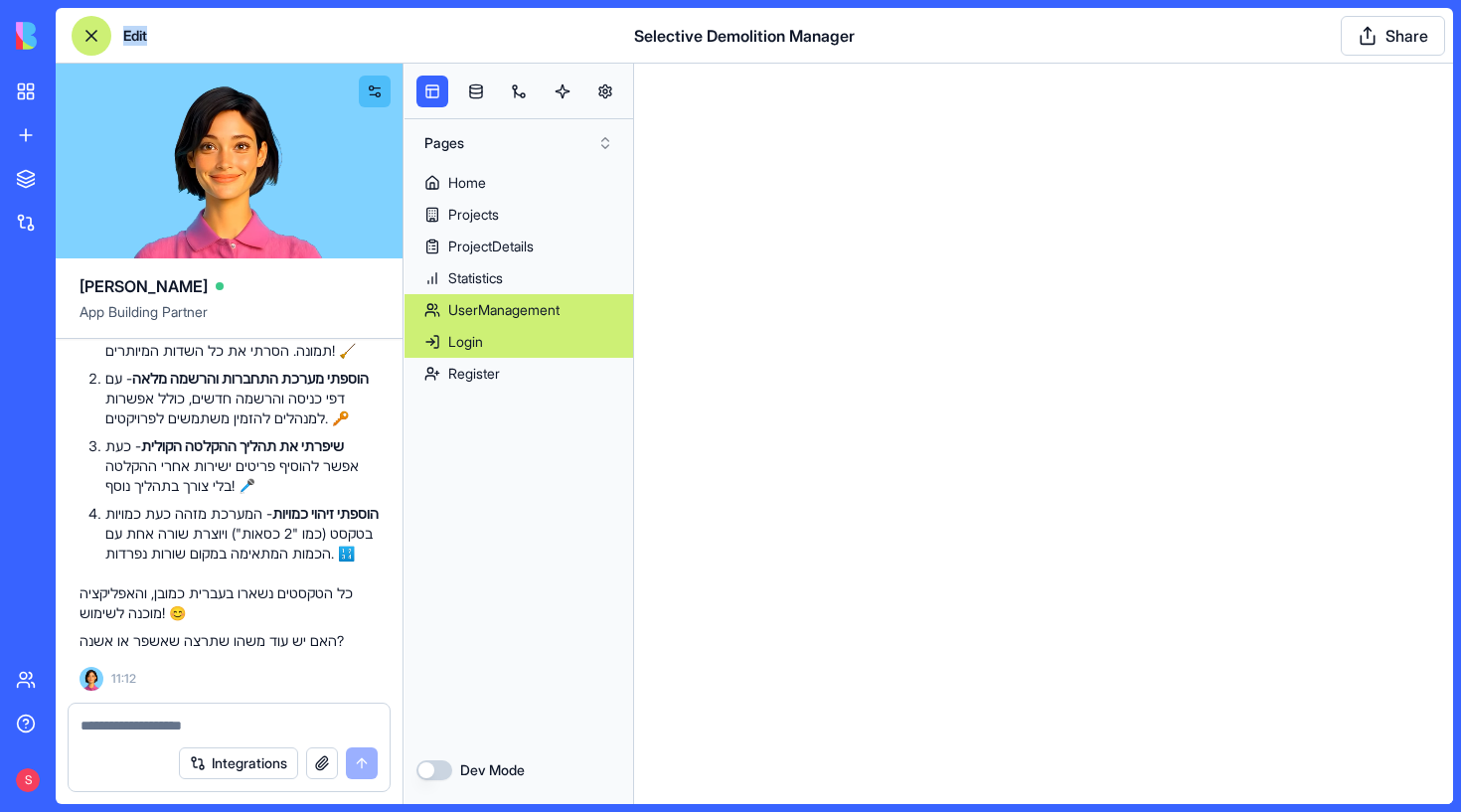 click on "UserManagement" at bounding box center (504, 310) 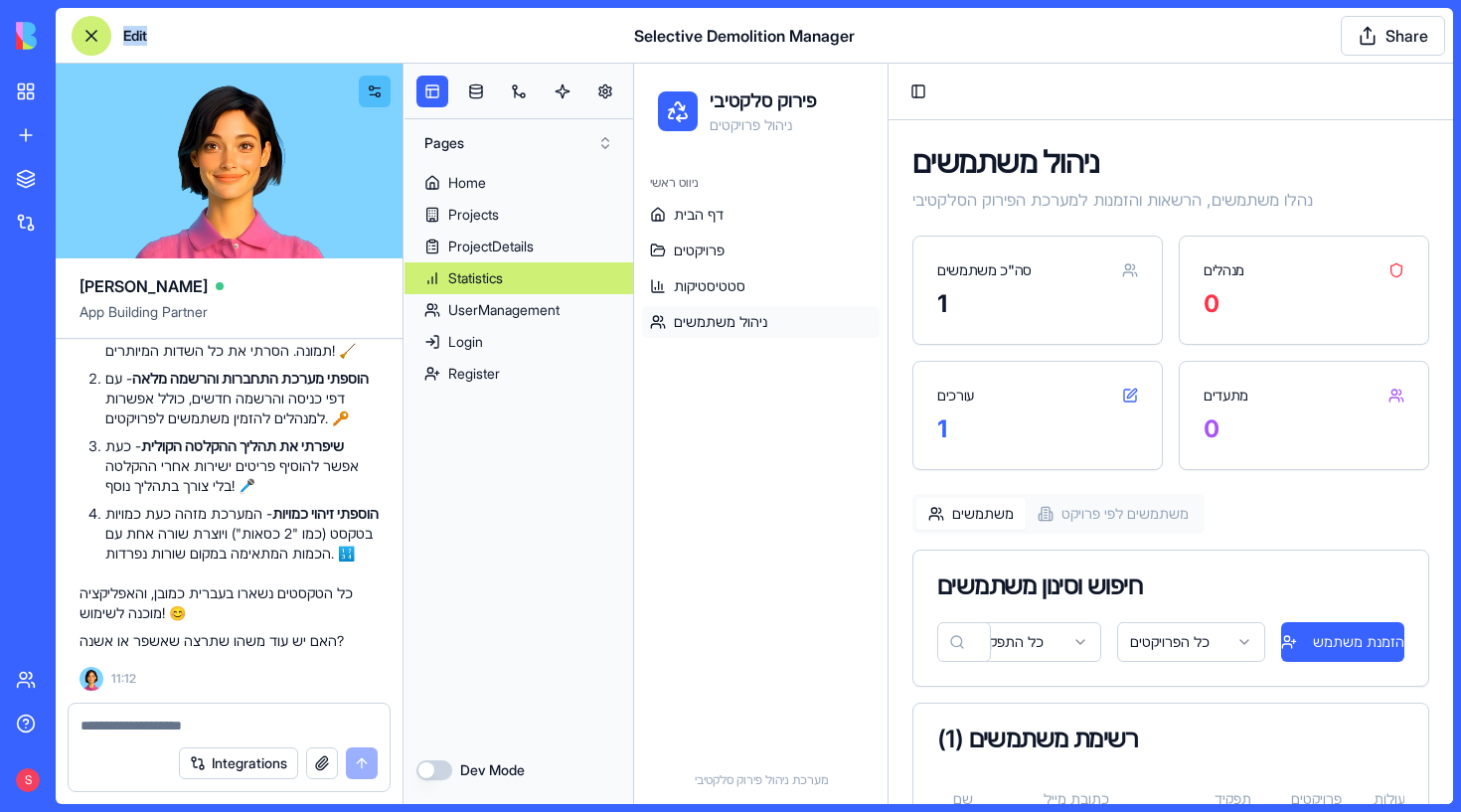 click on "Statistics" at bounding box center (475, 278) 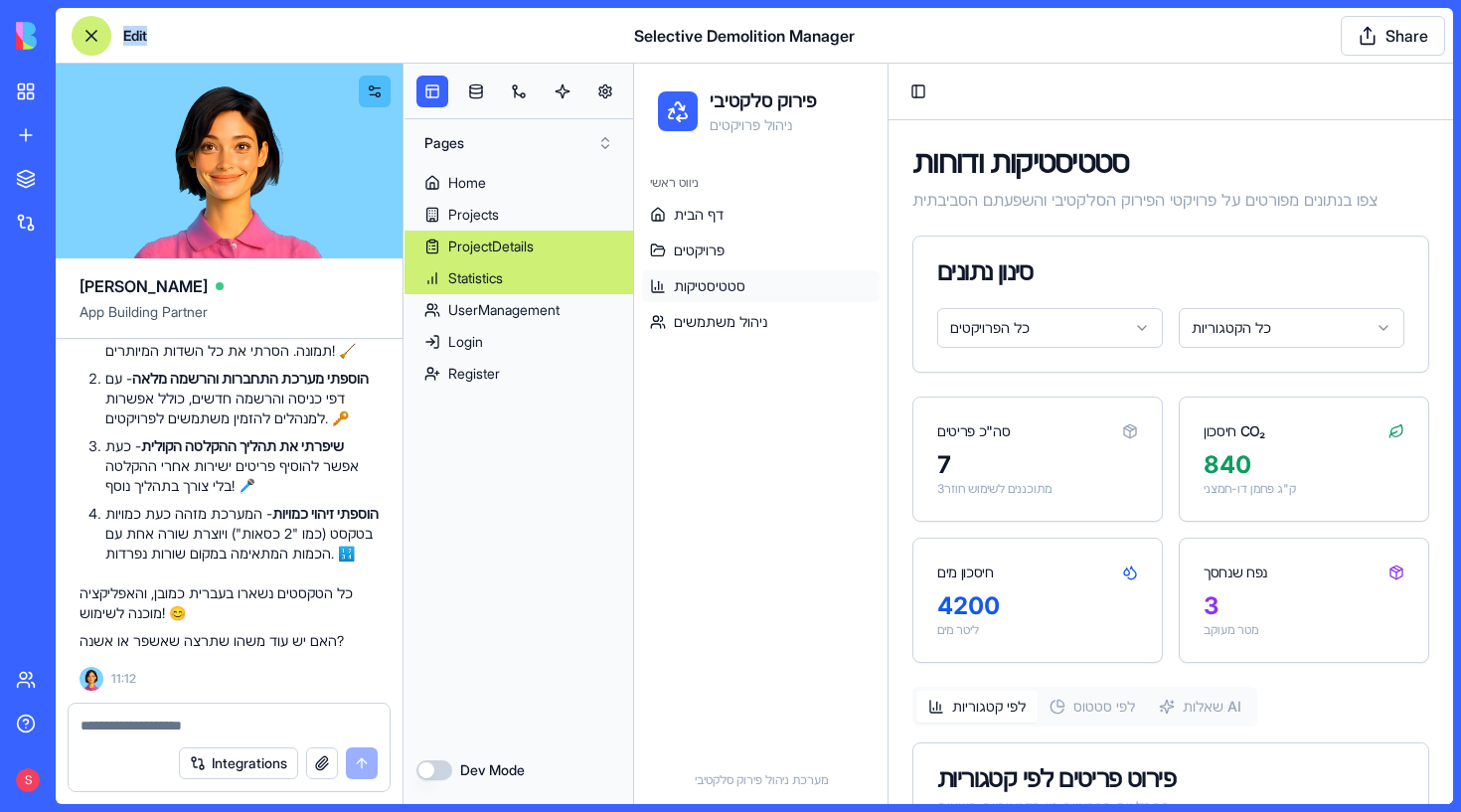 click on "ProjectDetails" at bounding box center (491, 246) 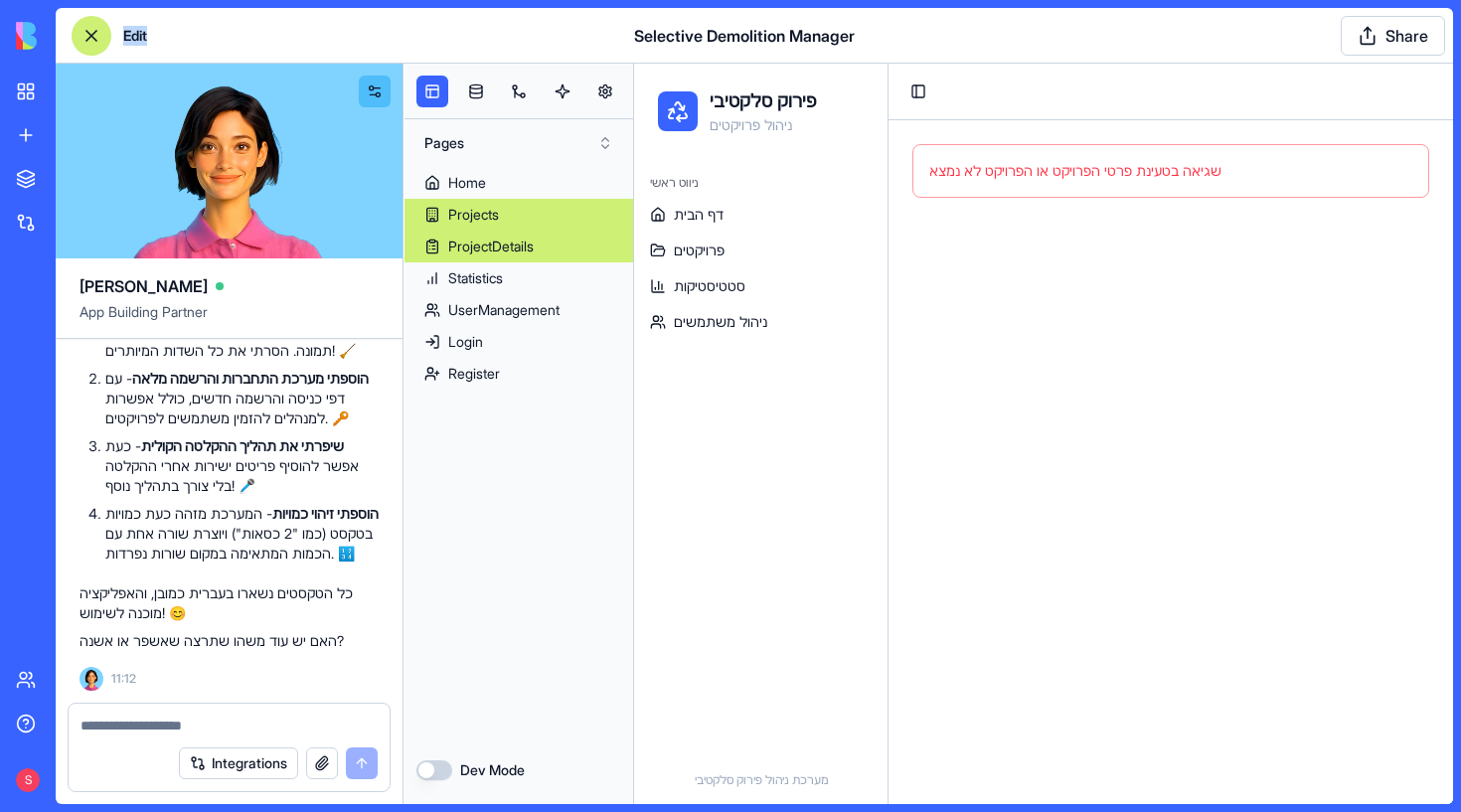 click on "Projects" at bounding box center (519, 215) 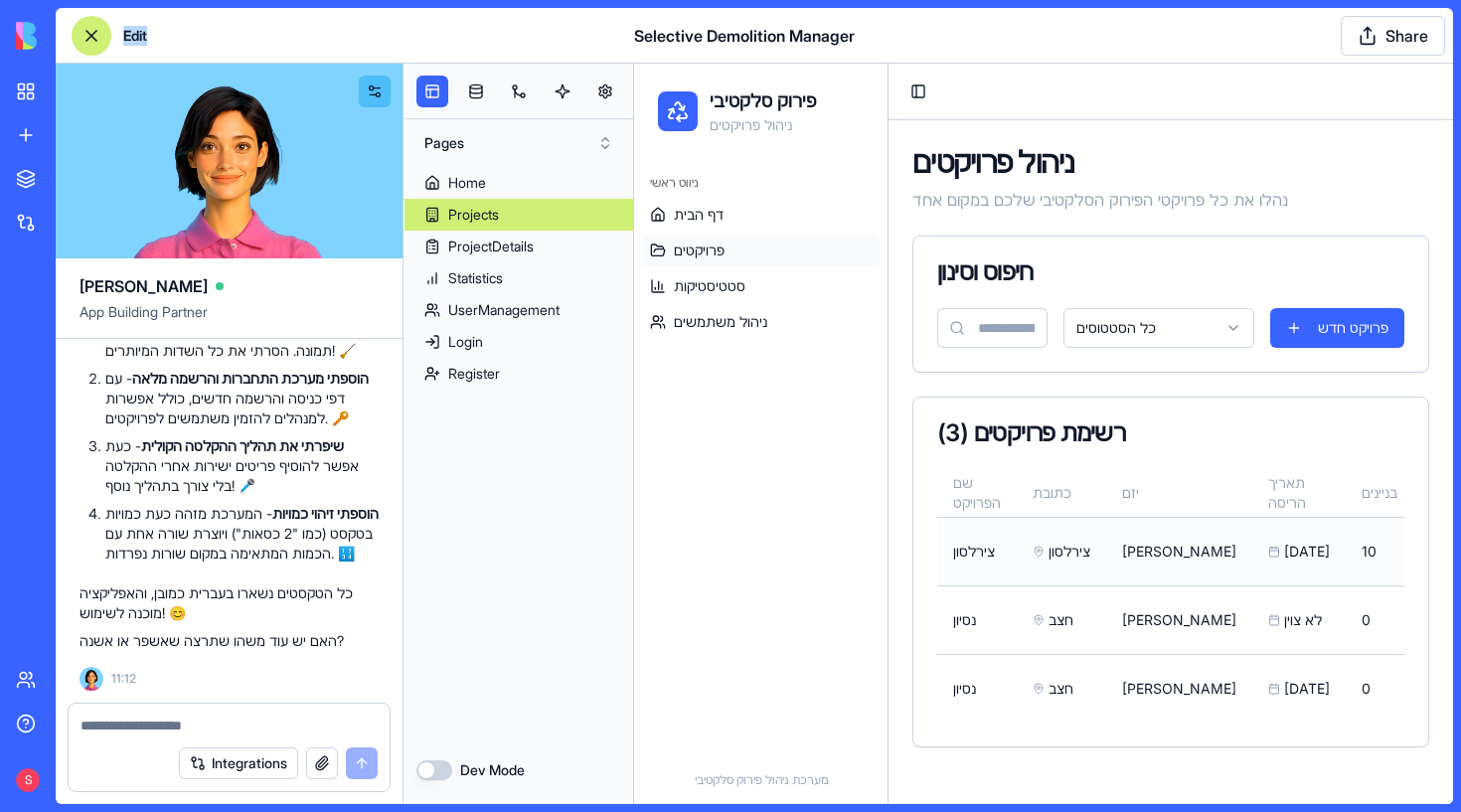 scroll, scrollTop: 0, scrollLeft: 0, axis: both 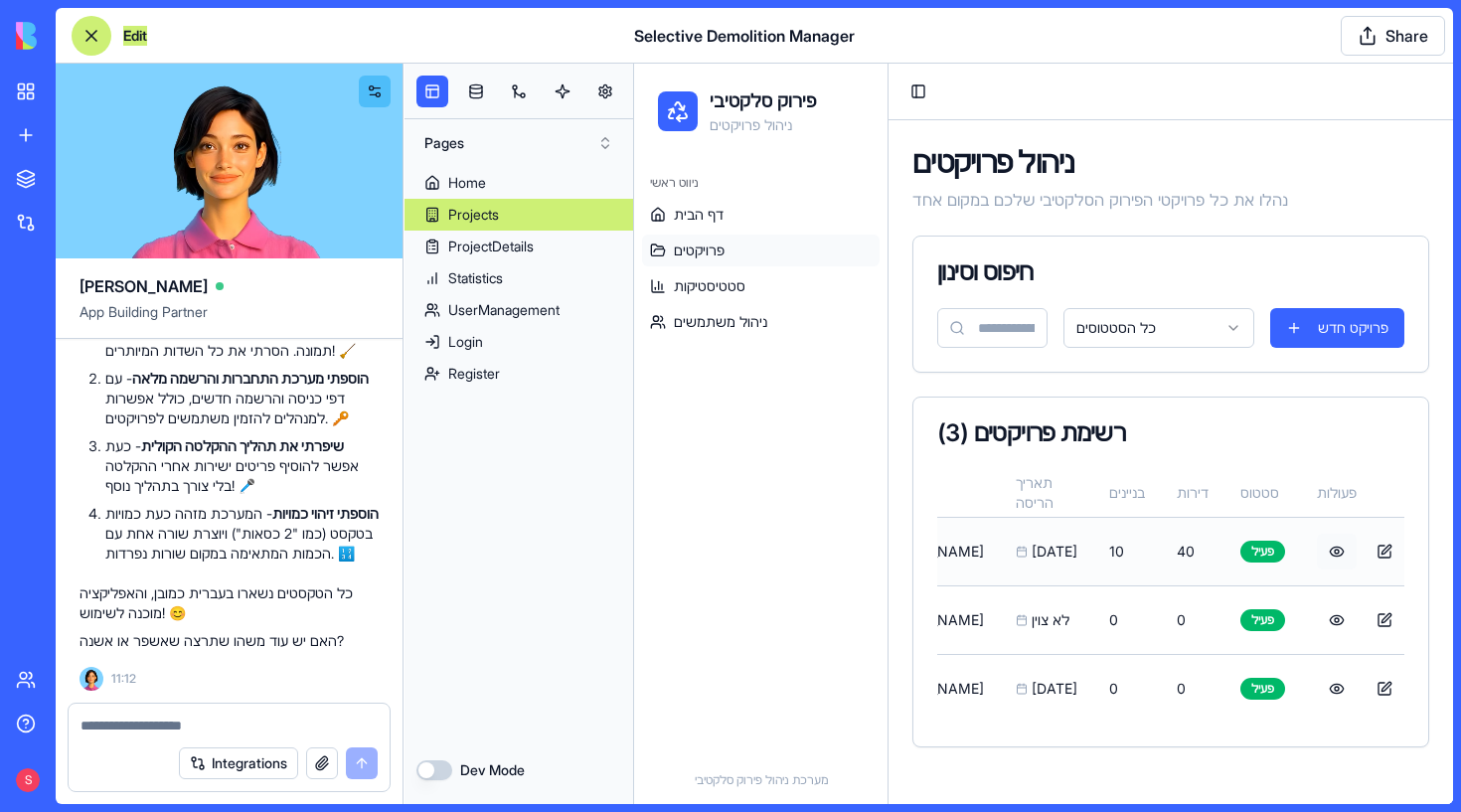 click at bounding box center [1337, 552] 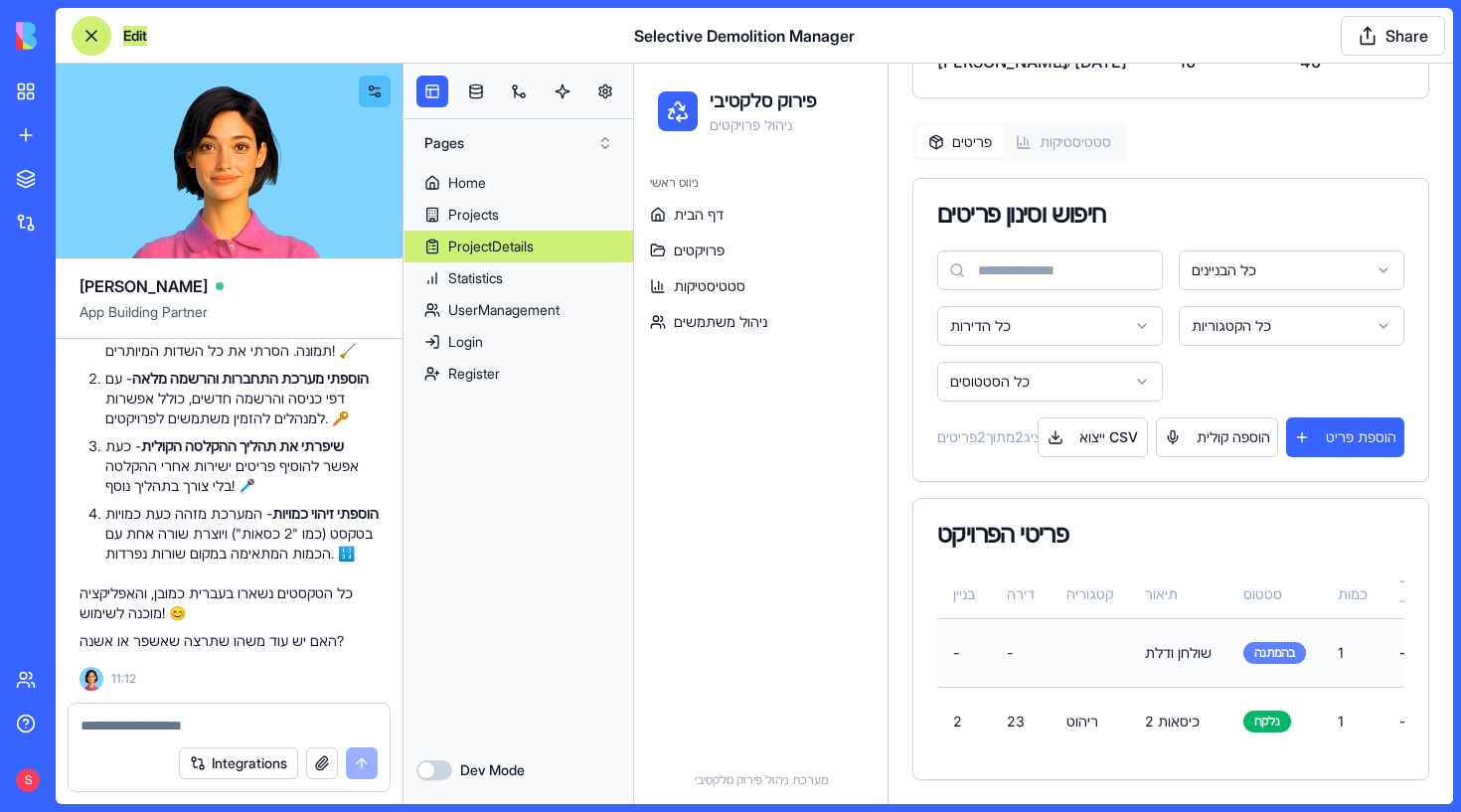 scroll, scrollTop: 234, scrollLeft: 0, axis: vertical 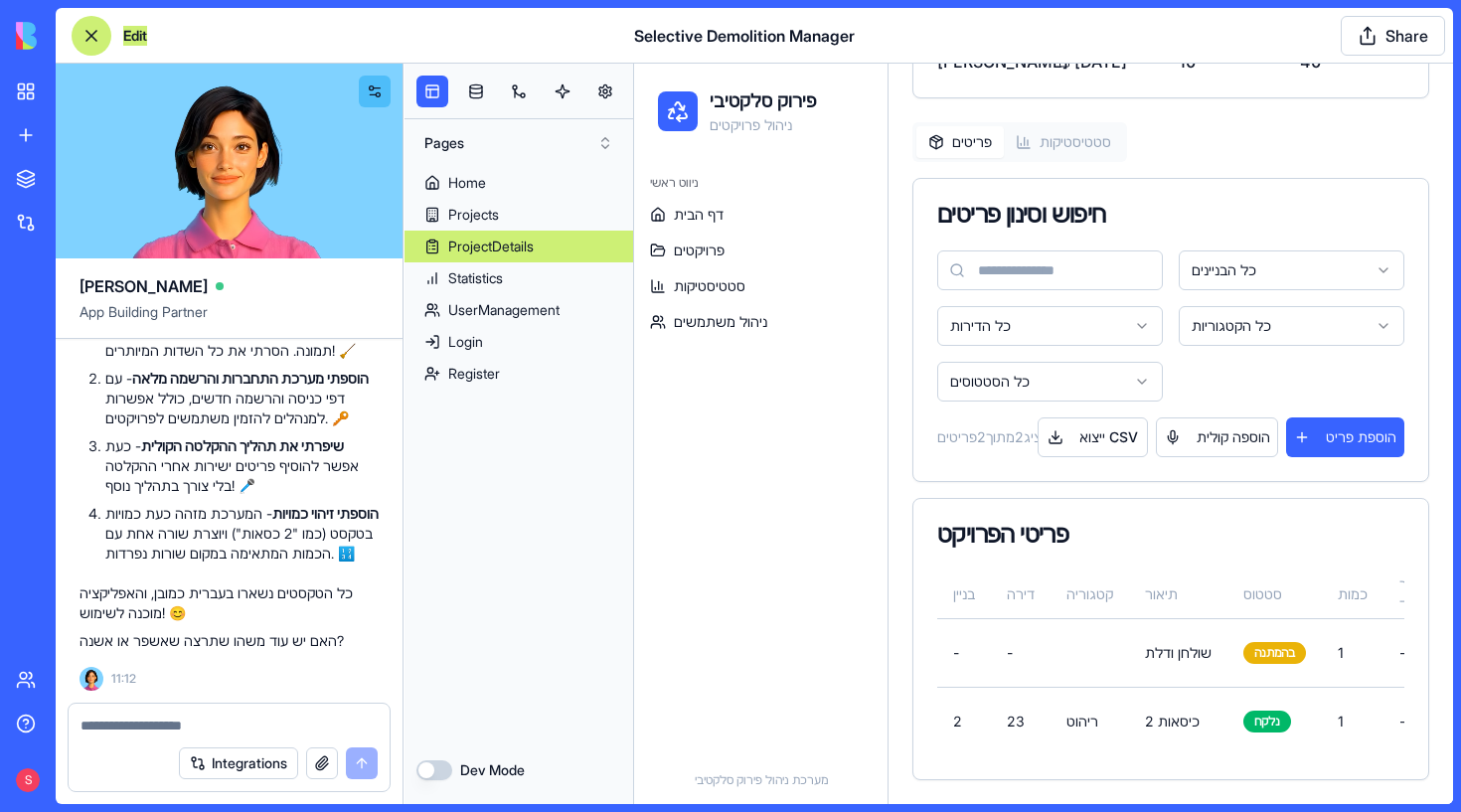 click on "כל הבניינים כל הדירות כל הקטגוריות כל הסטטוסים מציג  2  מתוך  2  פריטים ייצוא CSV הוספה קולית הוספת פריט" at bounding box center [1171, 366] 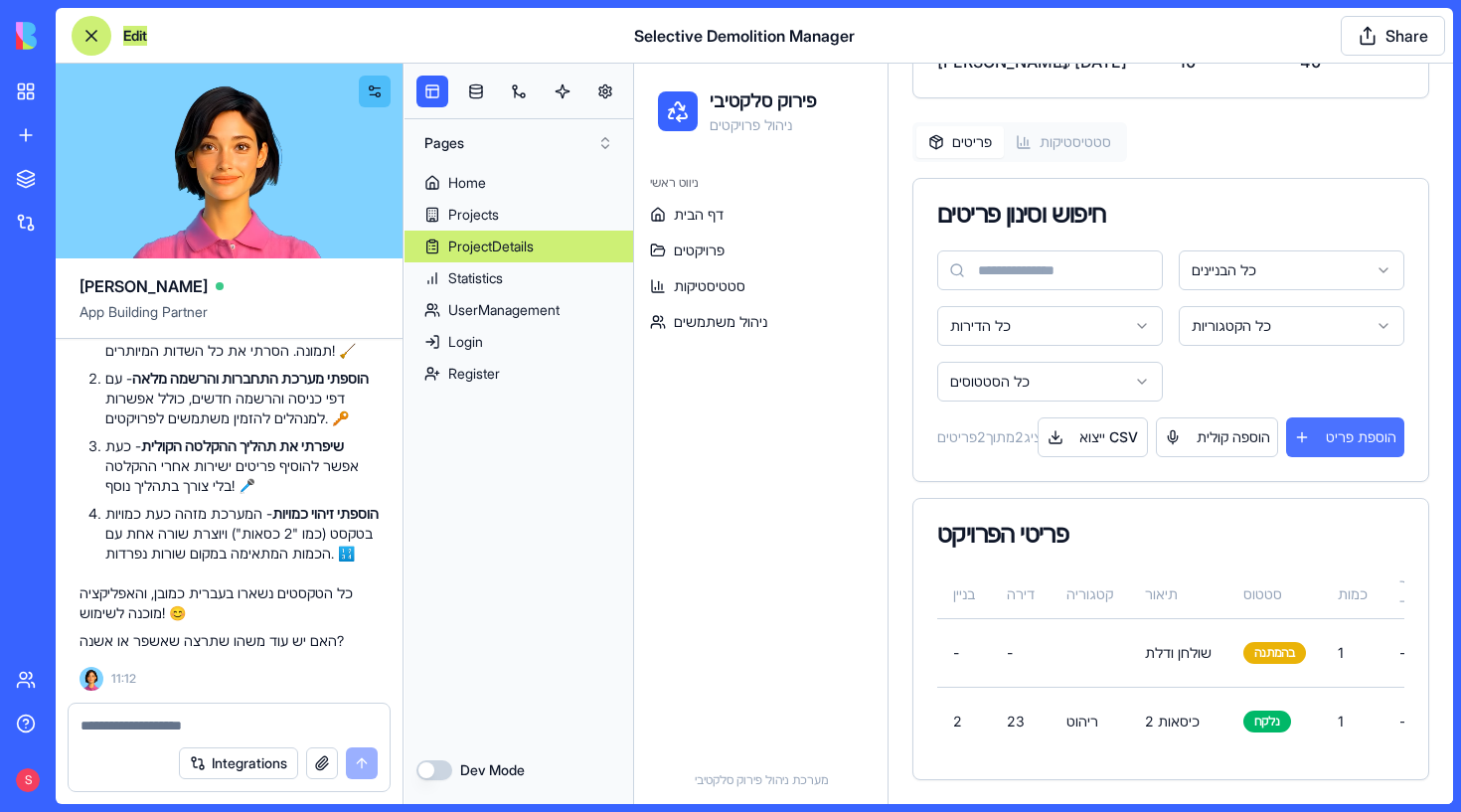 click on "הוספת פריט" at bounding box center [1345, 437] 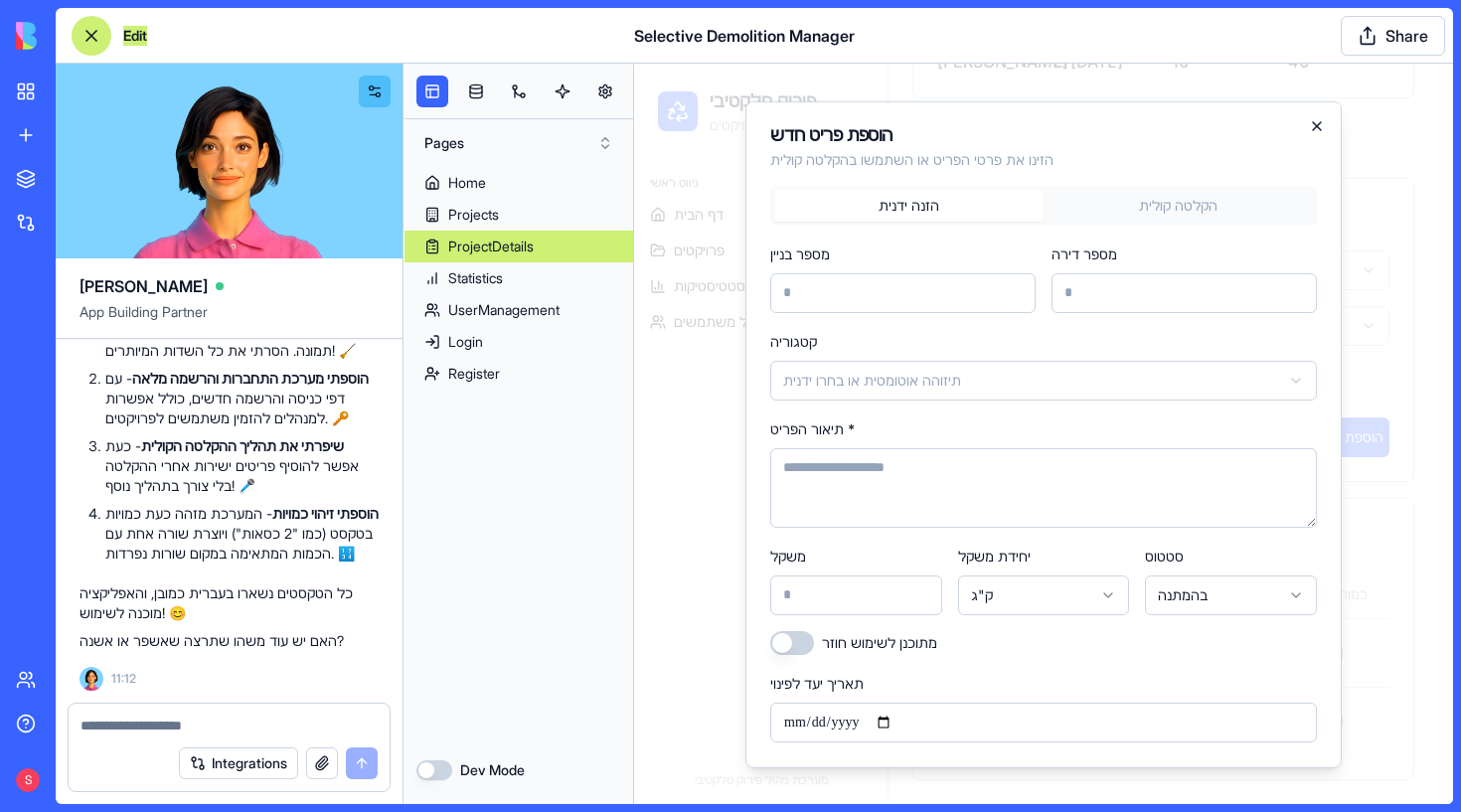 scroll, scrollTop: 0, scrollLeft: 0, axis: both 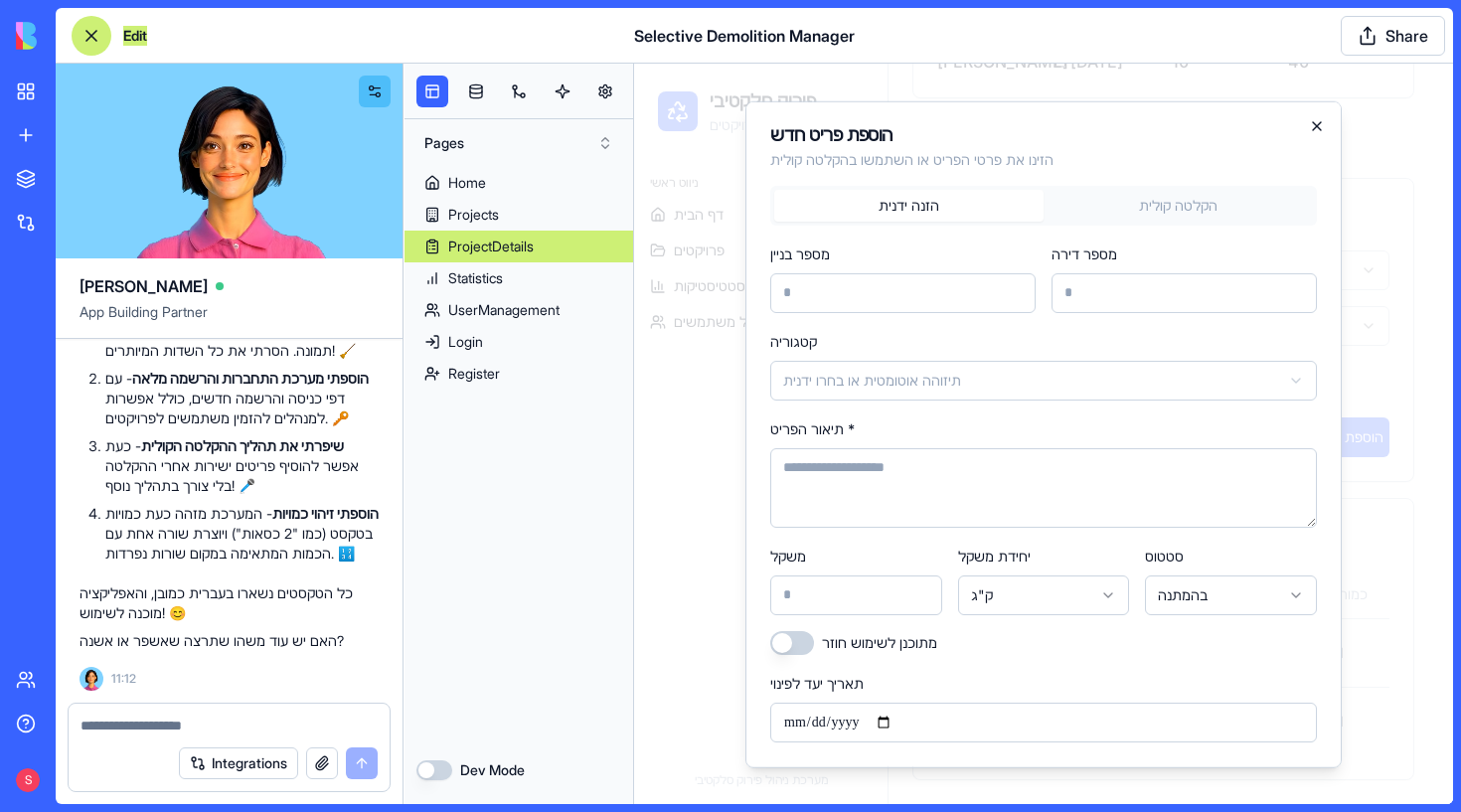 click 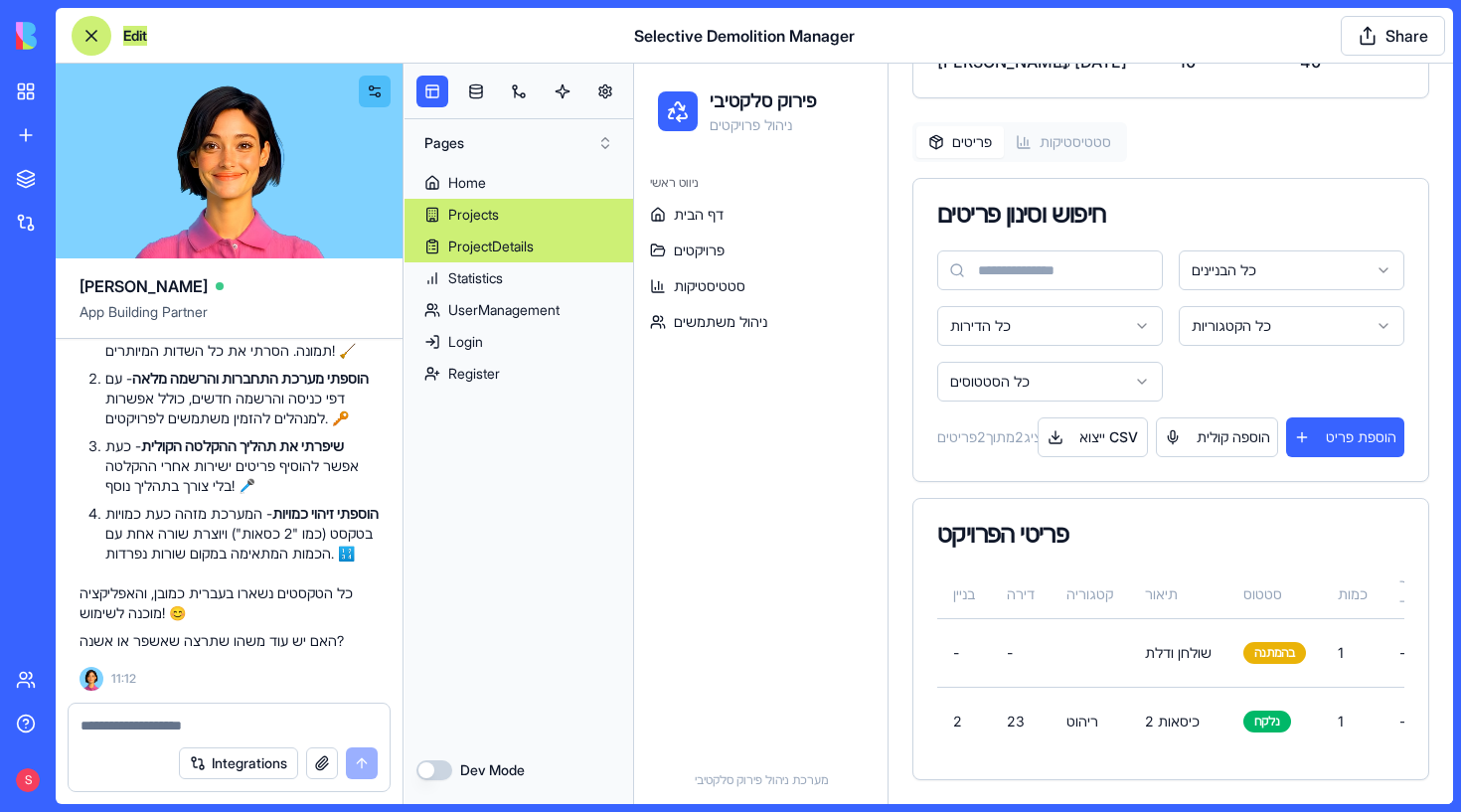 click on "Projects" at bounding box center (519, 215) 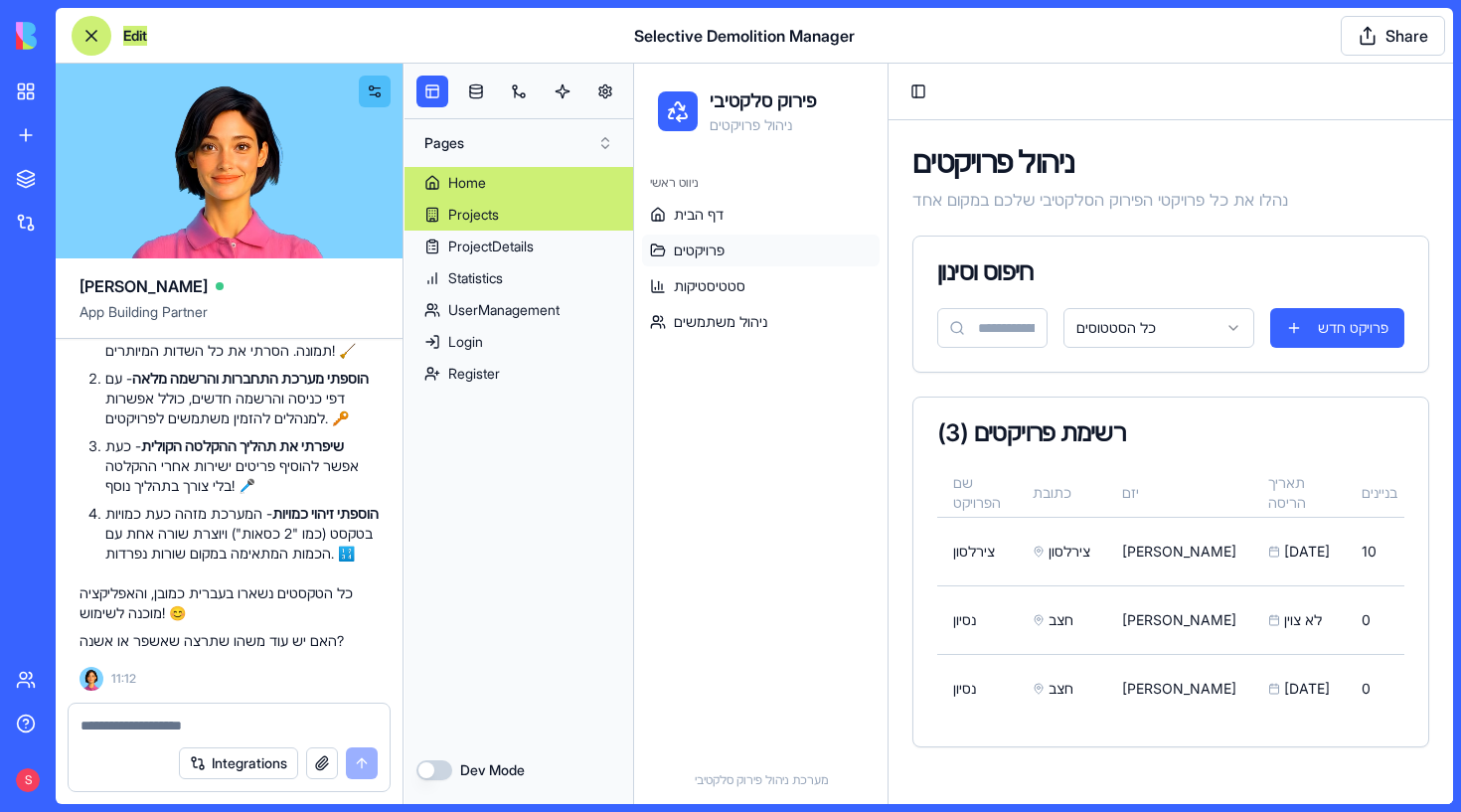 scroll, scrollTop: 0, scrollLeft: 0, axis: both 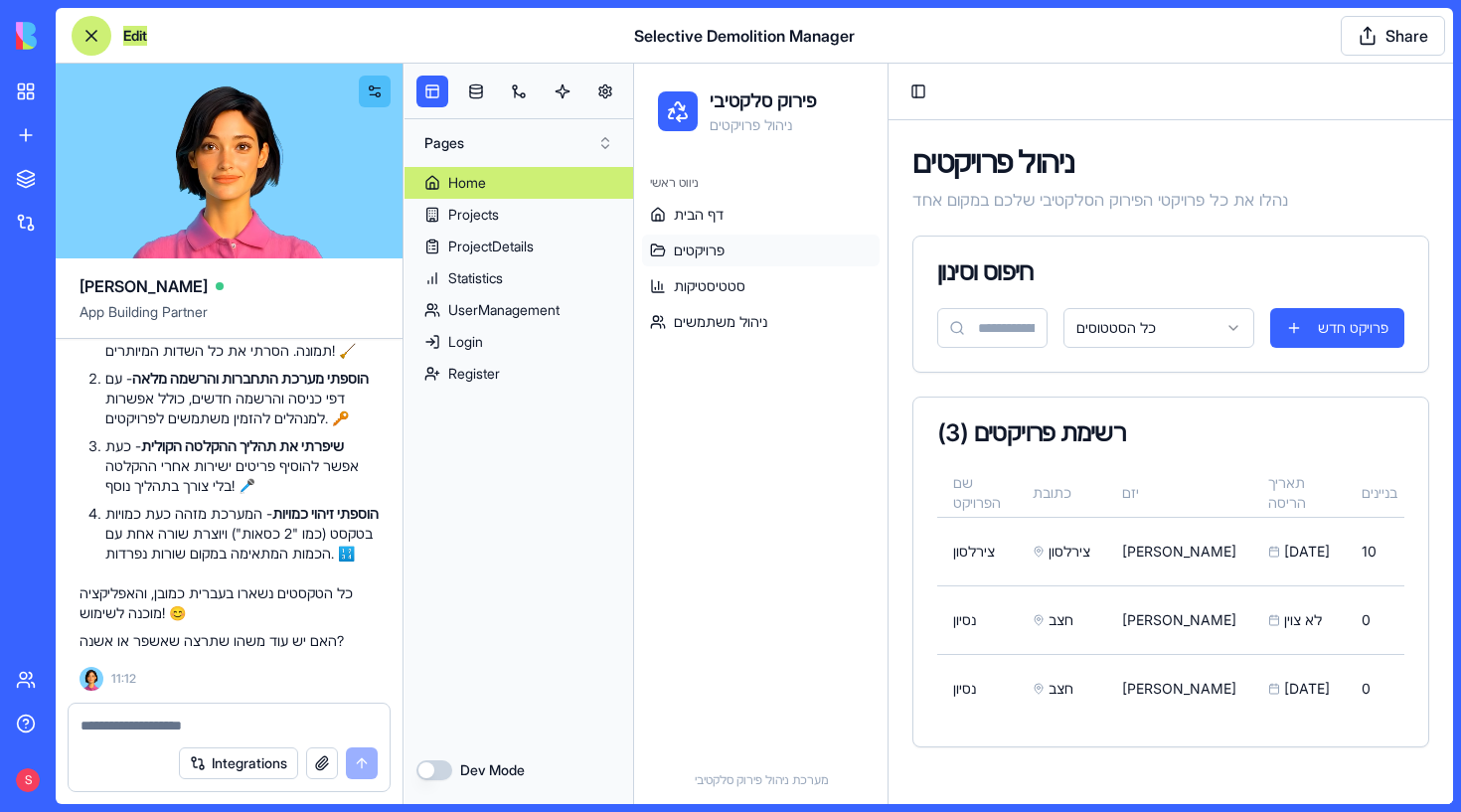 click on "Home" at bounding box center [519, 183] 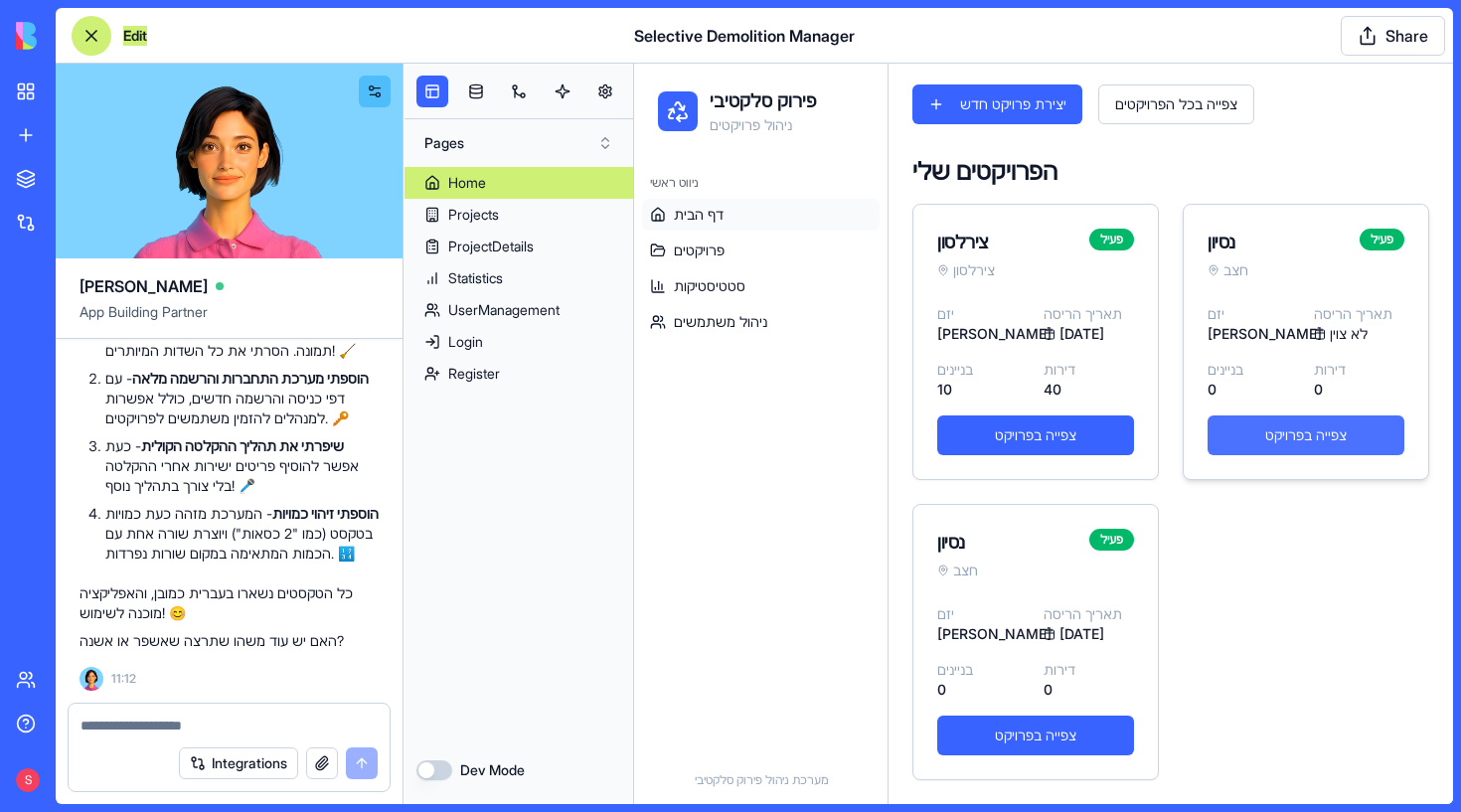 scroll, scrollTop: 436, scrollLeft: 0, axis: vertical 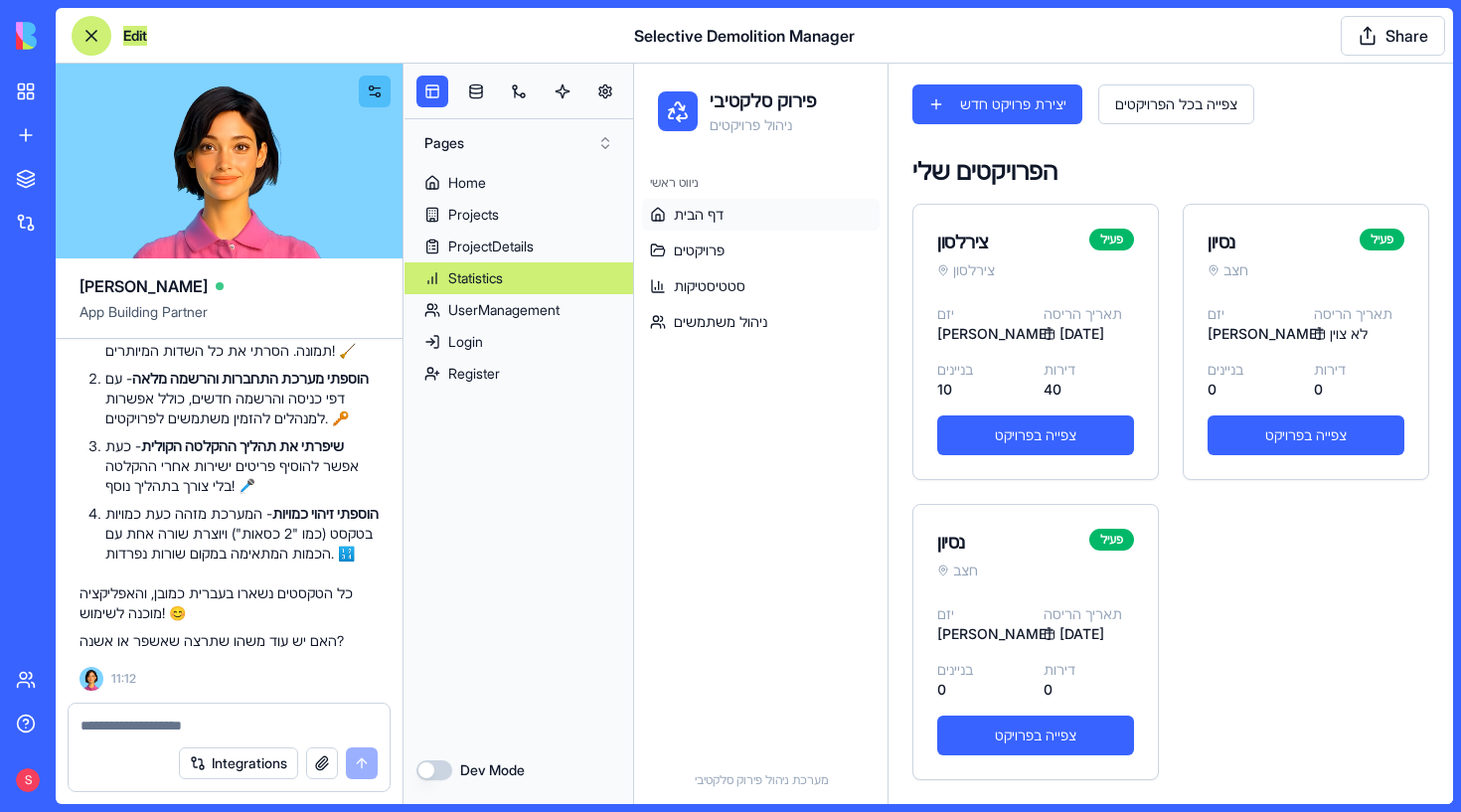 click on "Statistics" at bounding box center [519, 278] 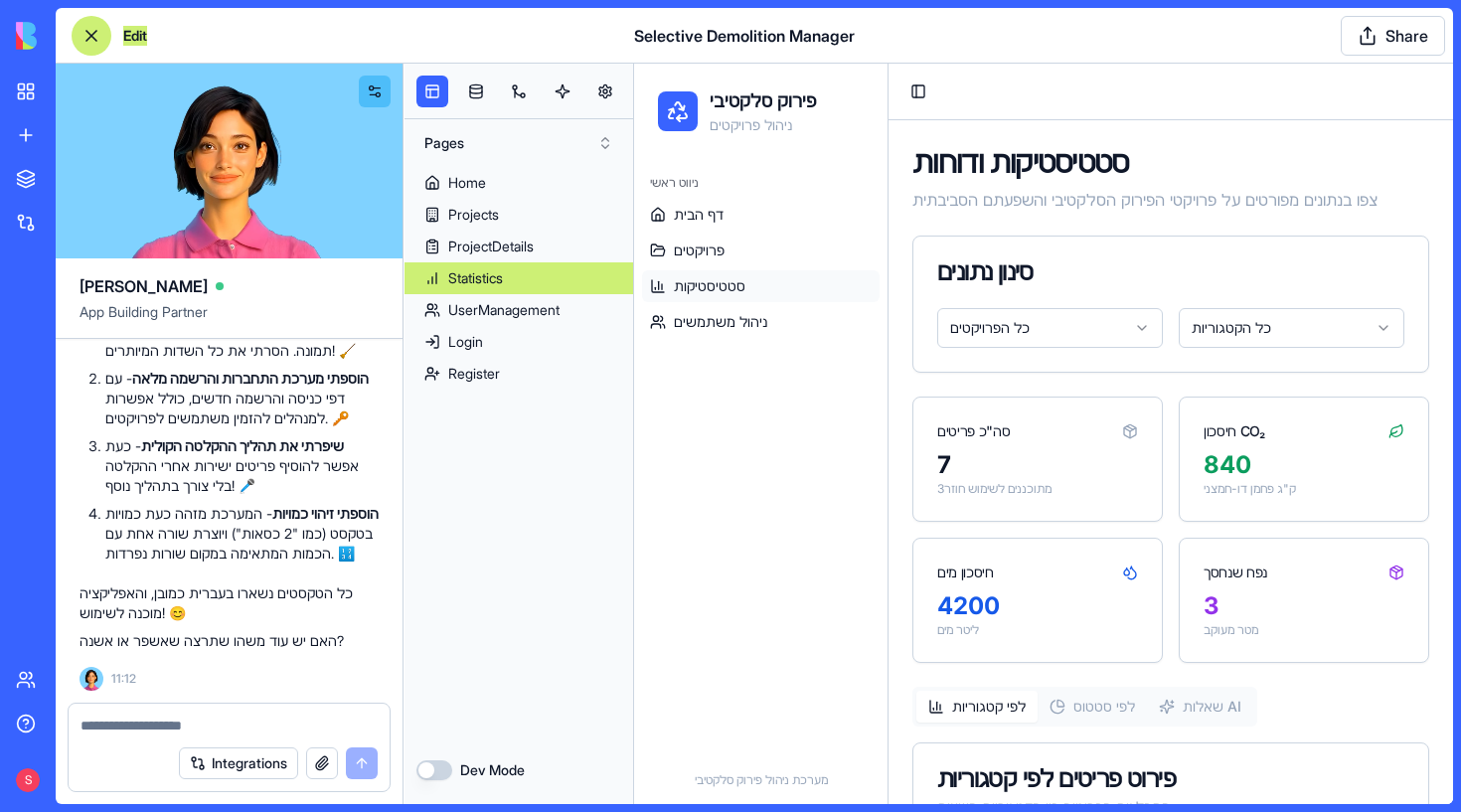 scroll, scrollTop: 0, scrollLeft: 0, axis: both 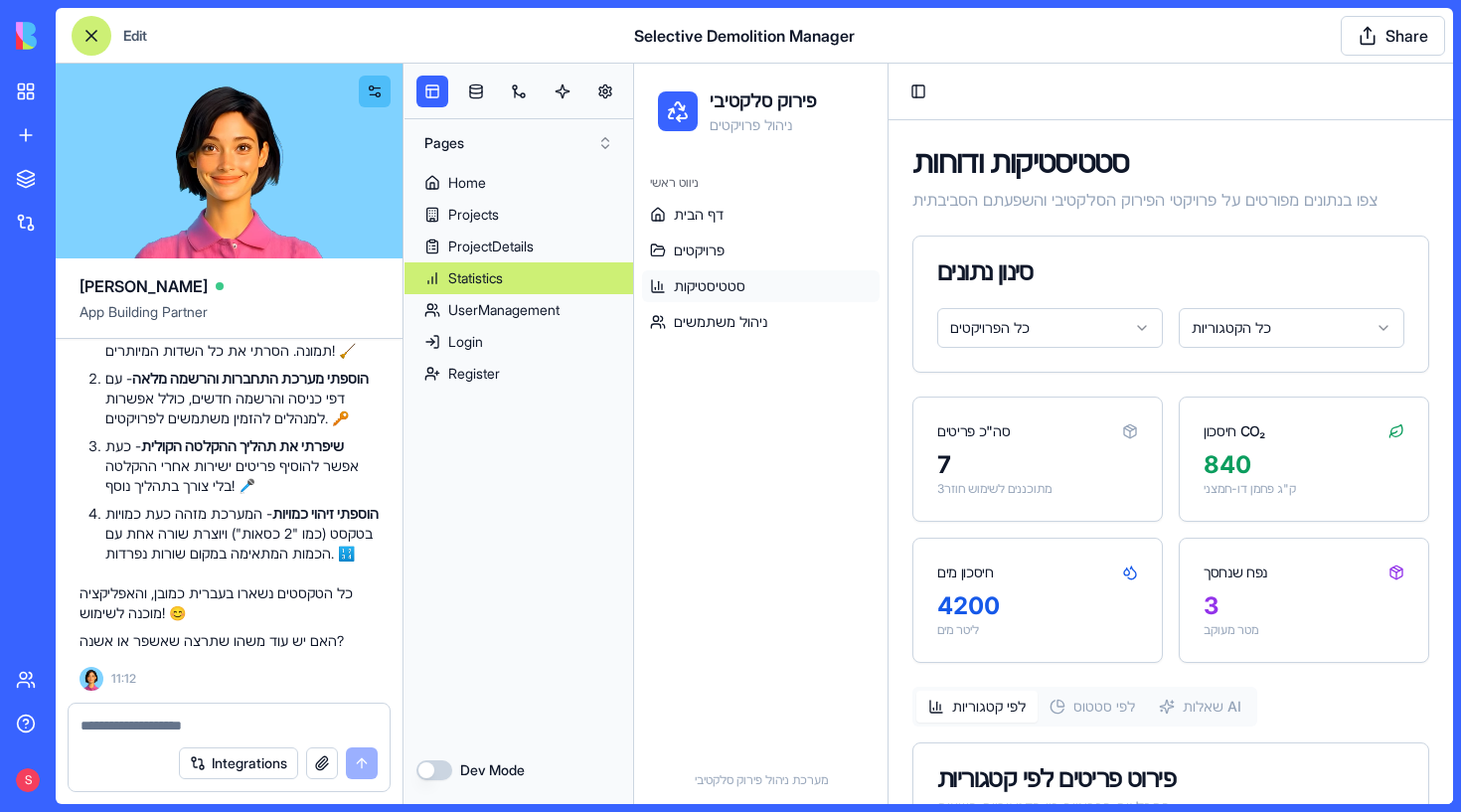 click at bounding box center (229, 720) 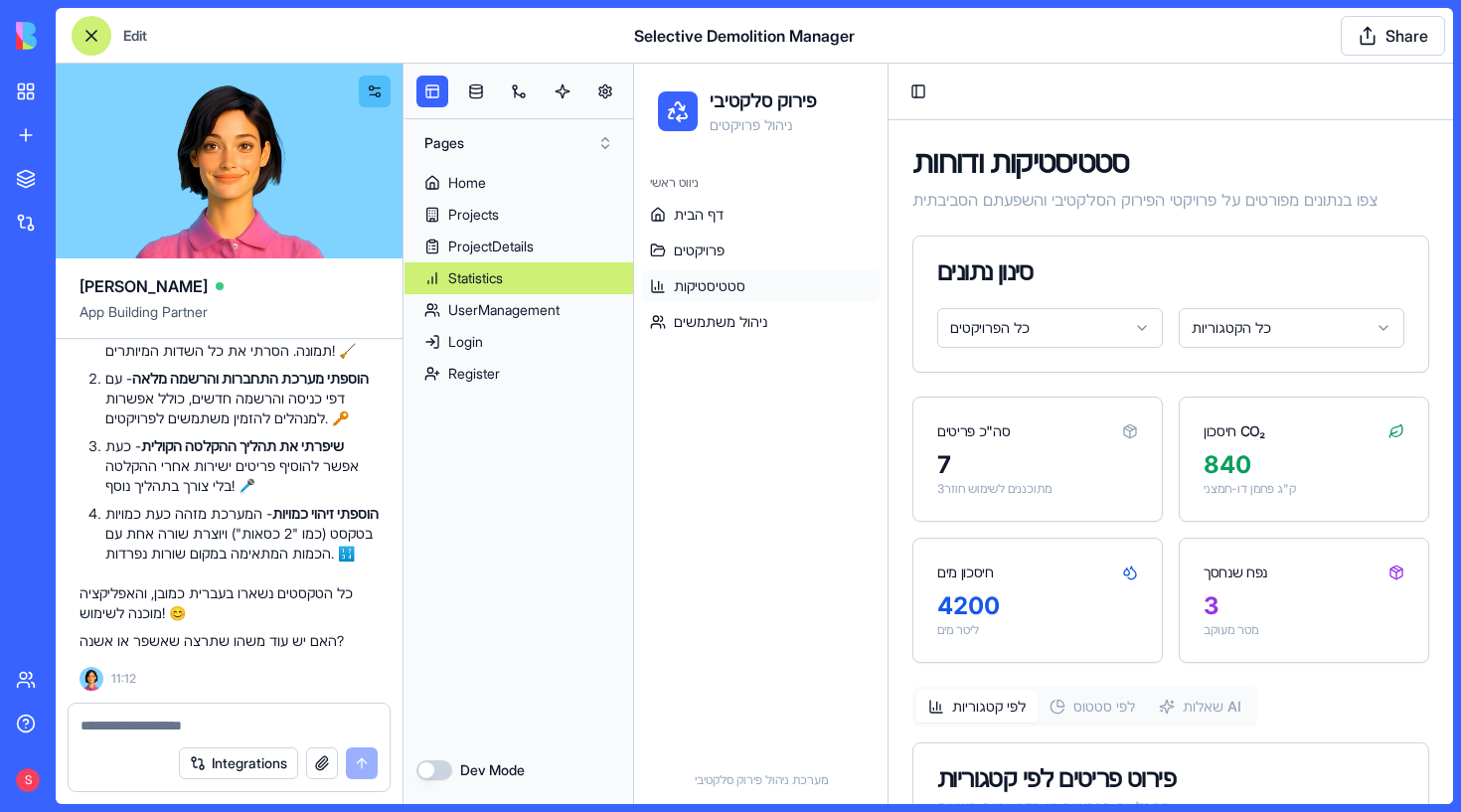 click at bounding box center (229, 726) 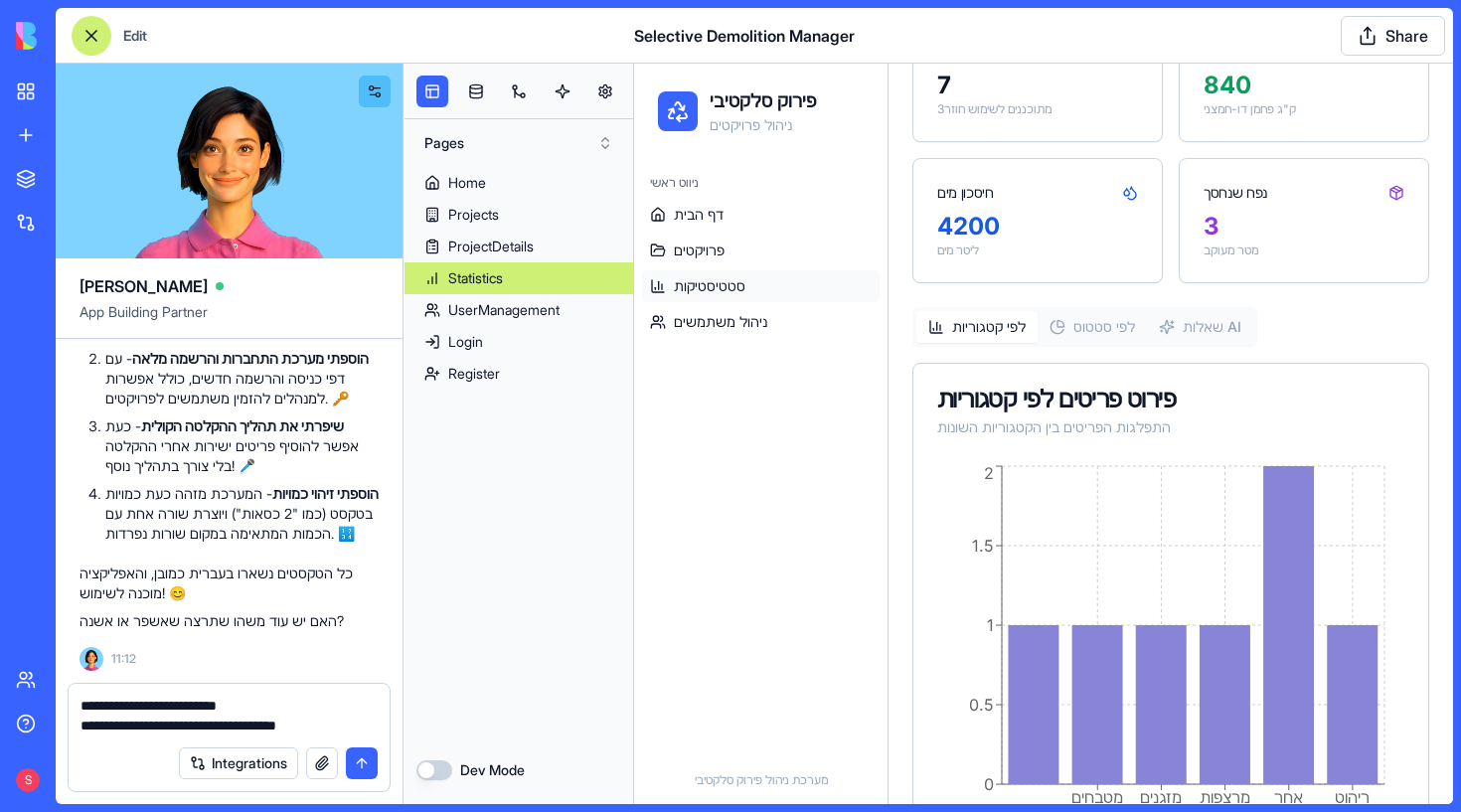 scroll, scrollTop: 379, scrollLeft: 0, axis: vertical 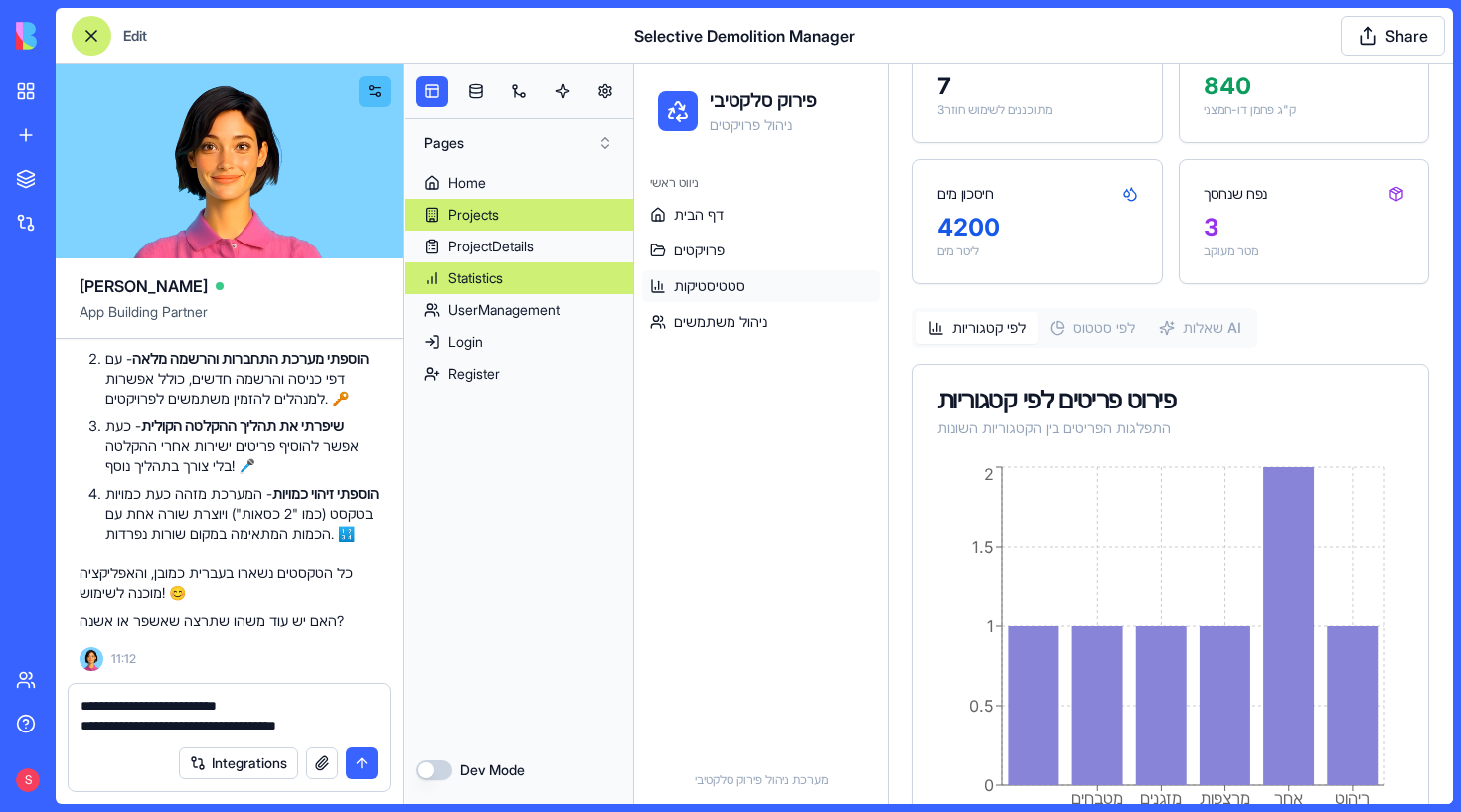 click on "Projects" at bounding box center [473, 215] 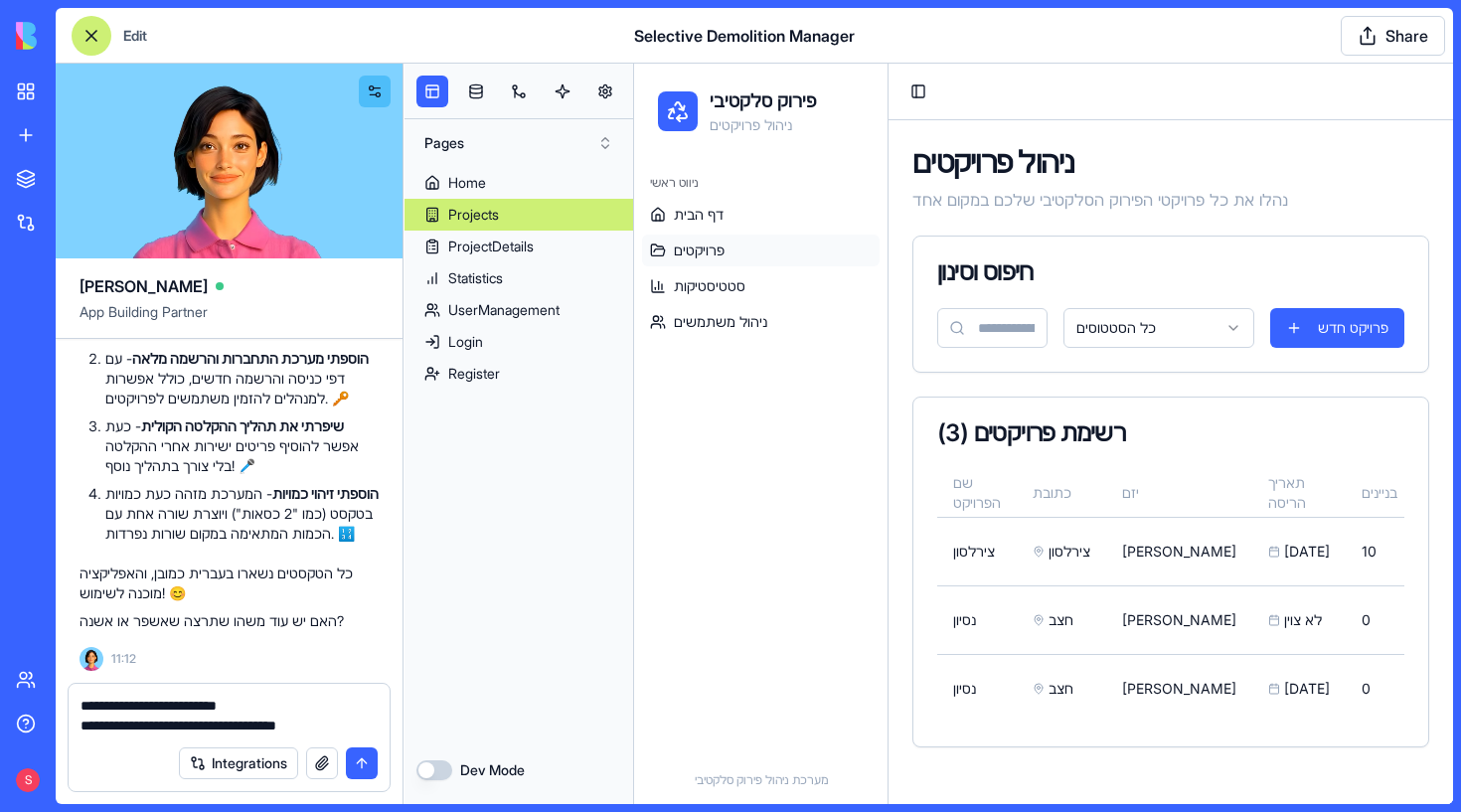 scroll, scrollTop: 0, scrollLeft: 0, axis: both 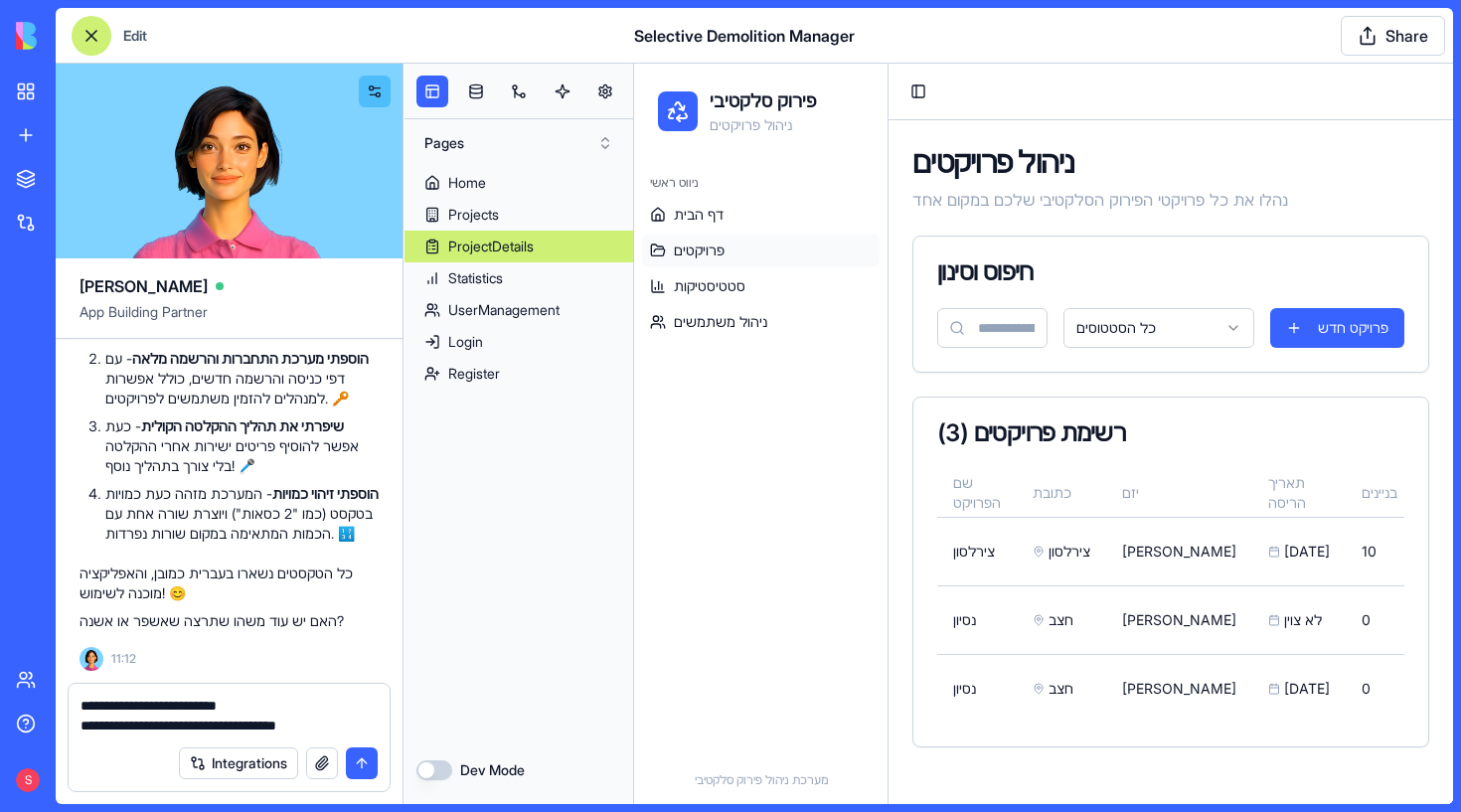 click on "ProjectDetails" at bounding box center (491, 246) 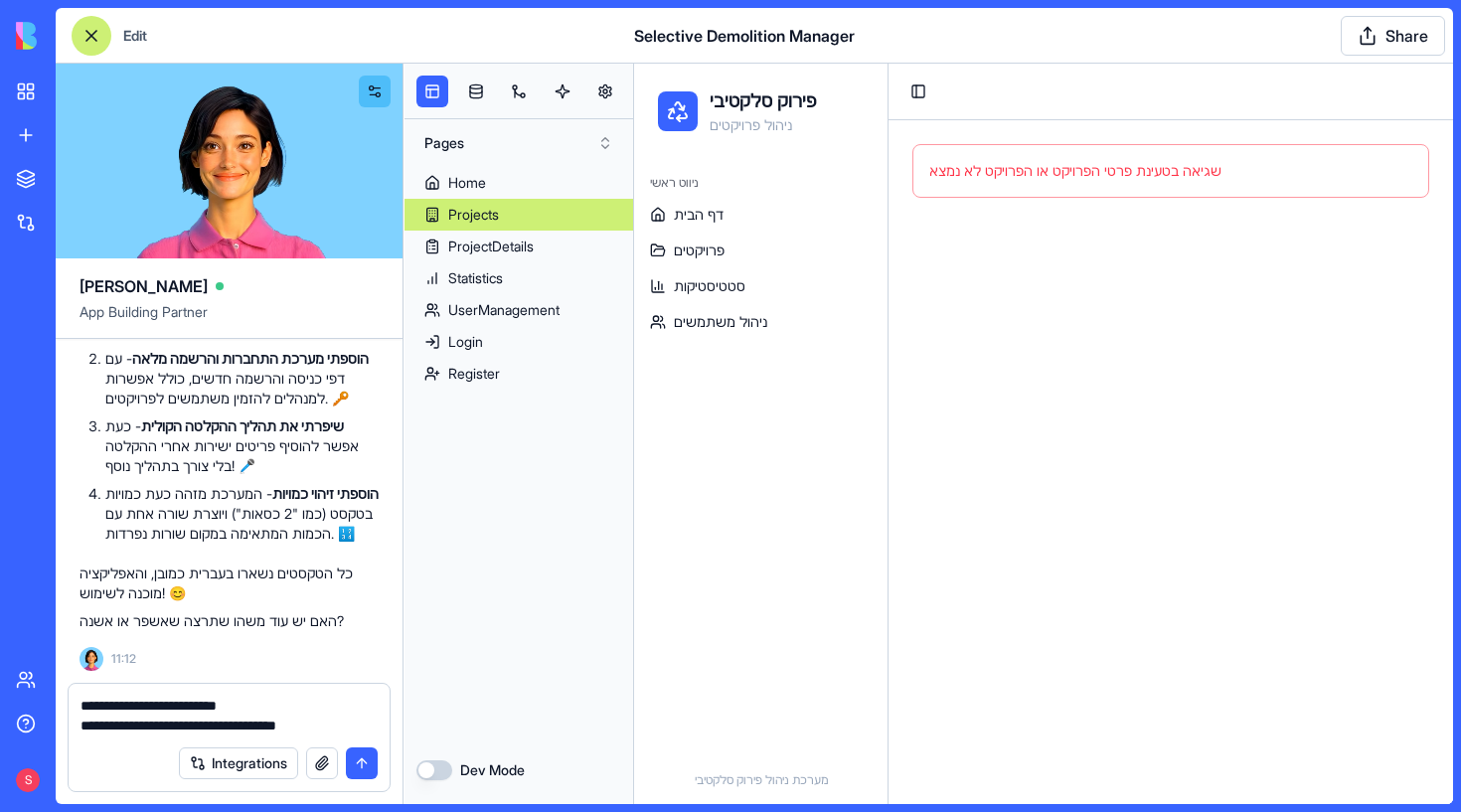 click on "Projects" at bounding box center [519, 215] 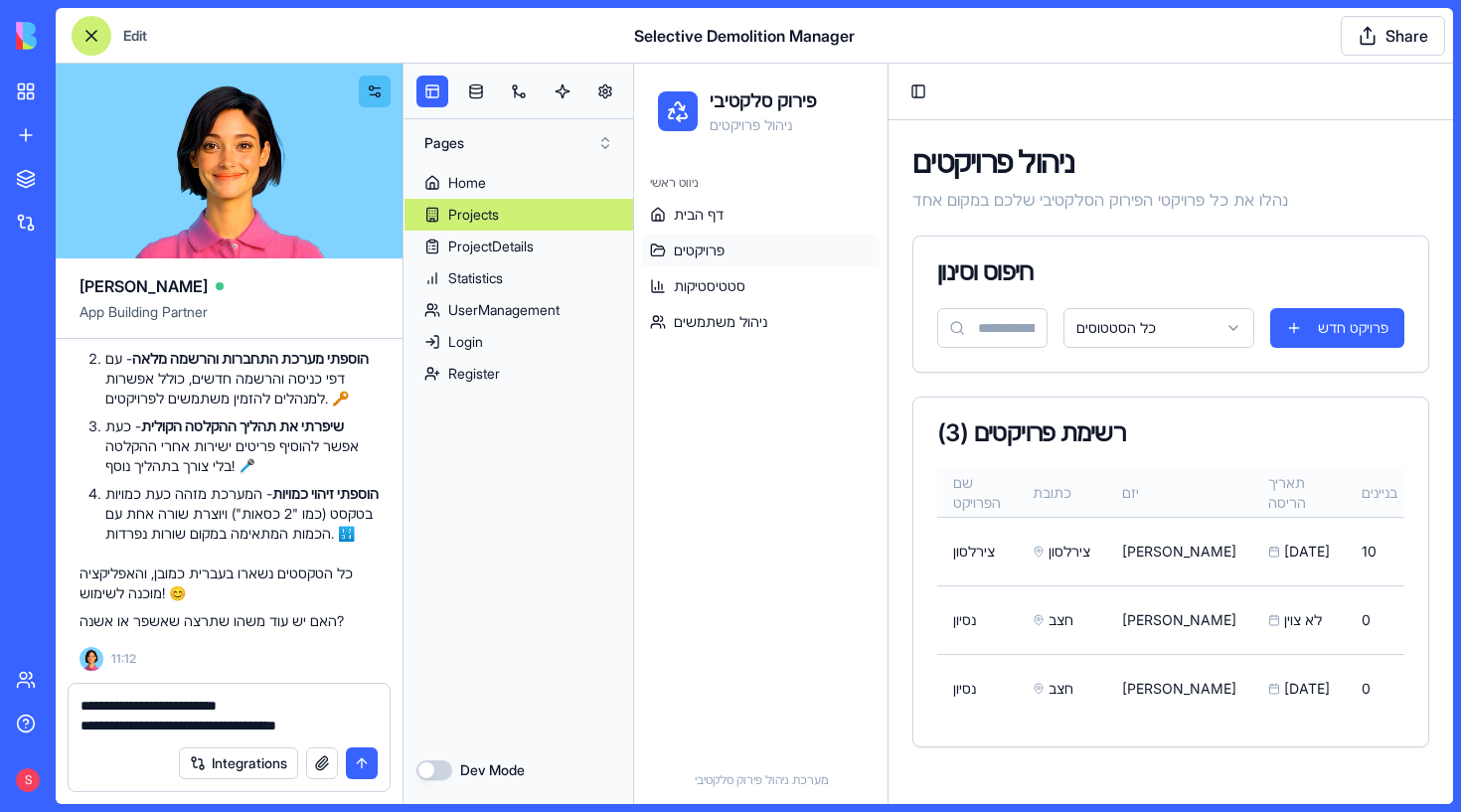 scroll, scrollTop: 0, scrollLeft: 0, axis: both 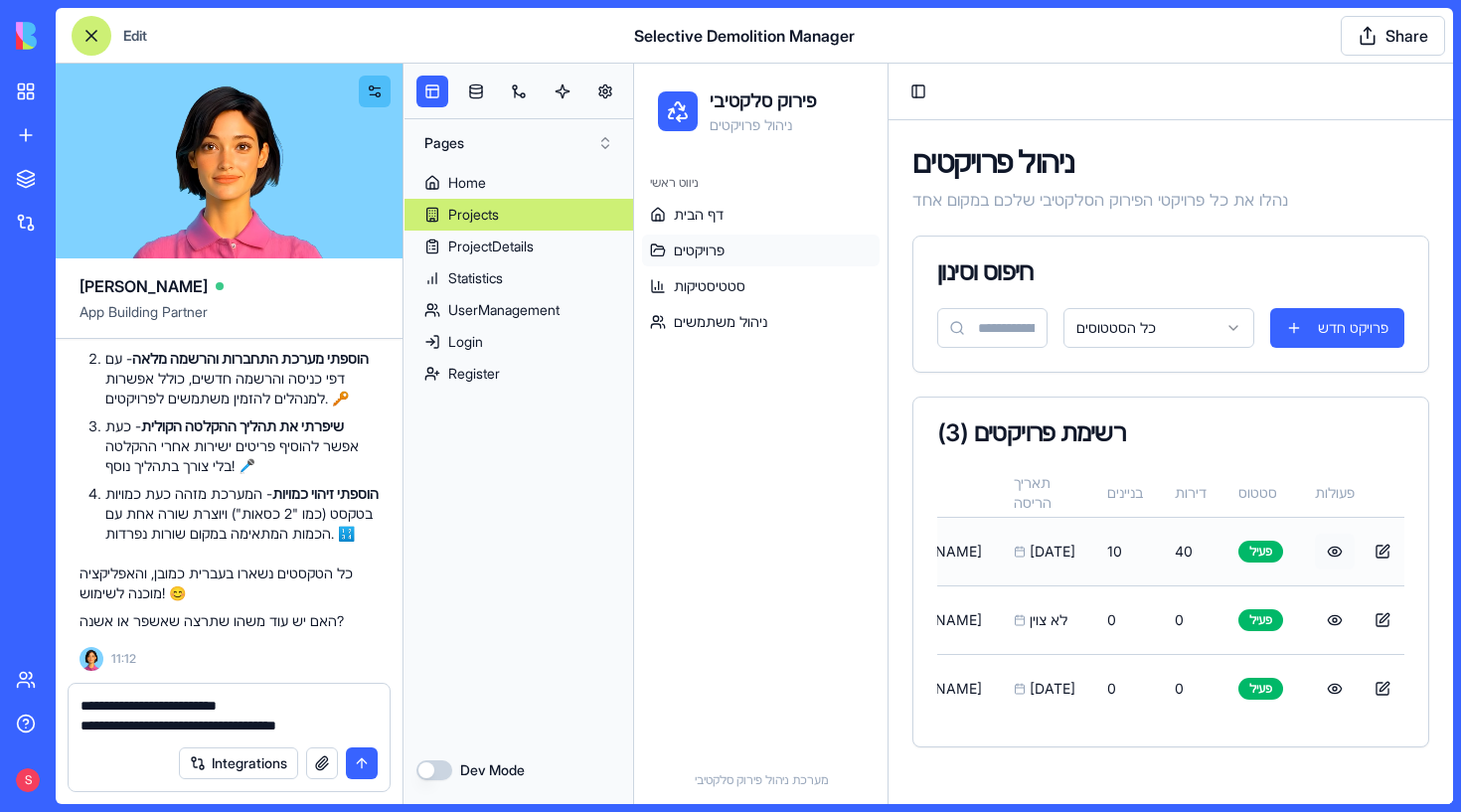 click at bounding box center [1335, 552] 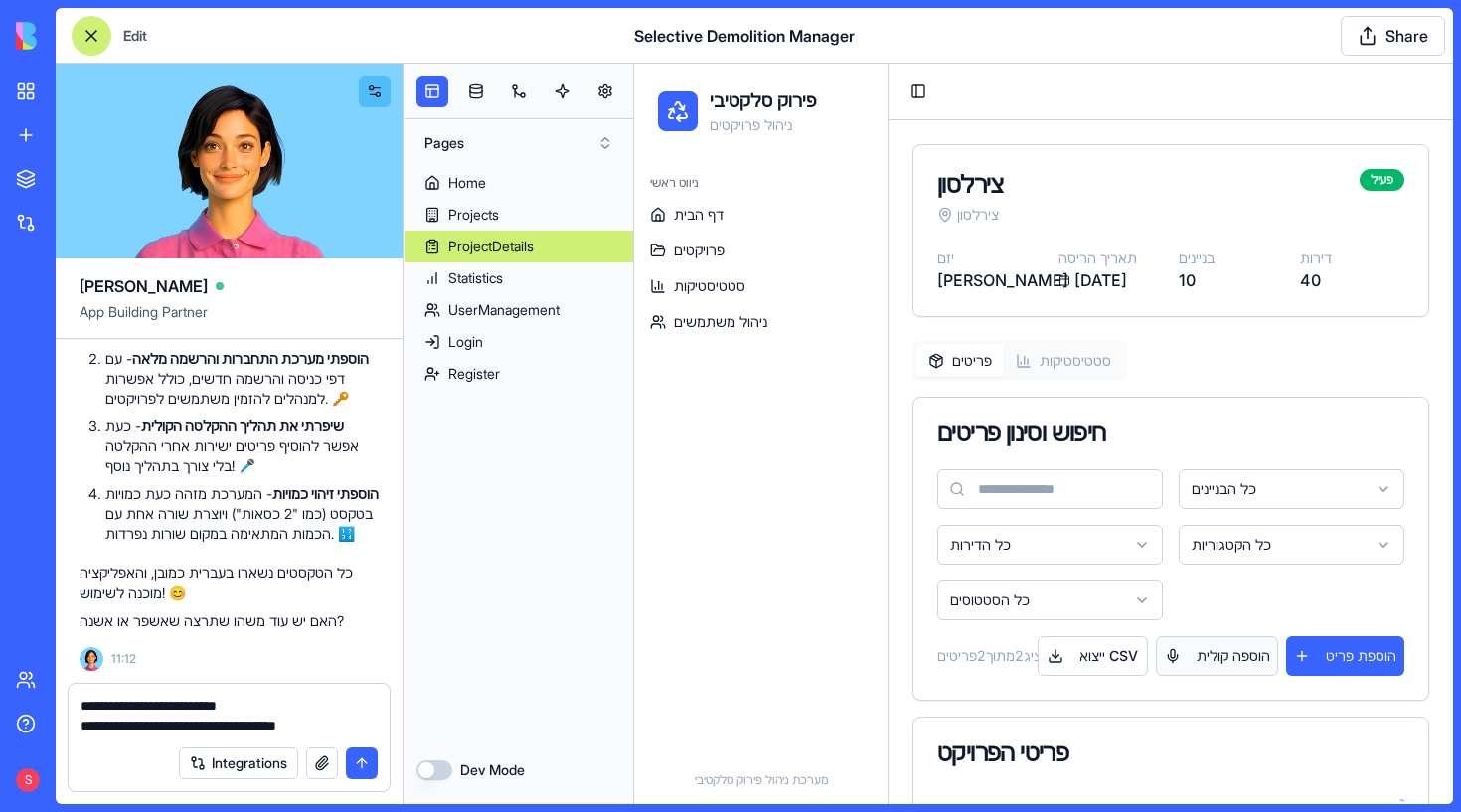 click on "הוספה קולית" at bounding box center [1217, 656] 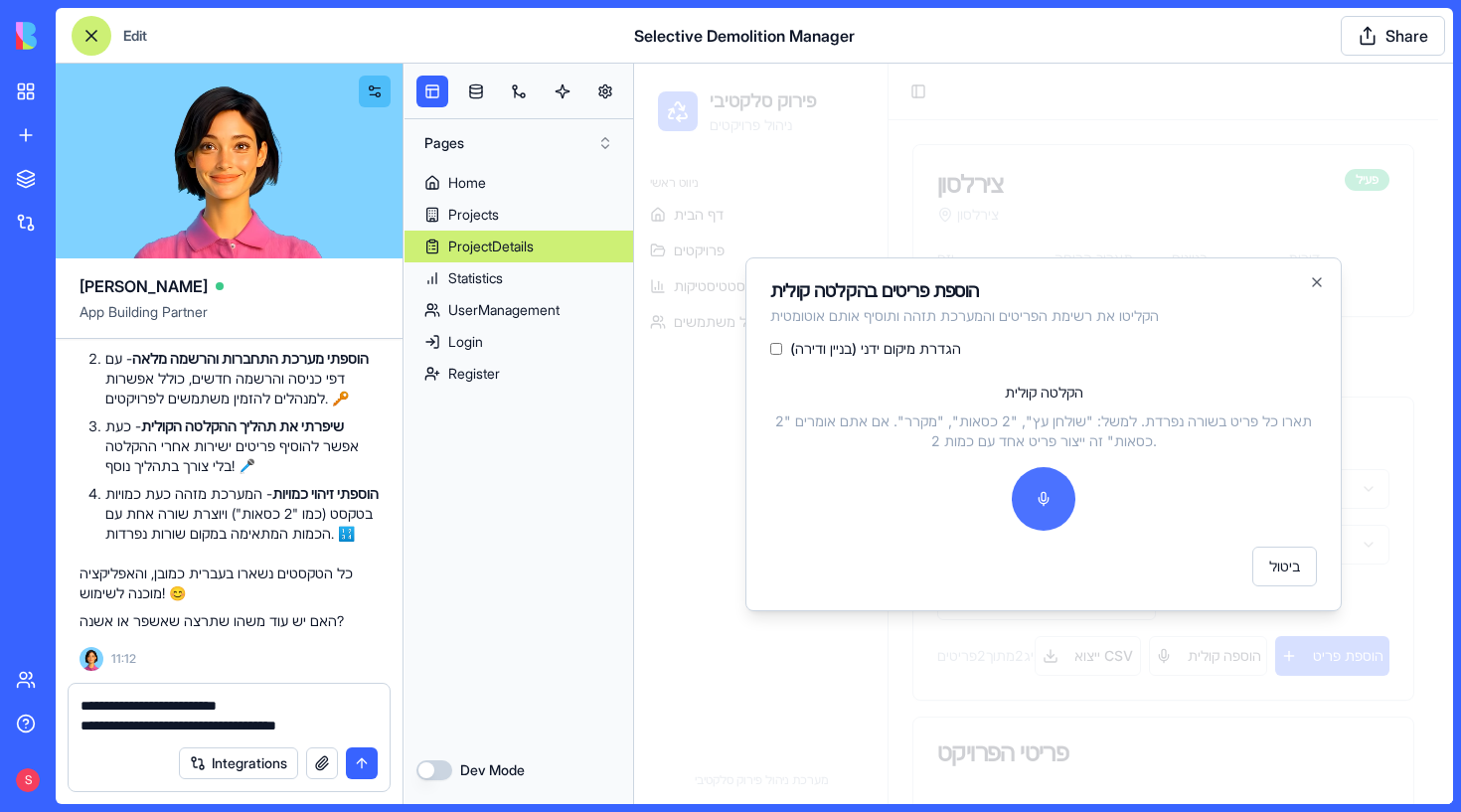 click at bounding box center (1044, 499) 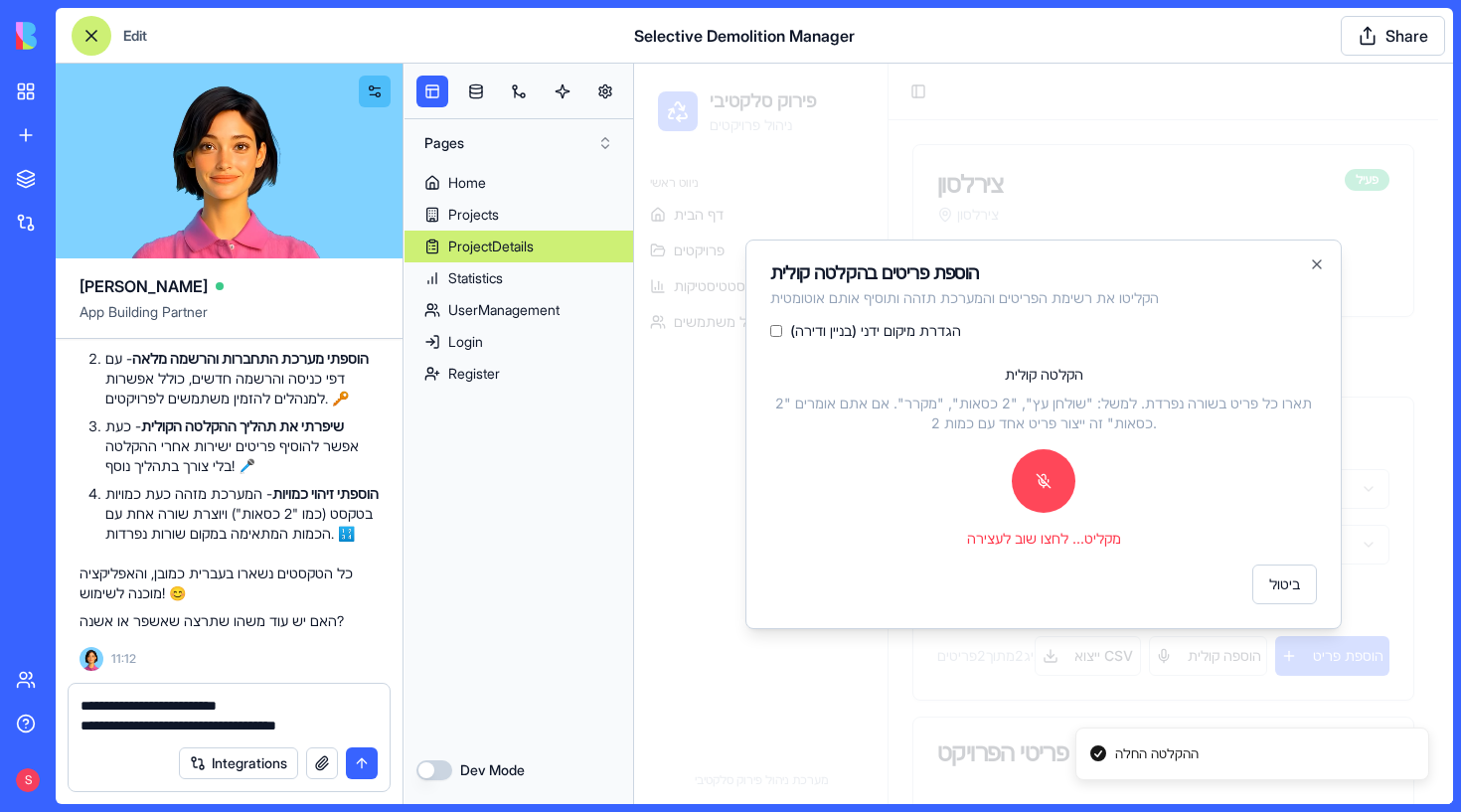 click at bounding box center (1044, 481) 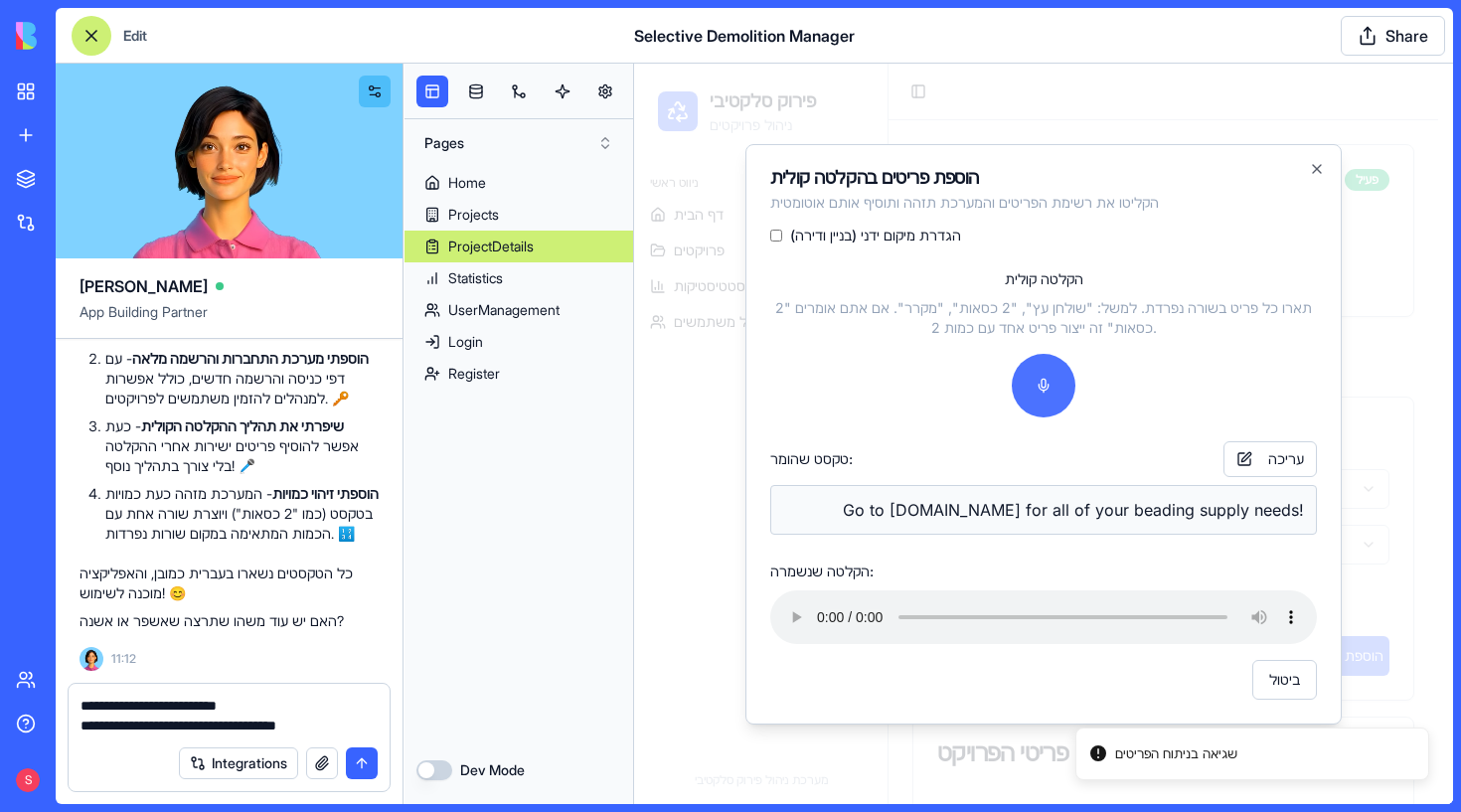 click on "Go to Beadaholique.com for all of your beading supply needs!" at bounding box center [1044, 510] 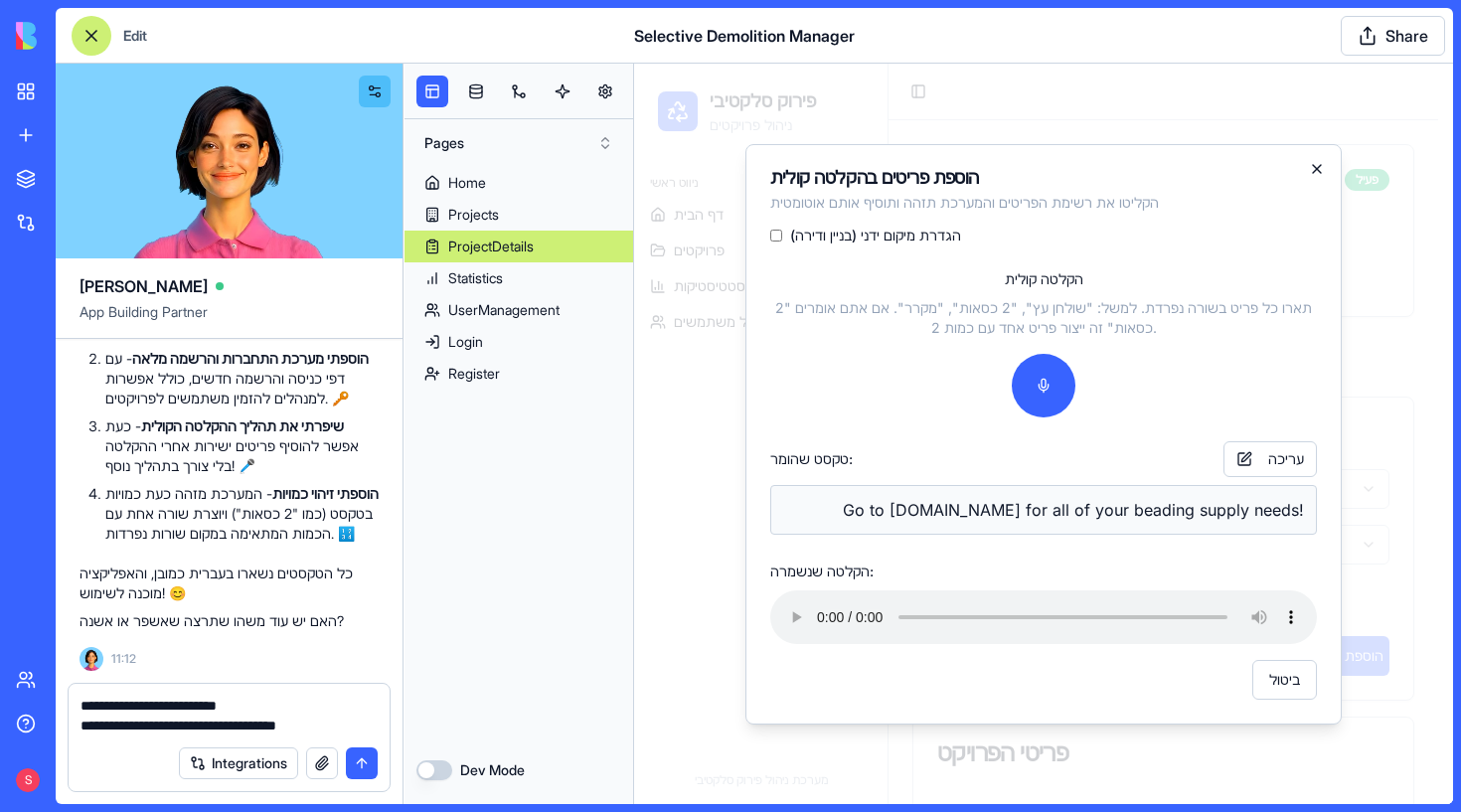click 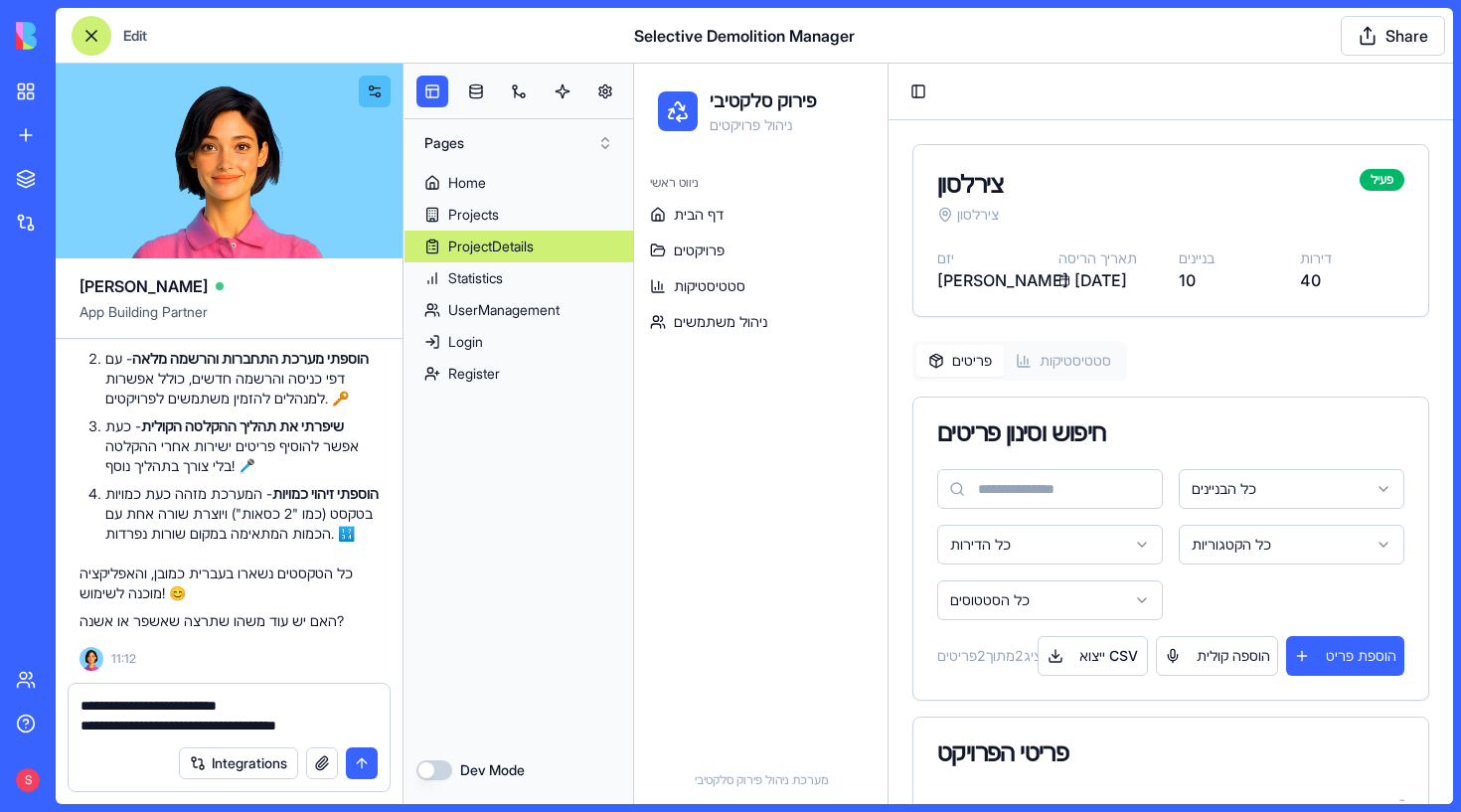 click on "**********" at bounding box center [229, 716] 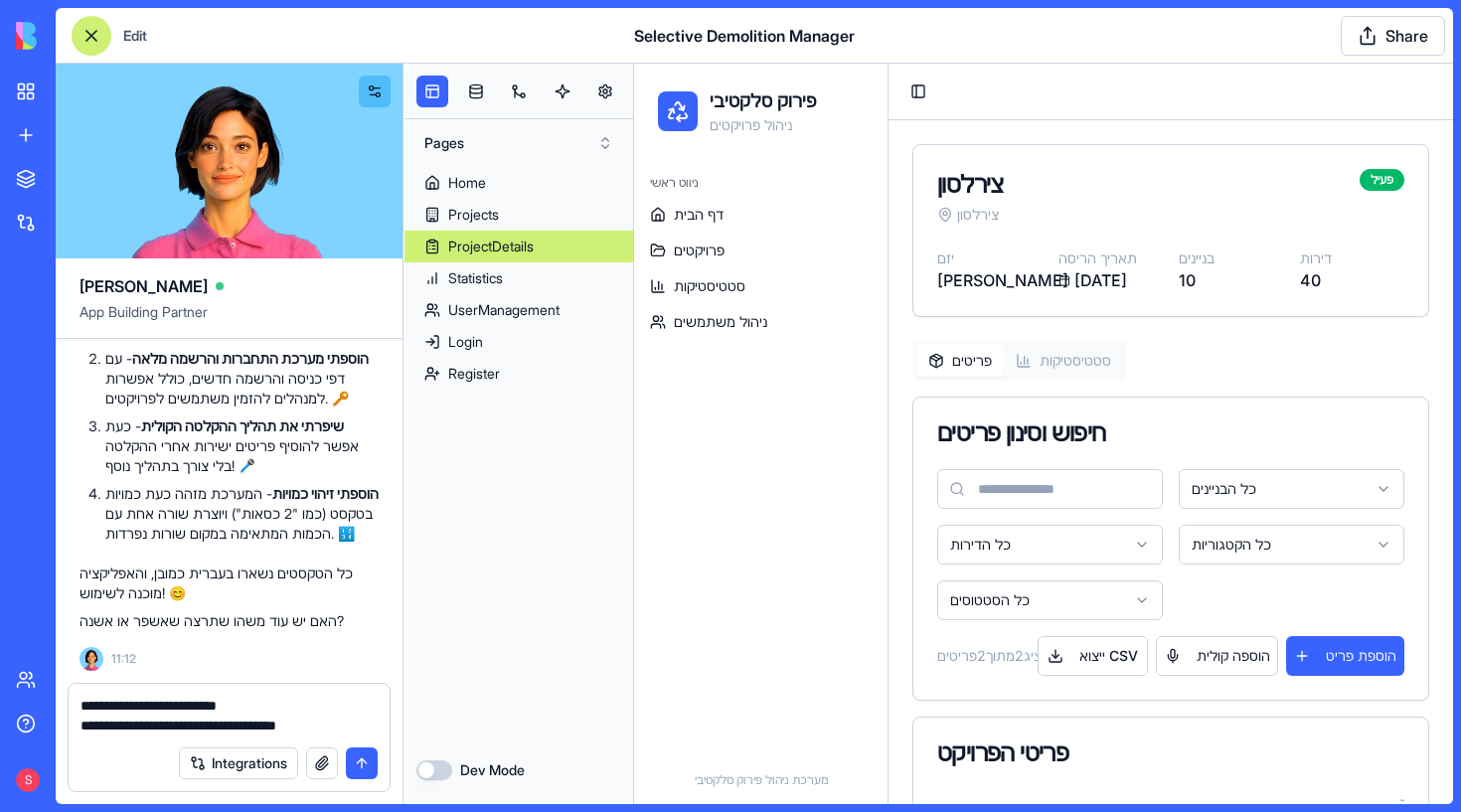 scroll, scrollTop: 16834, scrollLeft: 4, axis: both 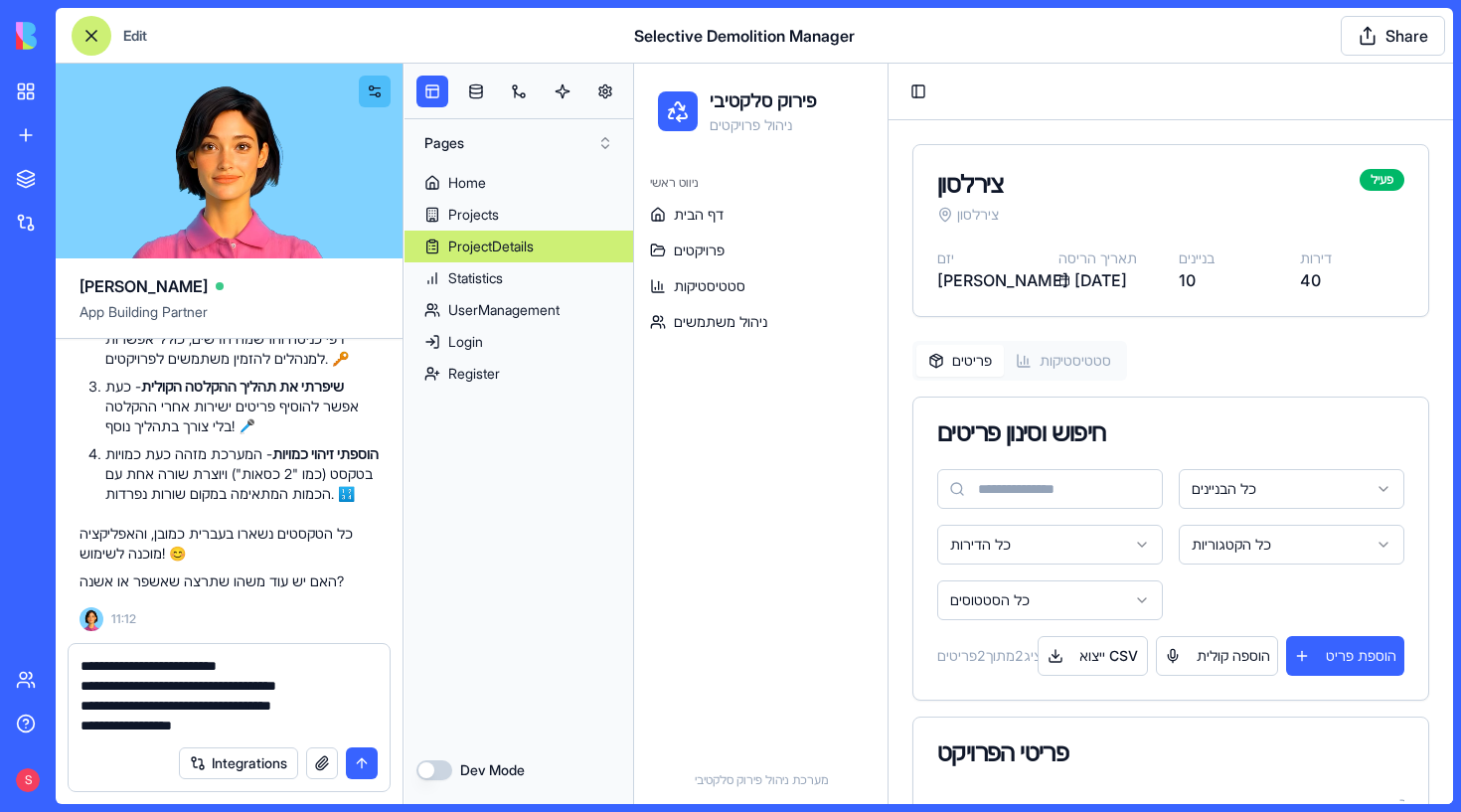 type on "**********" 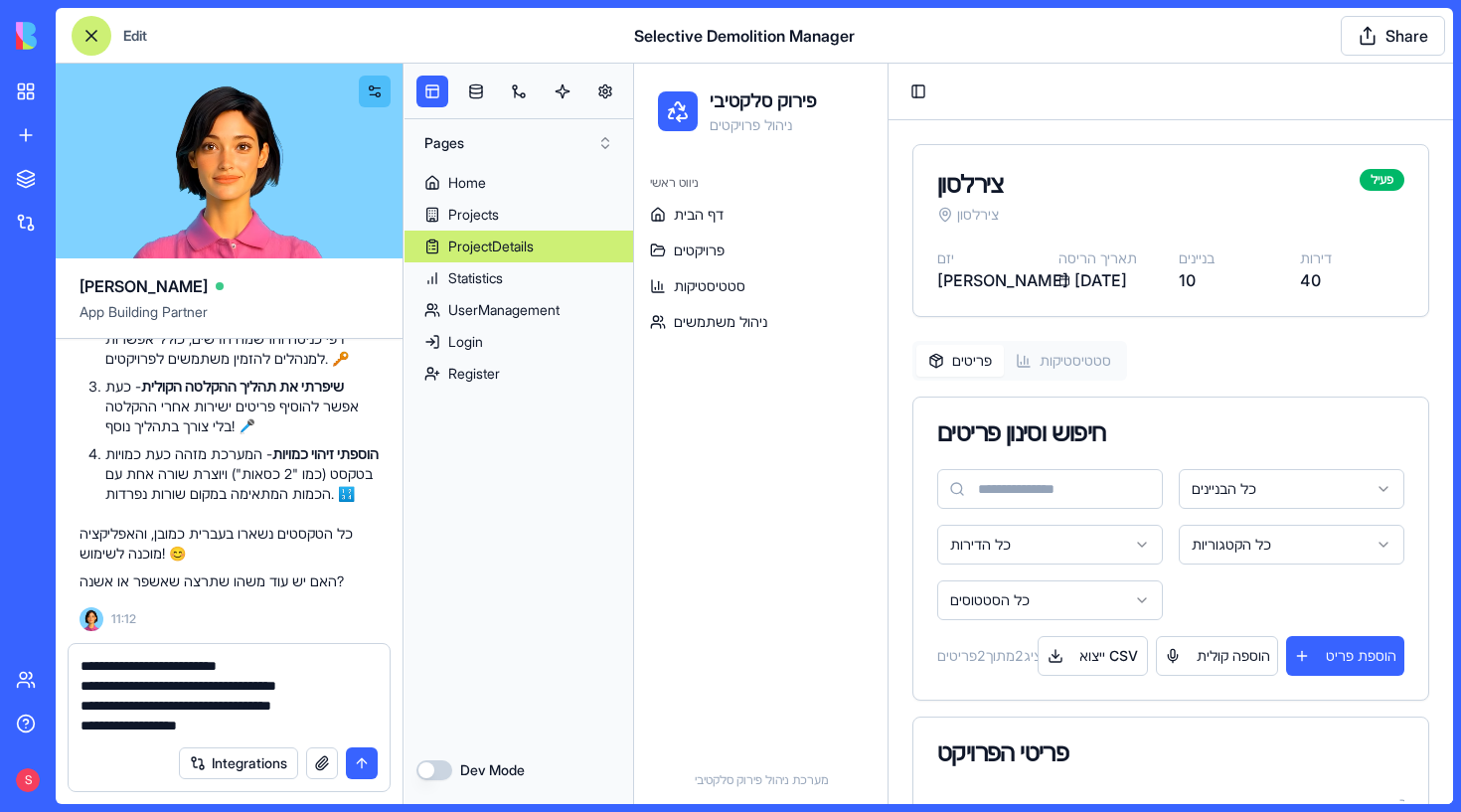 type 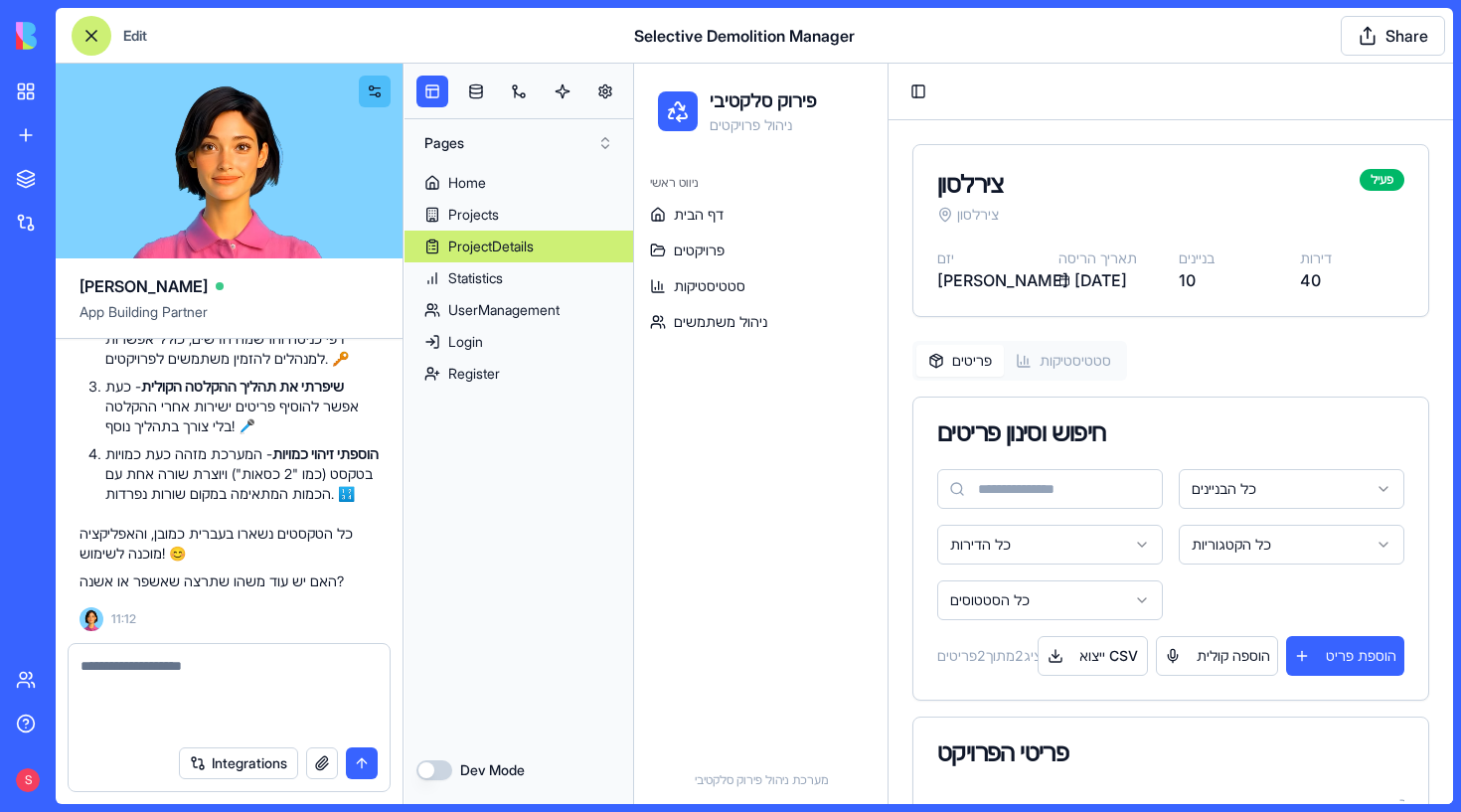 scroll, scrollTop: 17016, scrollLeft: 4, axis: both 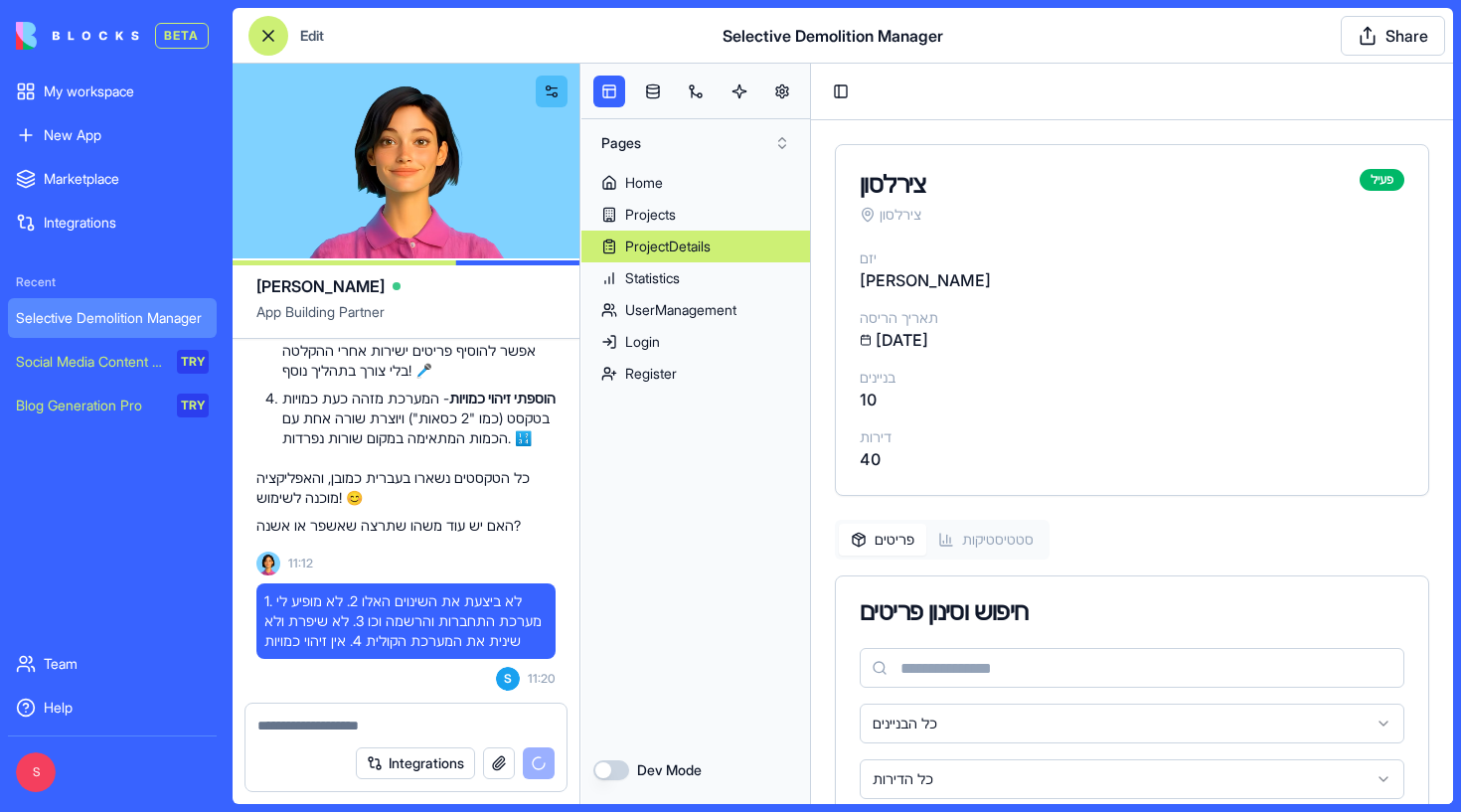 click on "BETA My workspace New App
To pick up a draggable item, press the space bar.
While dragging, use the arrow keys to move the item.
Press space again to drop the item in its new position, or press escape to cancel.
Marketplace Integrations Recent Selective Demolition Manager Social Media Content Generator TRY Blog Generation Pro TRY Team Help S Edit Selective Demolition Manager Share Ella App Building Partner S 22:46 🏗️ Selective Demolition Management App Coming Up!
Hey there! I'm Ella, and I'm going to build you a super cool app for managing selective demolition in construction projects. This will help you track items, calculate environmental impact, and manage everything from your tablet or phone. Let's make demolition smarter! 🚀
Let me create the data structure and implement your app right away. Setting up your data structure Now, let's add some sample data to get you started: Now, let's implement the app with all the required pages and functionality: Naming the app" at bounding box center [730, 406] 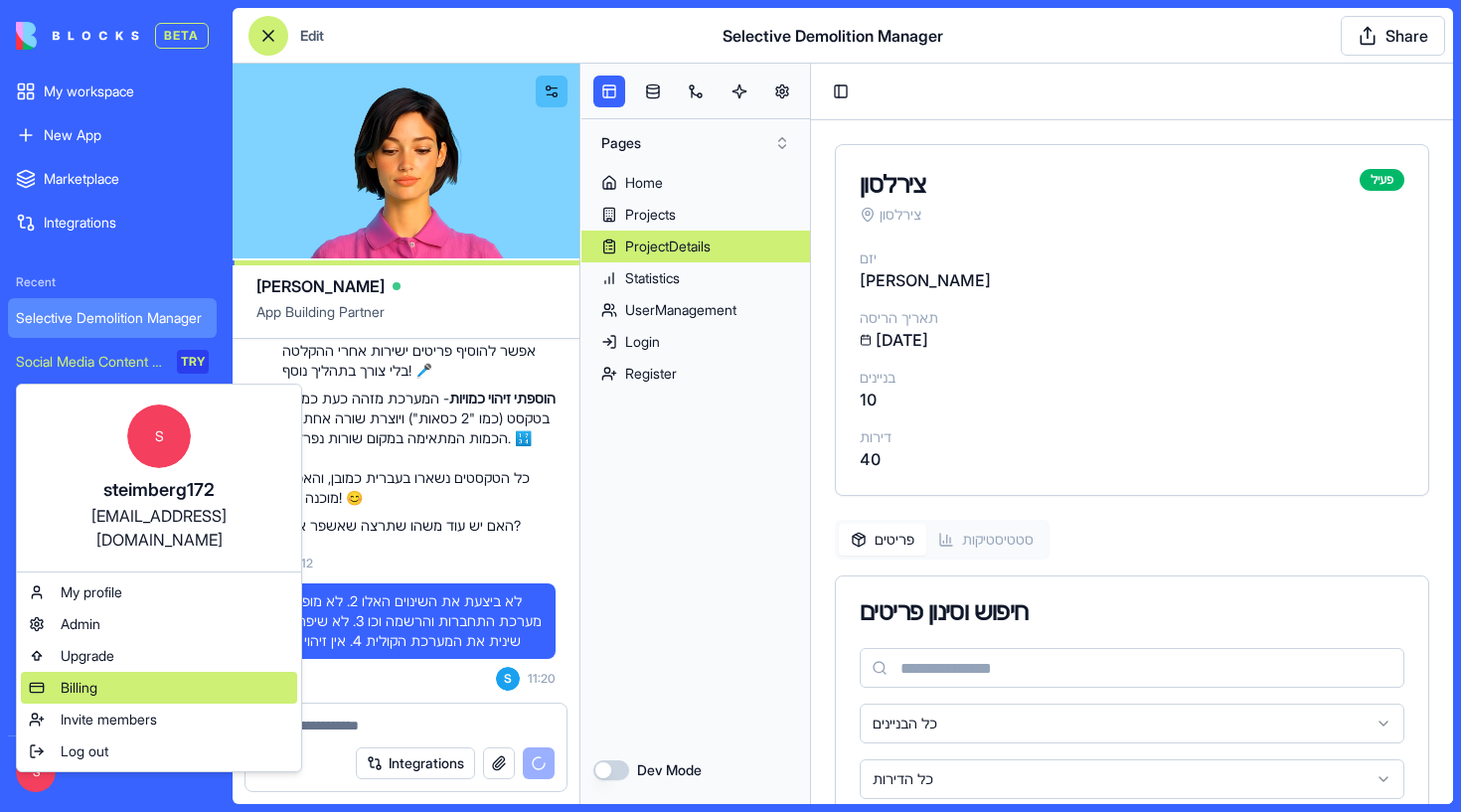 click on "Billing" at bounding box center [159, 688] 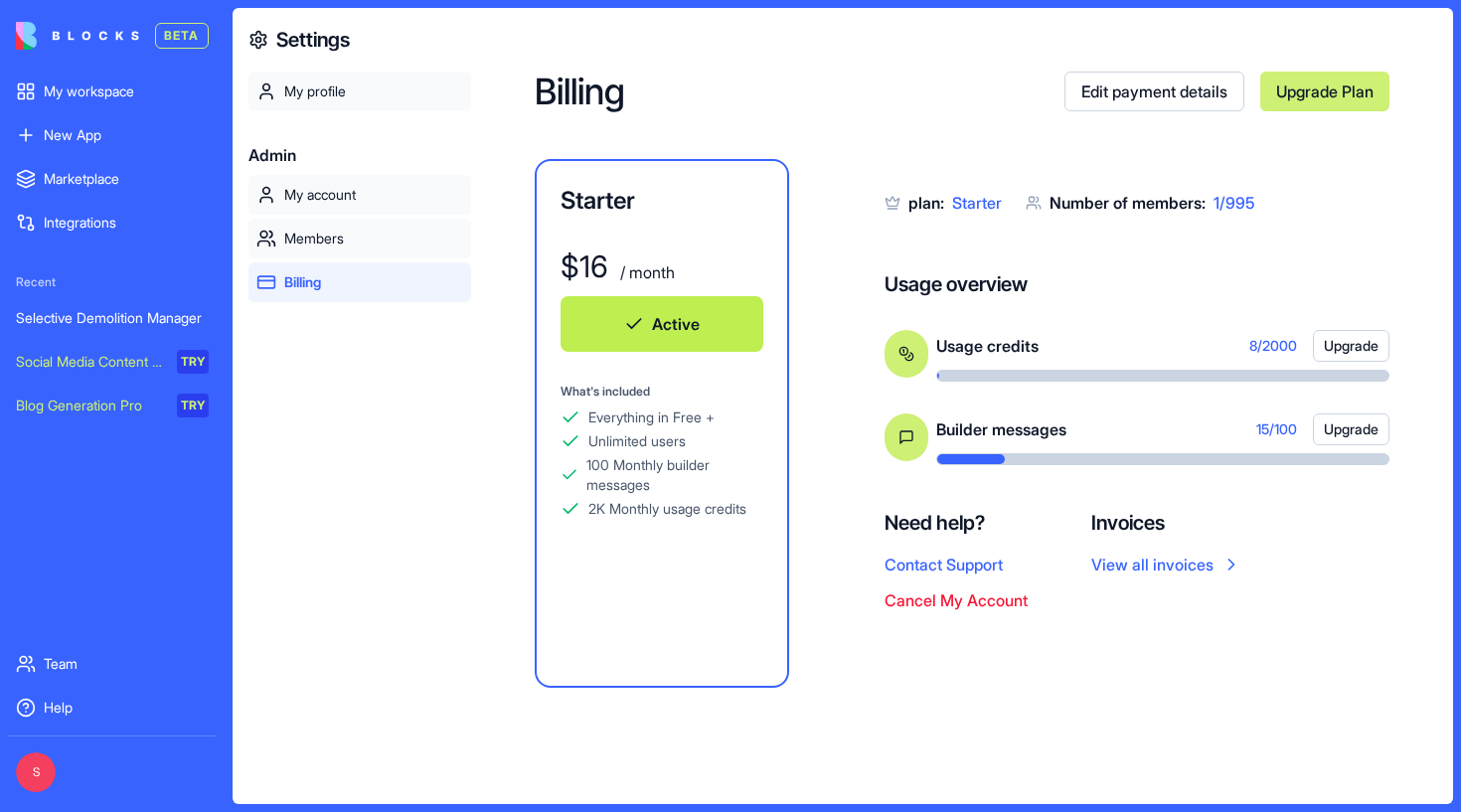 scroll, scrollTop: 64, scrollLeft: 0, axis: vertical 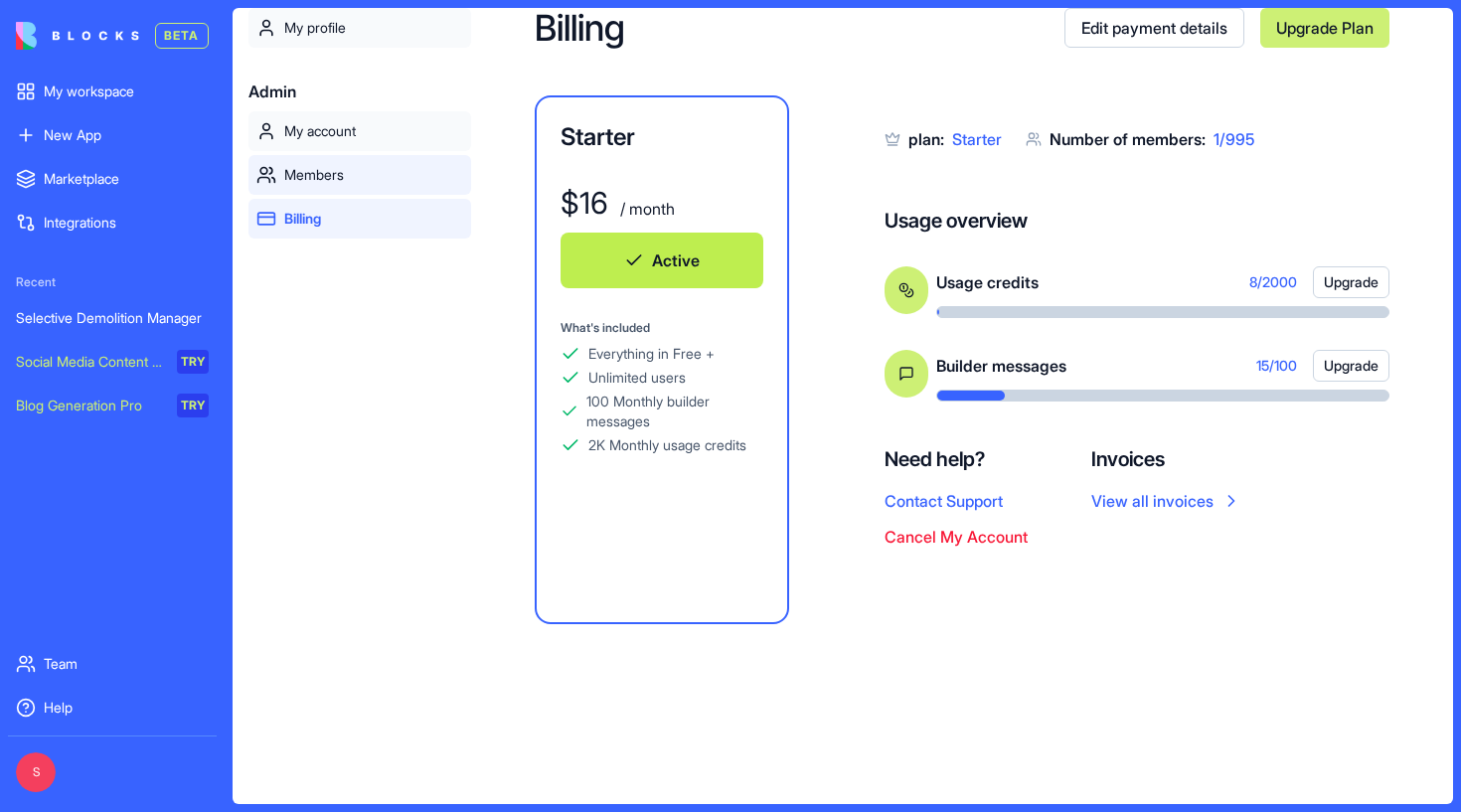 click on "Members" at bounding box center (360, 175) 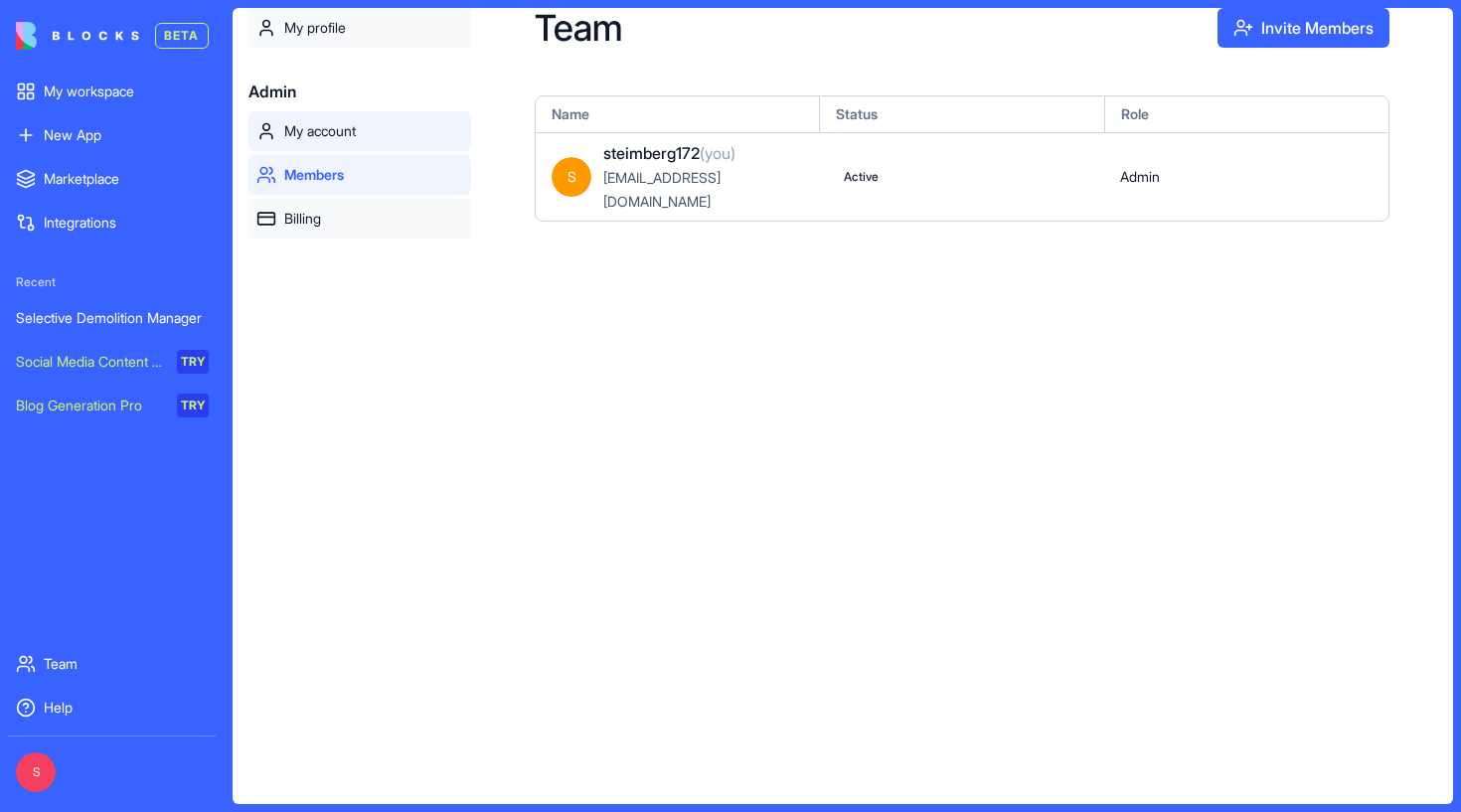 click on "My account" at bounding box center [360, 131] 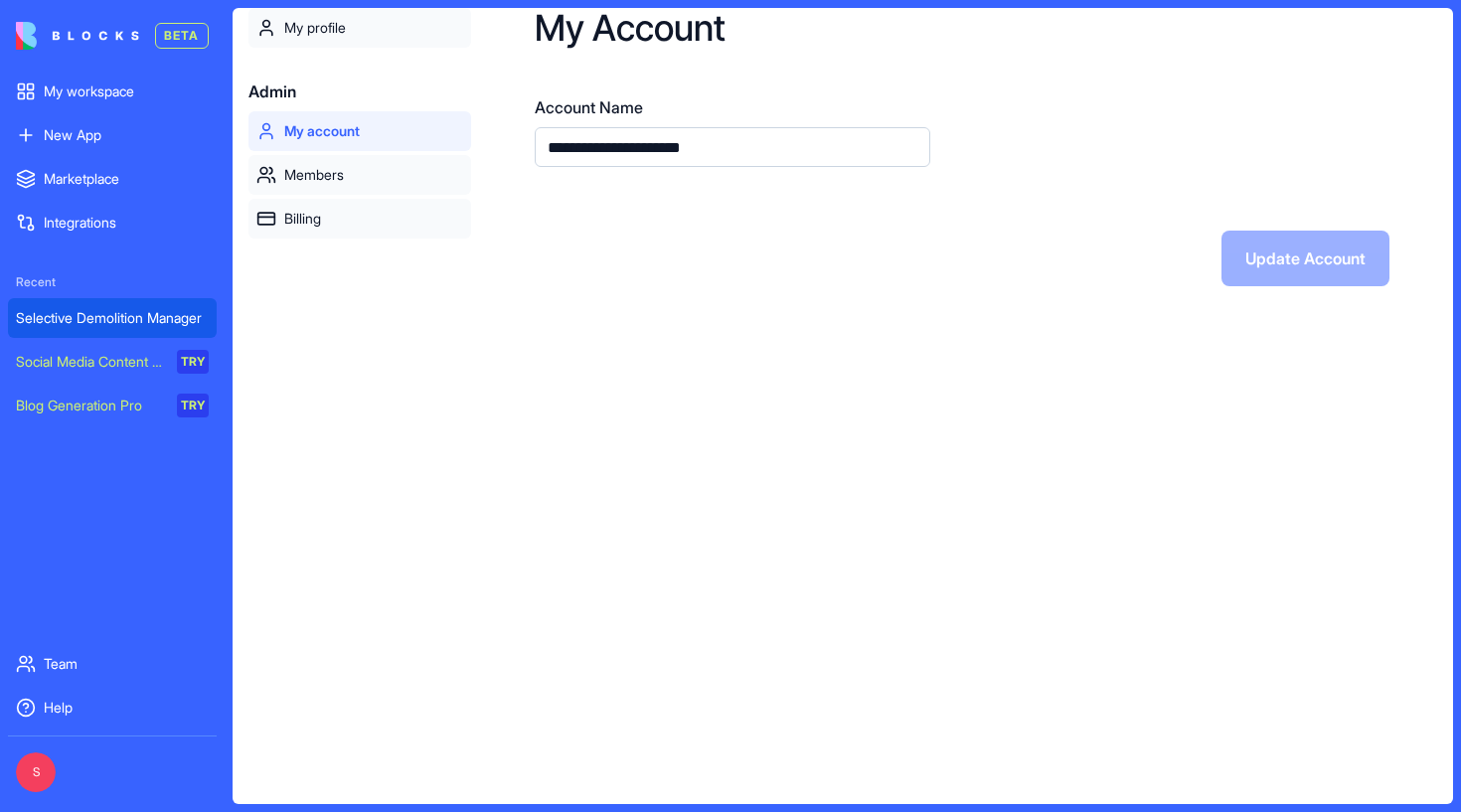 click on "Selective Demolition Manager" at bounding box center (112, 318) 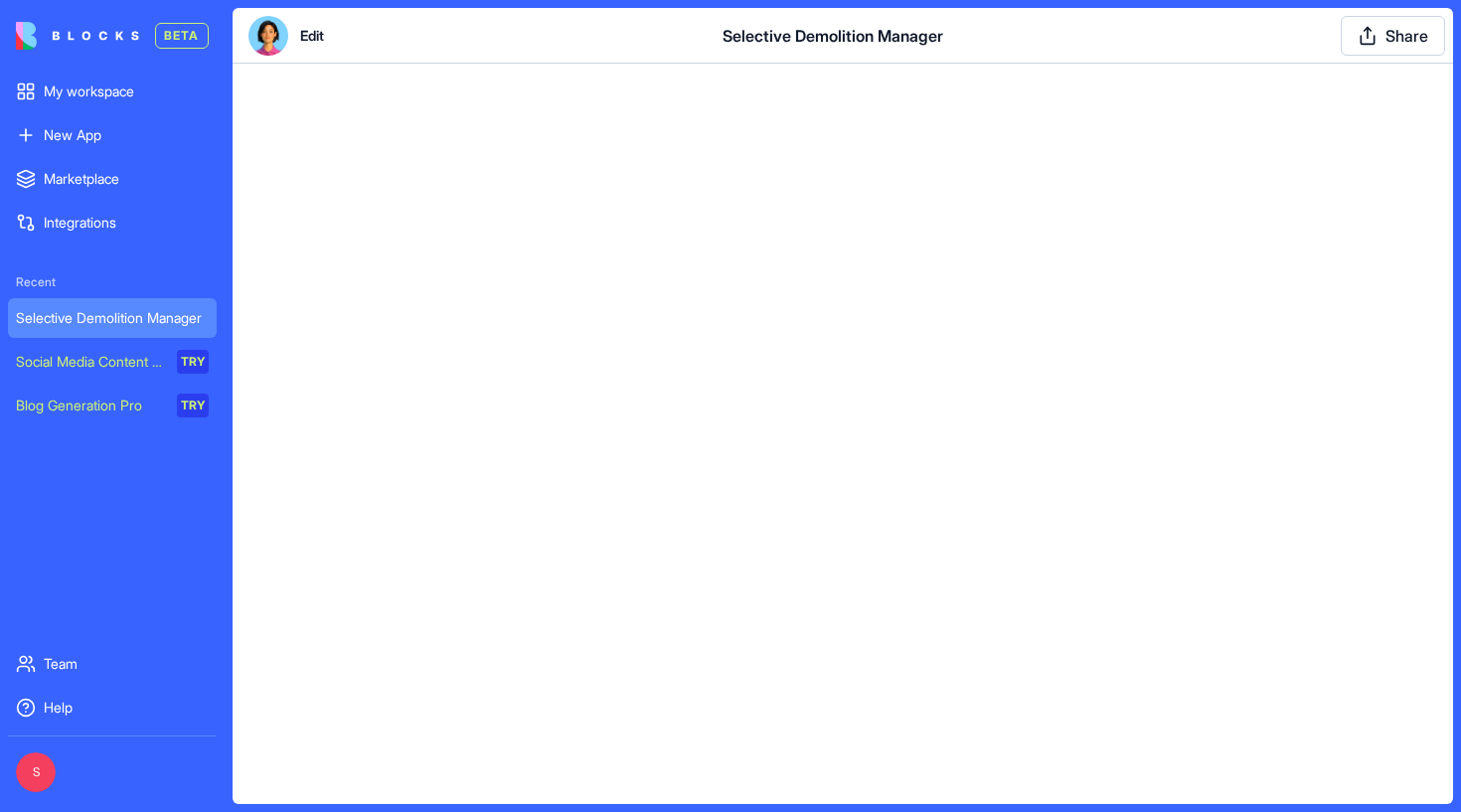 scroll, scrollTop: 0, scrollLeft: 0, axis: both 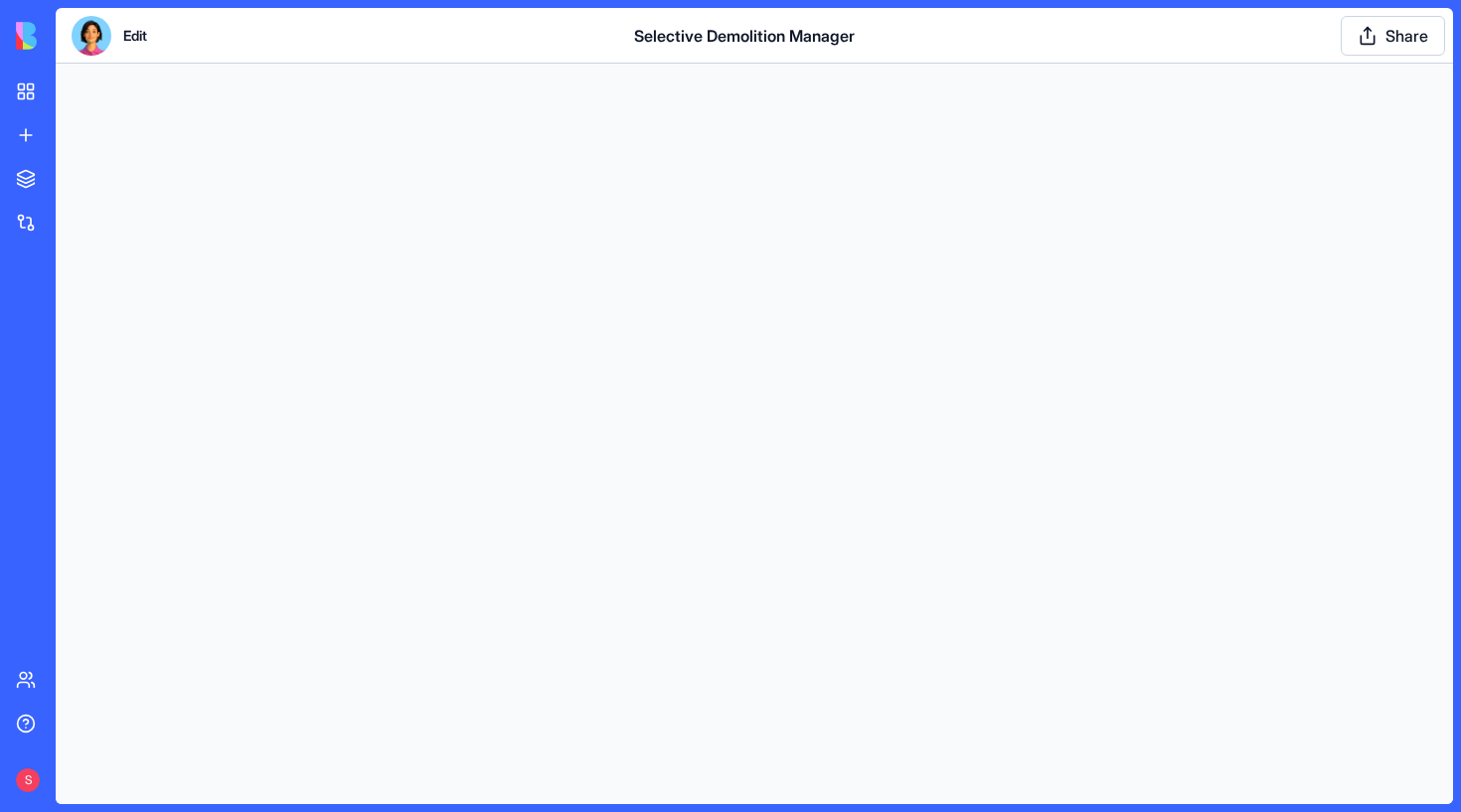 click on "Edit Selective Demolition Manager Share" at bounding box center [754, 36] 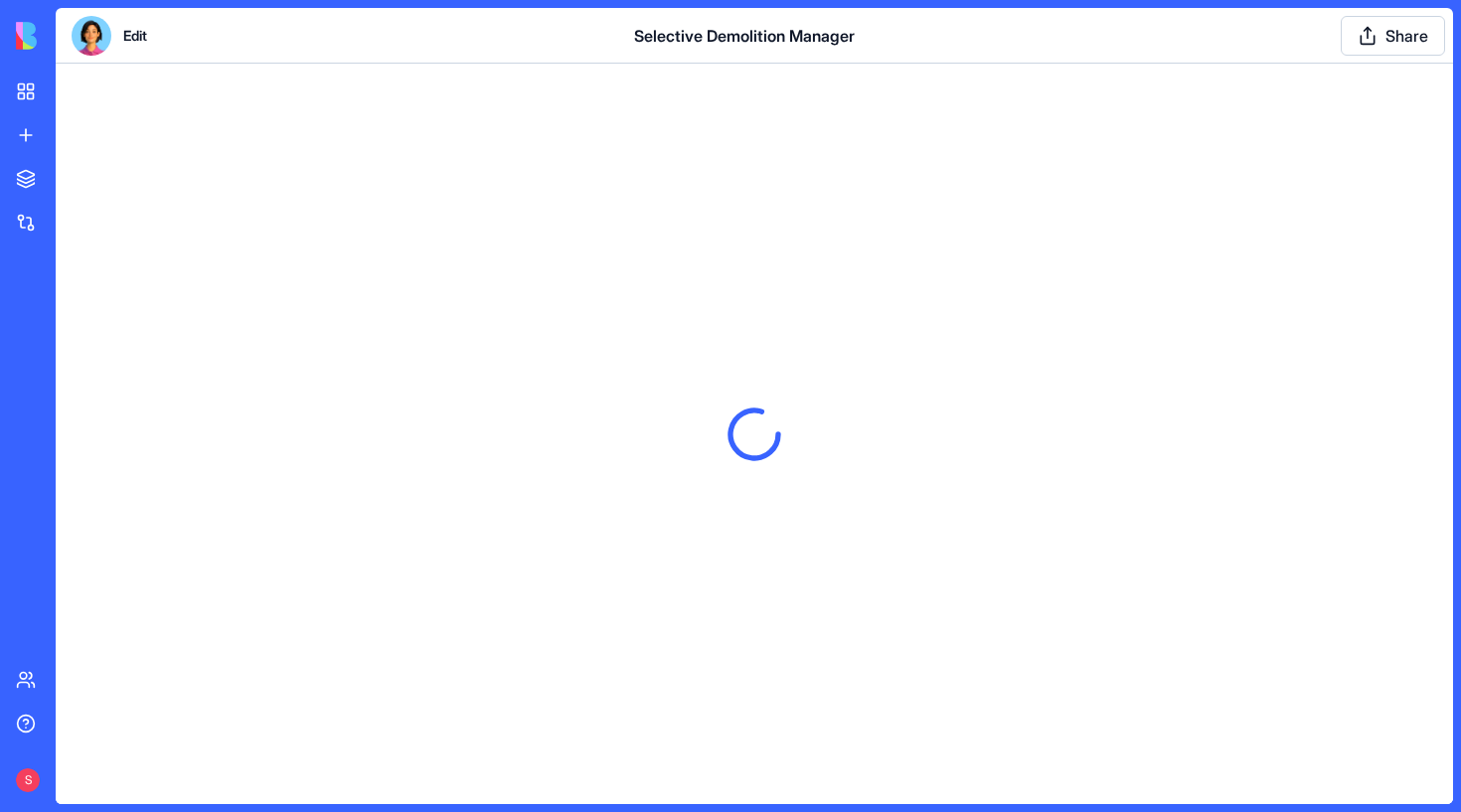 click on "Edit" at bounding box center [135, 36] 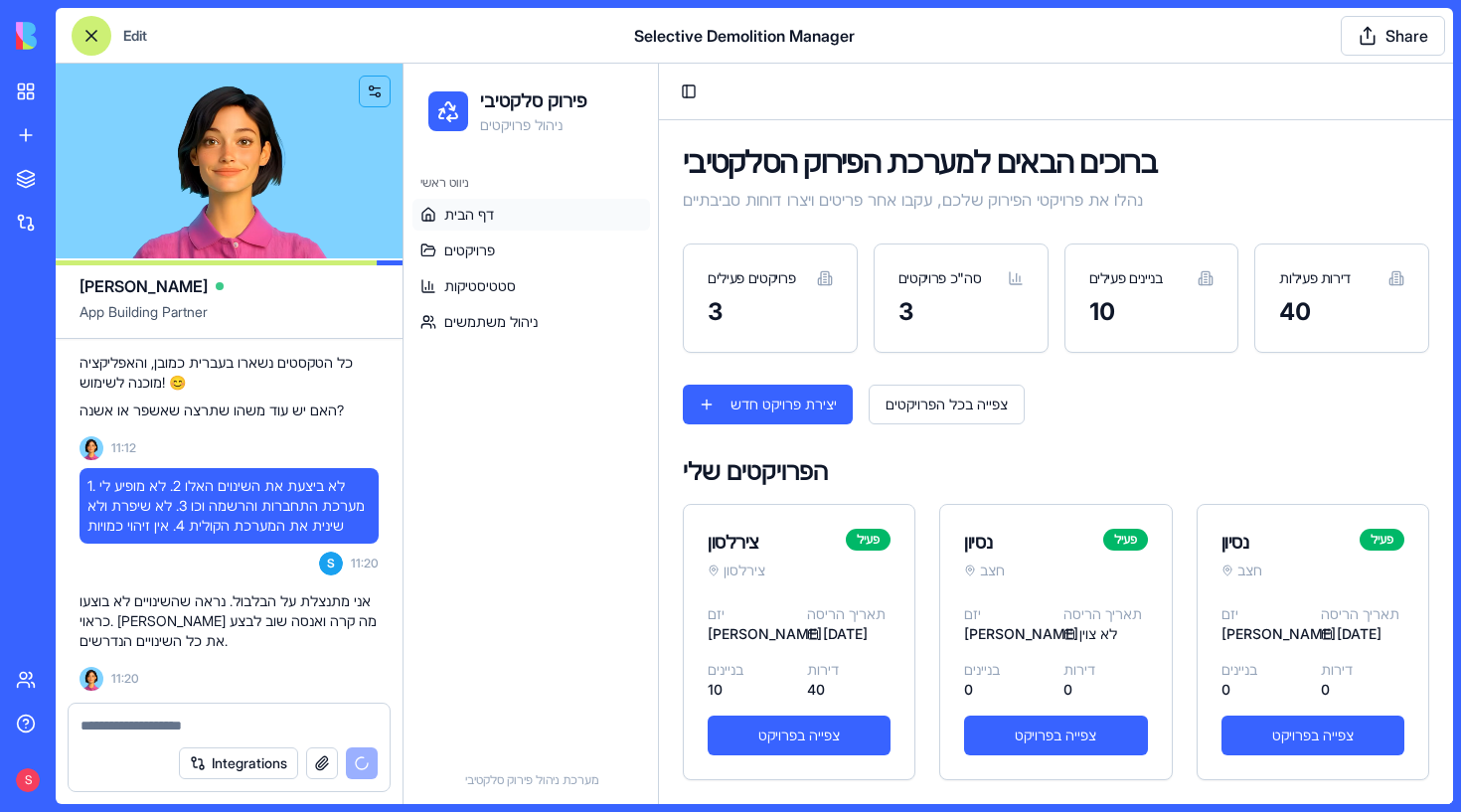 scroll, scrollTop: 17275, scrollLeft: 0, axis: vertical 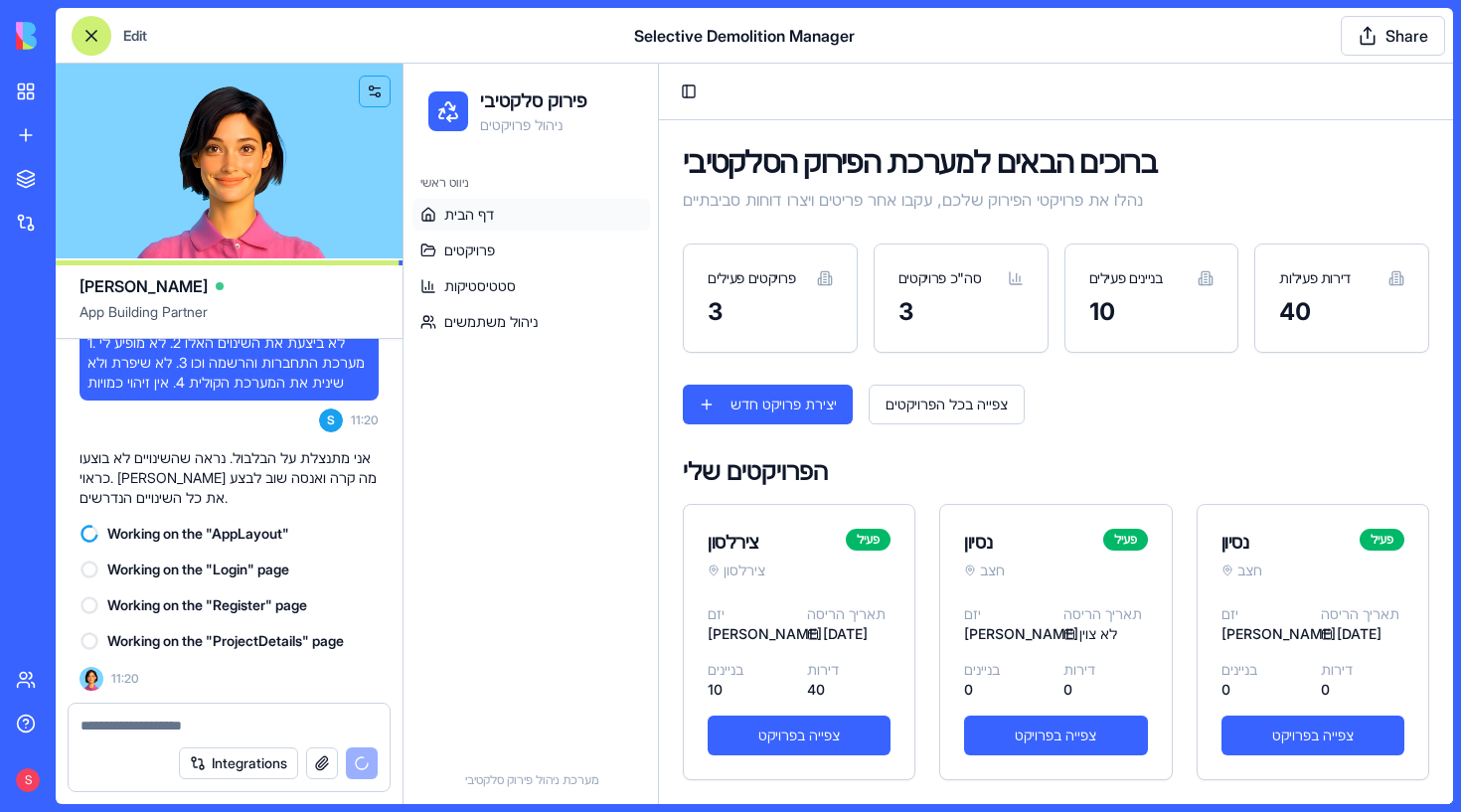 click on "ניווט ראשי דף הבית פרויקטים סטטיסטיקות ניהול משתמשים" at bounding box center [531, 457] 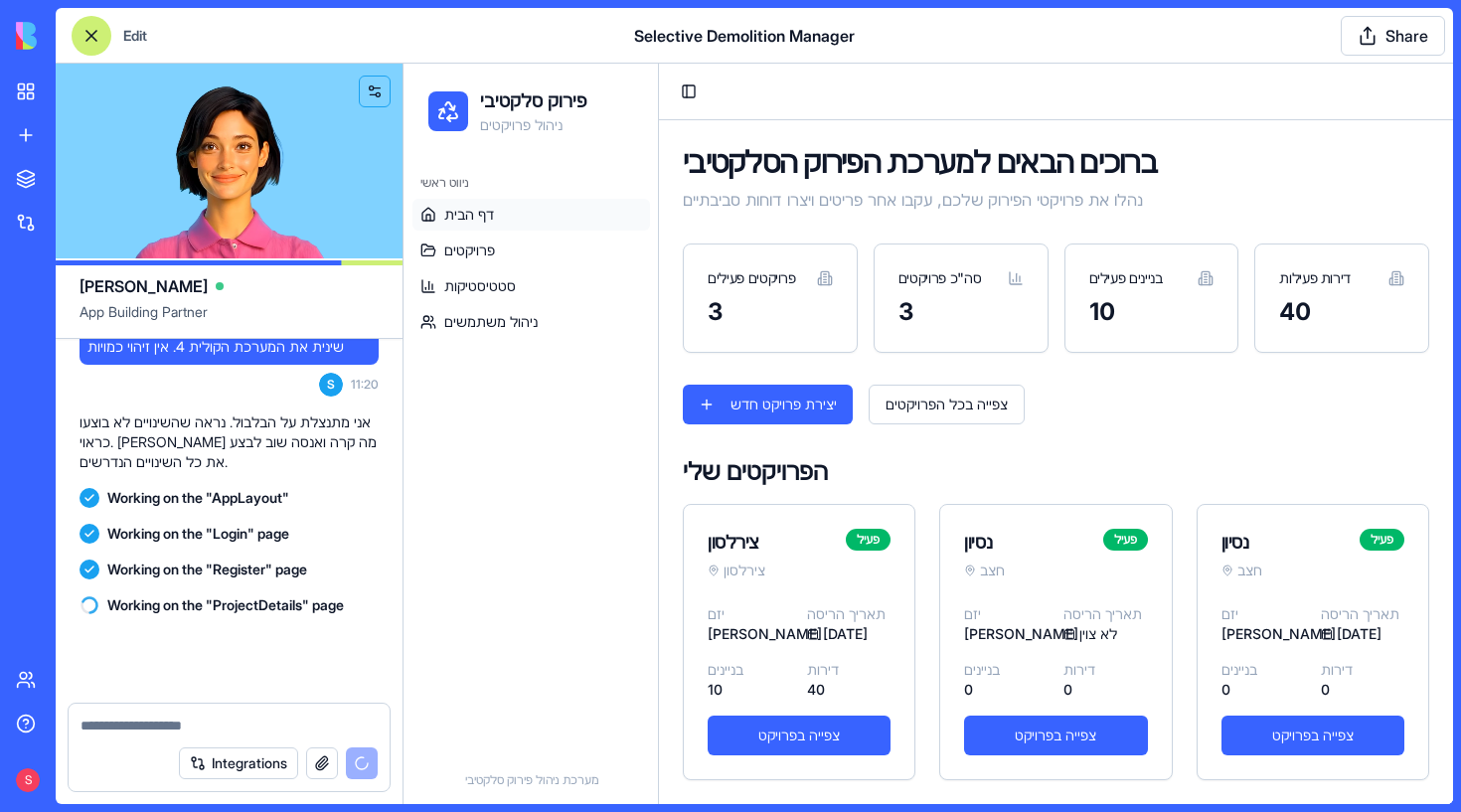 scroll, scrollTop: 17310, scrollLeft: 0, axis: vertical 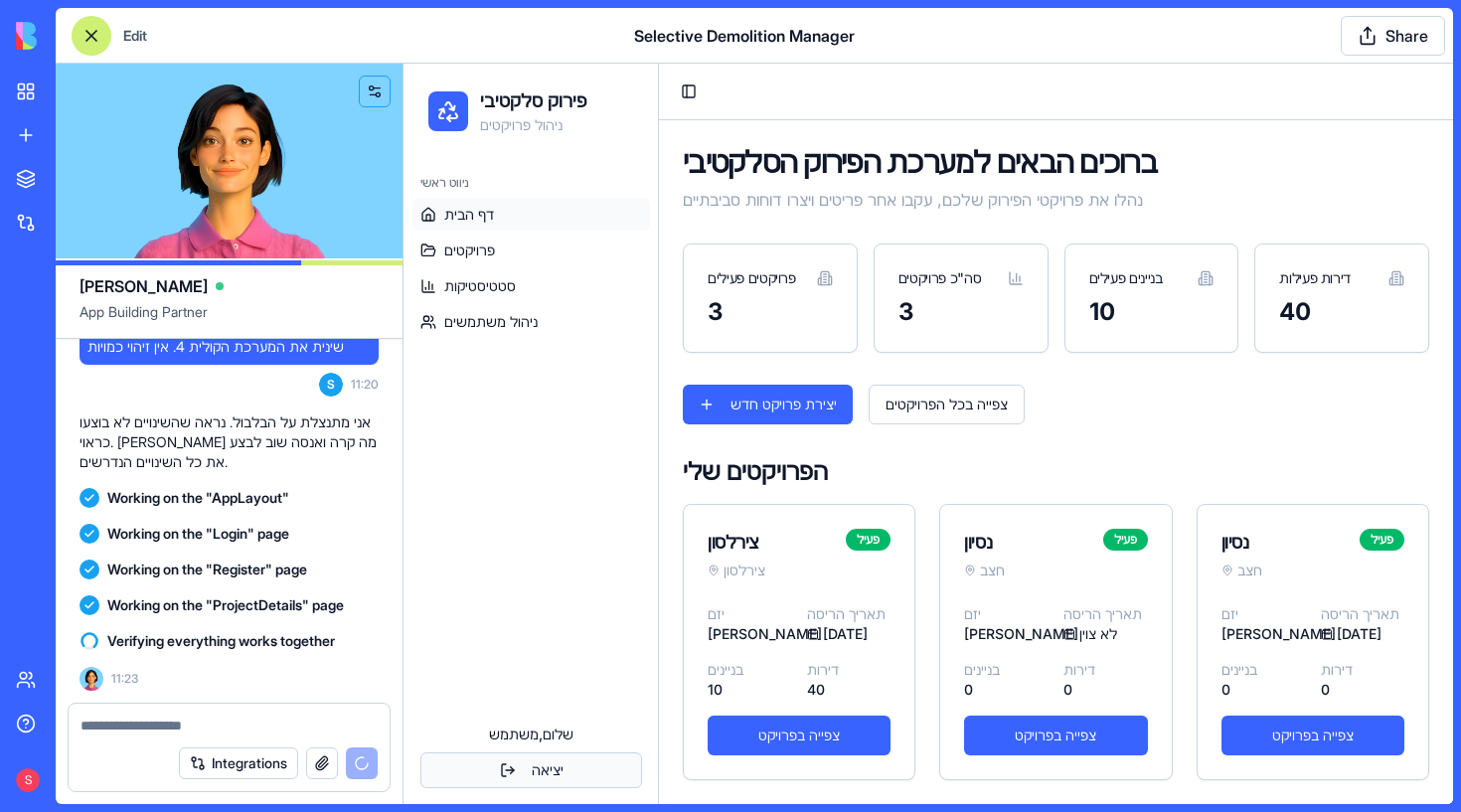 click on "יציאה" at bounding box center (531, 770) 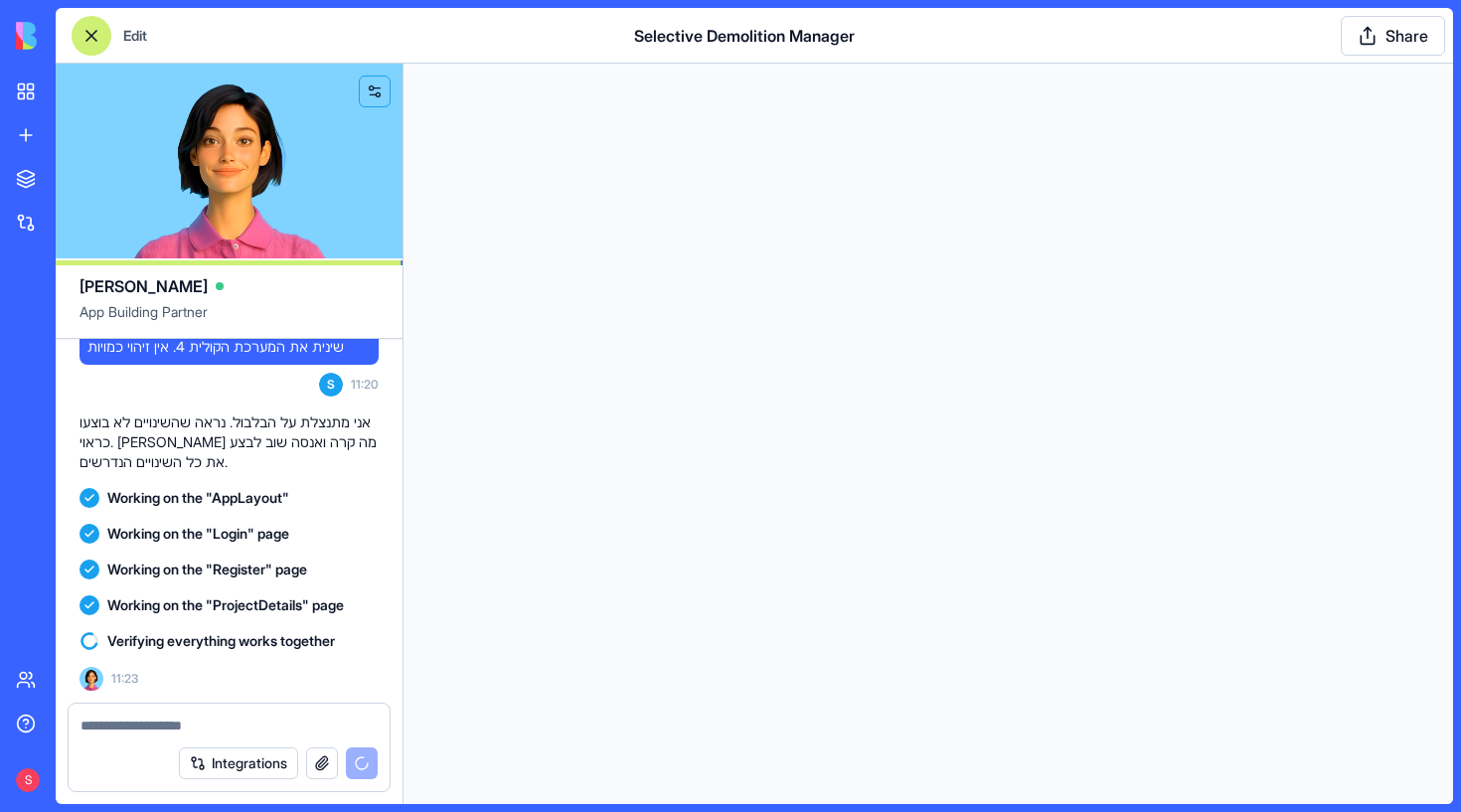 scroll, scrollTop: 0, scrollLeft: 0, axis: both 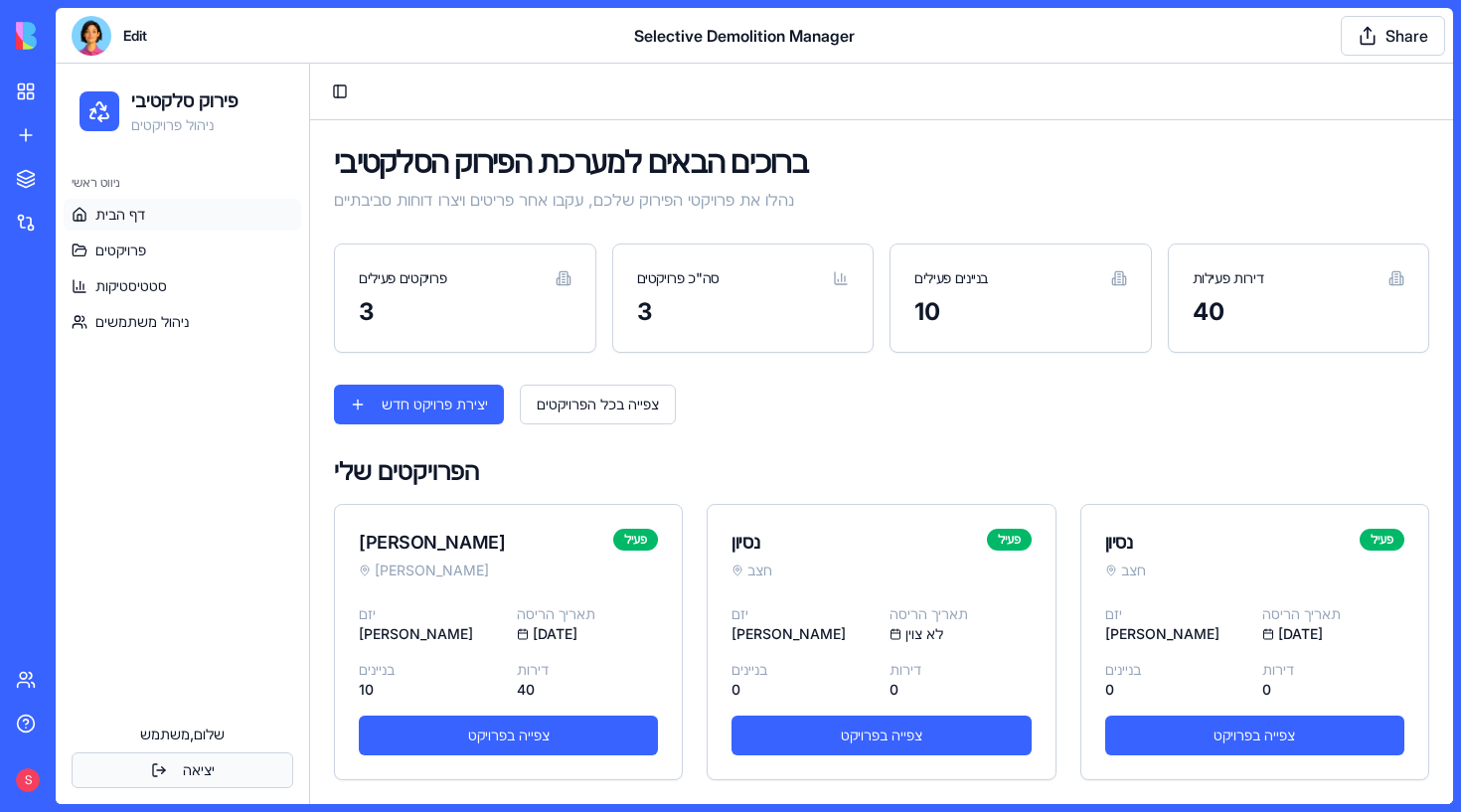click on "יציאה" at bounding box center (182, 770) 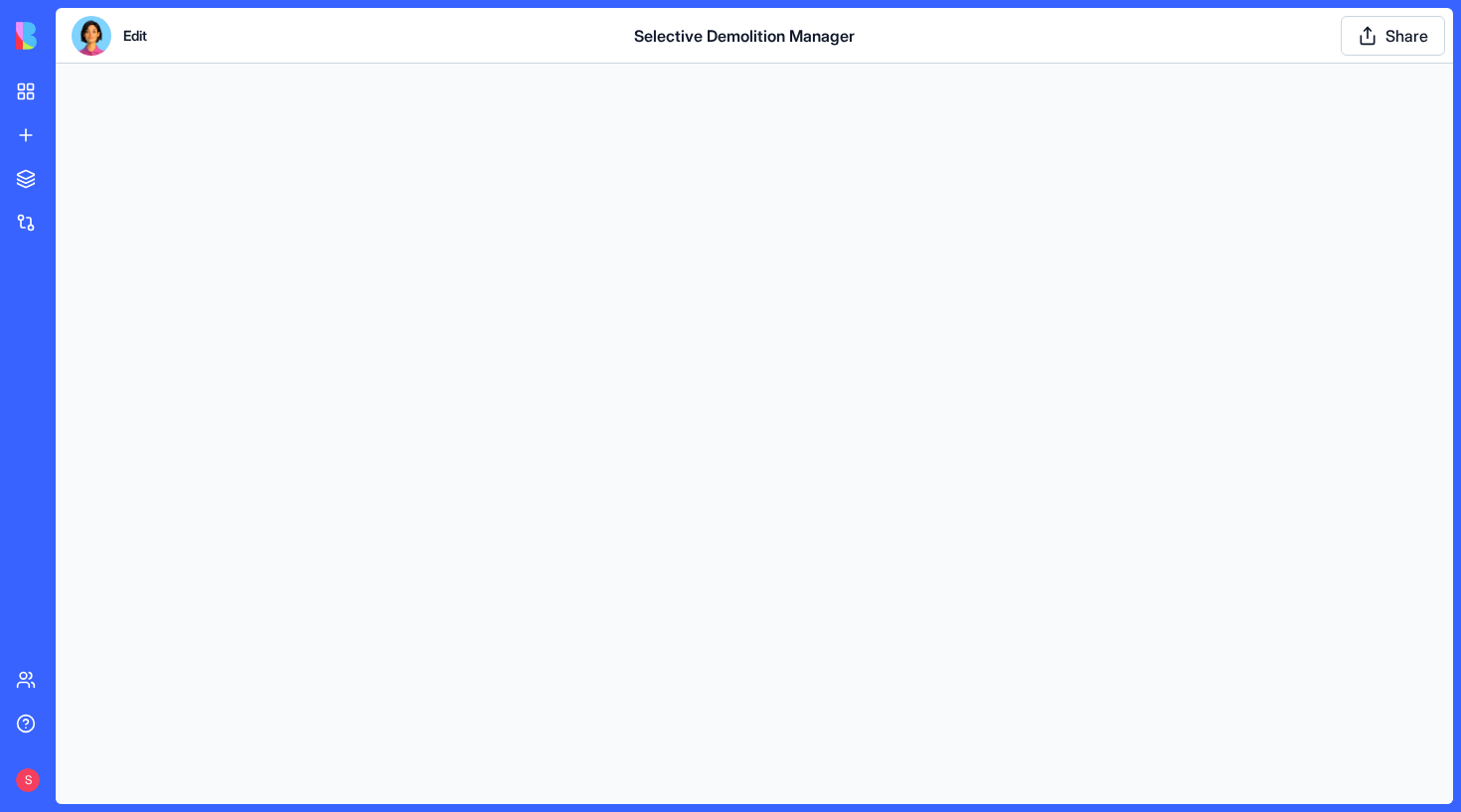 scroll, scrollTop: 0, scrollLeft: 0, axis: both 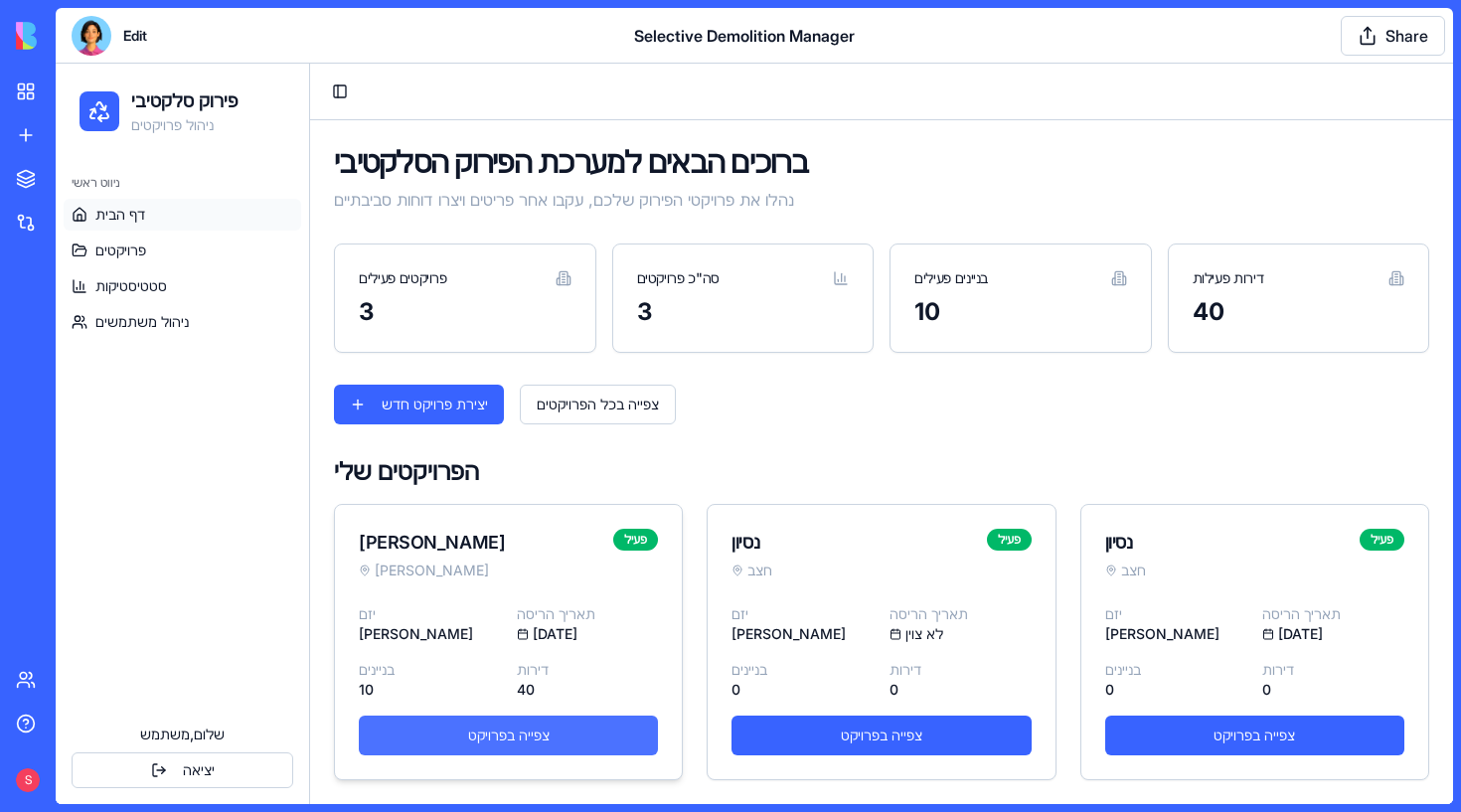 click on "צפייה בפרויקט" at bounding box center (508, 735) 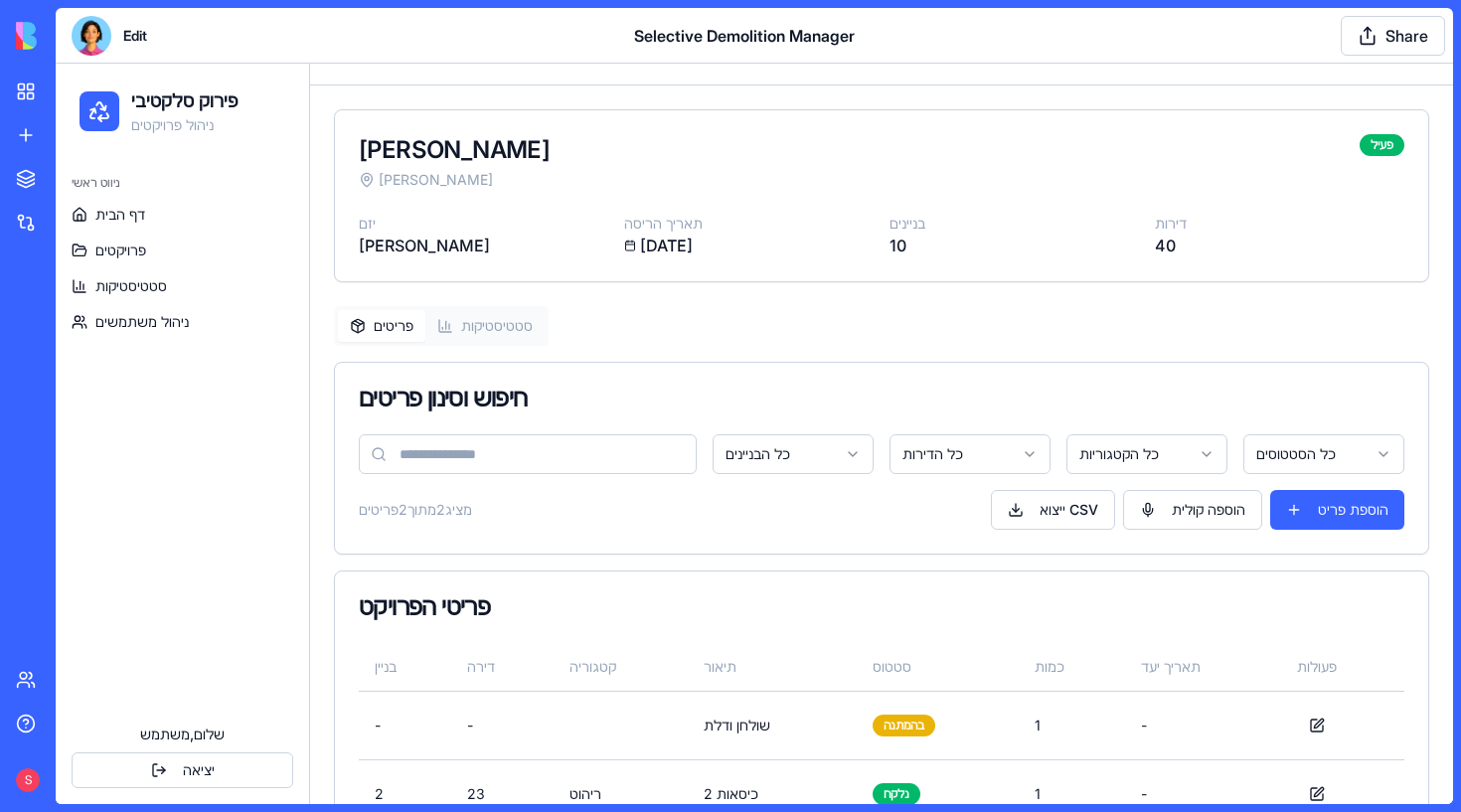 scroll, scrollTop: 107, scrollLeft: 0, axis: vertical 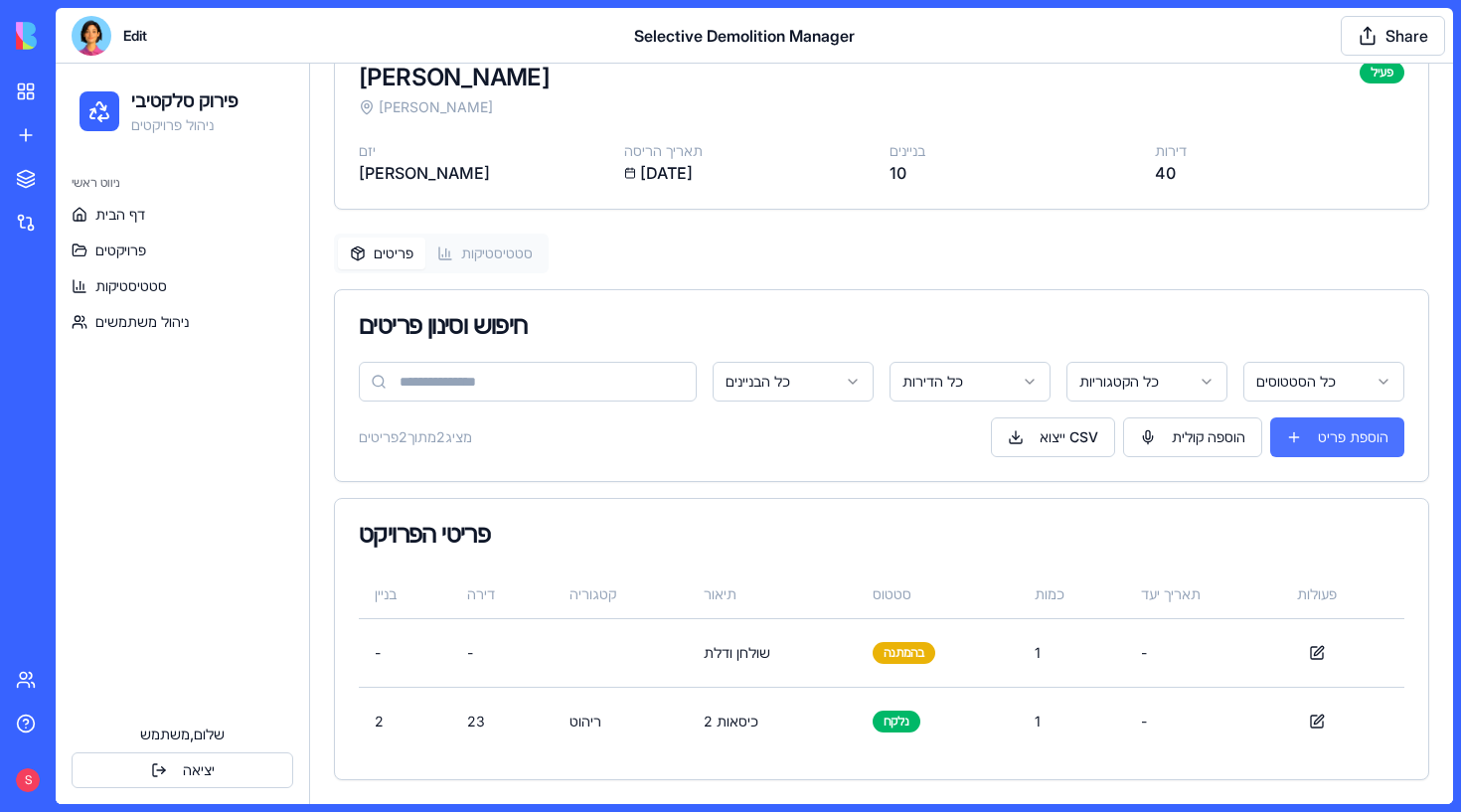 click on "הוספת פריט" at bounding box center [1337, 437] 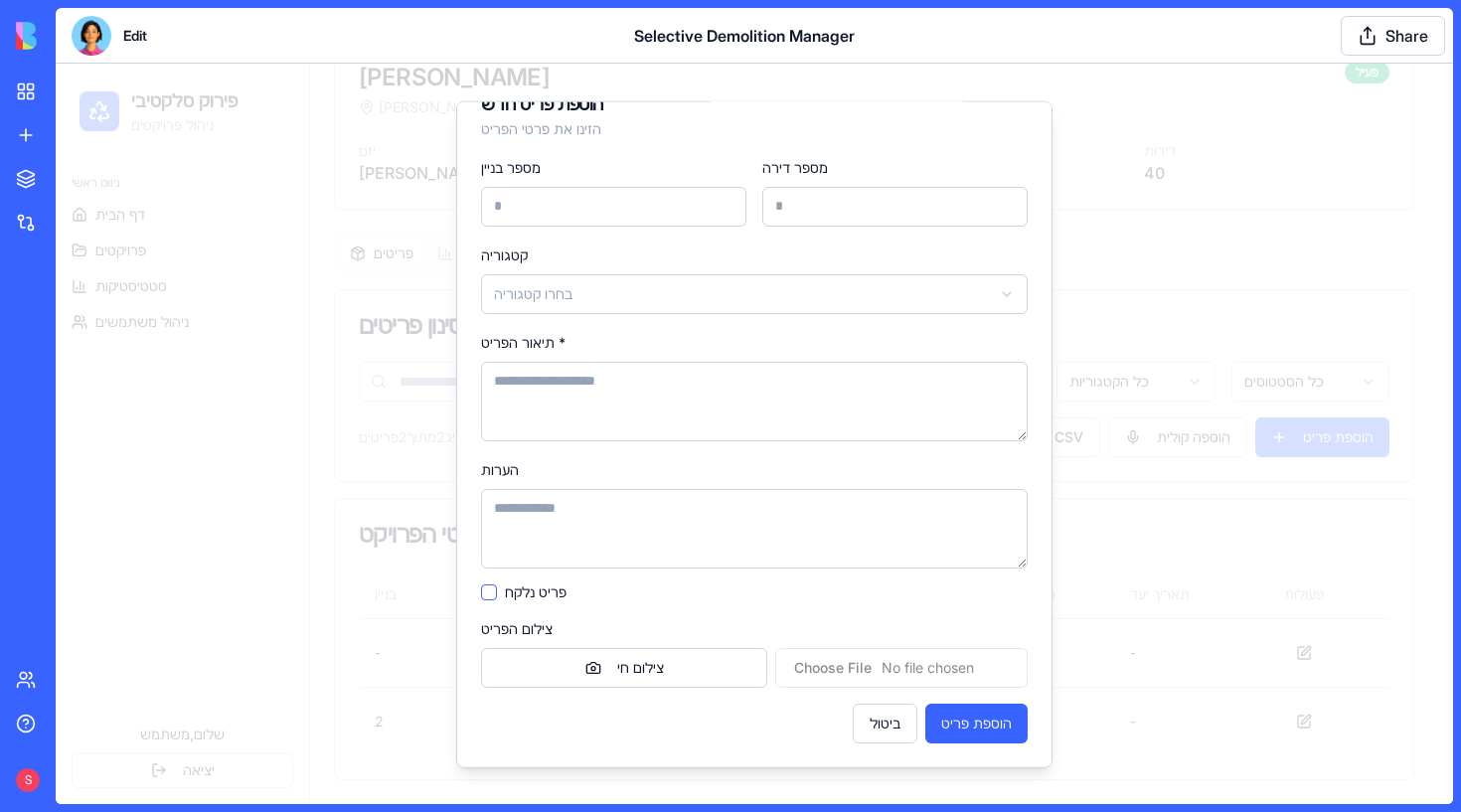 scroll, scrollTop: 0, scrollLeft: 0, axis: both 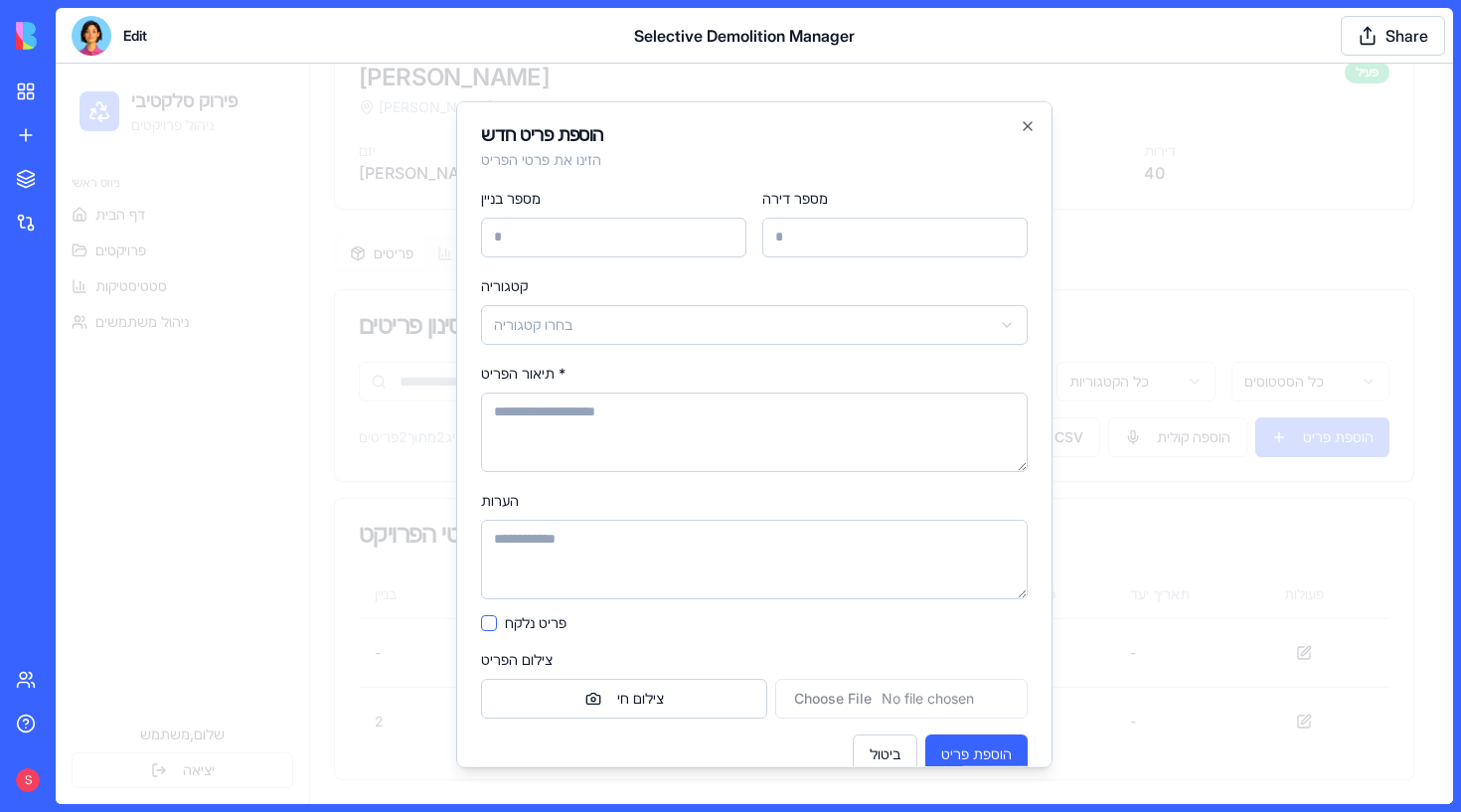 type on "*" 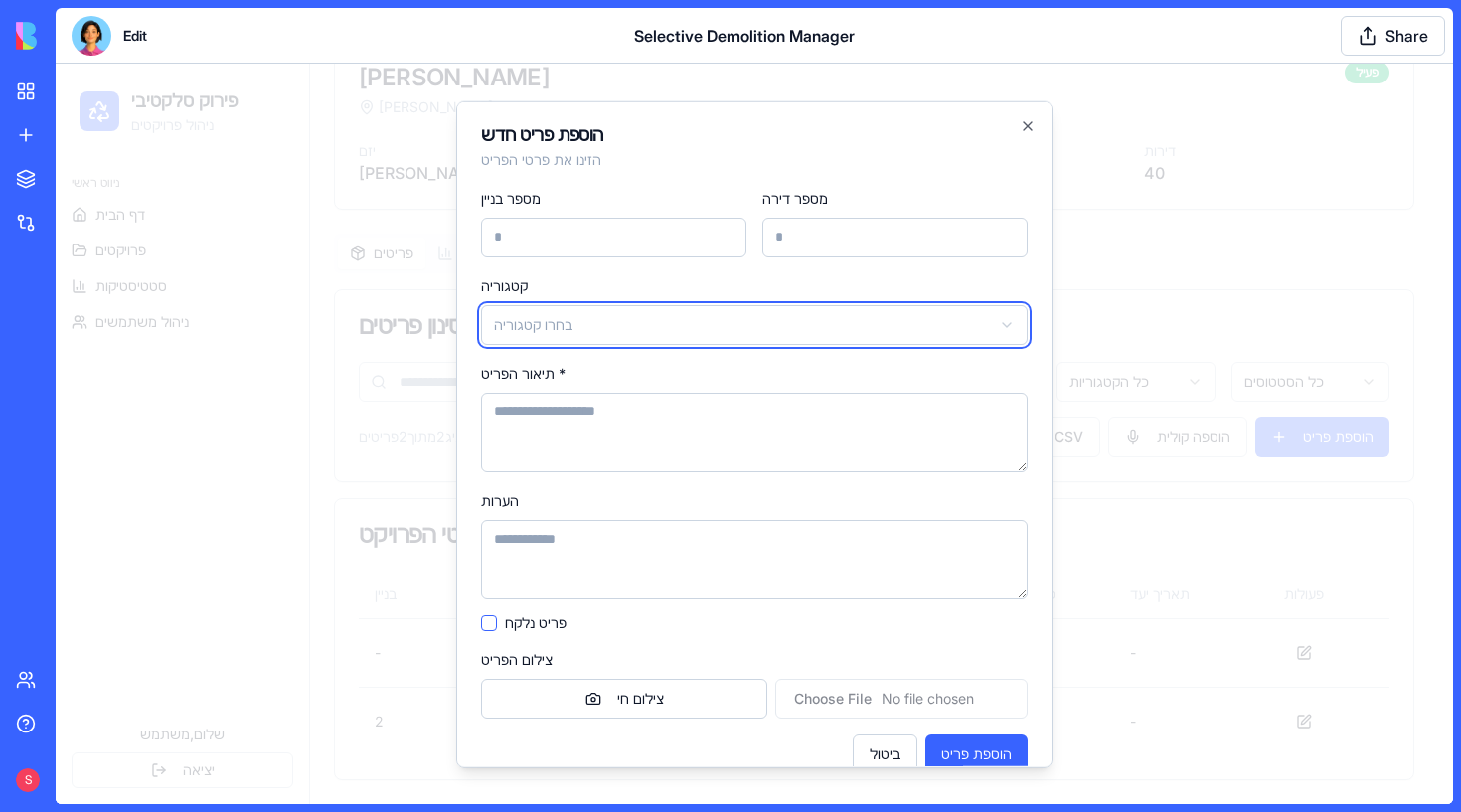 type 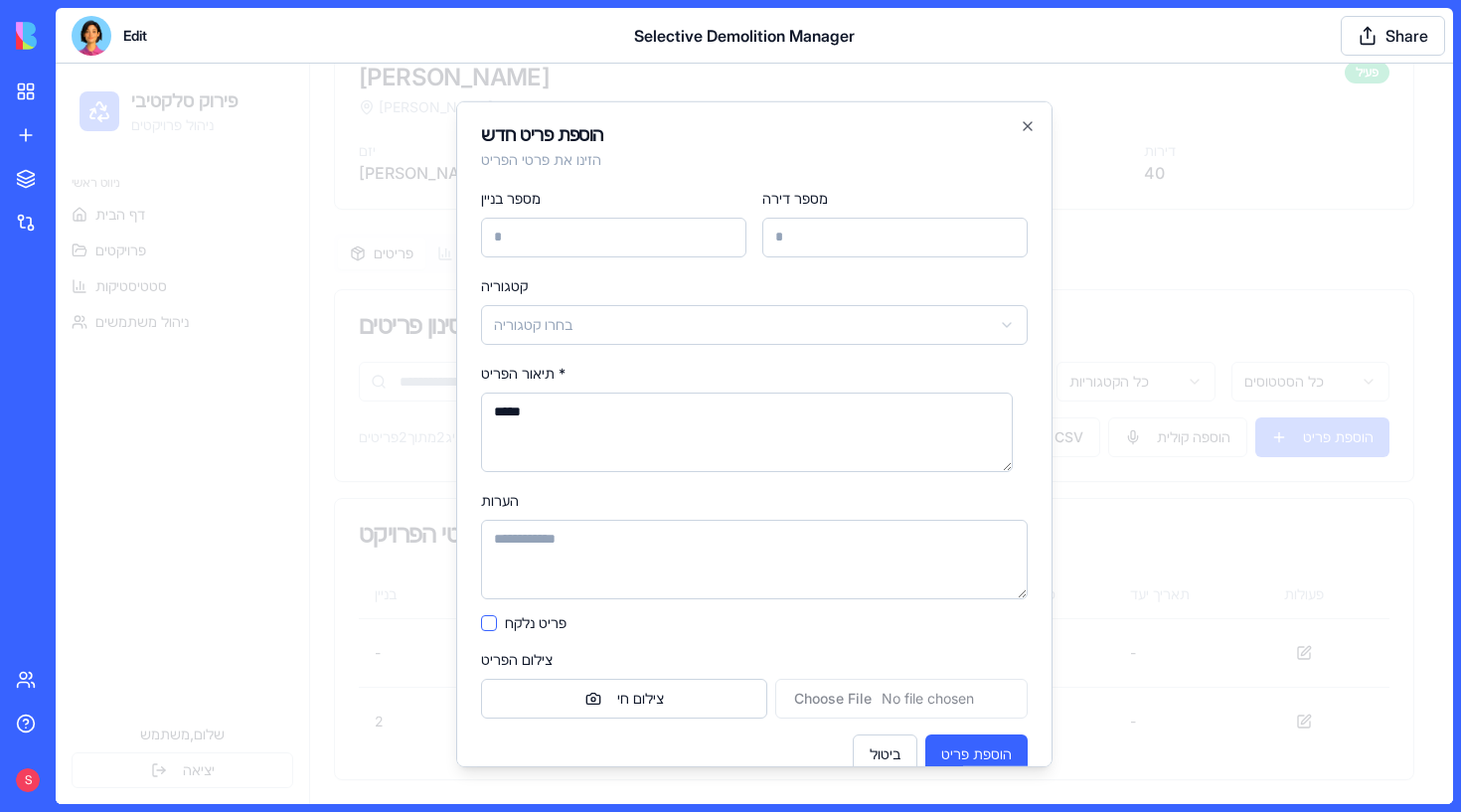 type on "*****" 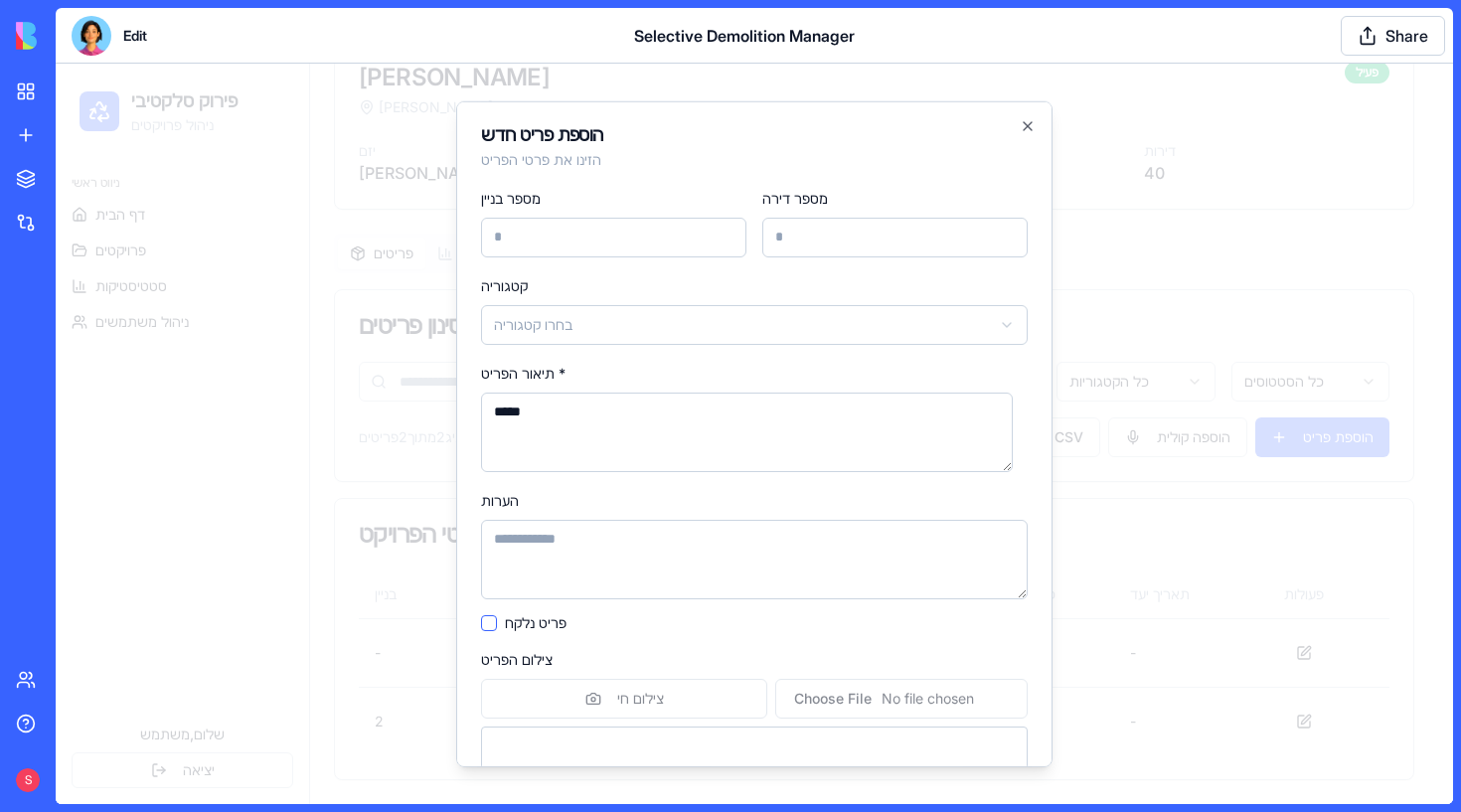 scroll, scrollTop: 277, scrollLeft: 0, axis: vertical 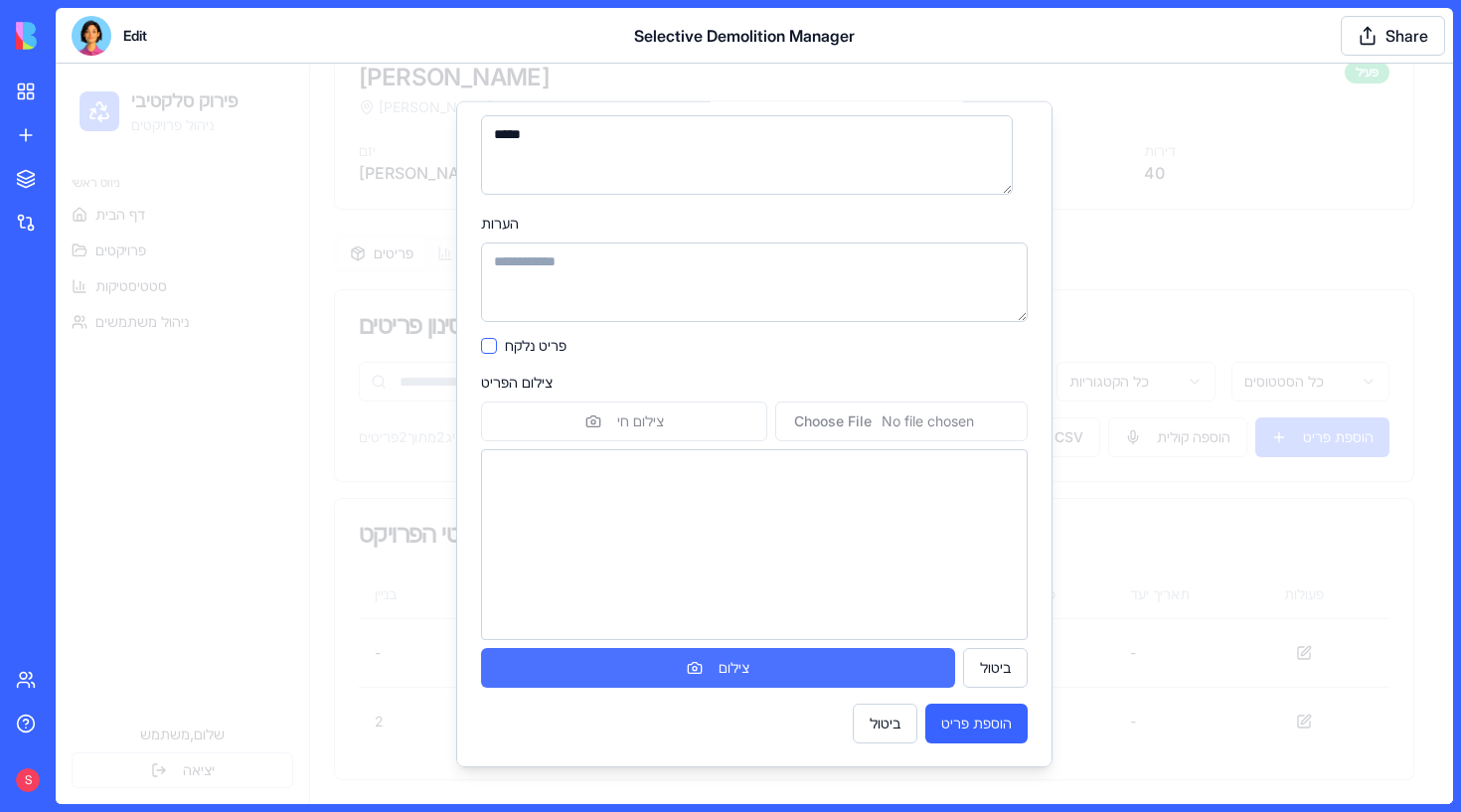 click on "צילום" at bounding box center [718, 667] 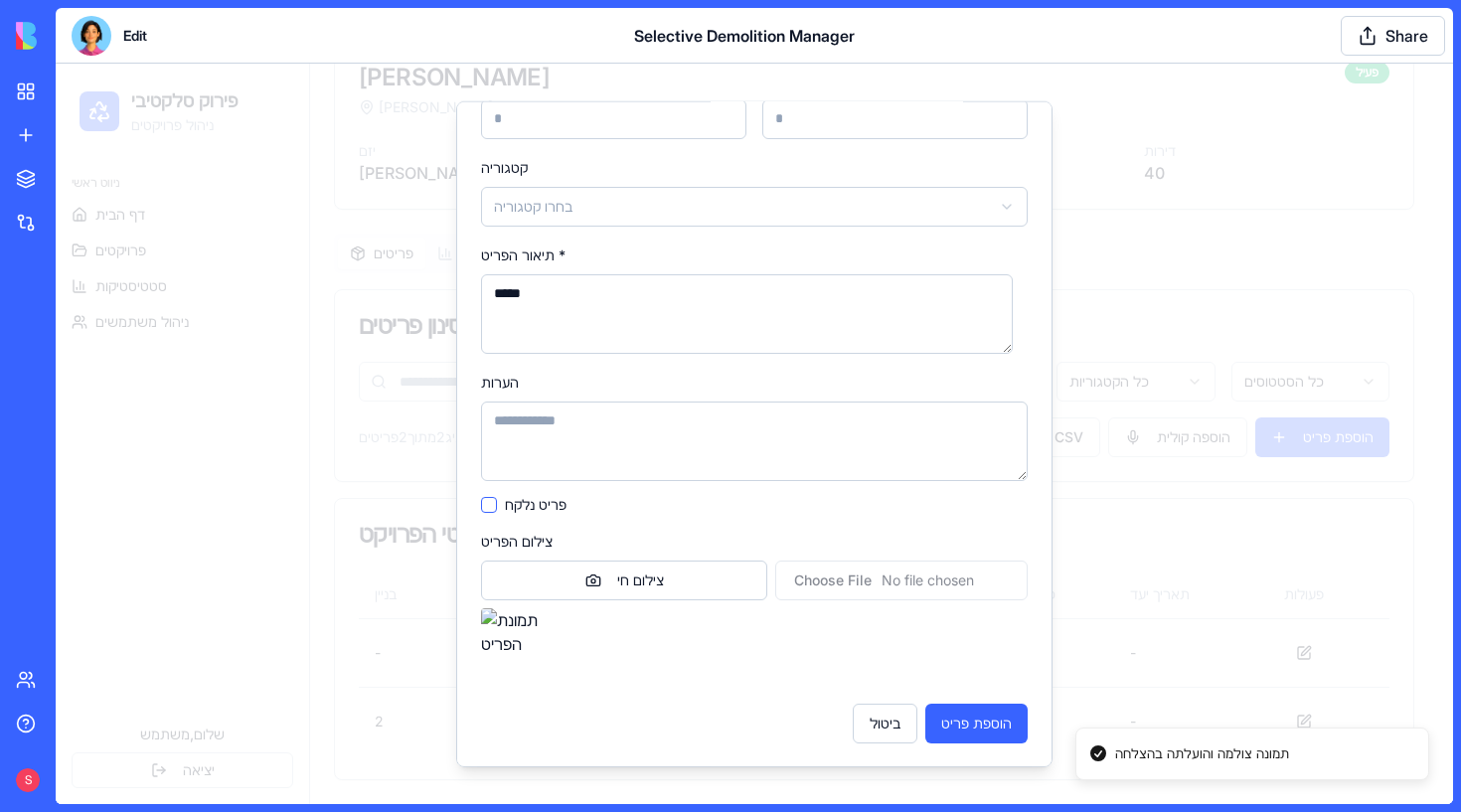 scroll, scrollTop: 118, scrollLeft: 0, axis: vertical 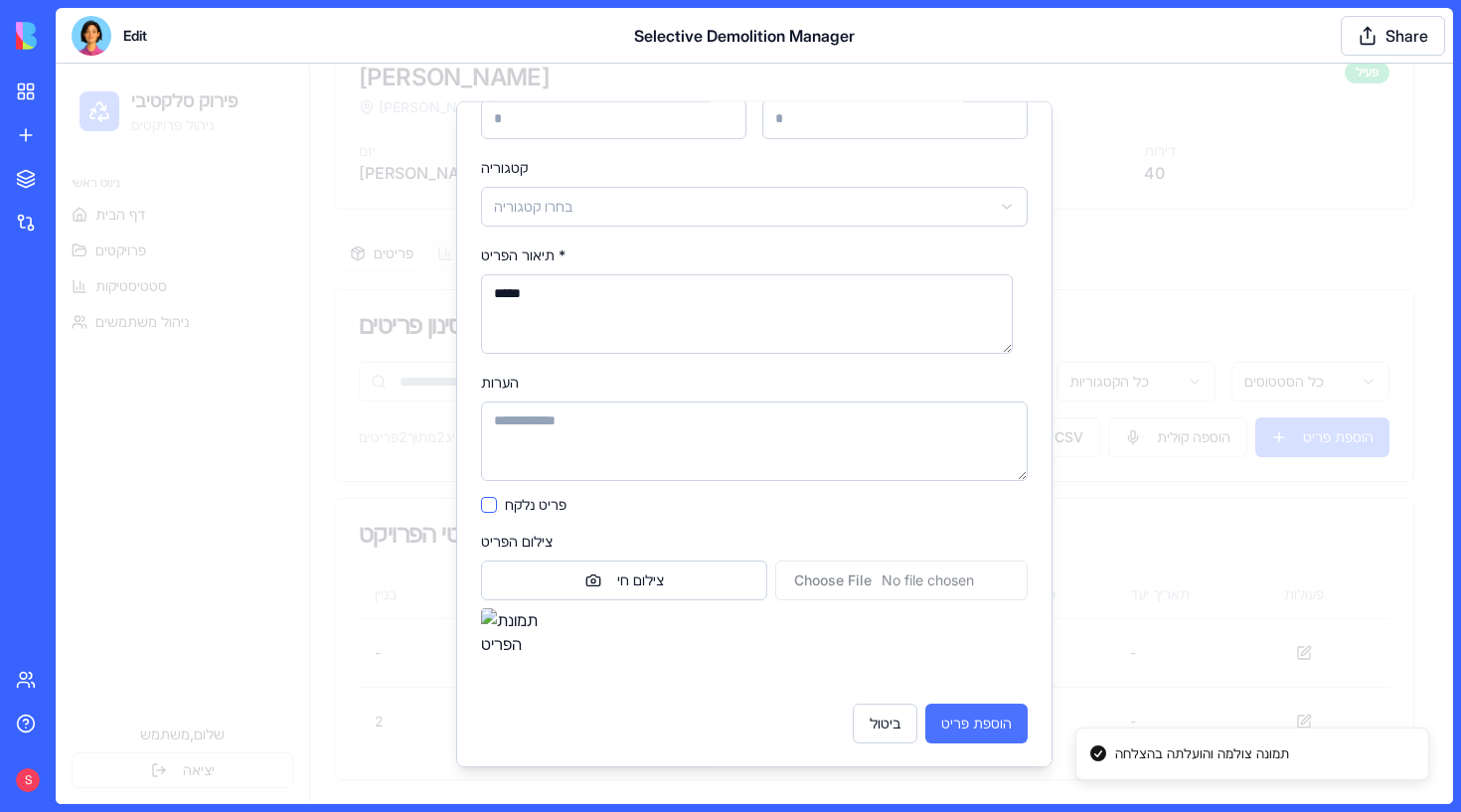 click on "הוספת פריט" at bounding box center [976, 723] 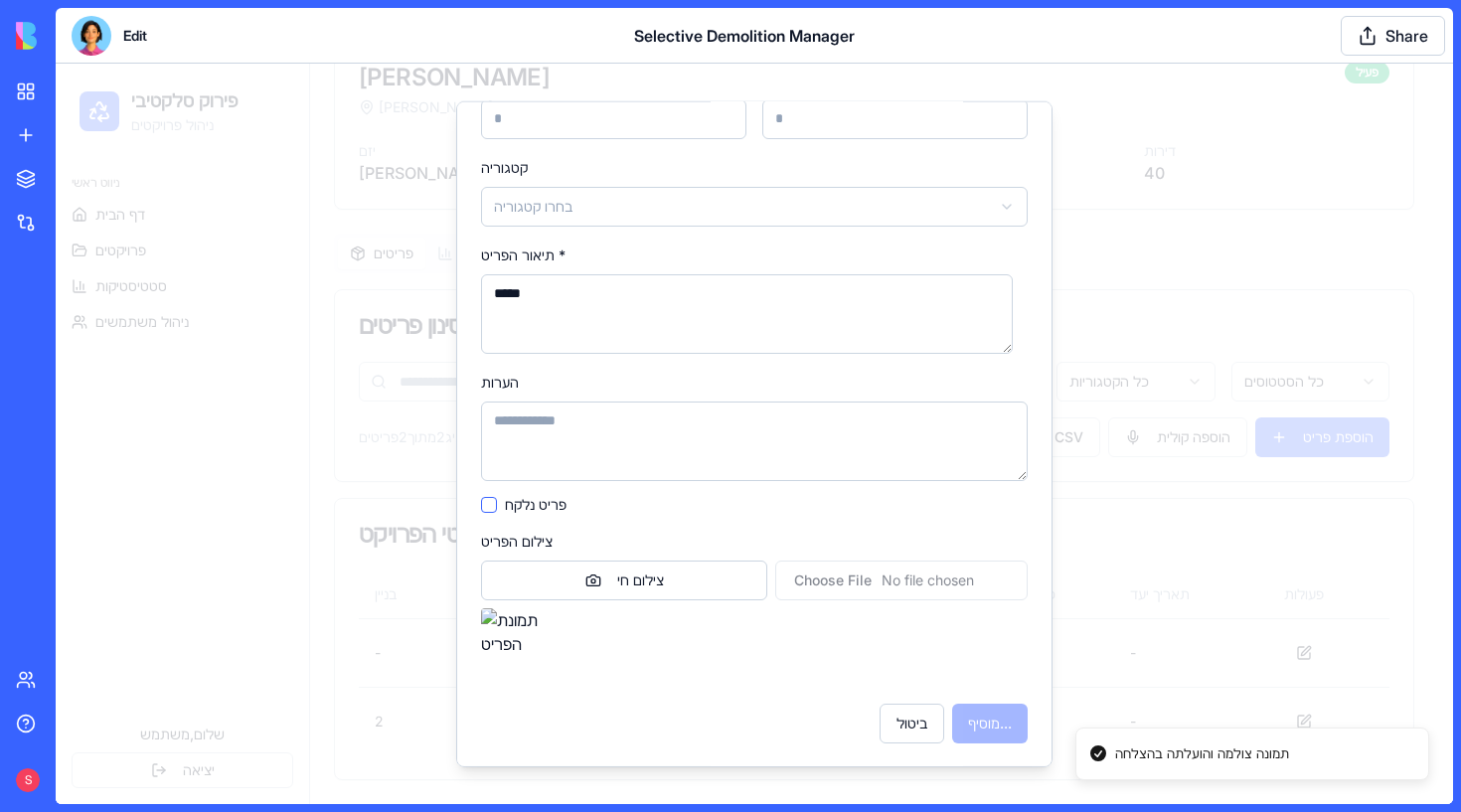 type 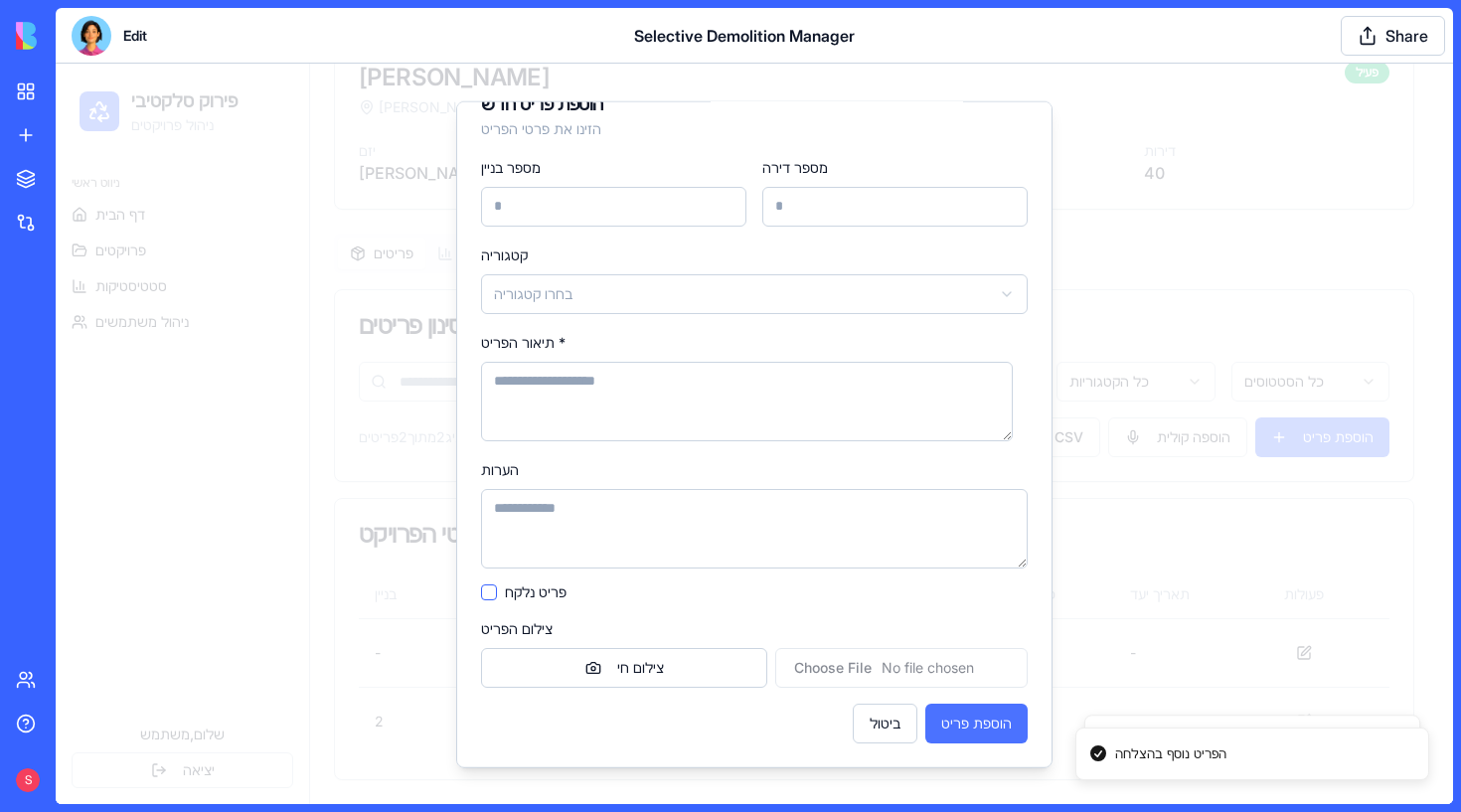 scroll, scrollTop: 31, scrollLeft: 0, axis: vertical 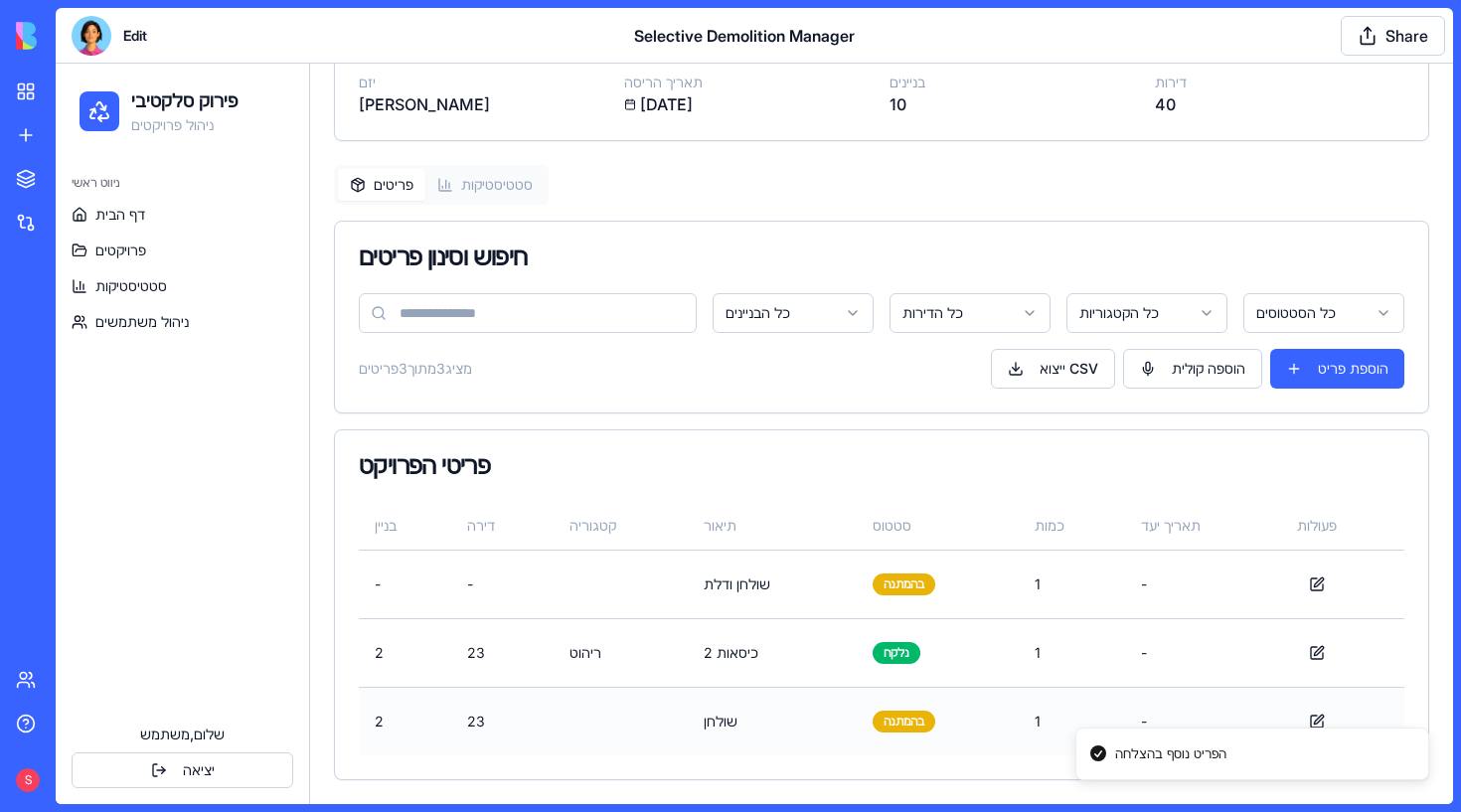 click on "שולחן" at bounding box center [772, 721] 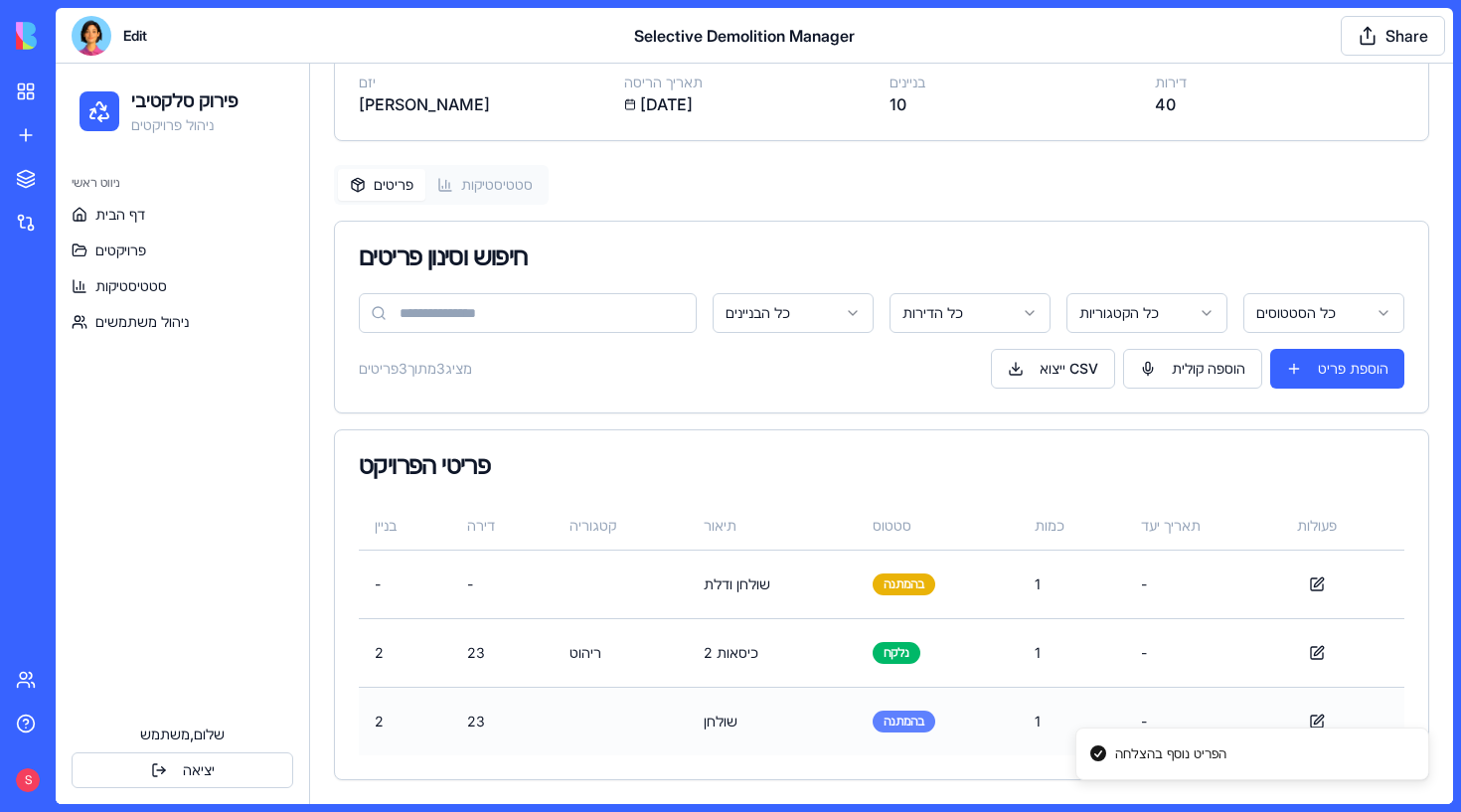 click on "בהמתנה" at bounding box center [903, 722] 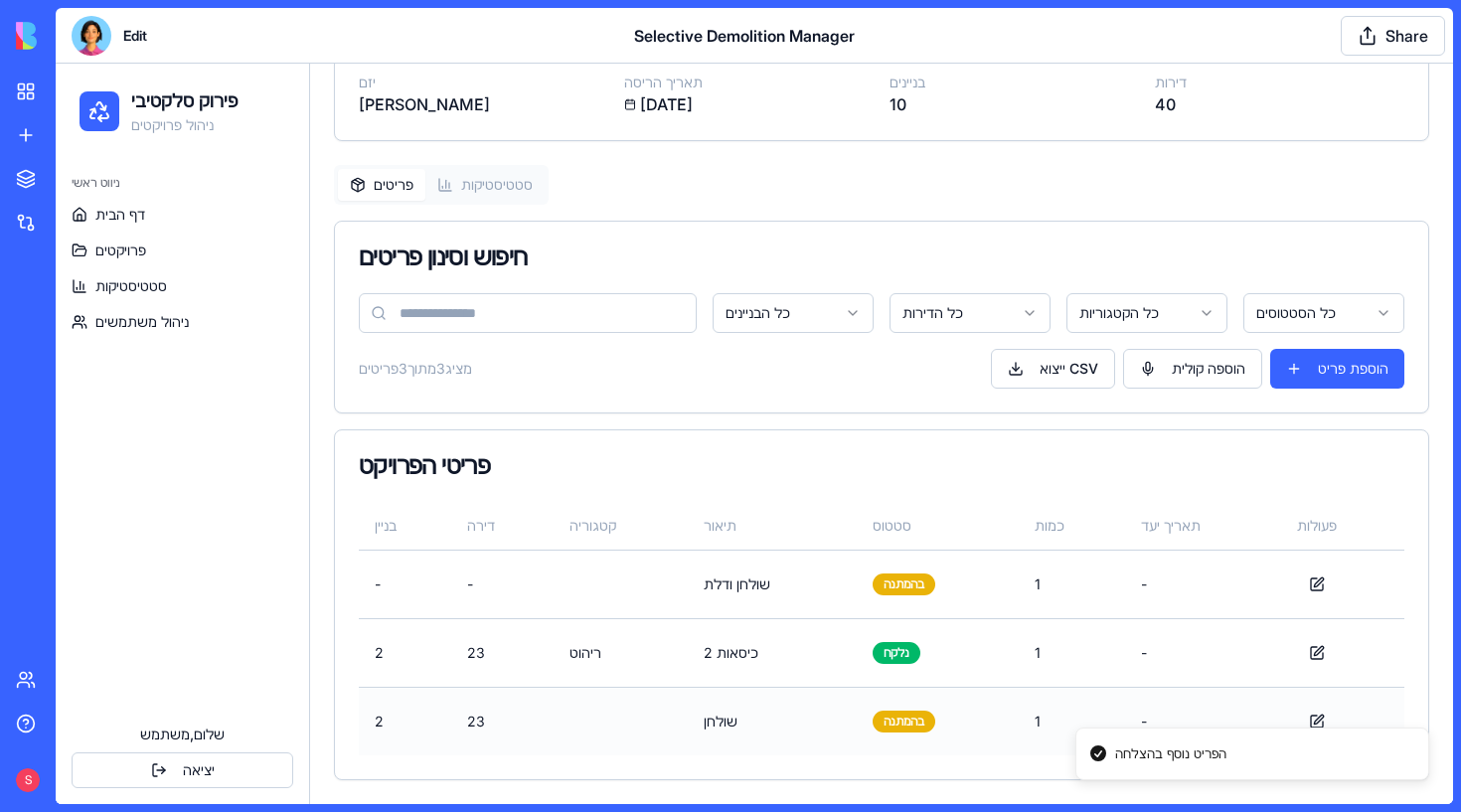 click on "1" at bounding box center (1071, 721) 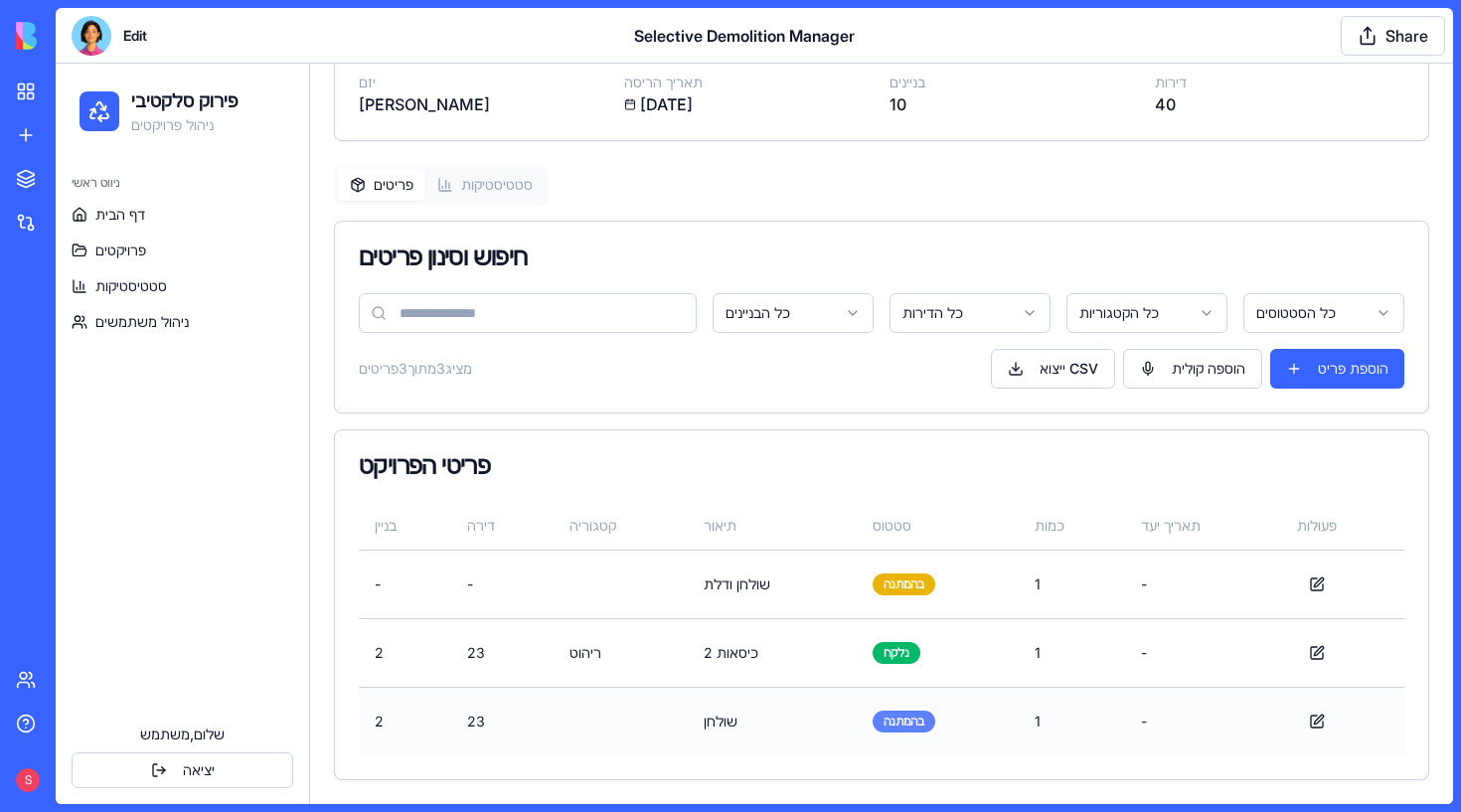 click on "בהמתנה" at bounding box center [903, 722] 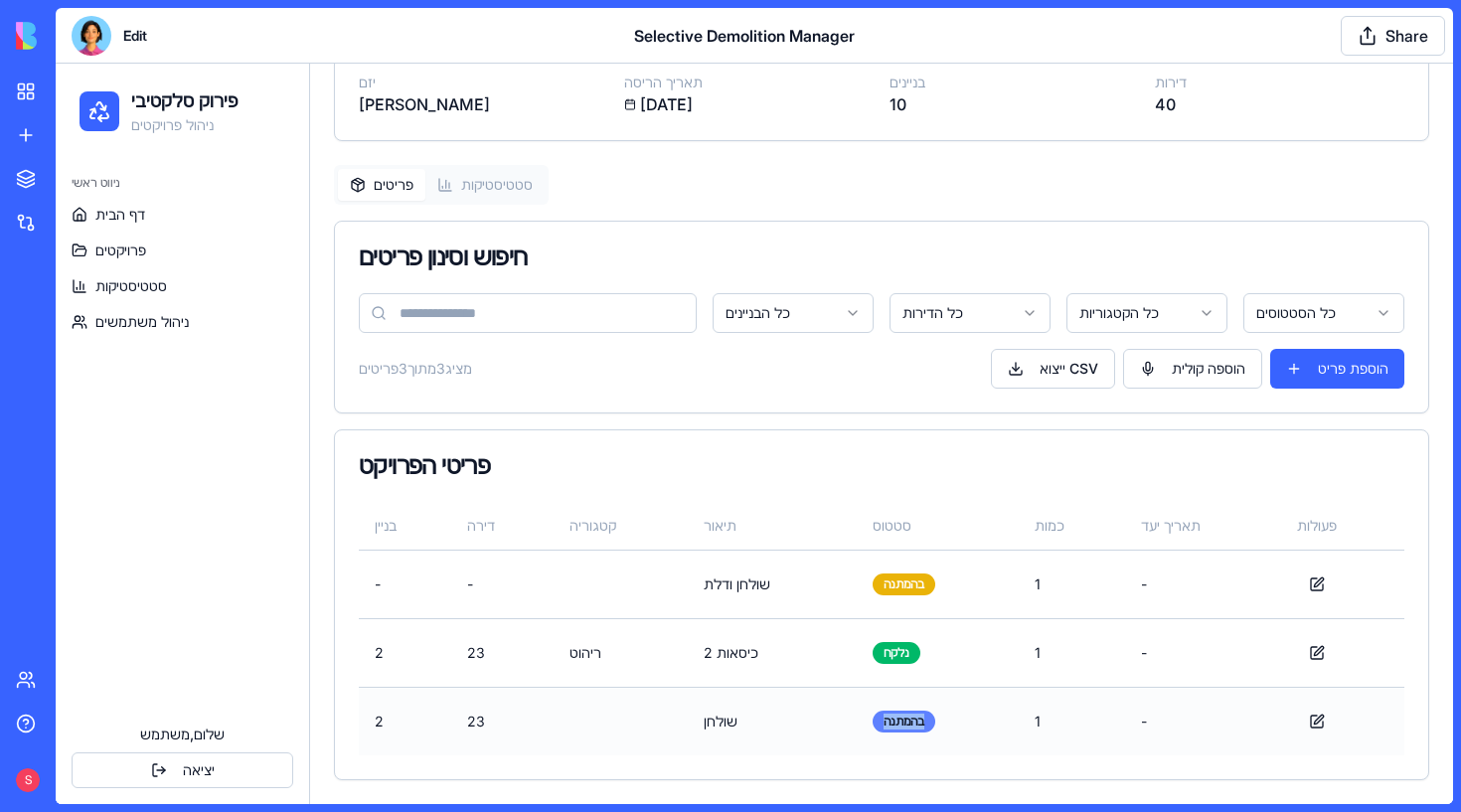 click on "בהמתנה" at bounding box center (903, 722) 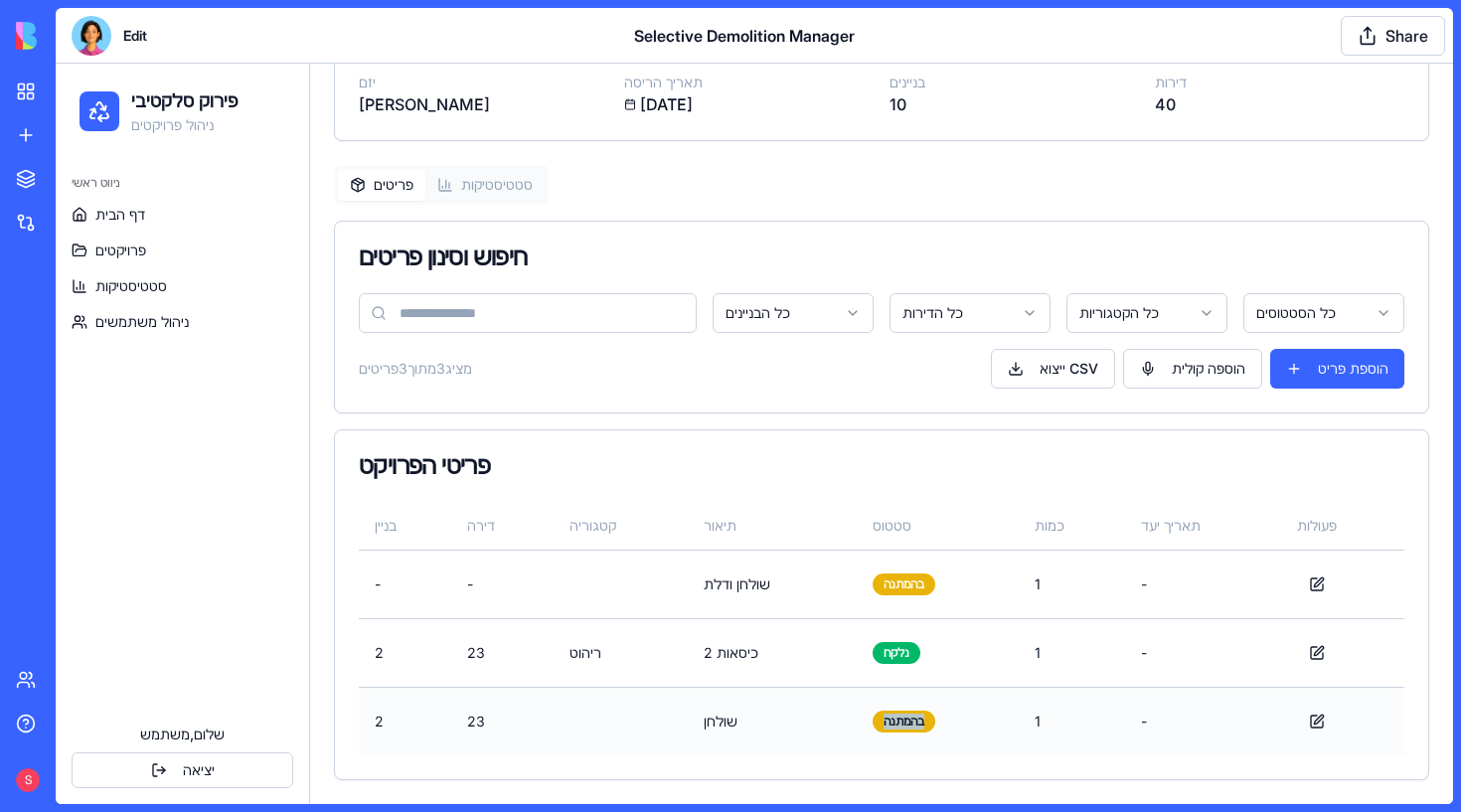 click on "בהמתנה" at bounding box center (937, 721) 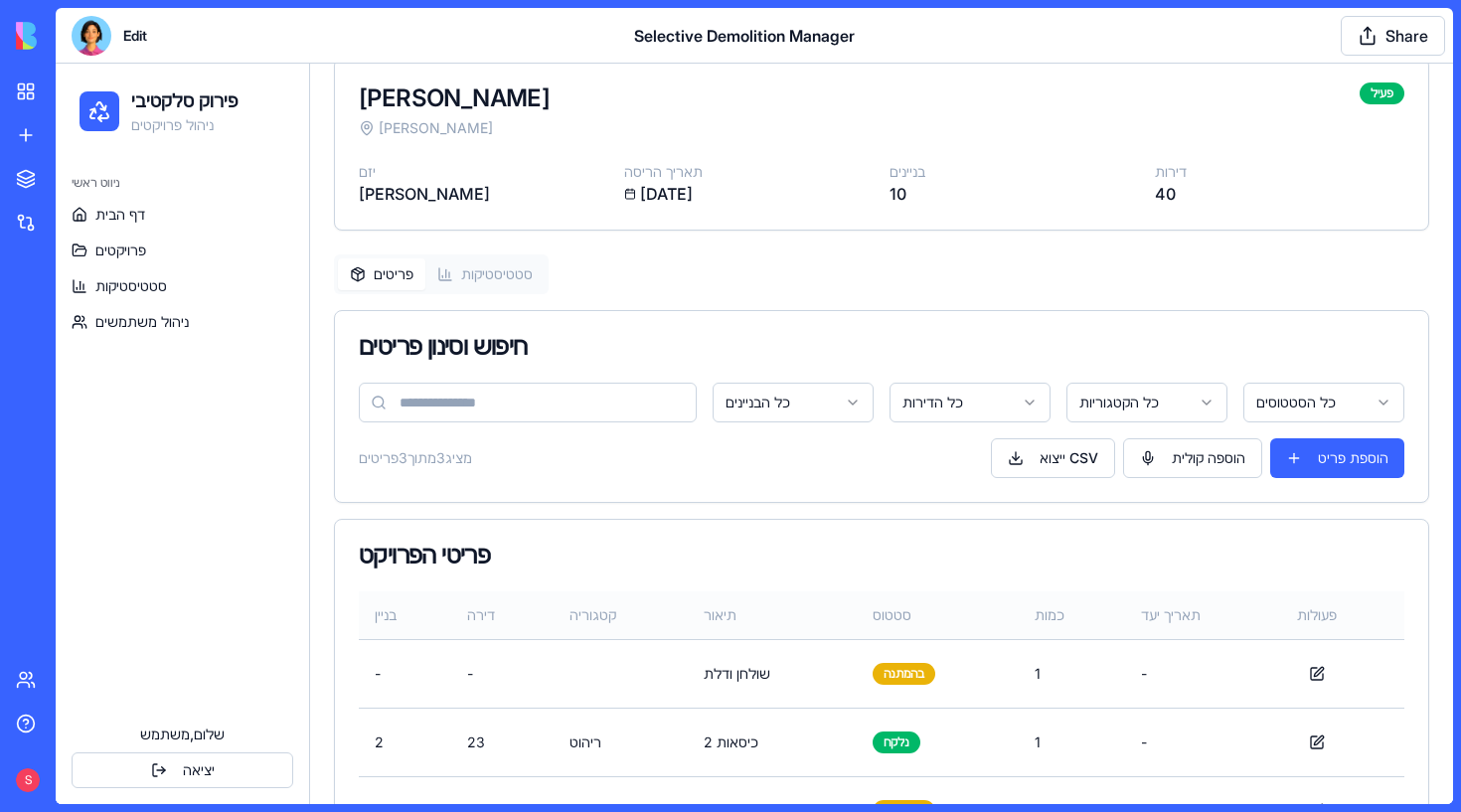 scroll, scrollTop: 90, scrollLeft: 0, axis: vertical 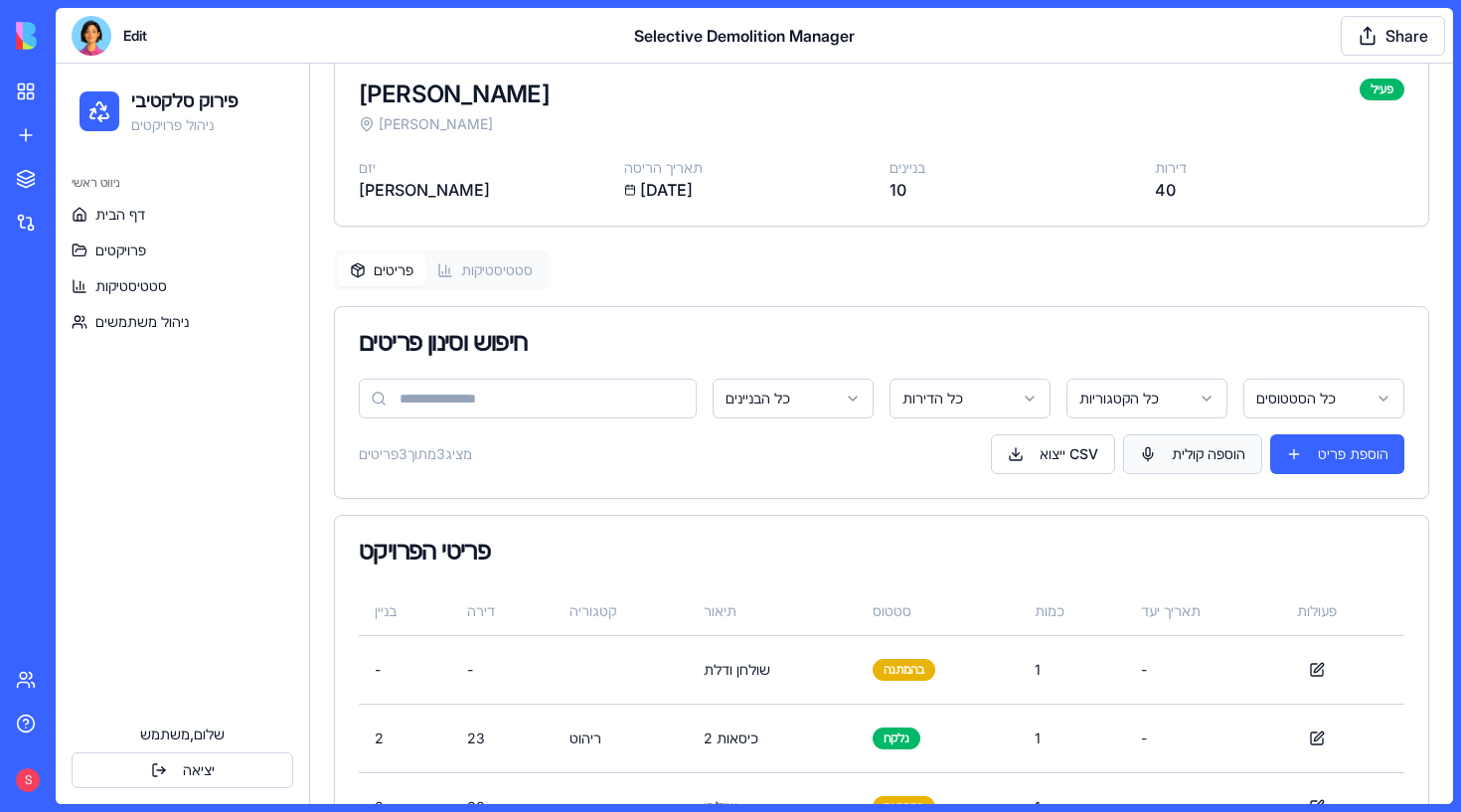 click on "הוספה קולית" at bounding box center (1193, 454) 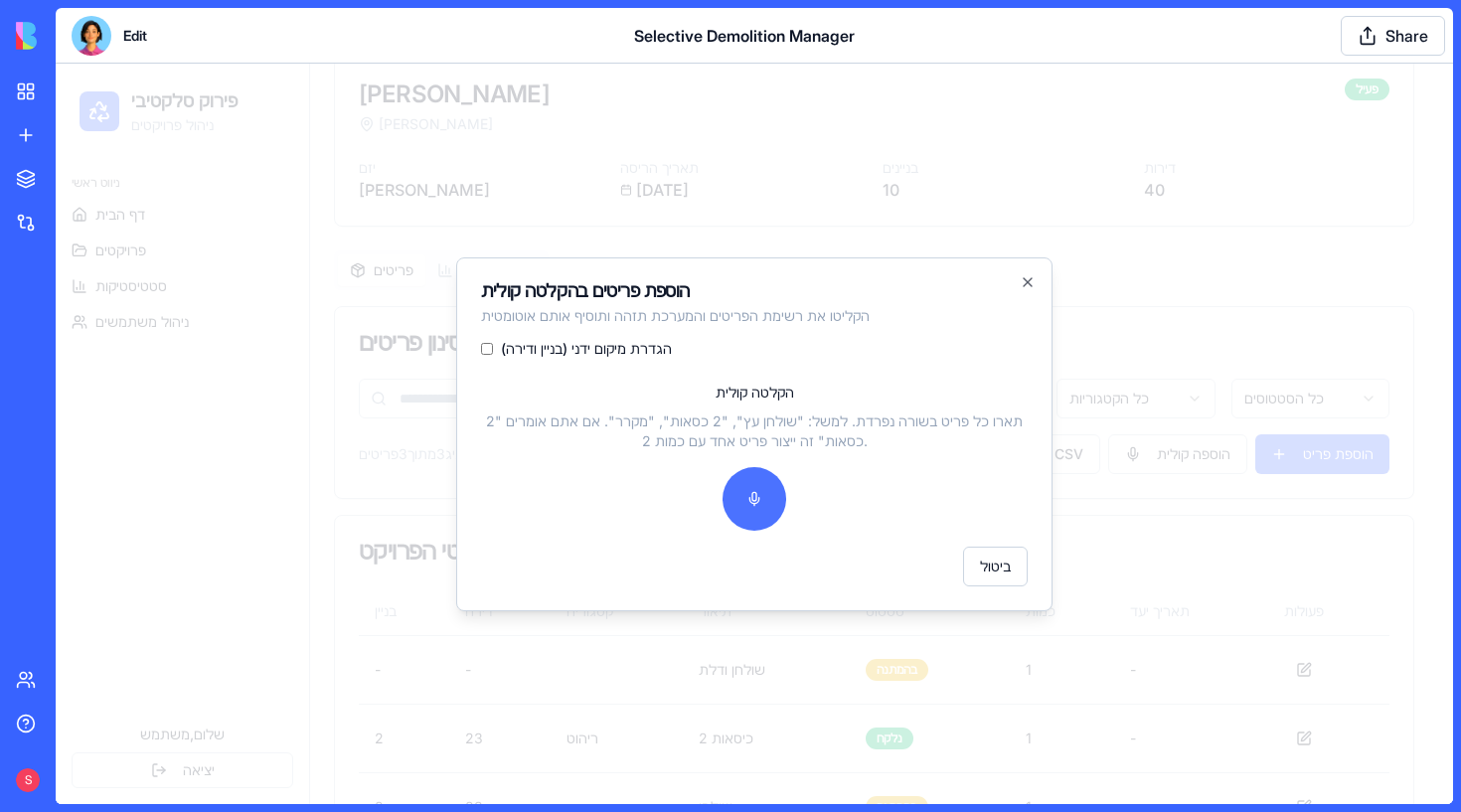 click at bounding box center [754, 499] 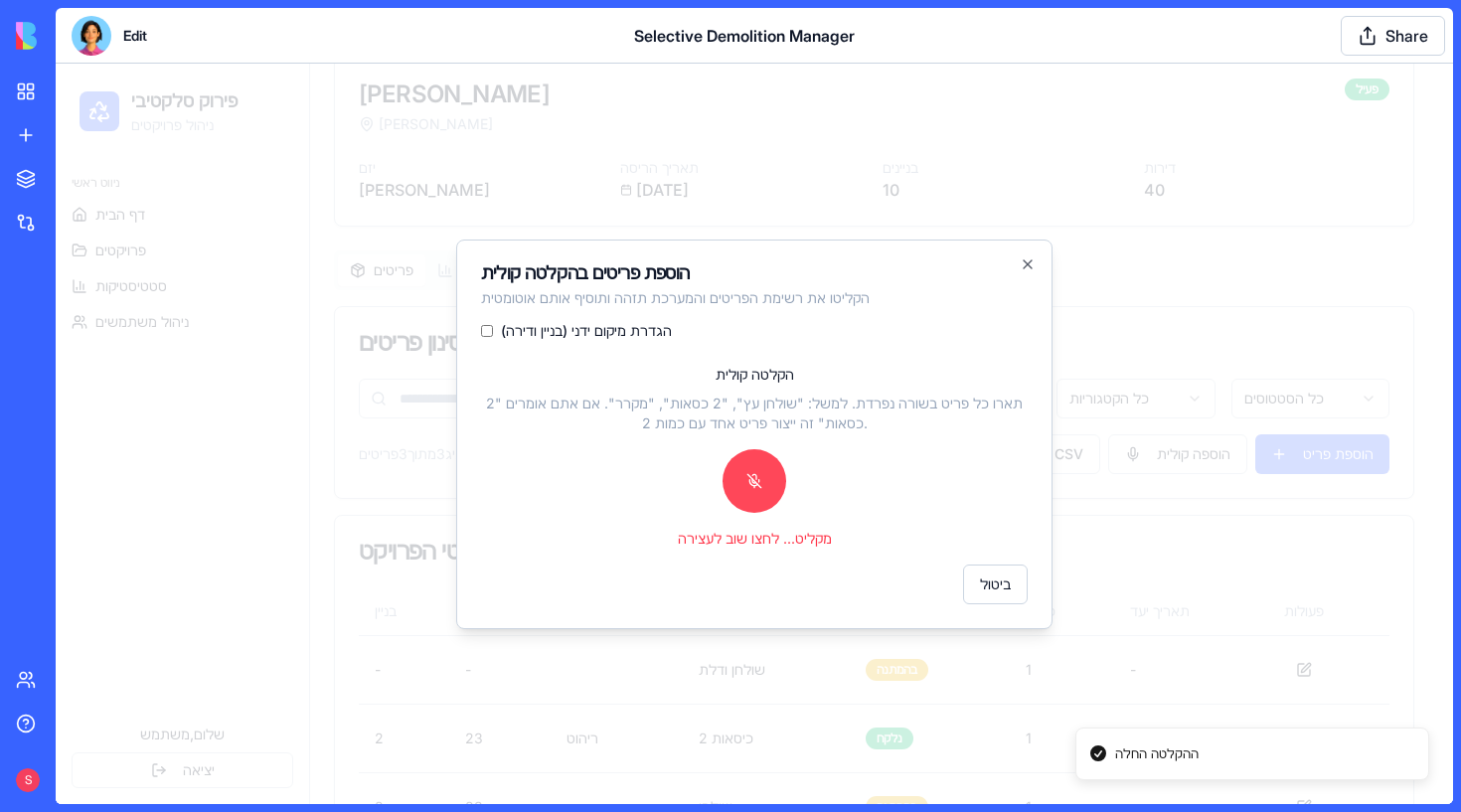 click at bounding box center [754, 481] 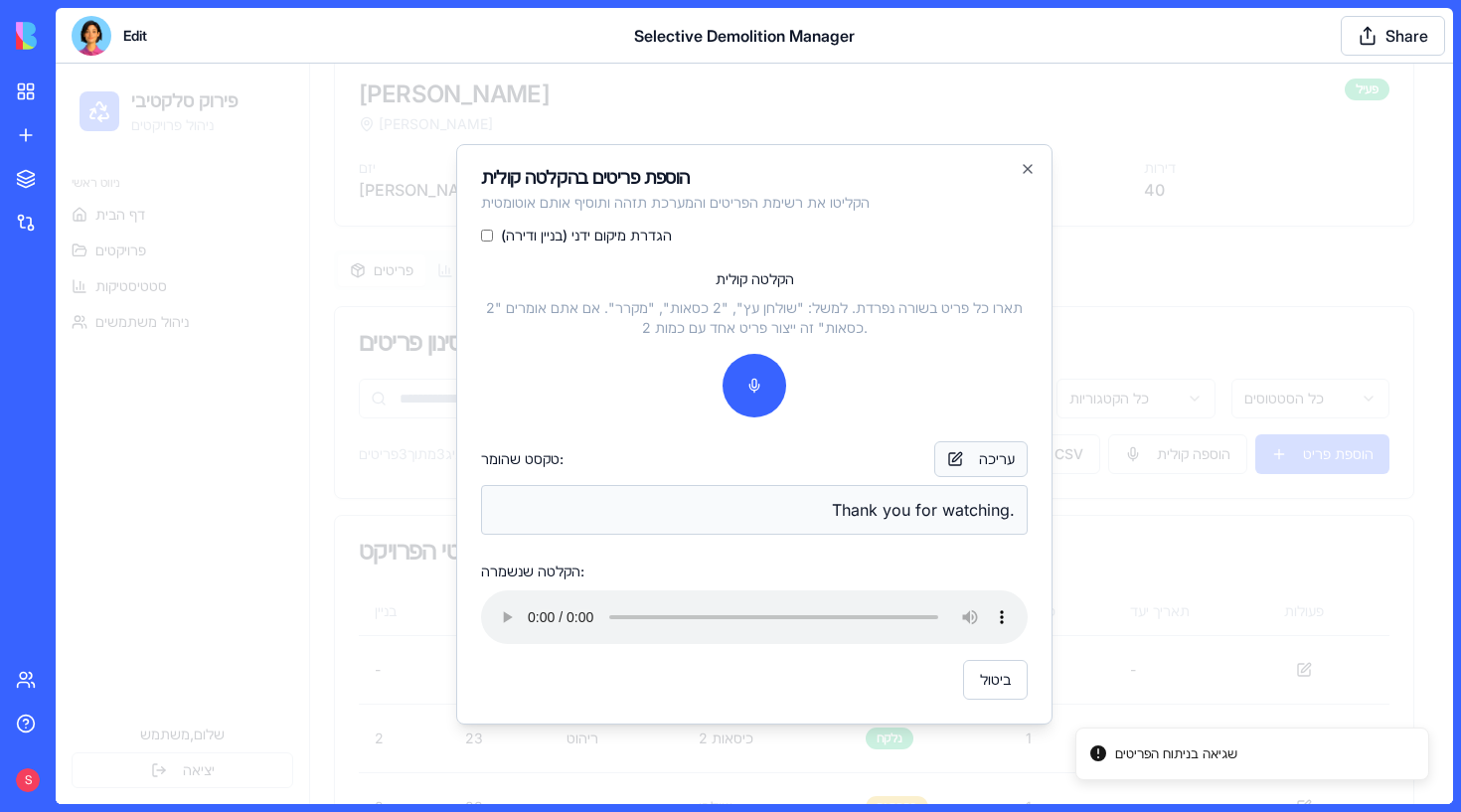 click on "עריכה" at bounding box center (981, 459) 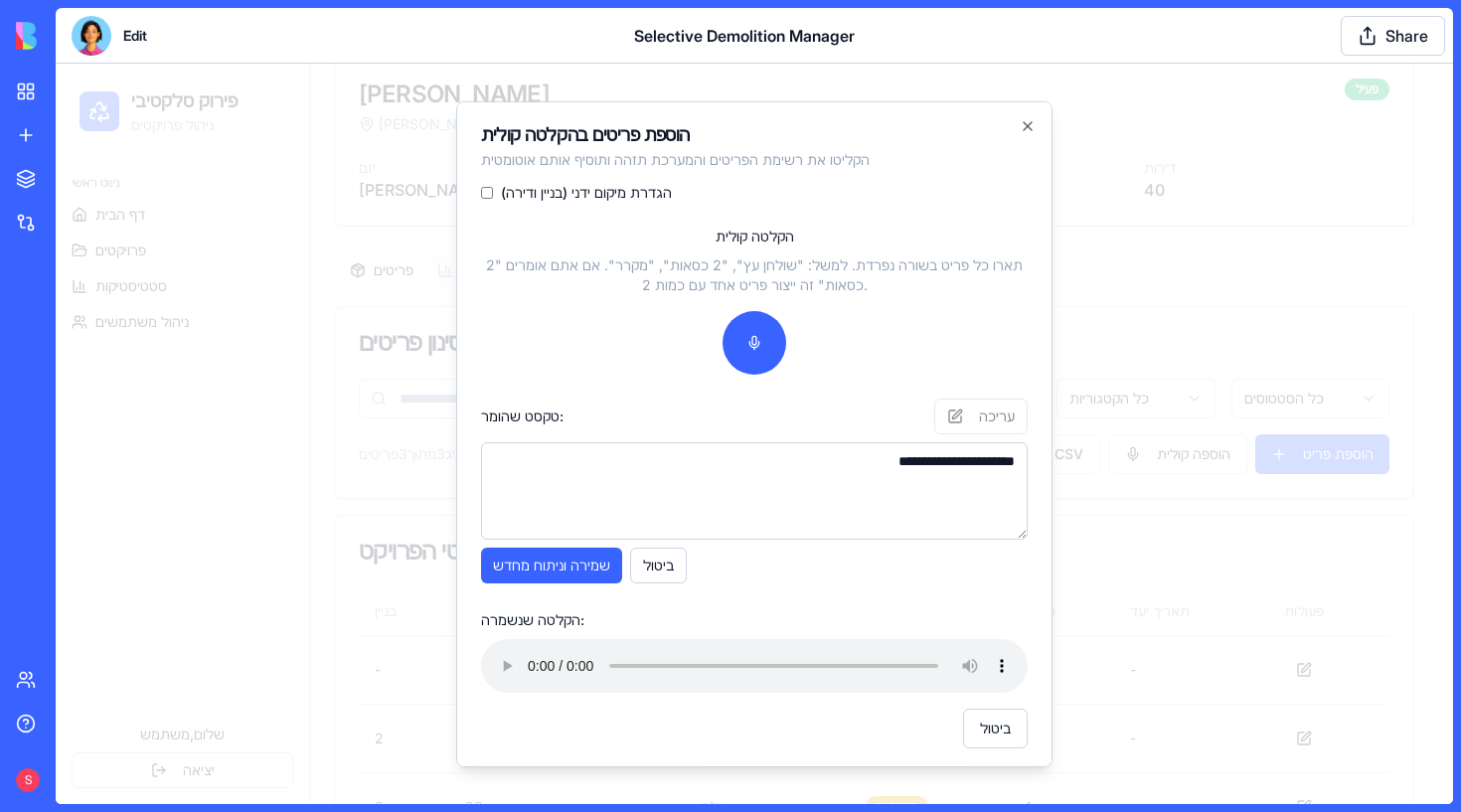 click on "**********" at bounding box center (754, 490) 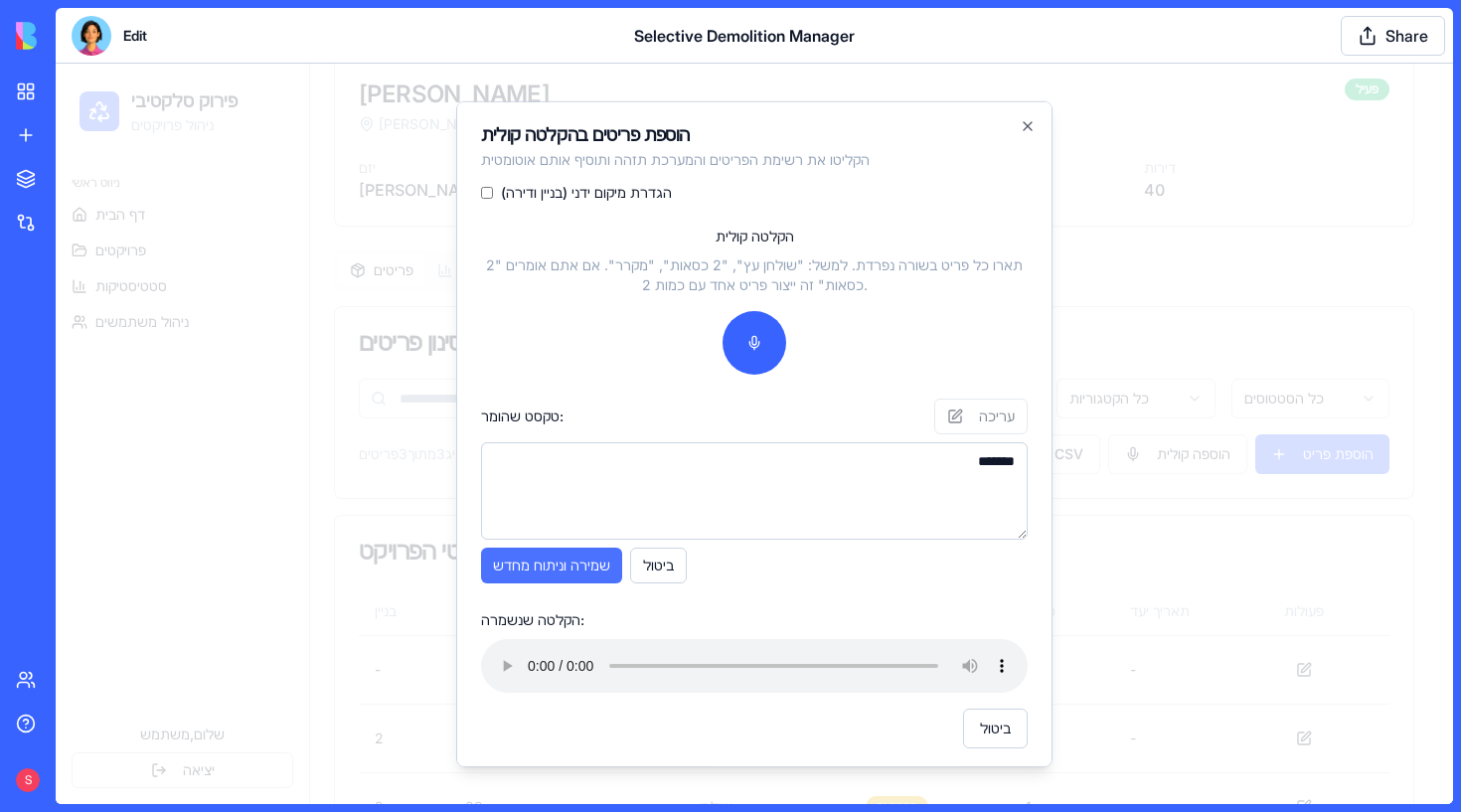 type on "*******" 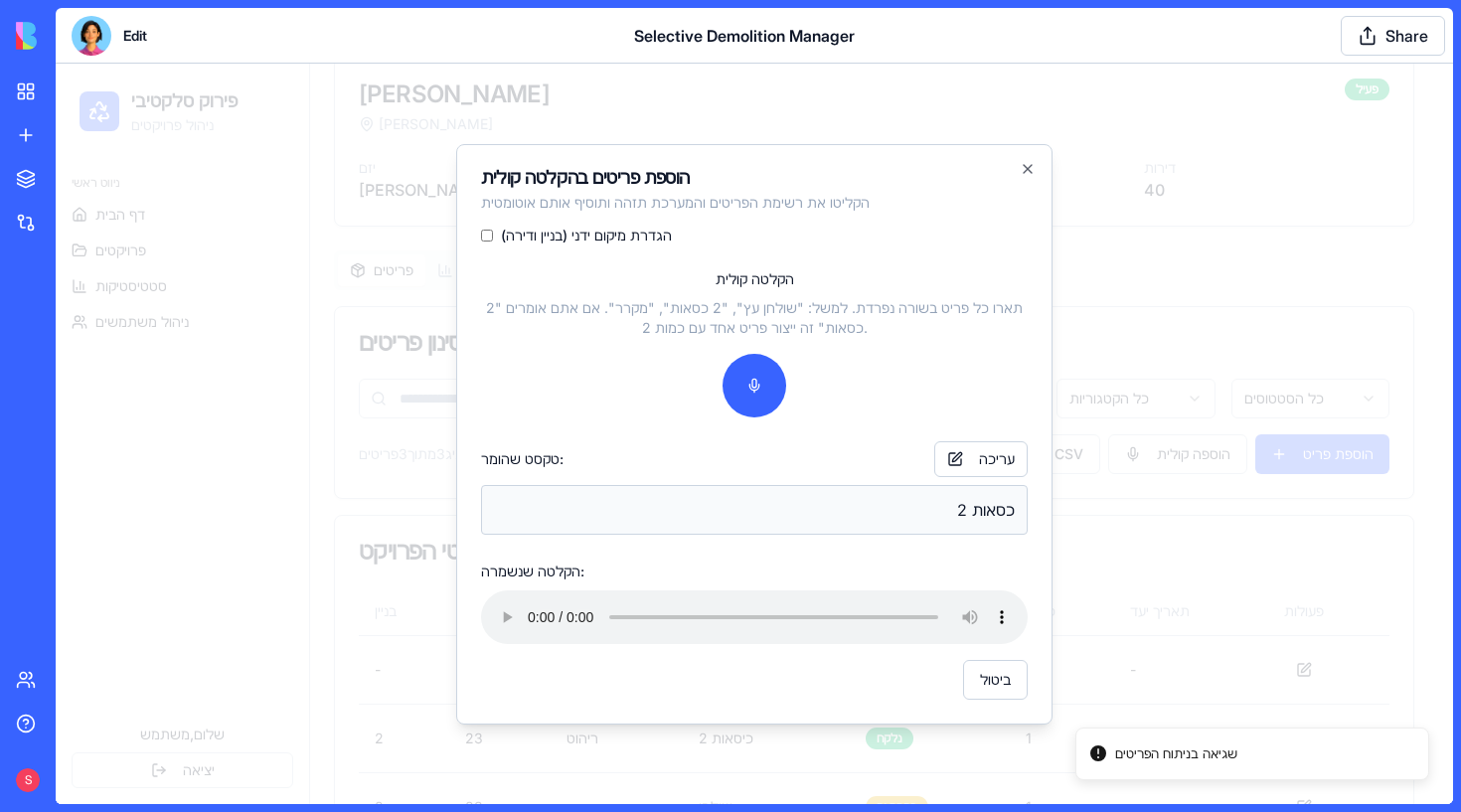 click on "הגדרת מיקום ידני (בניין ודירה)" at bounding box center (586, 236) 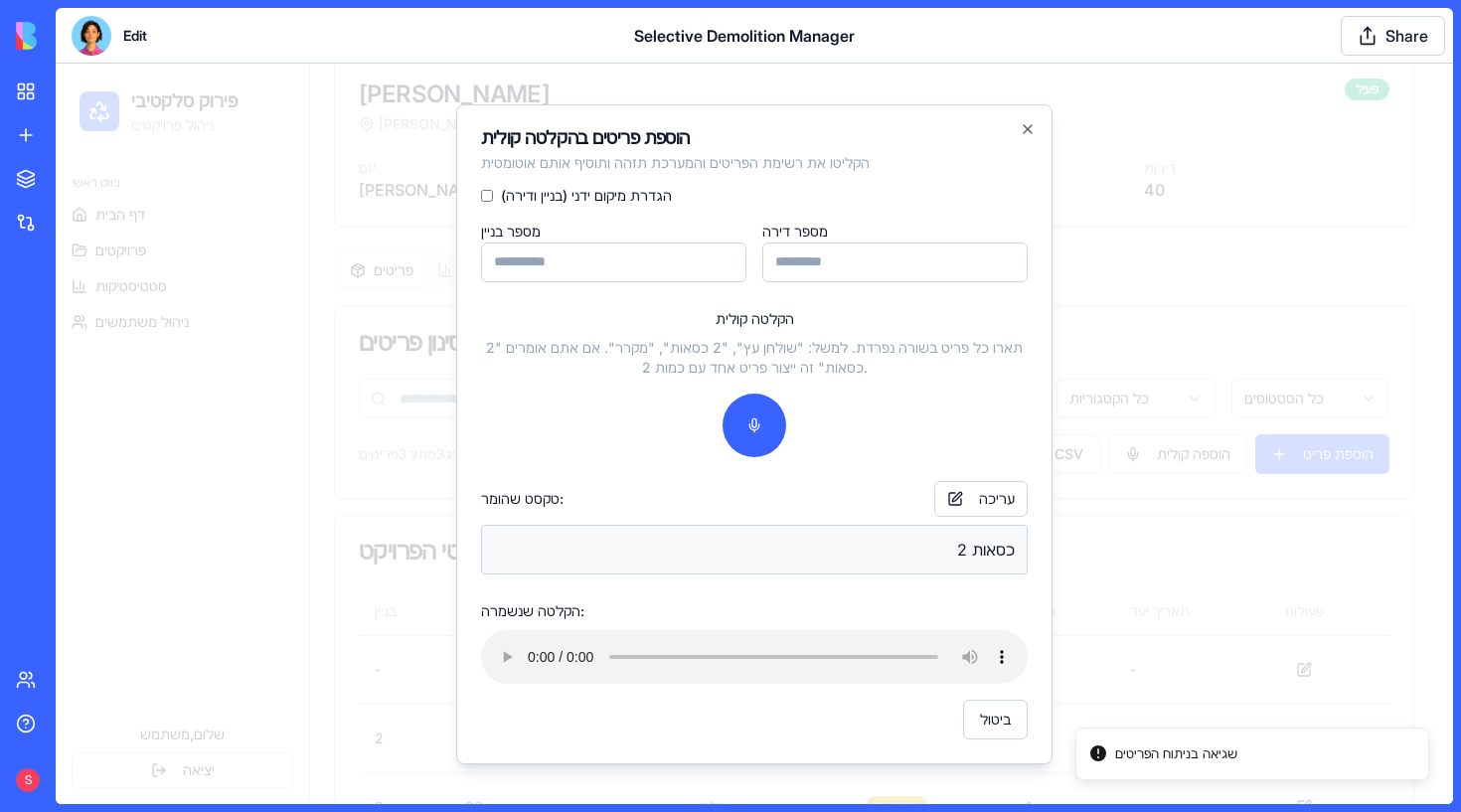 click on "מספר בניין" at bounding box center [613, 262] 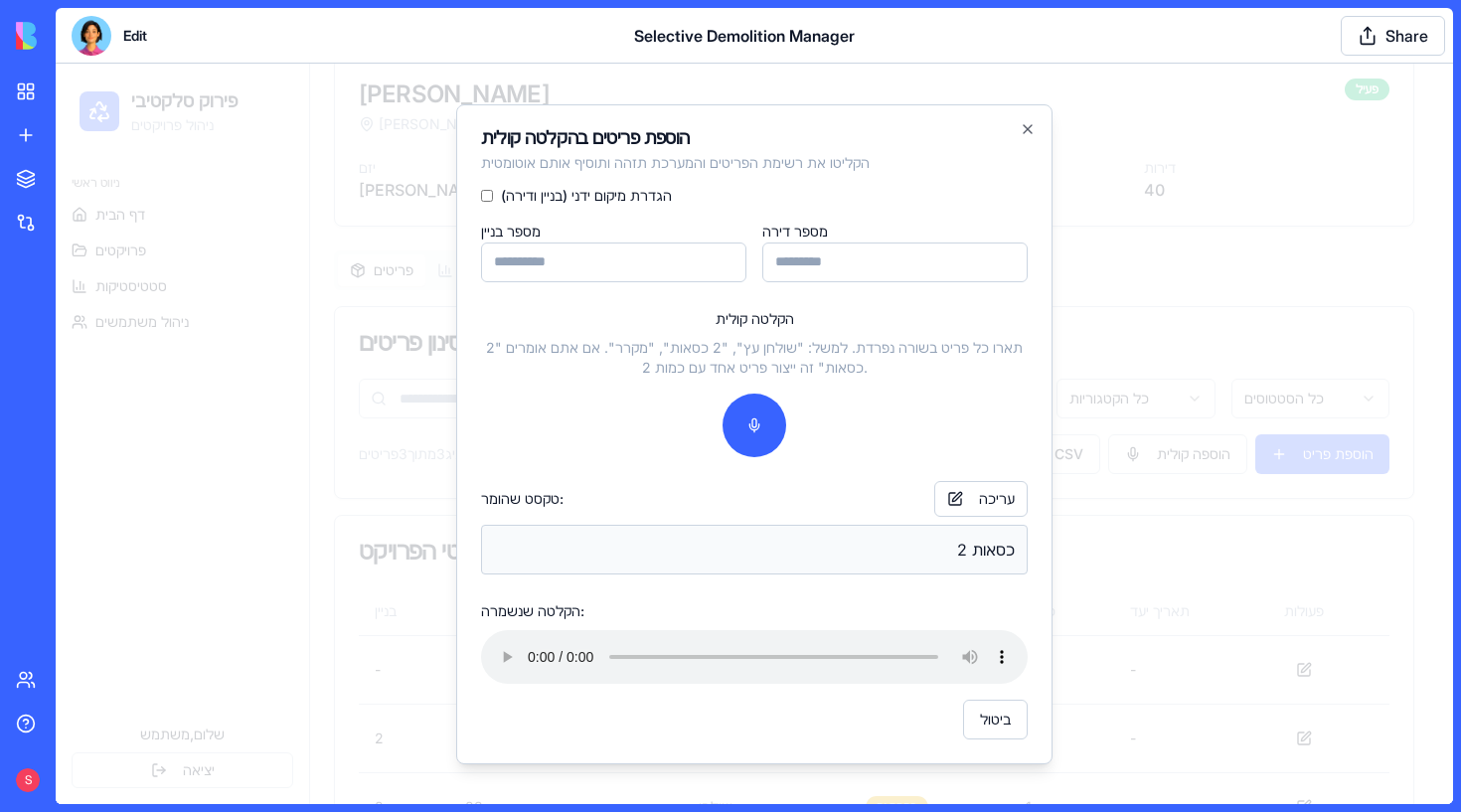 type on "****" 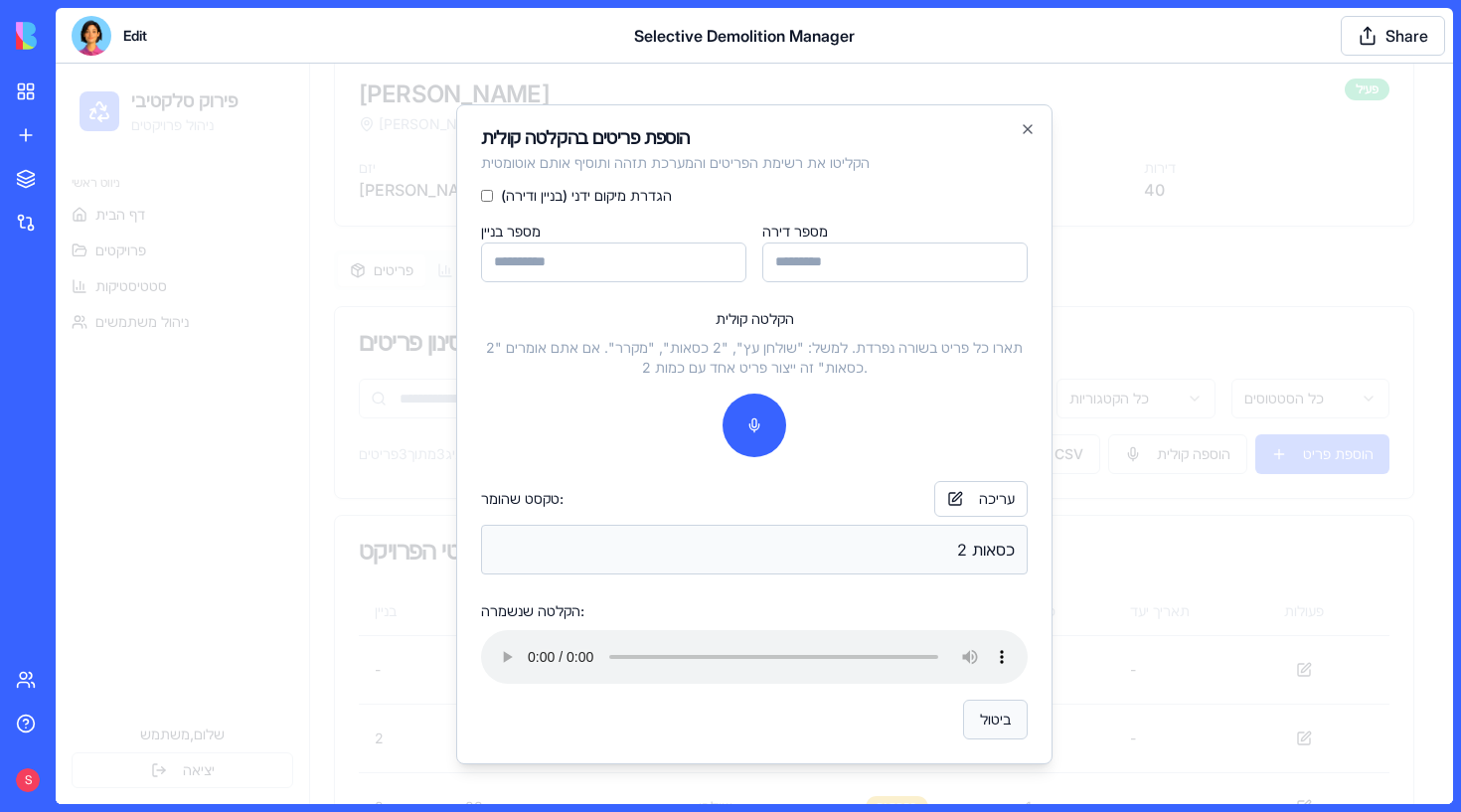click on "ביטול" at bounding box center (995, 720) 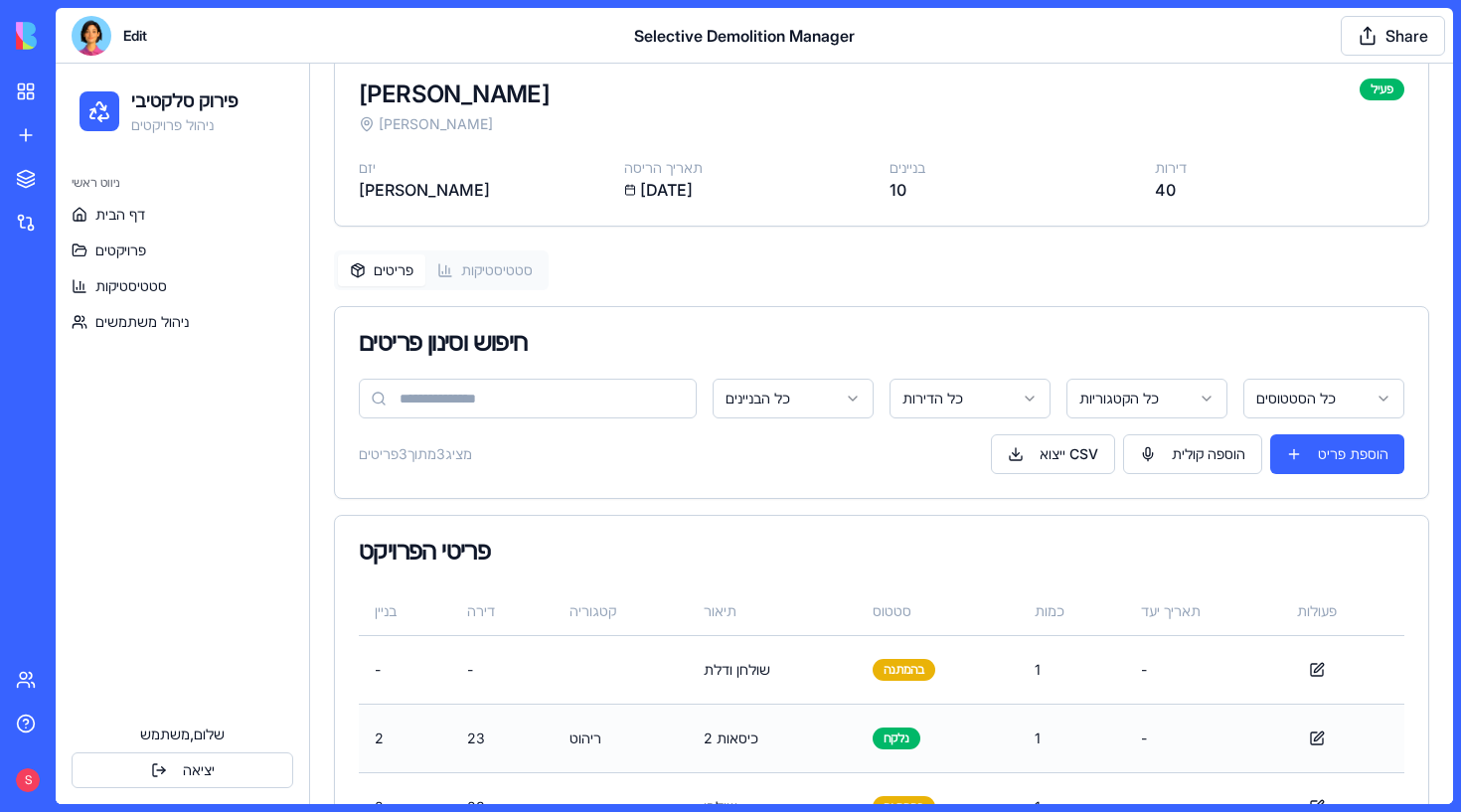 scroll, scrollTop: 176, scrollLeft: 0, axis: vertical 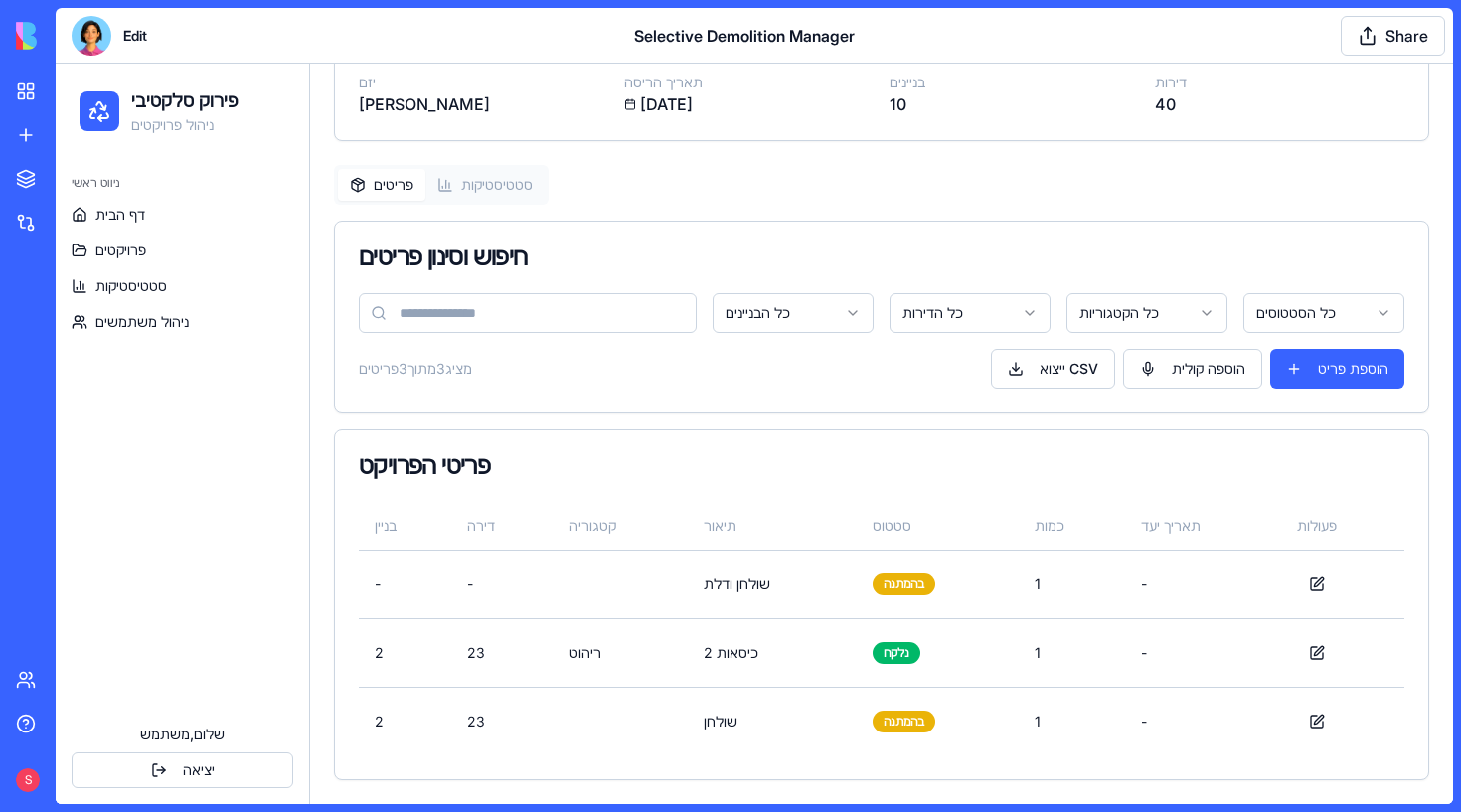 click at bounding box center (91, 36) 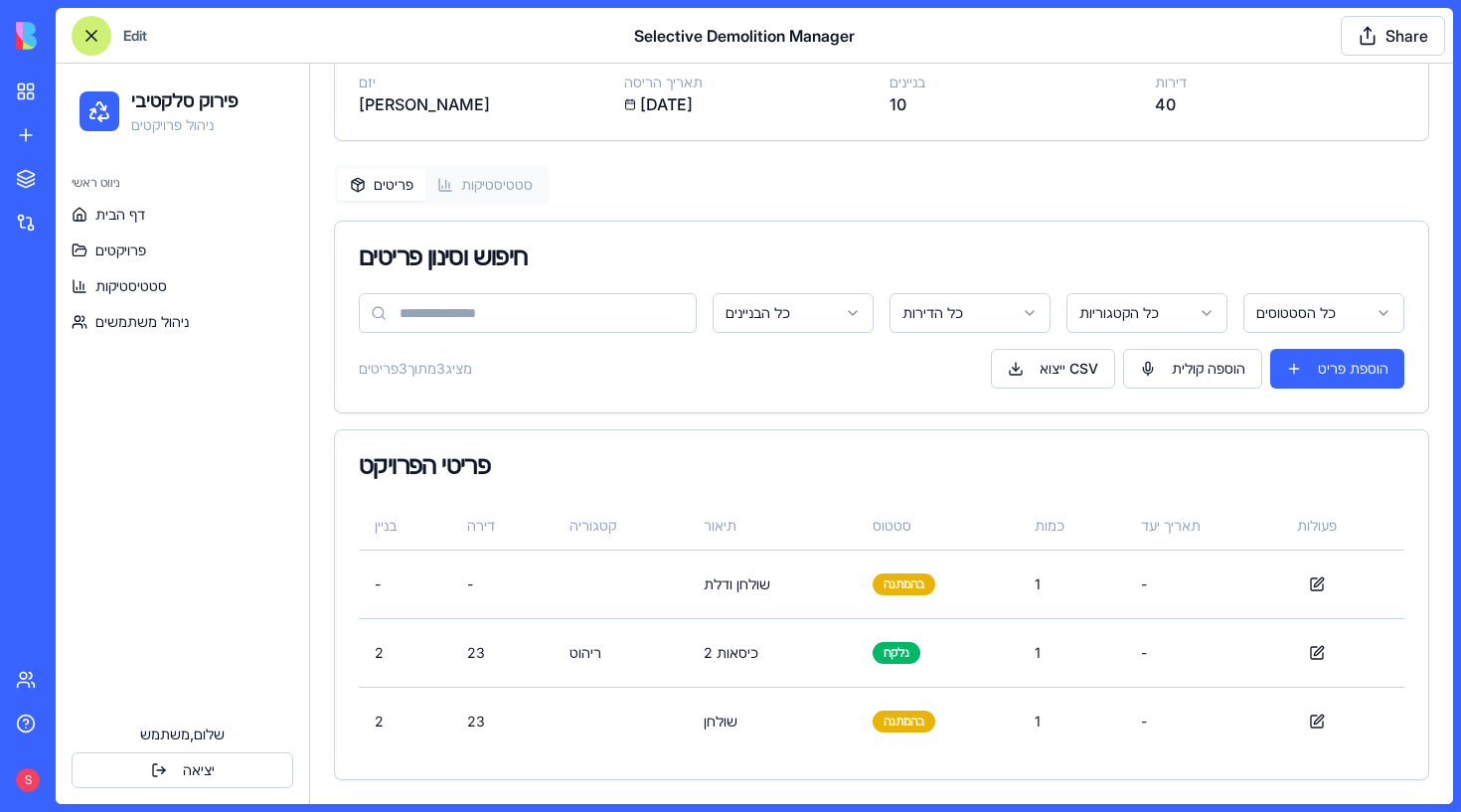 scroll, scrollTop: 17904, scrollLeft: 0, axis: vertical 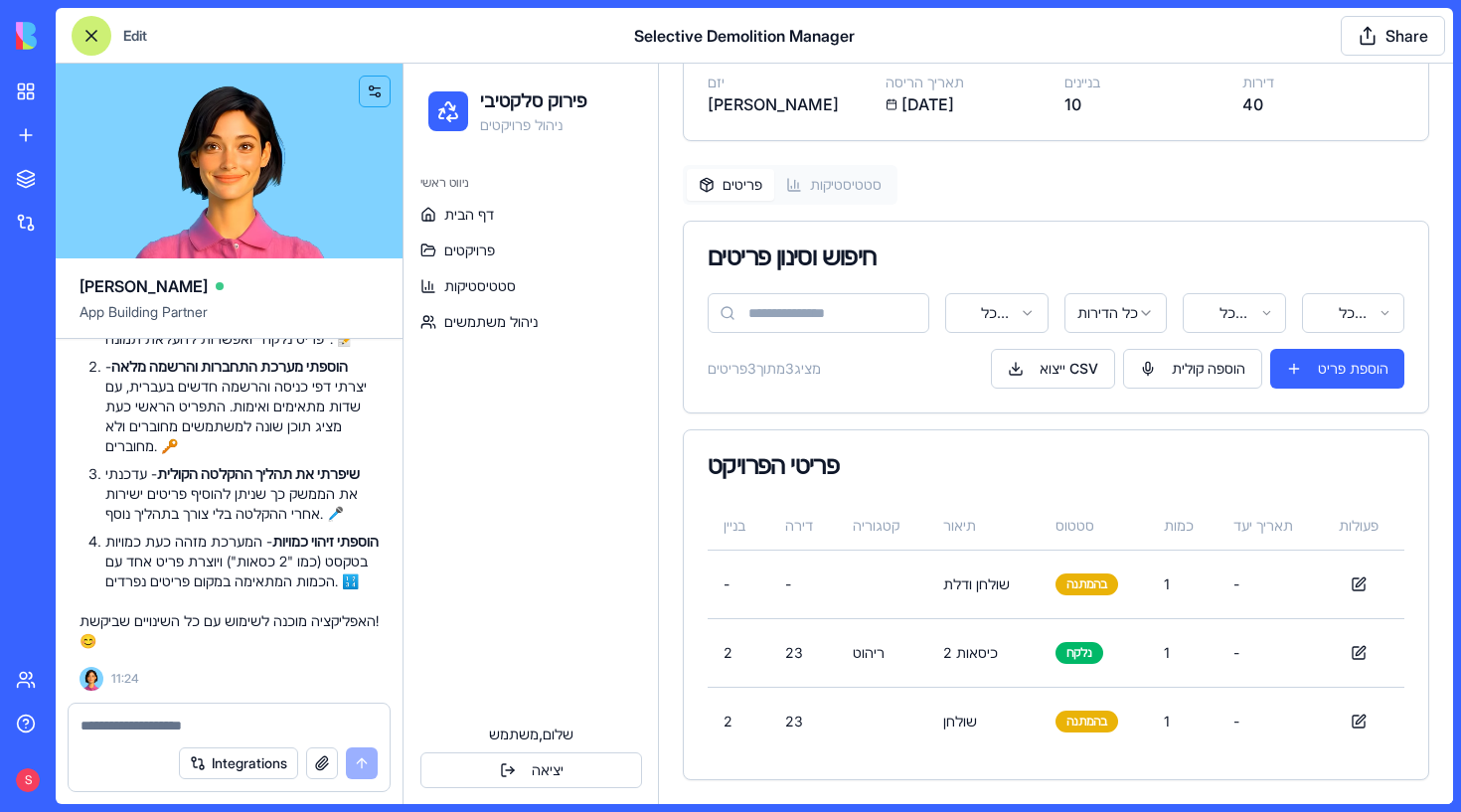 click at bounding box center (229, 720) 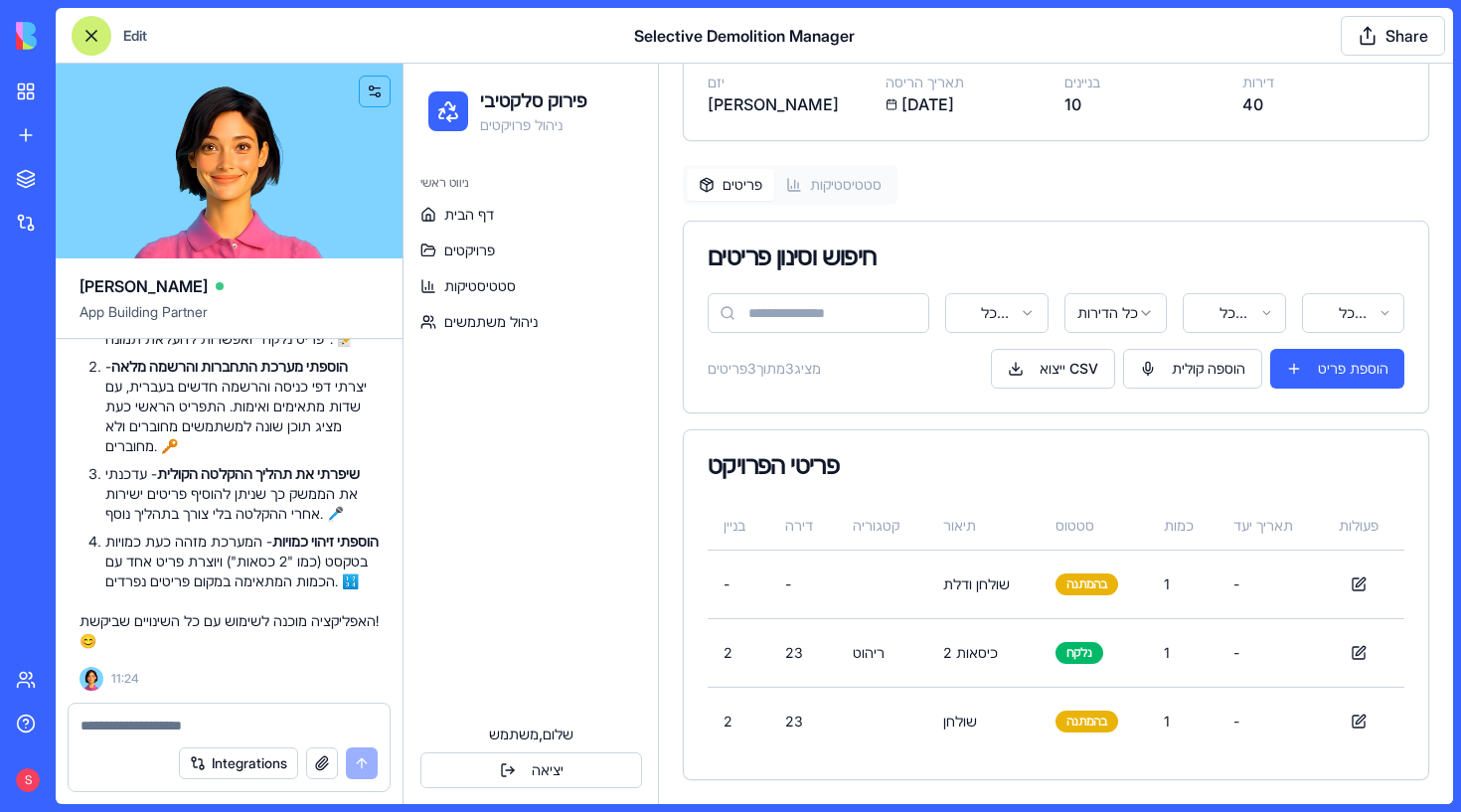click at bounding box center [229, 726] 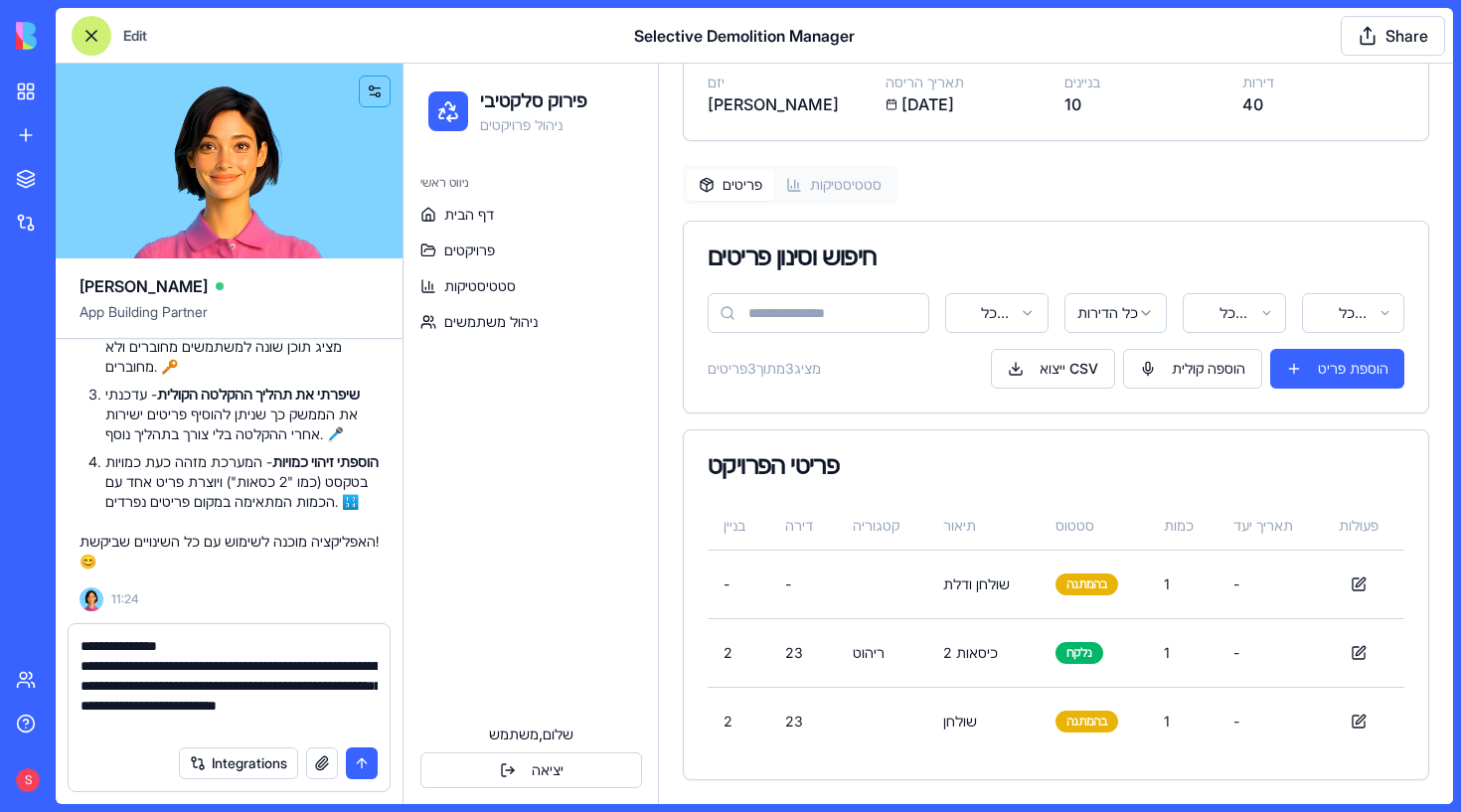 click on "**********" at bounding box center (229, 686) 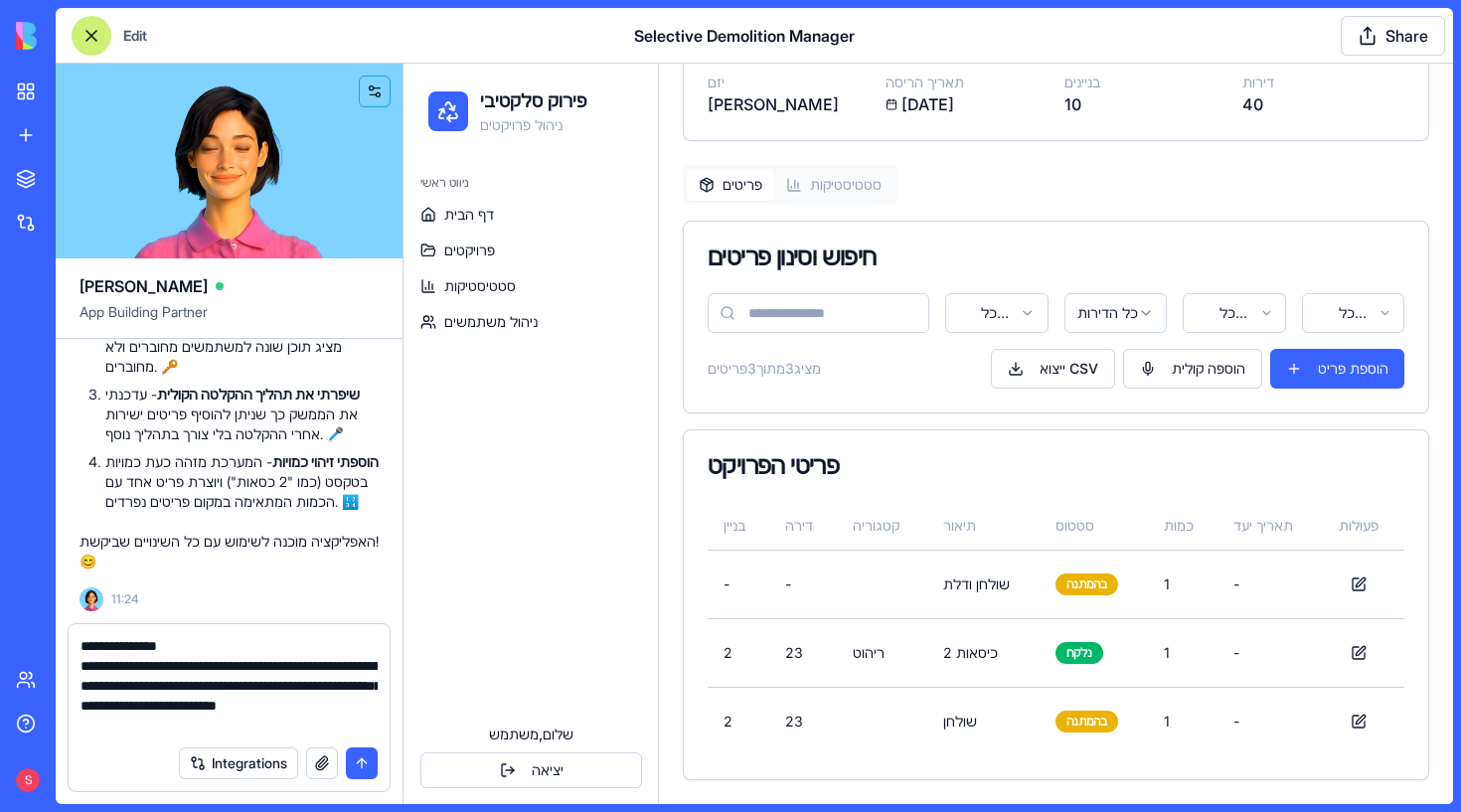 click on "**********" at bounding box center [229, 686] 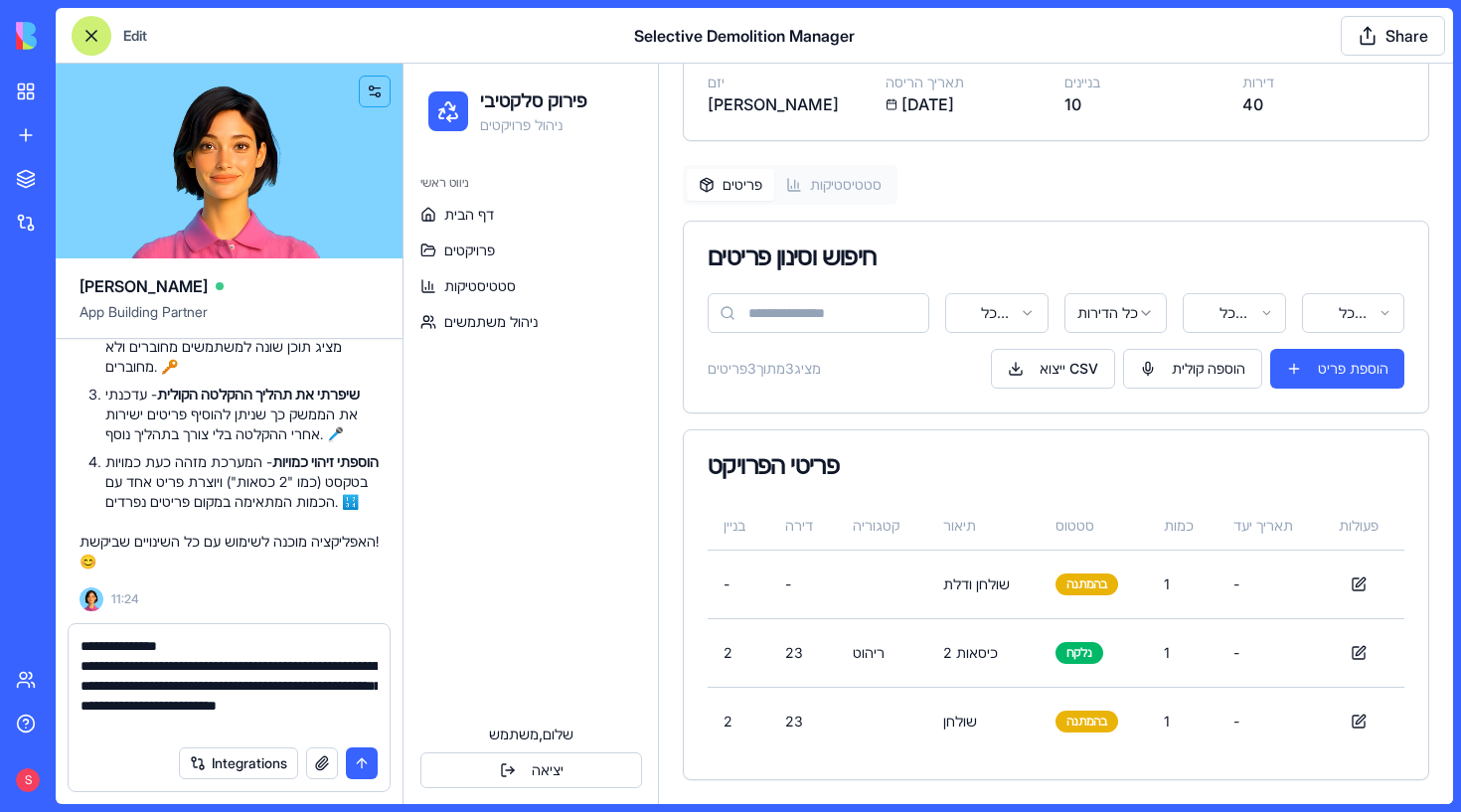 click on "**********" at bounding box center [229, 686] 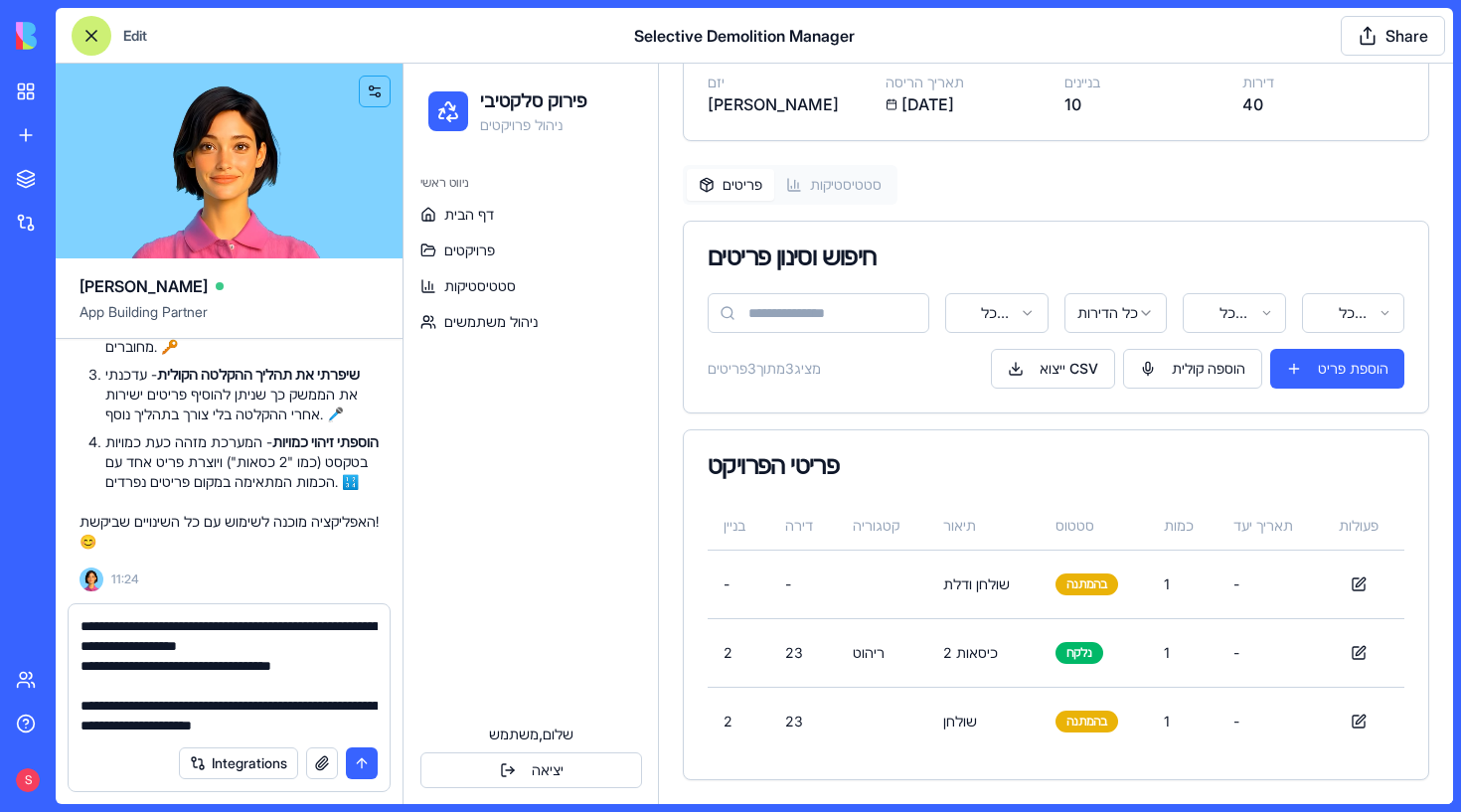 scroll, scrollTop: 137, scrollLeft: 0, axis: vertical 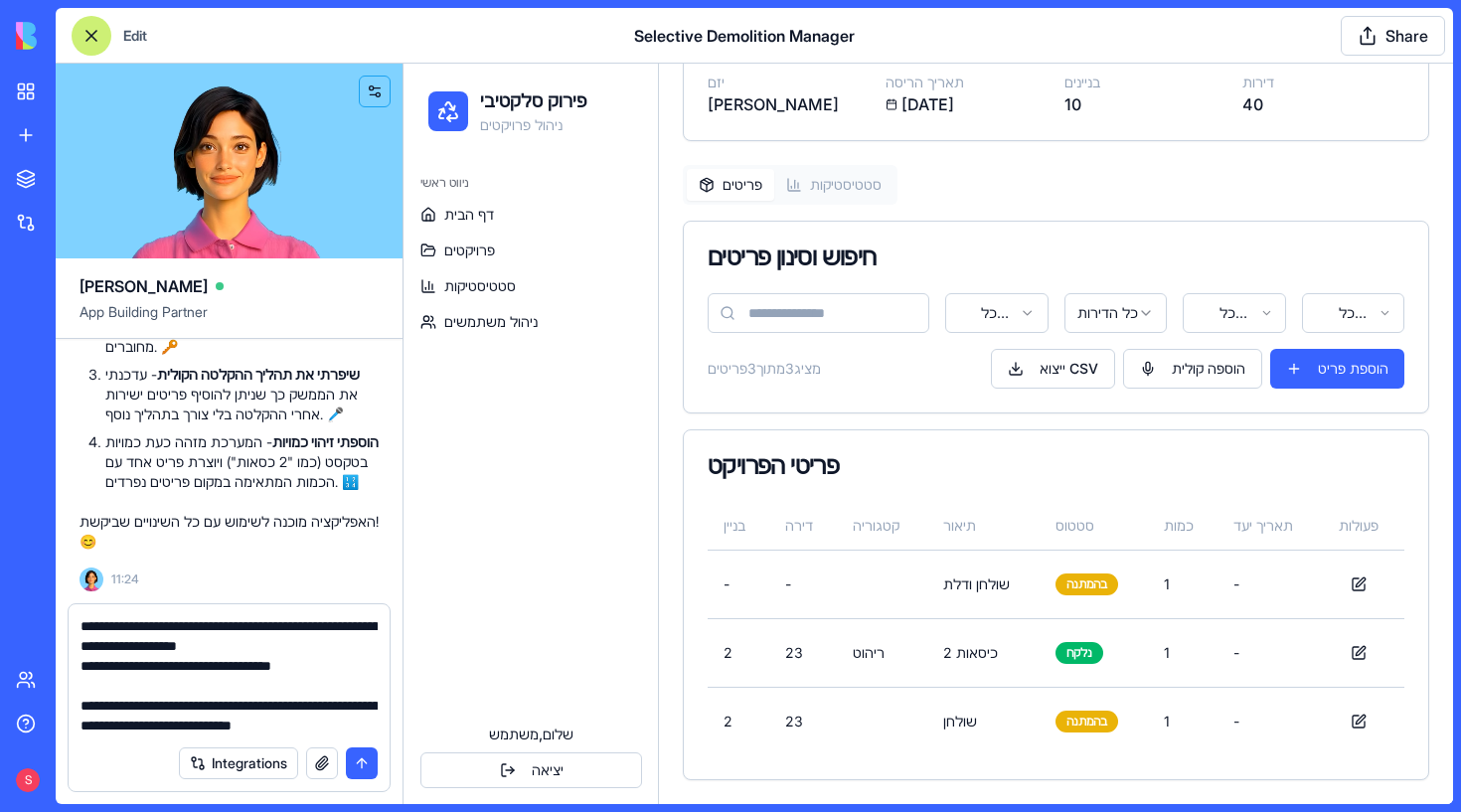 type on "**********" 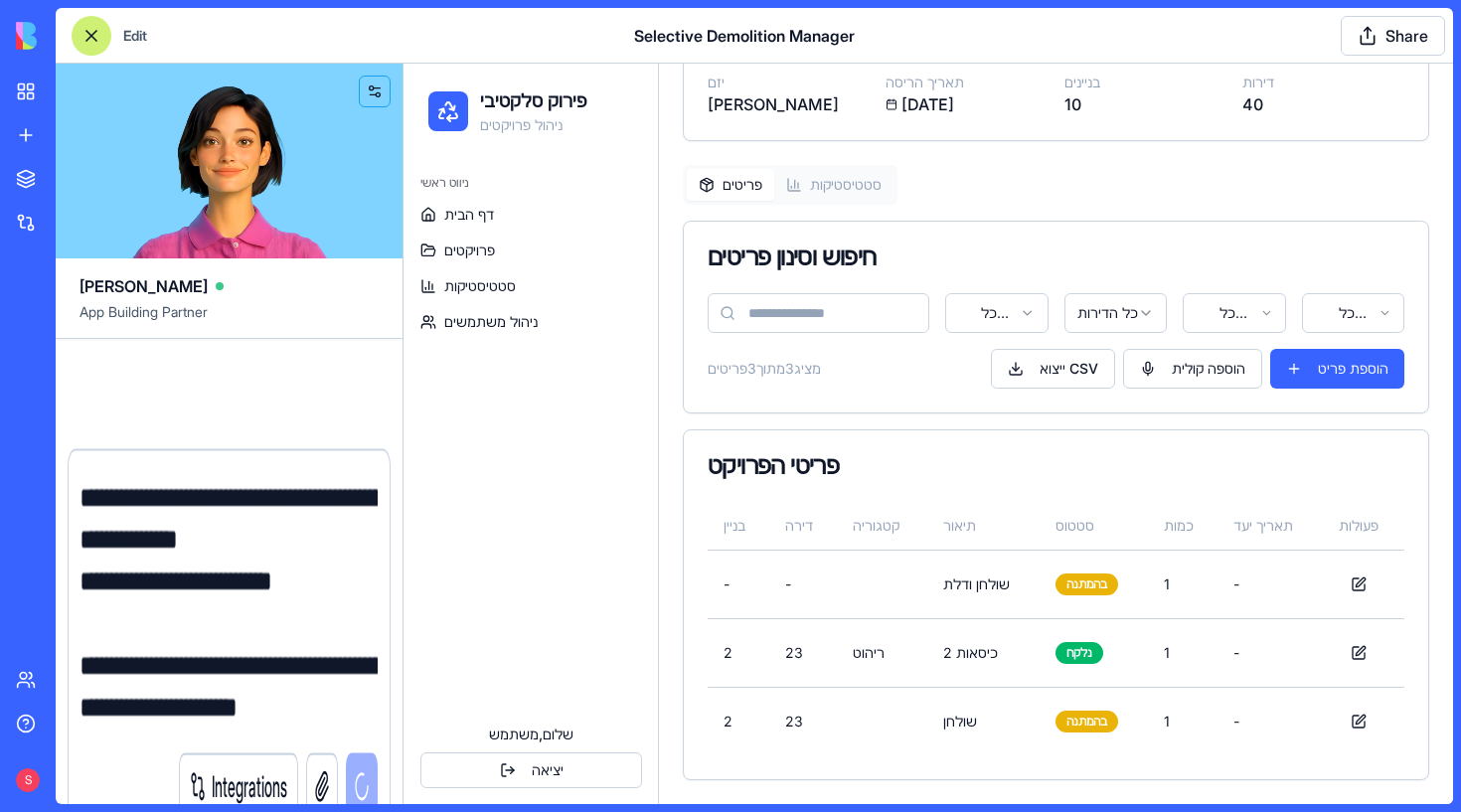 type 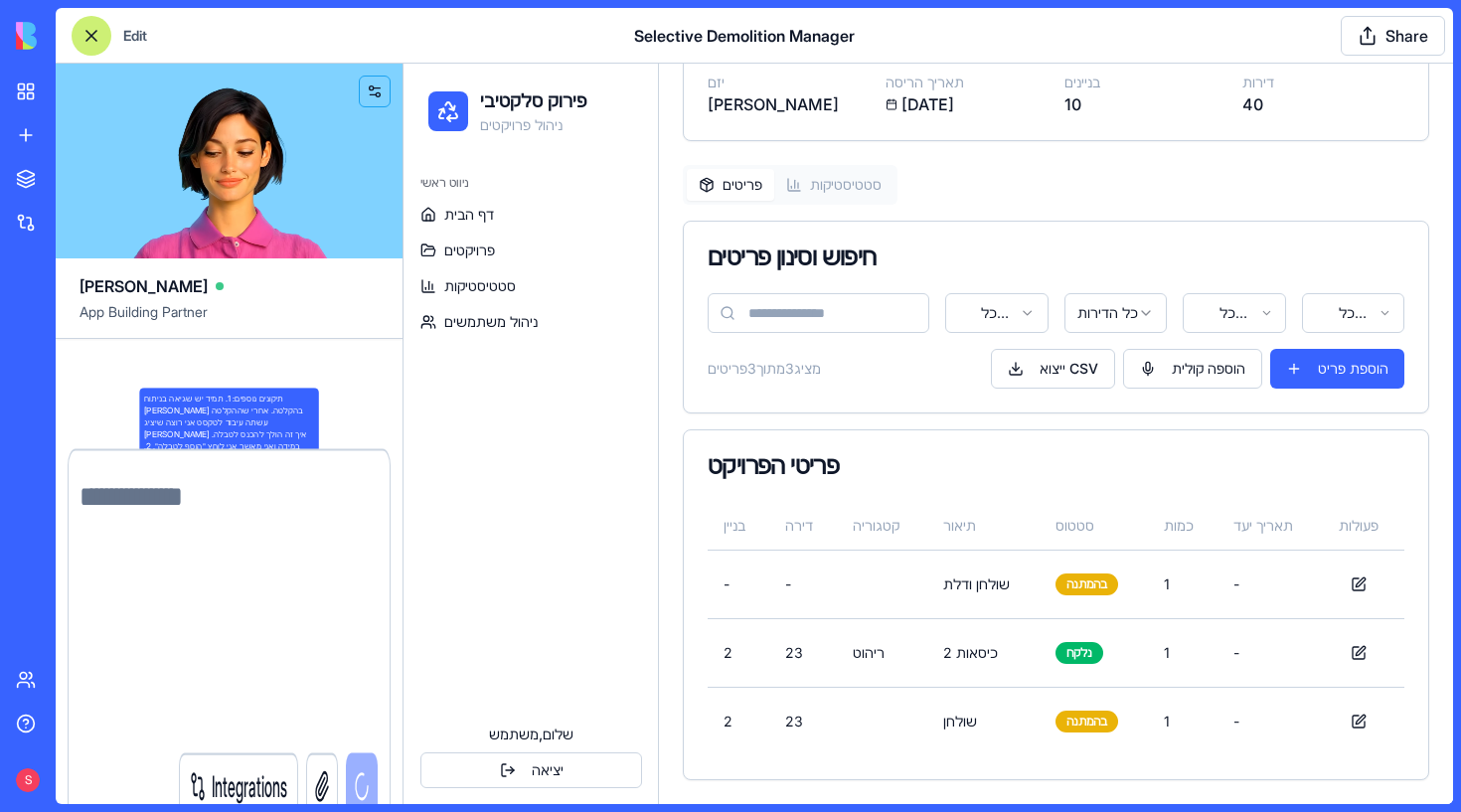 scroll, scrollTop: 0, scrollLeft: 0, axis: both 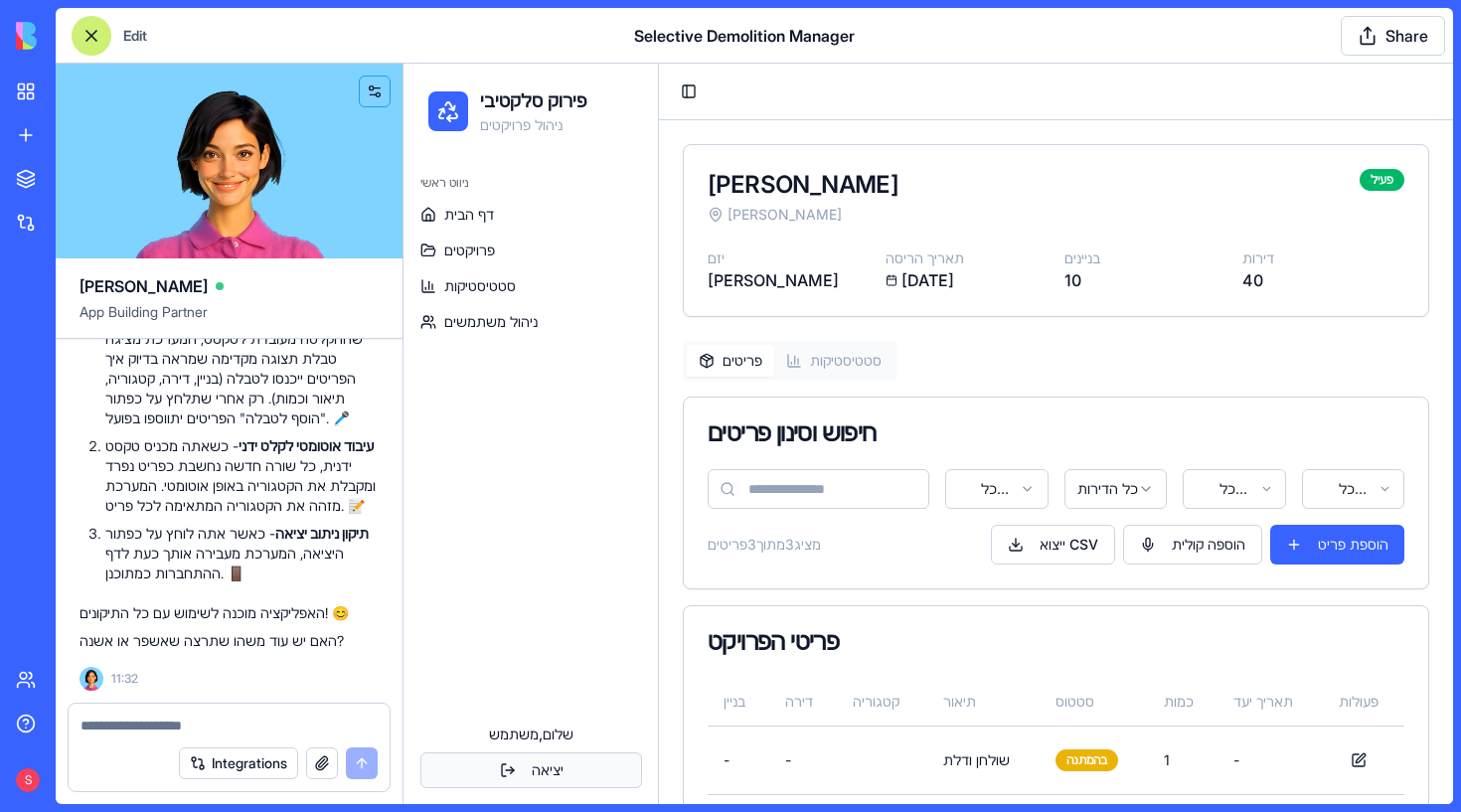 click on "יציאה" at bounding box center (531, 770) 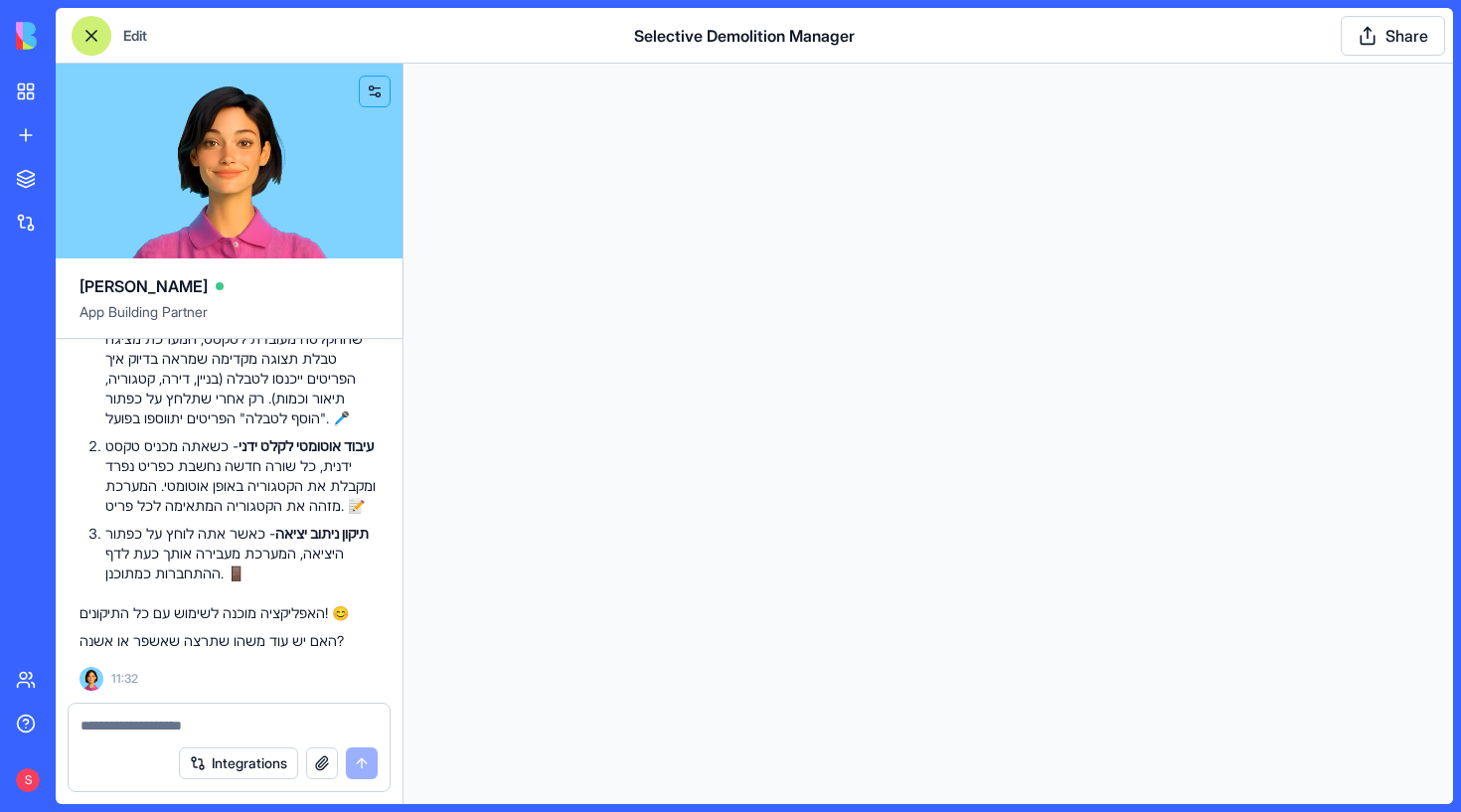 scroll, scrollTop: 0, scrollLeft: 0, axis: both 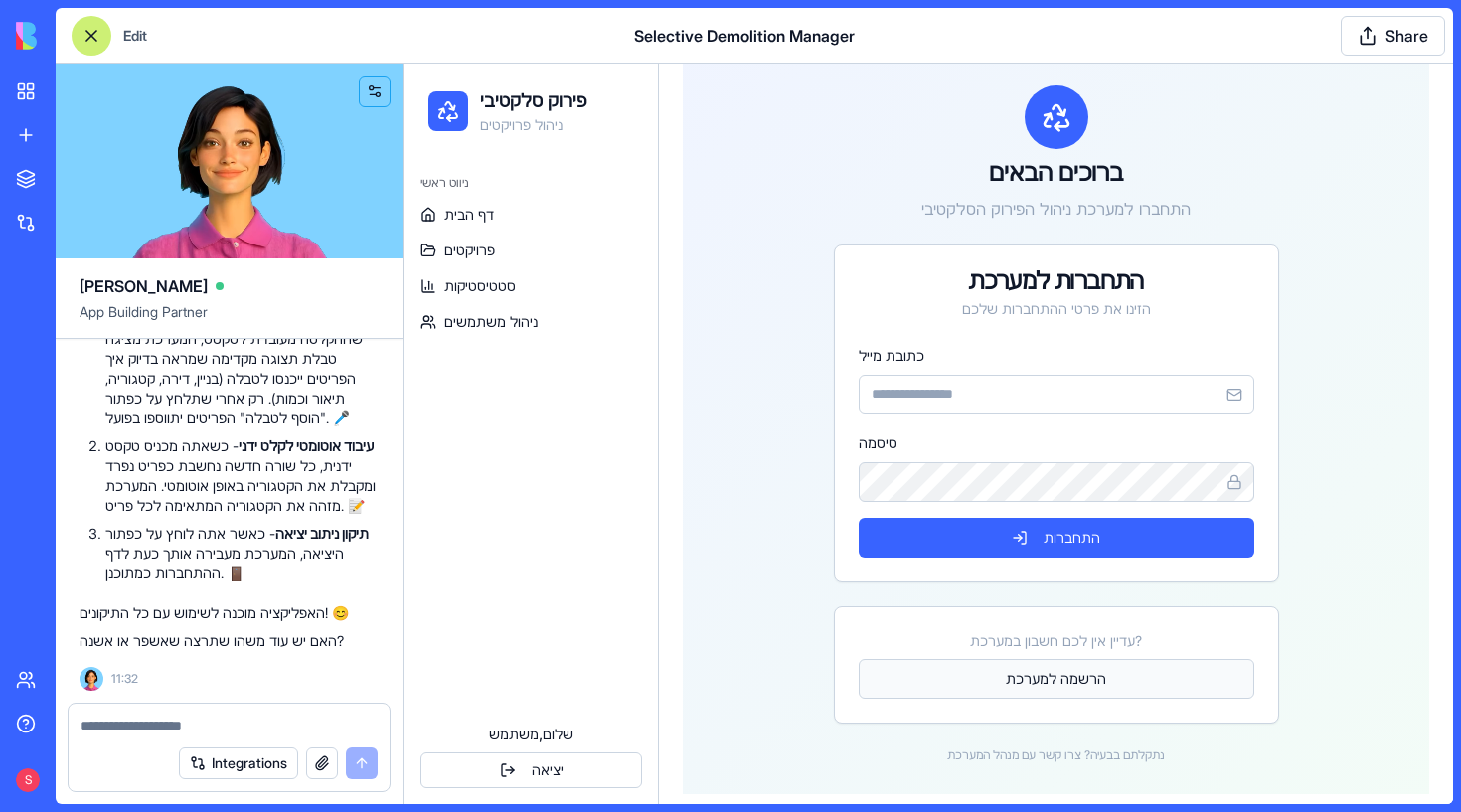 click on "הרשמה למערכת" at bounding box center [1056, 679] 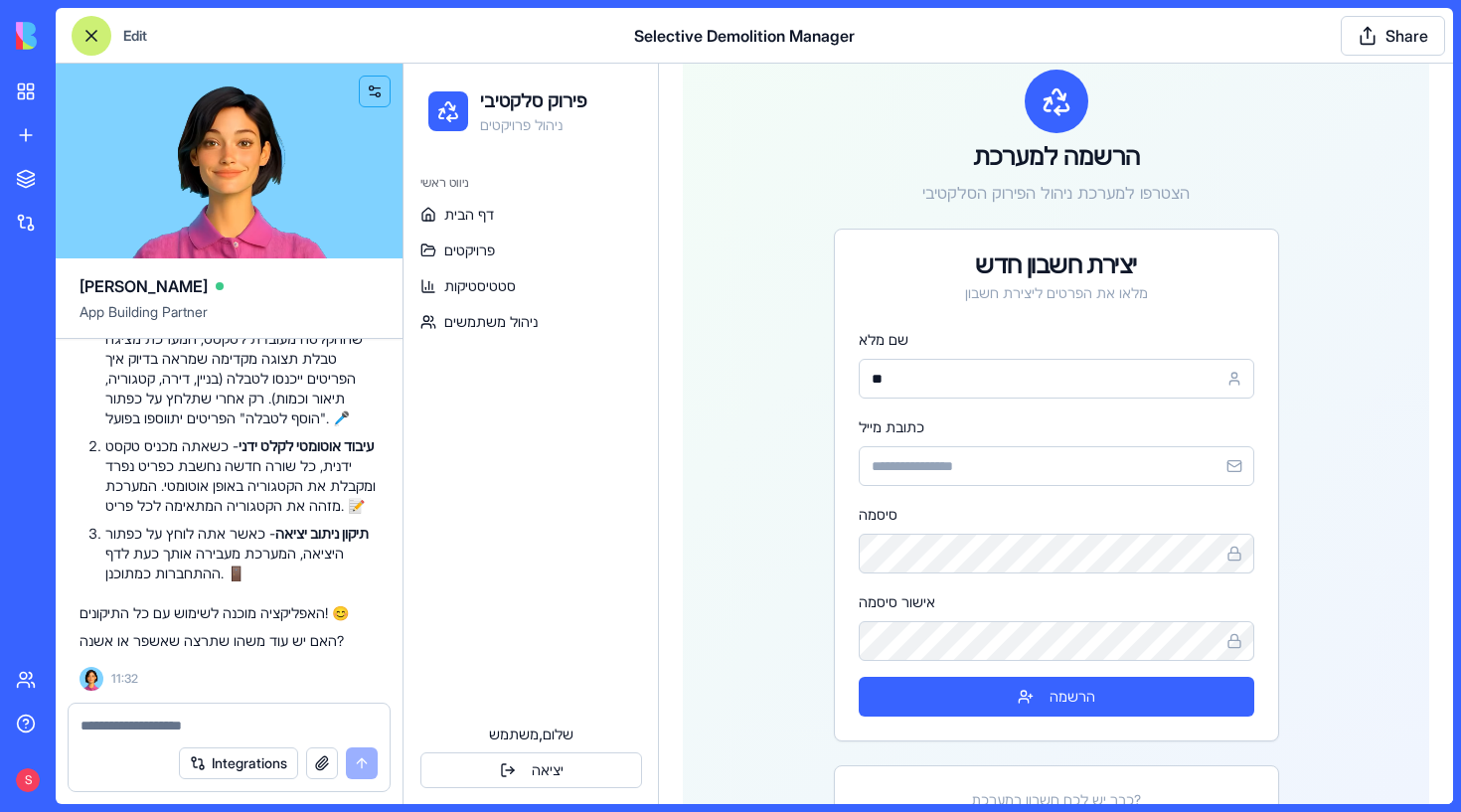 type on "*" 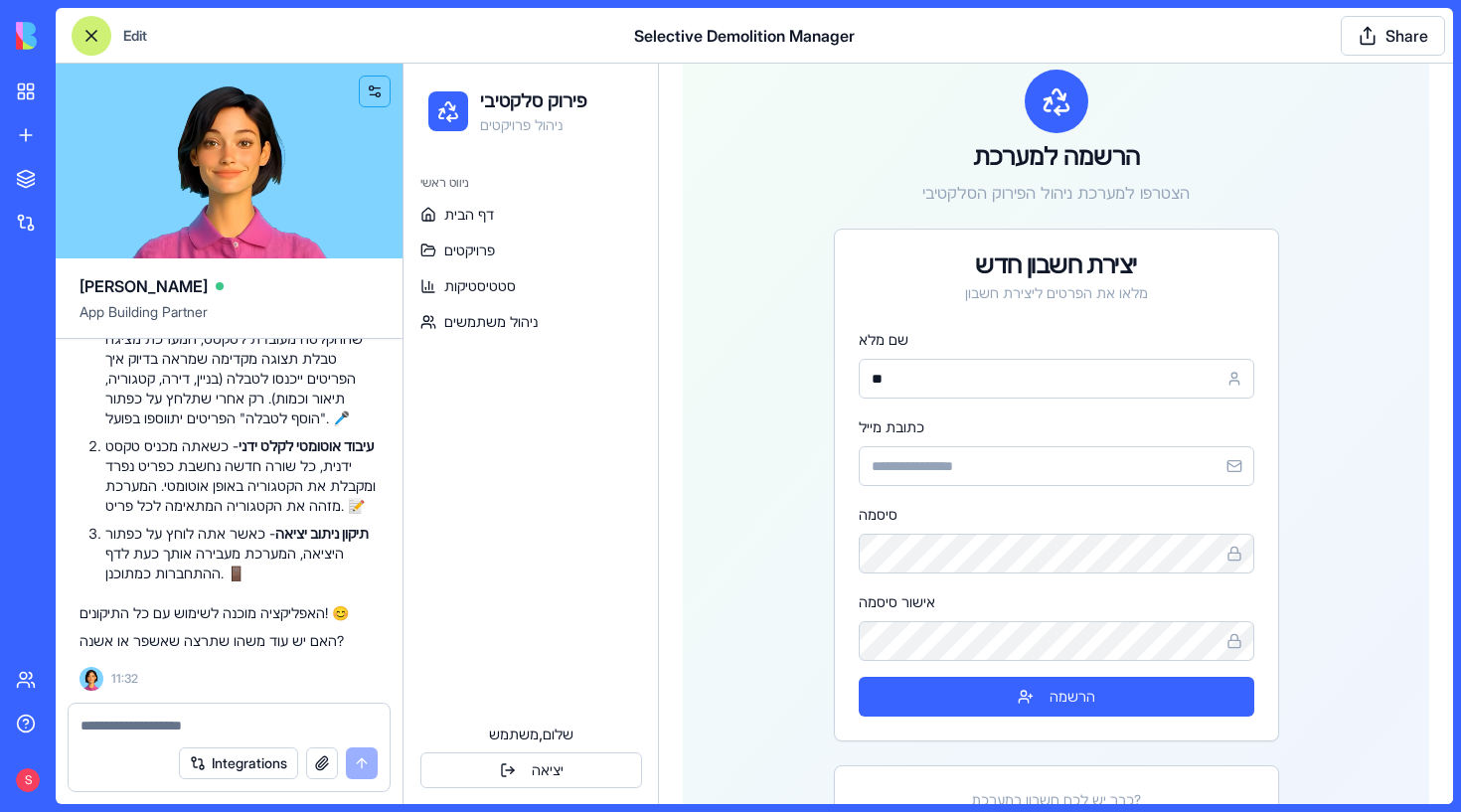 type on "*" 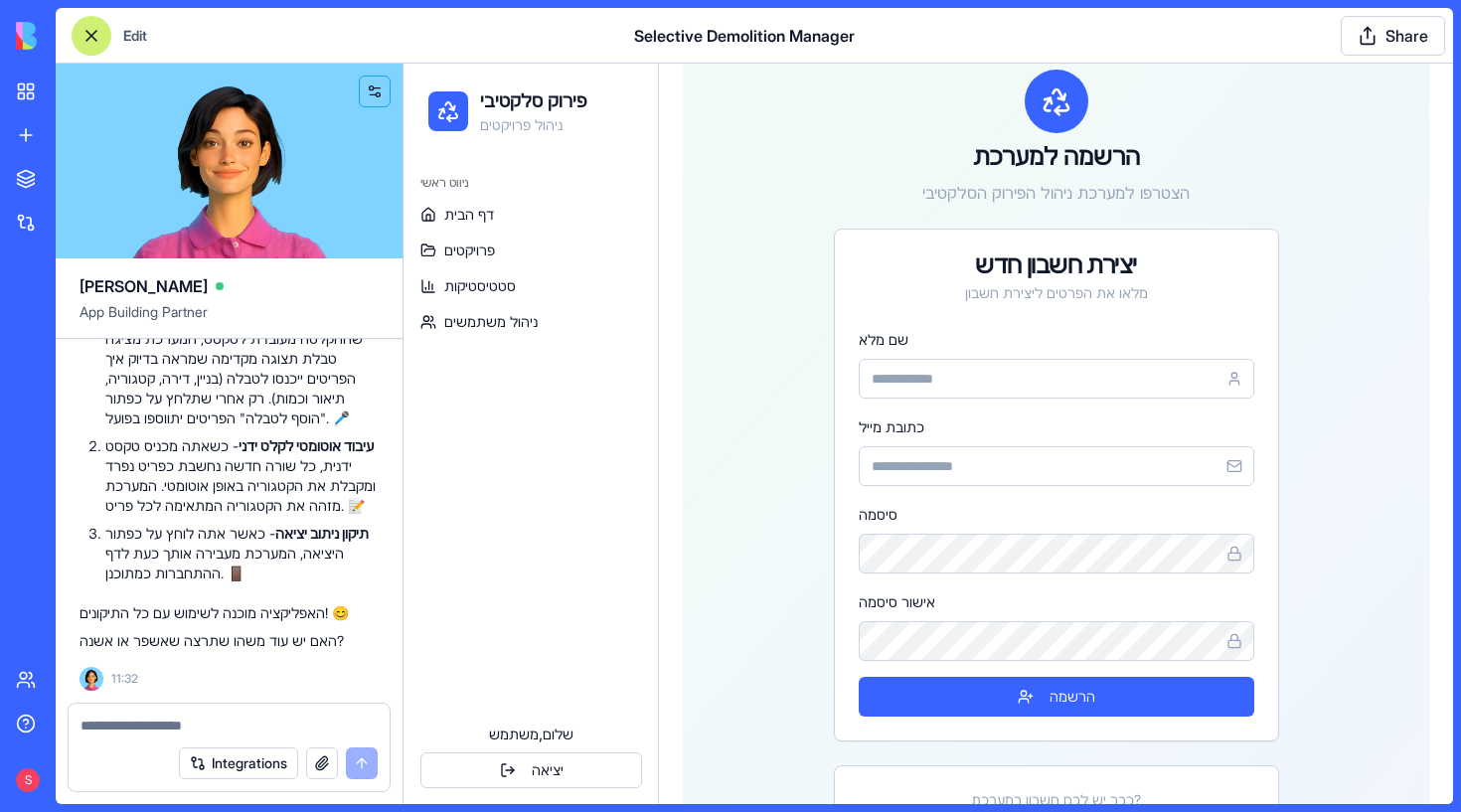 type on "*" 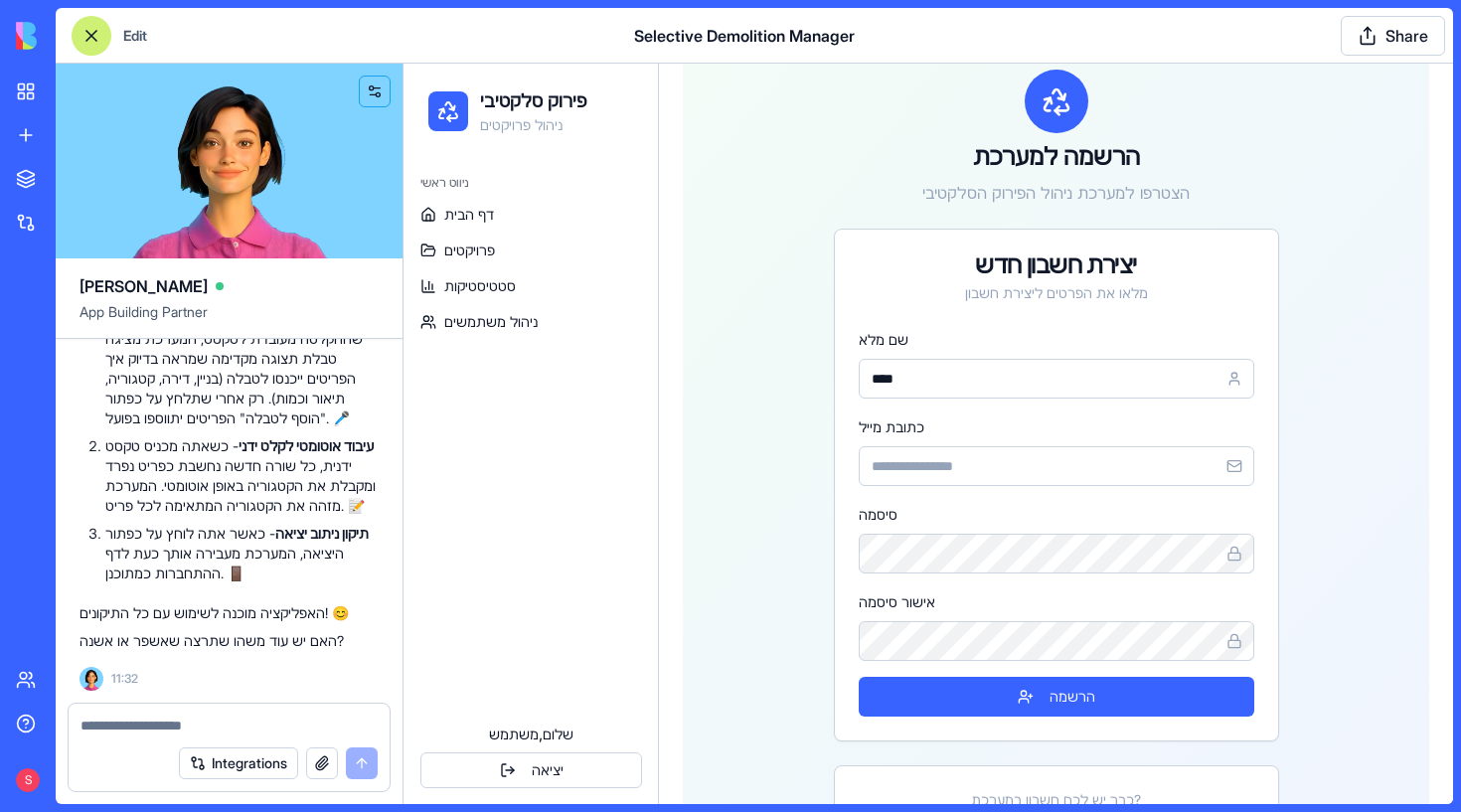 click on "****" at bounding box center (1056, 379) 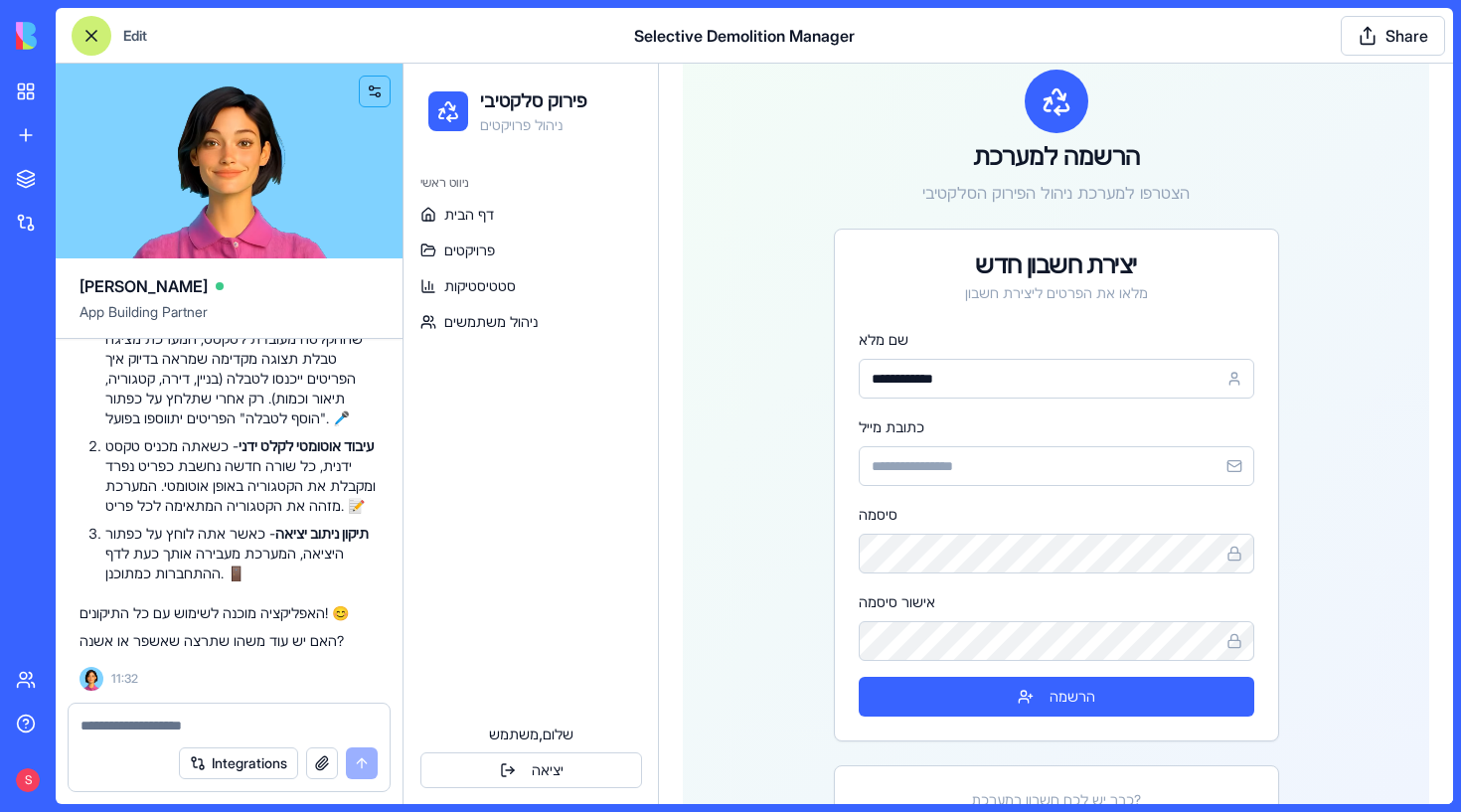 type on "**********" 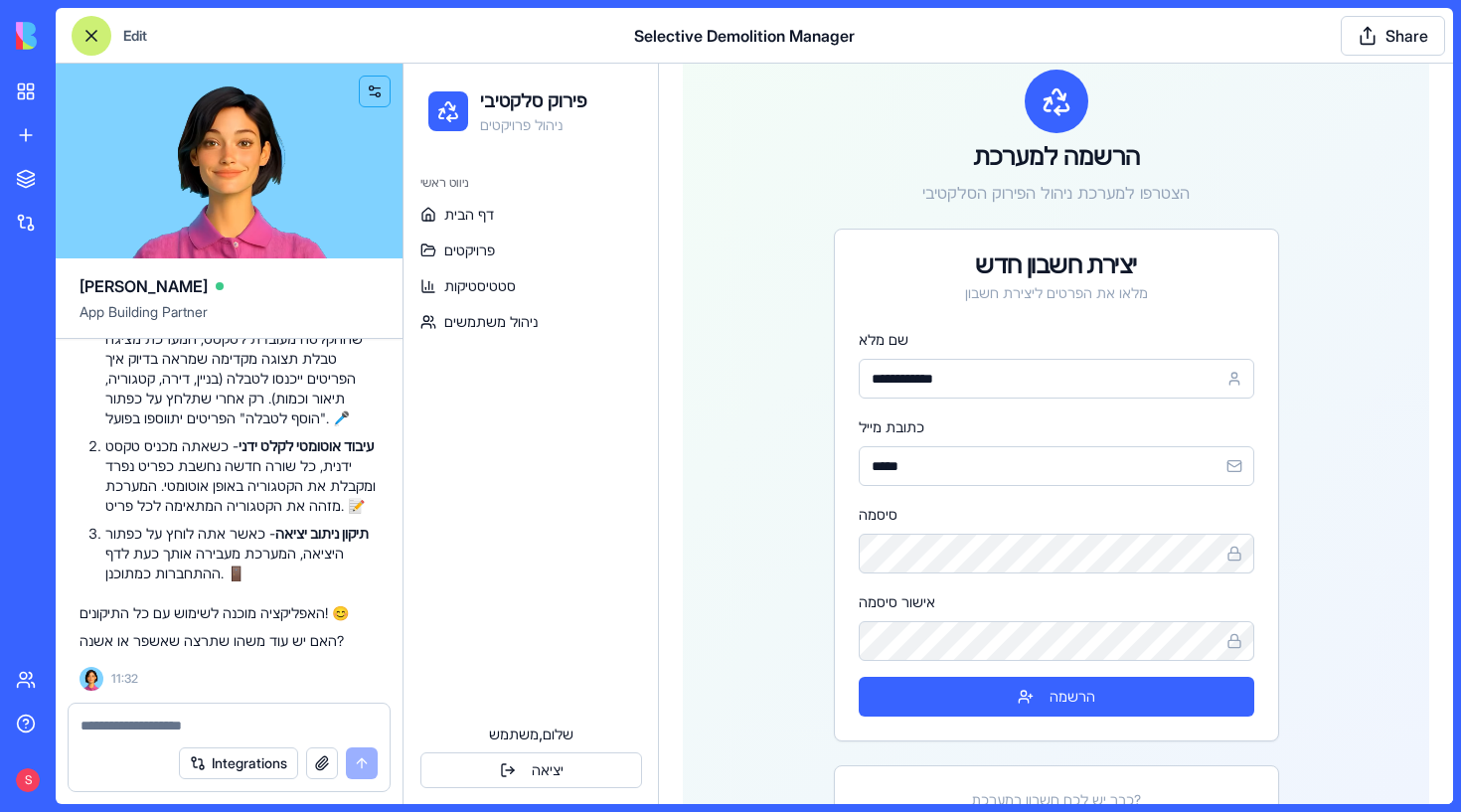type on "**********" 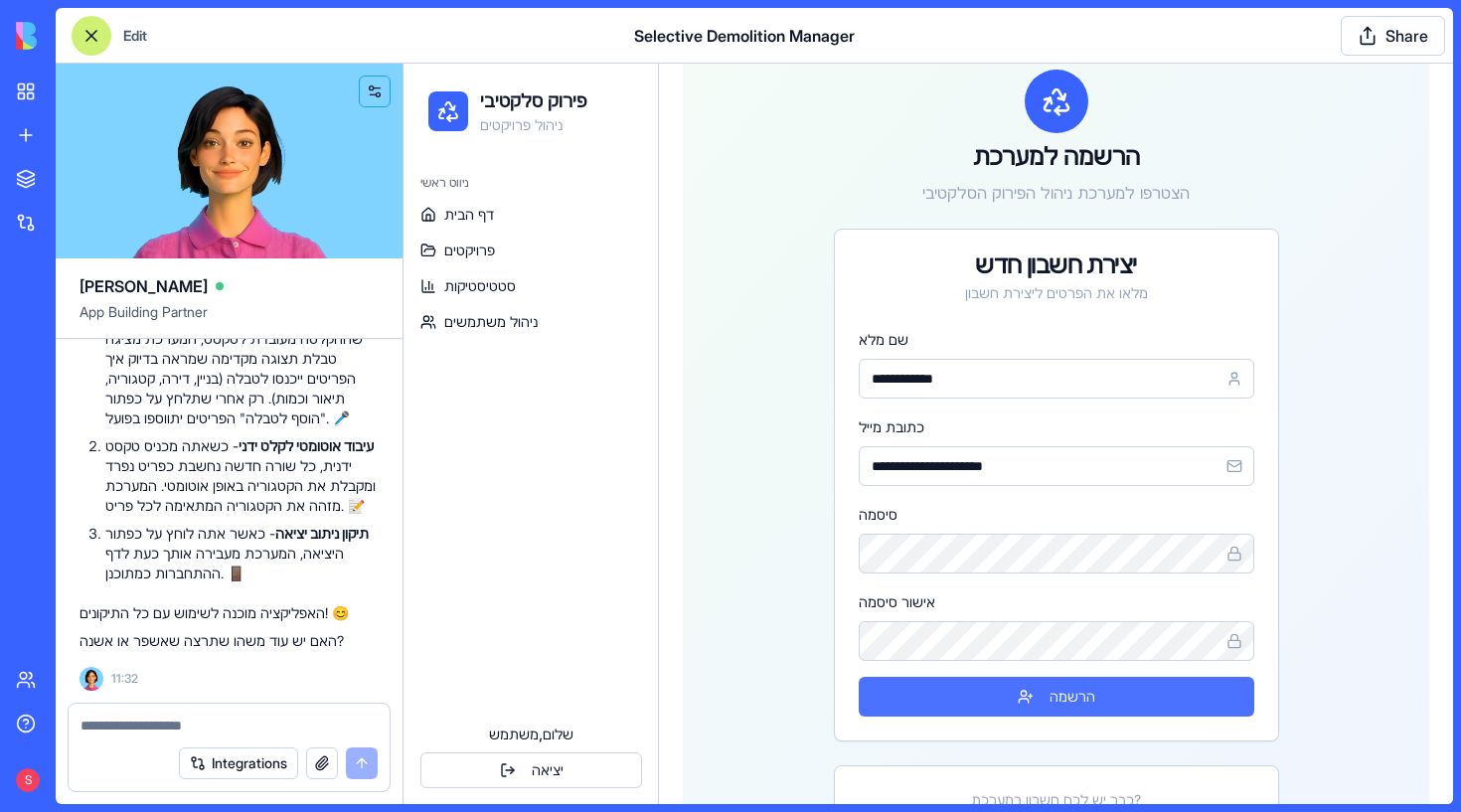 click on "הרשמה" at bounding box center [1056, 697] 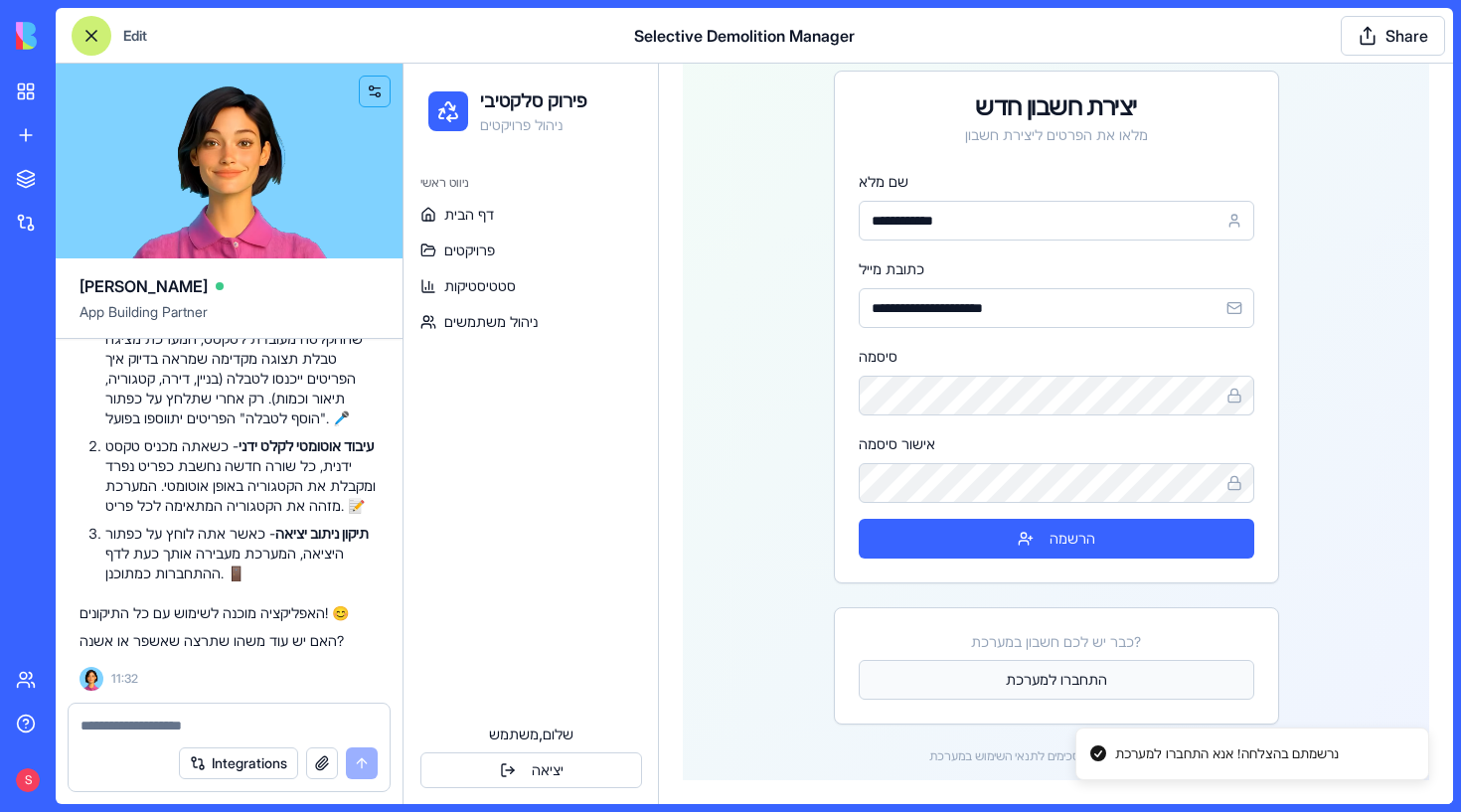click on "התחברו למערכת" at bounding box center (1056, 680) 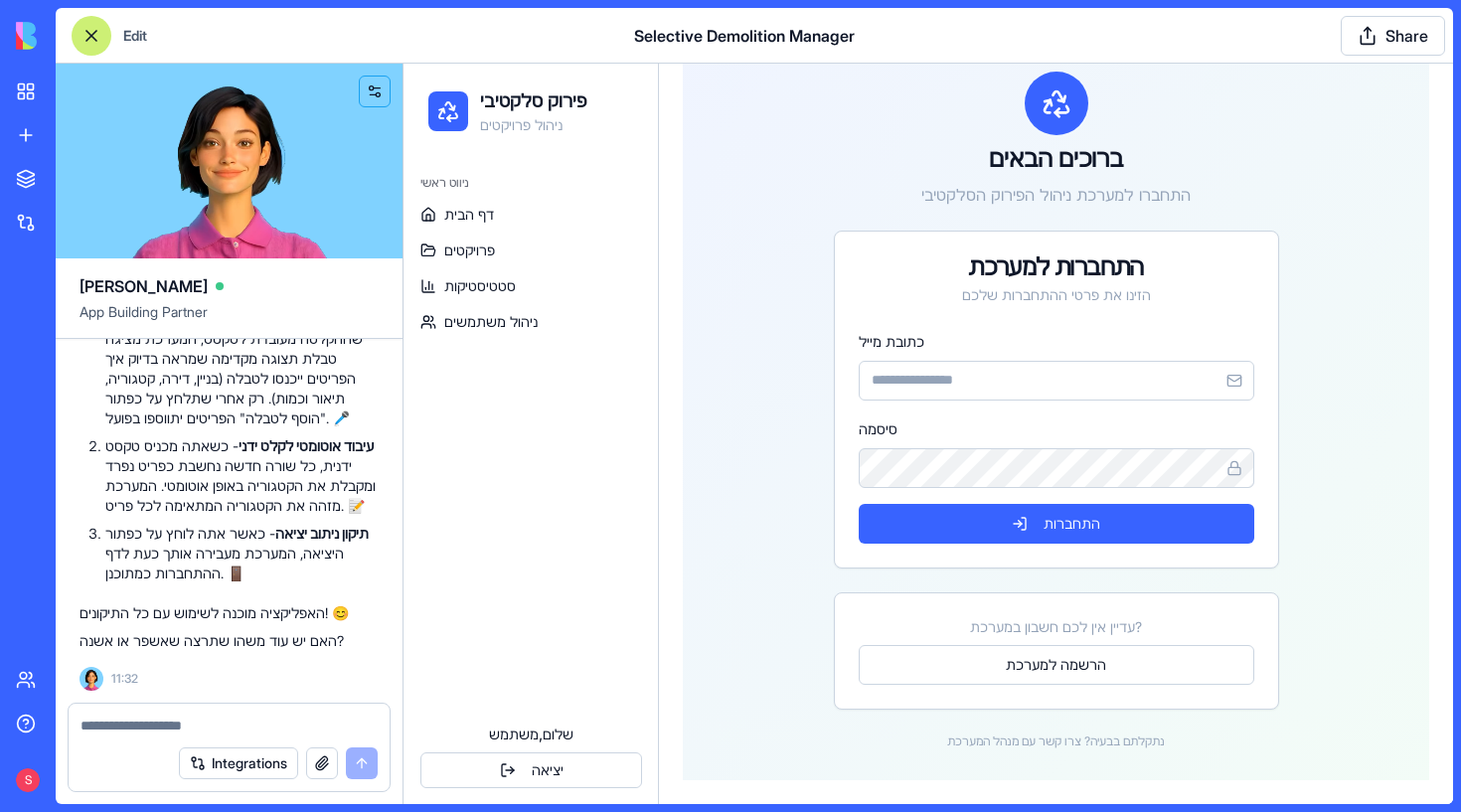 scroll, scrollTop: 104, scrollLeft: 0, axis: vertical 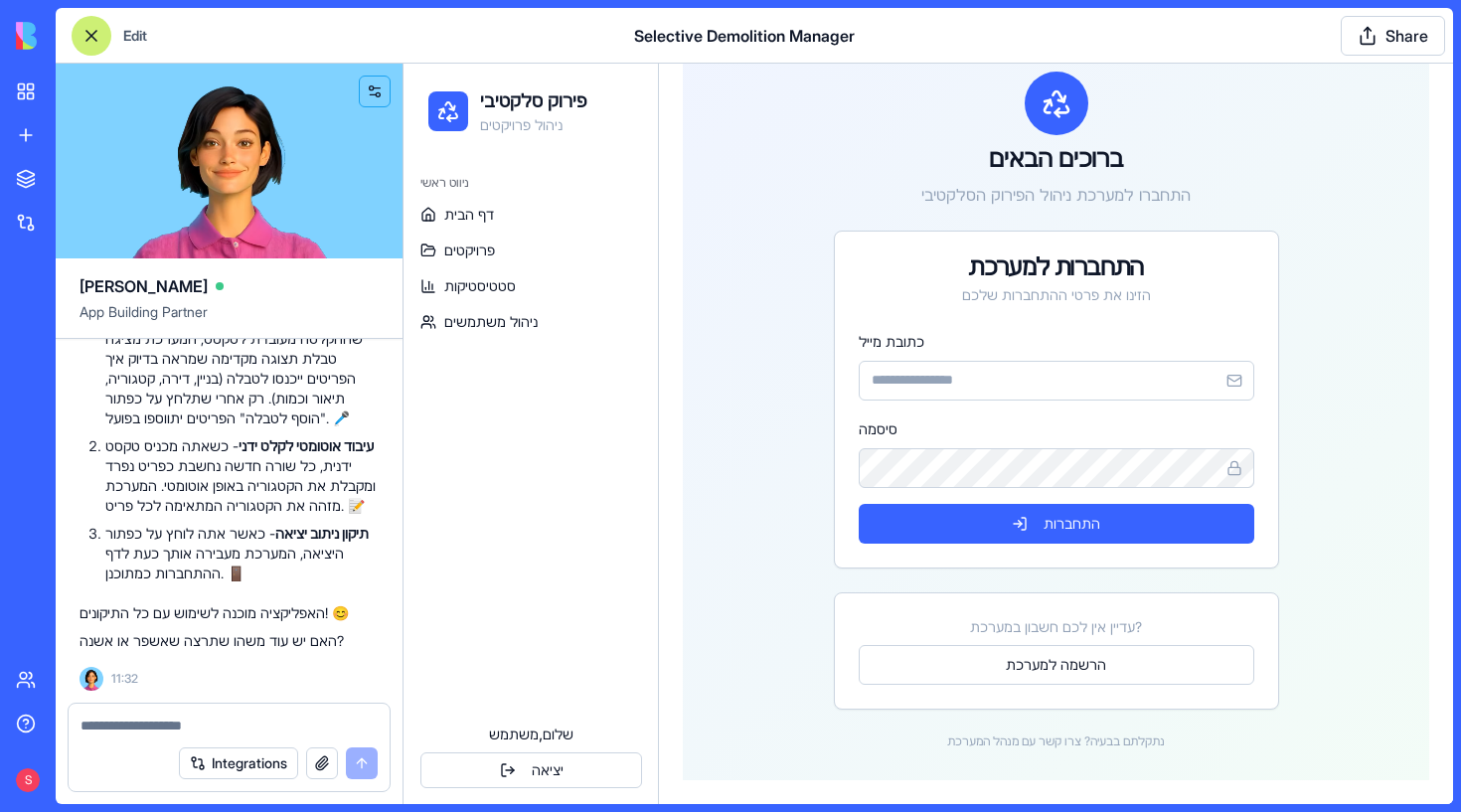 type on "**********" 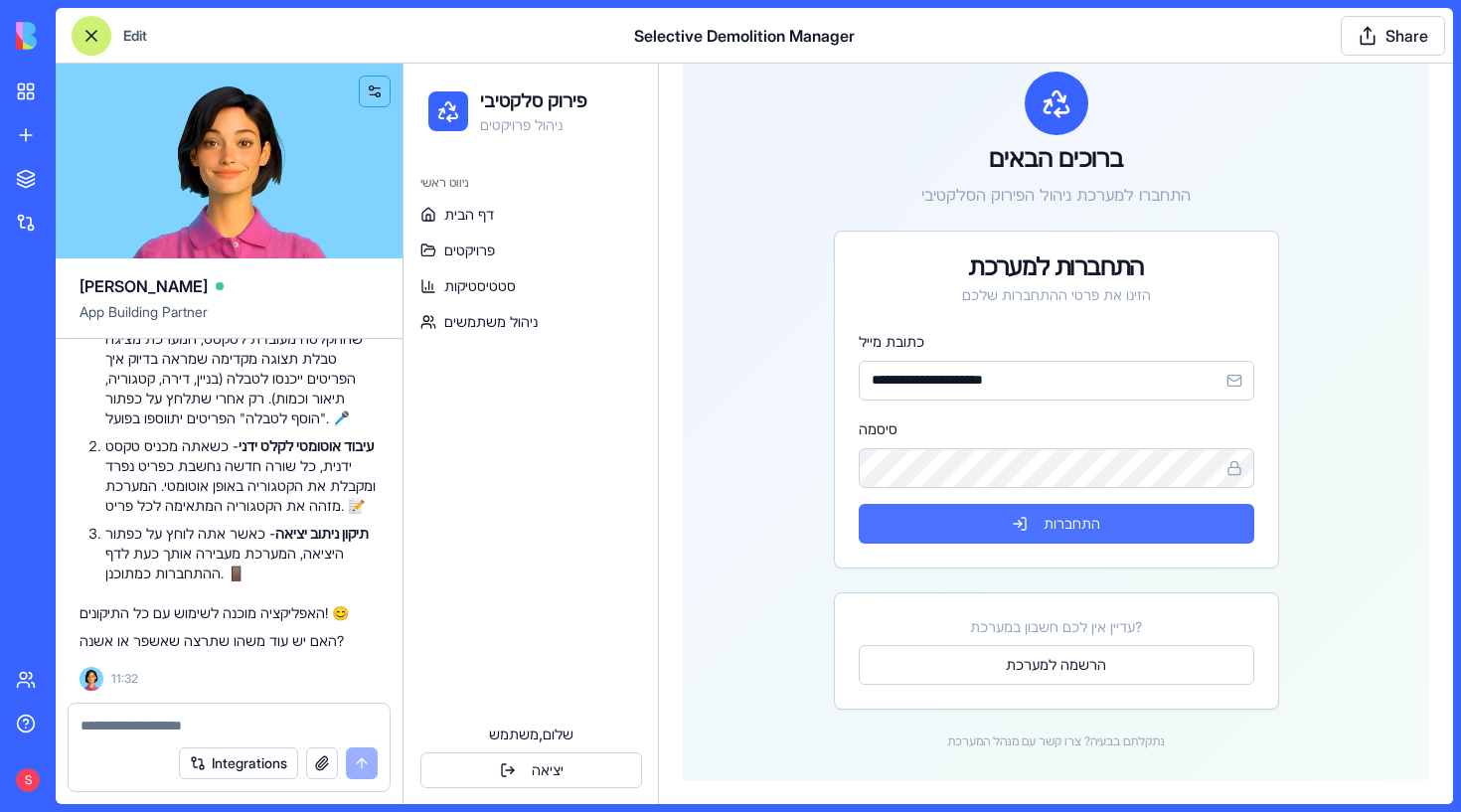 click on "התחברות" at bounding box center [1056, 524] 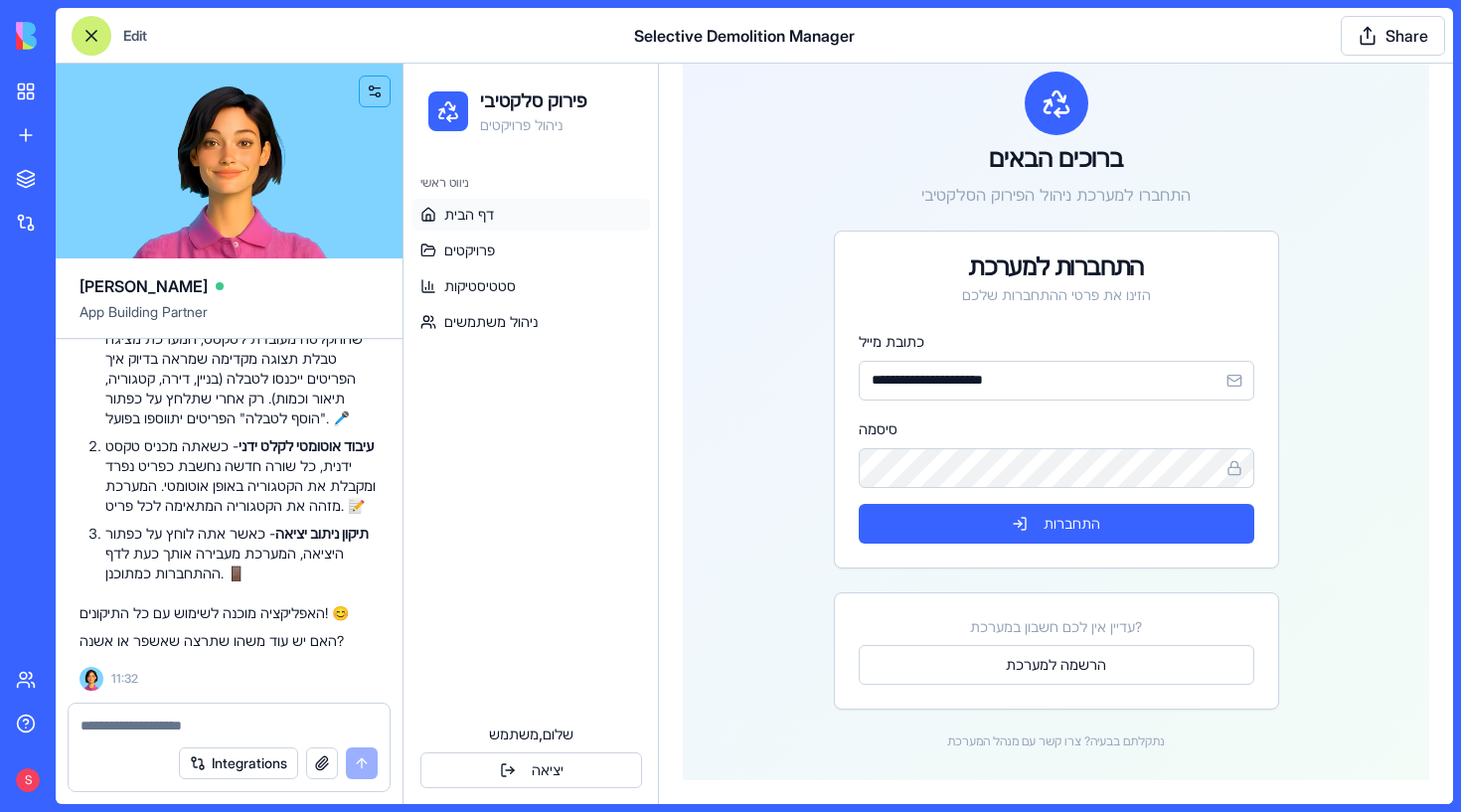 click on "דף הבית" at bounding box center [531, 215] 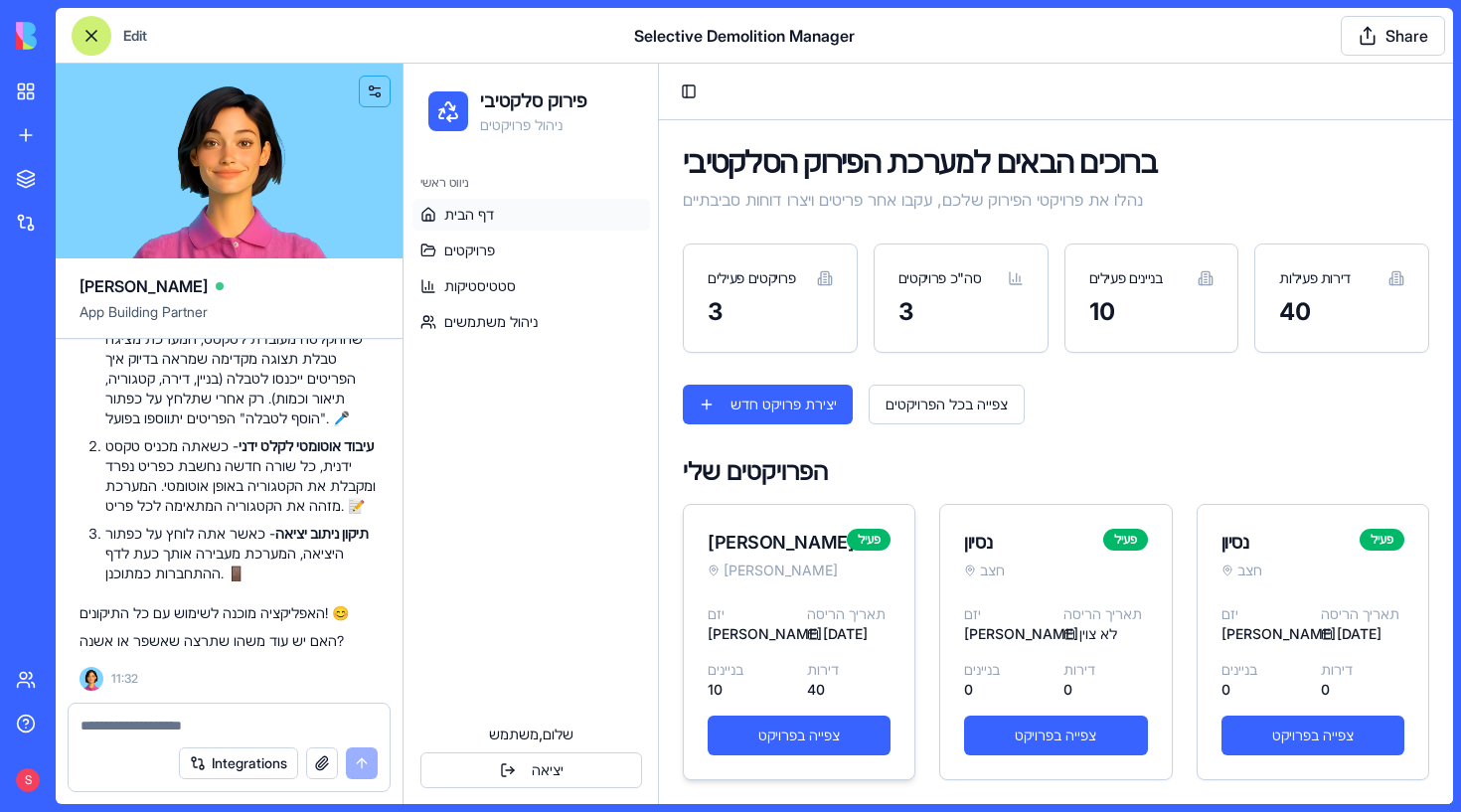 scroll, scrollTop: 0, scrollLeft: 0, axis: both 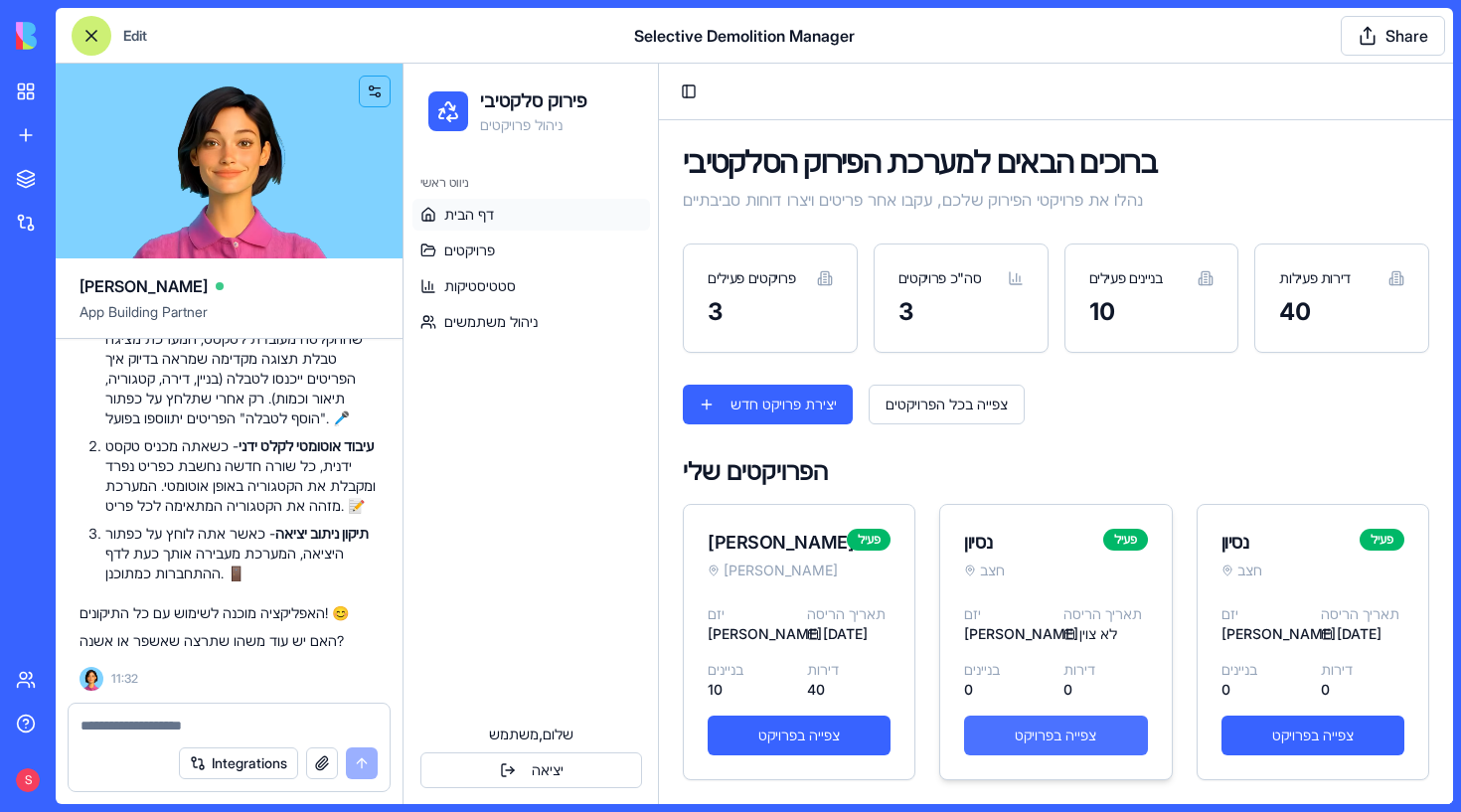 click on "צפייה בפרויקט" at bounding box center (1055, 735) 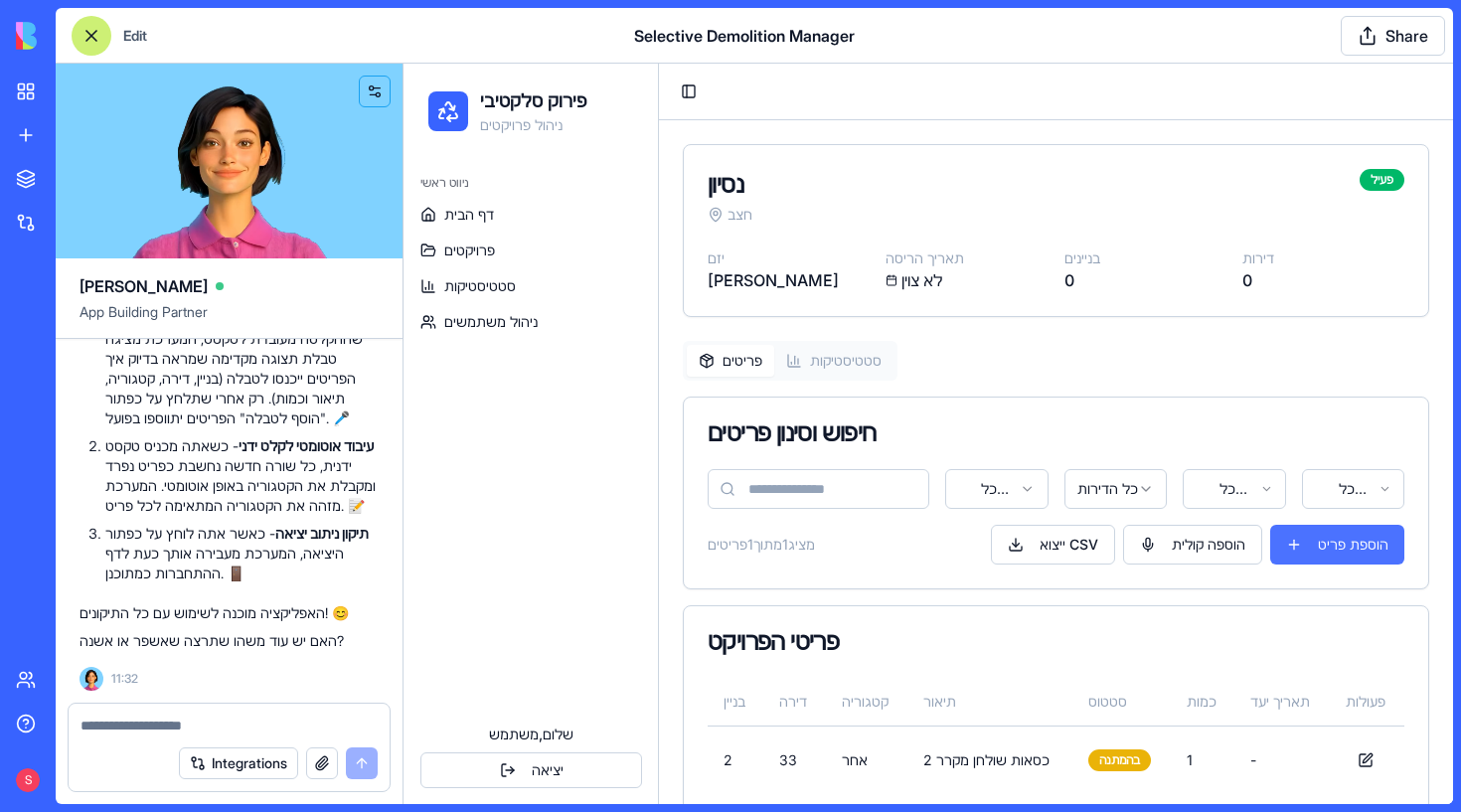 click on "הוספת פריט" at bounding box center (1337, 545) 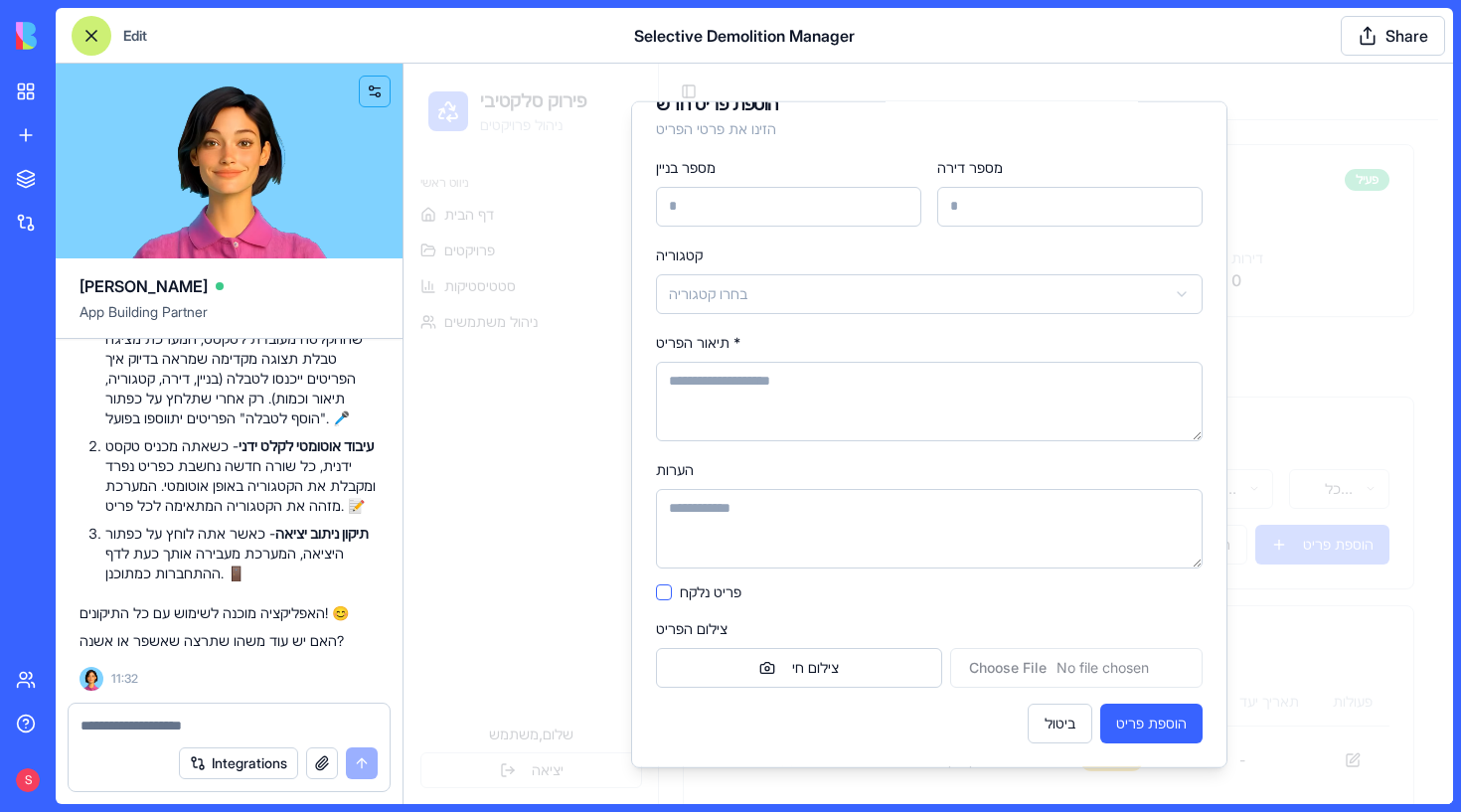 scroll, scrollTop: 31, scrollLeft: 0, axis: vertical 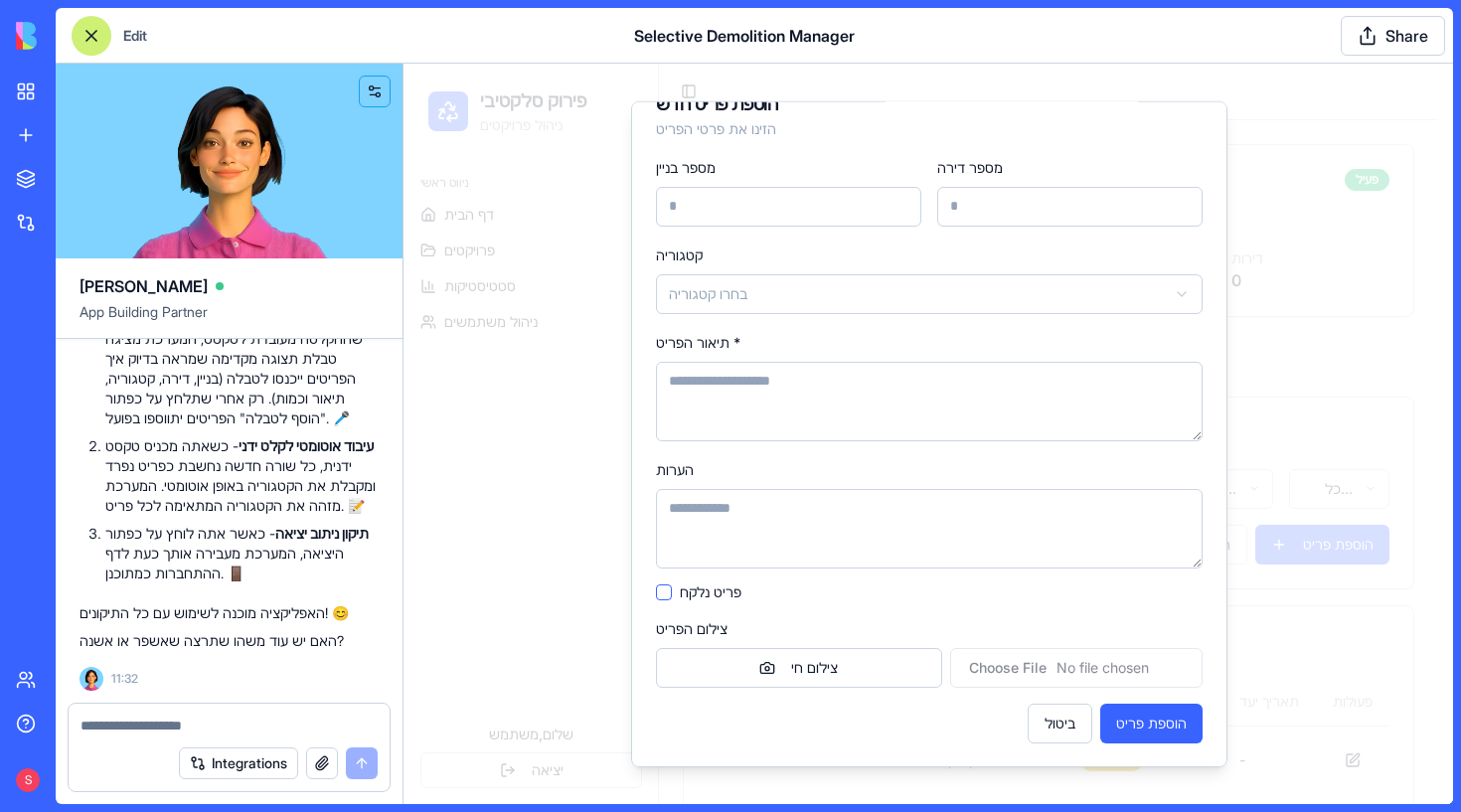 type on "*" 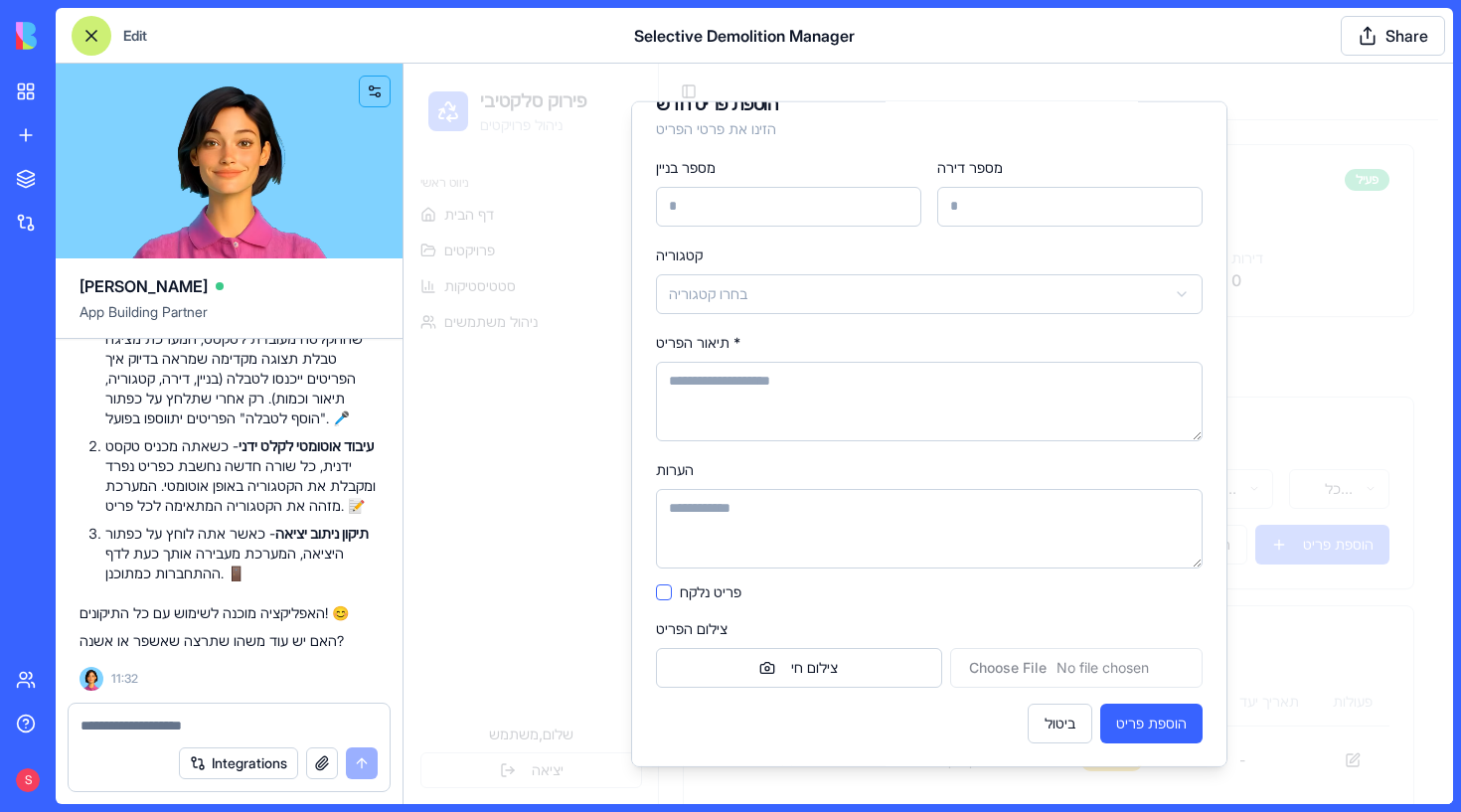 type on "*" 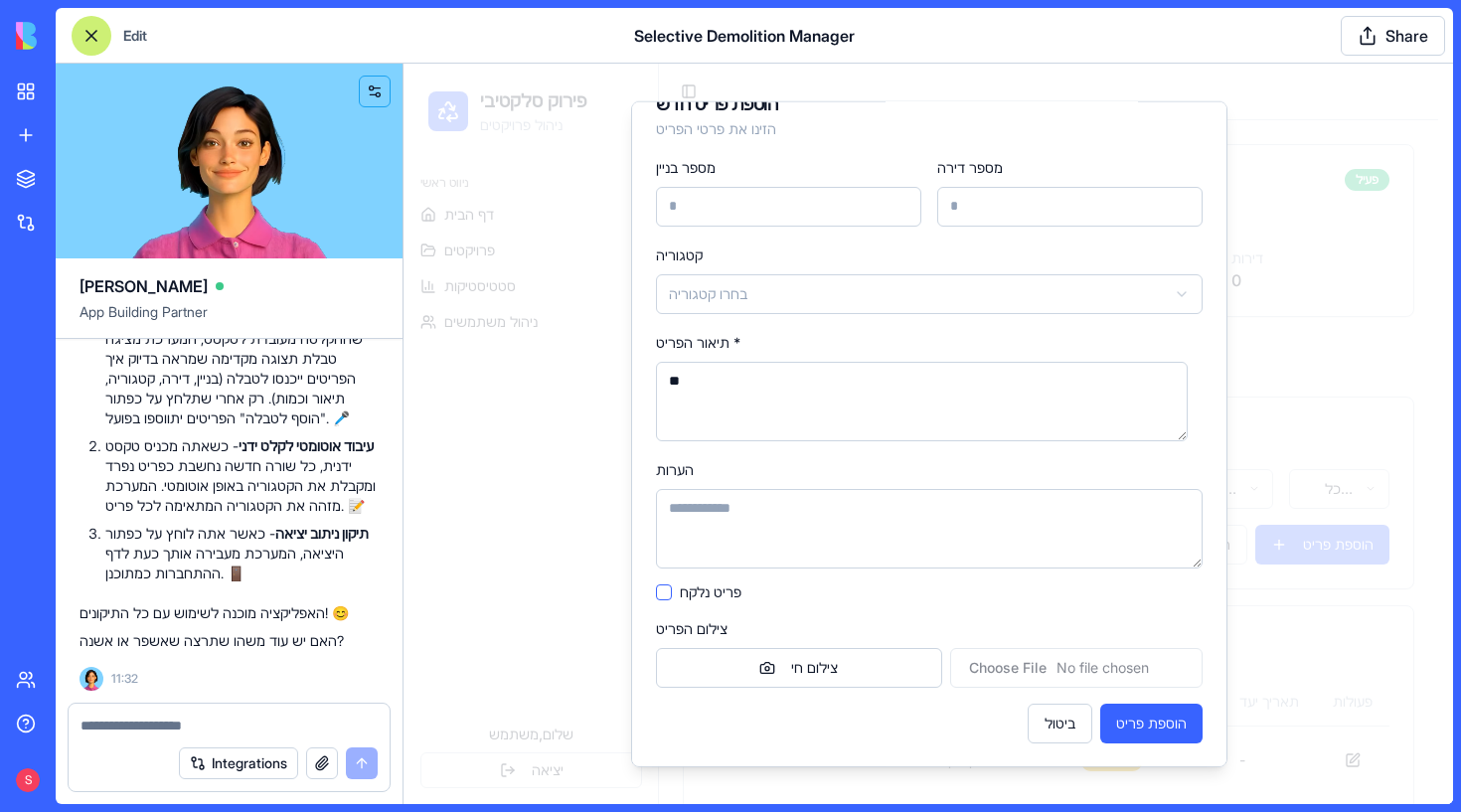 type on "*" 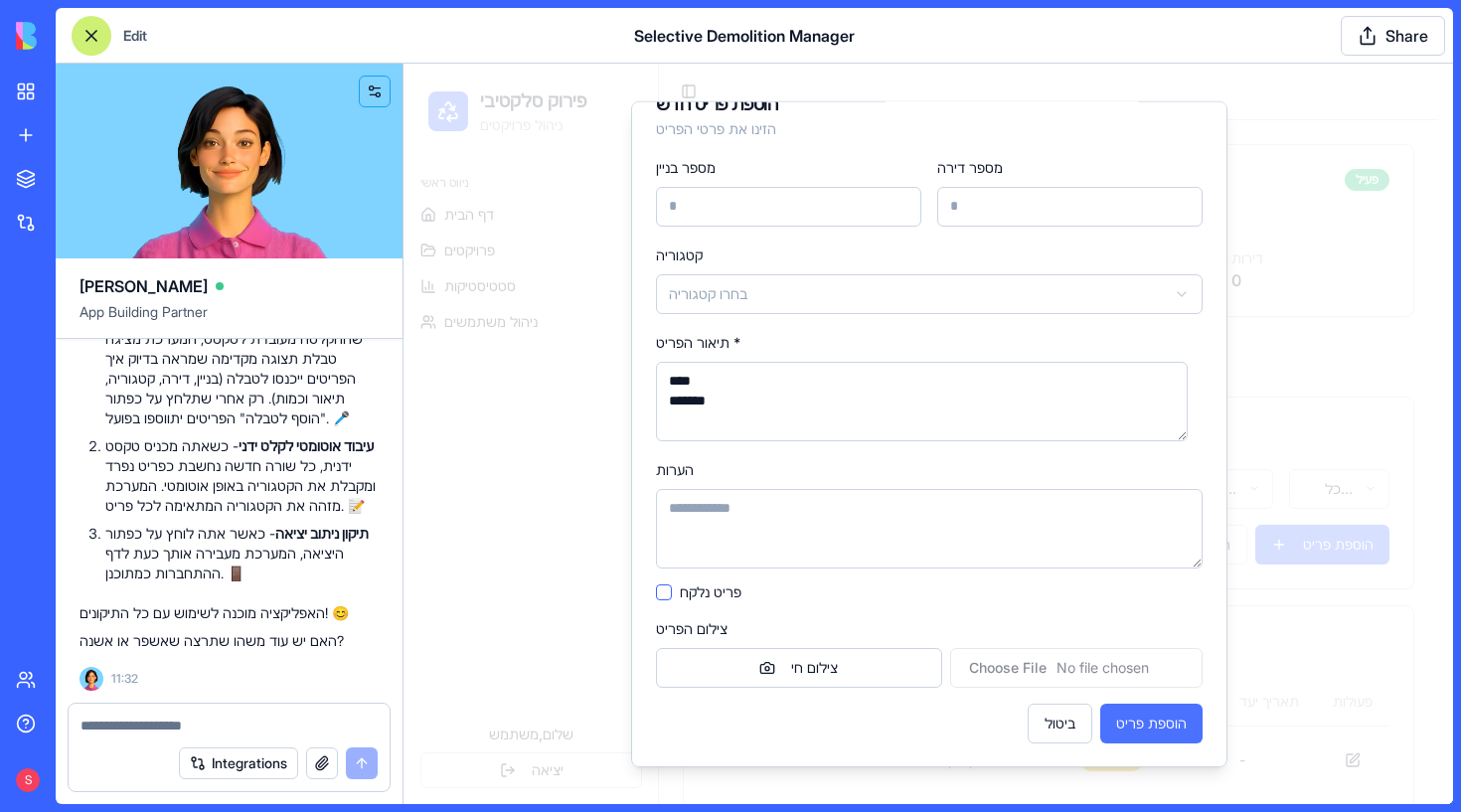type on "****
*******" 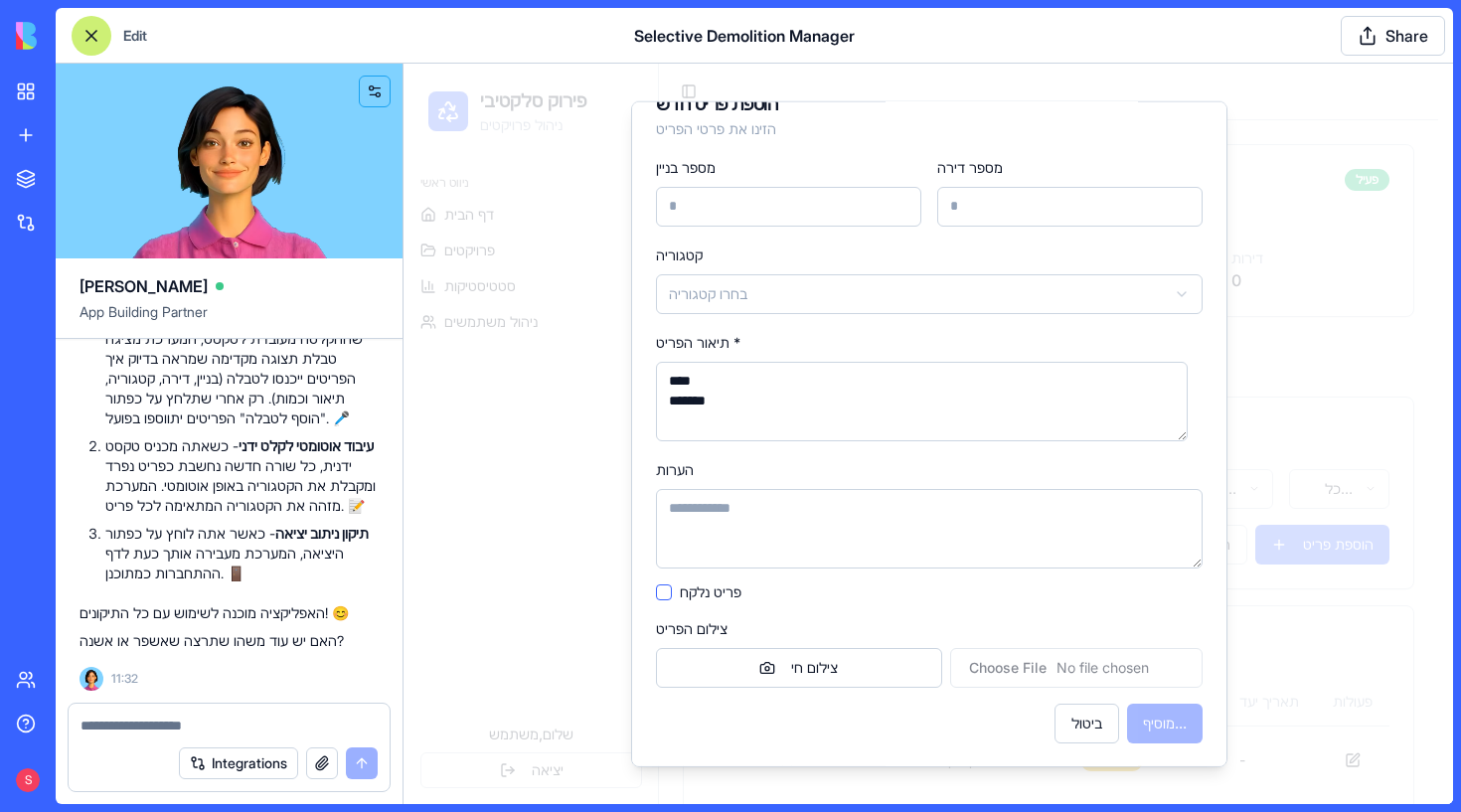 type 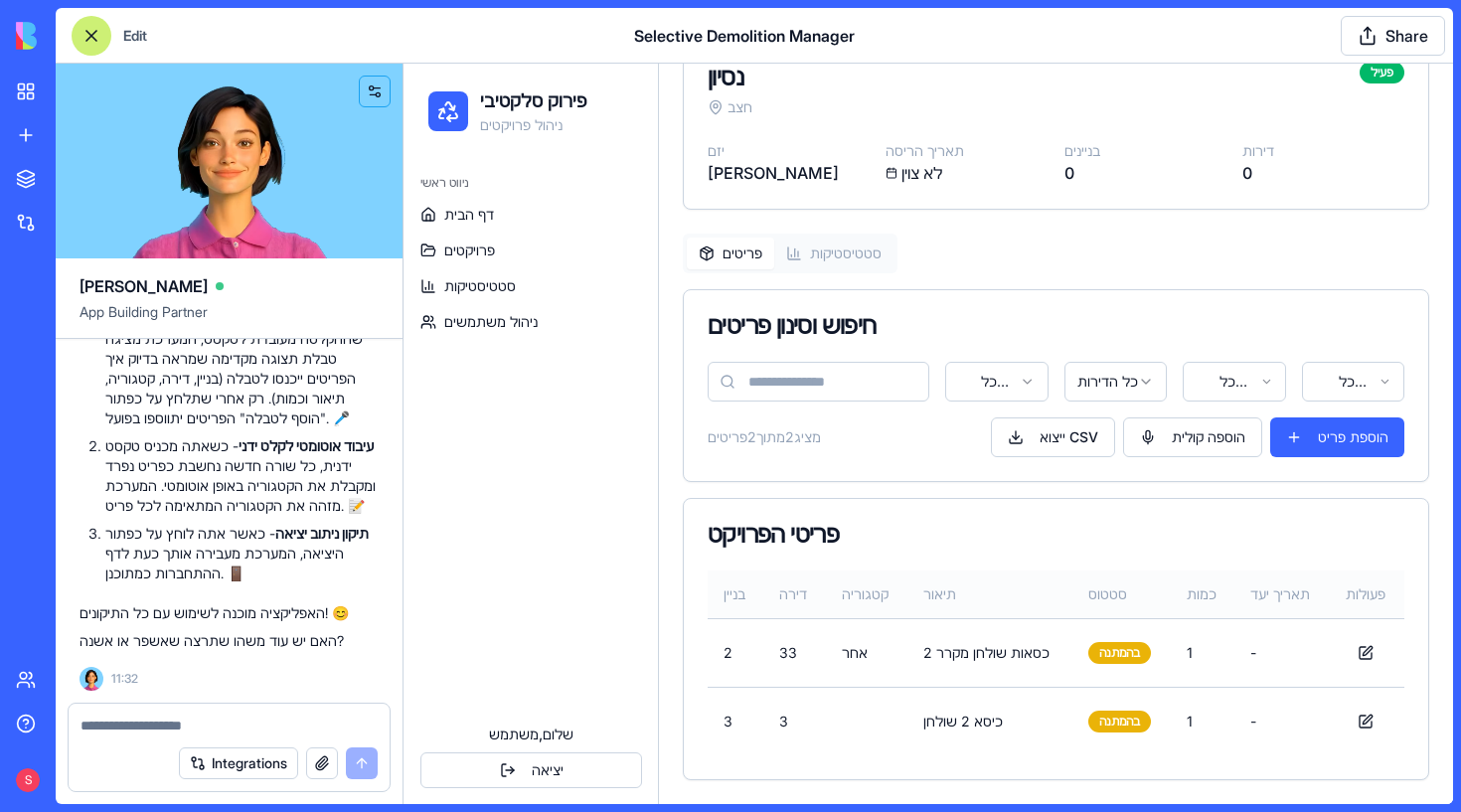 scroll, scrollTop: 107, scrollLeft: 0, axis: vertical 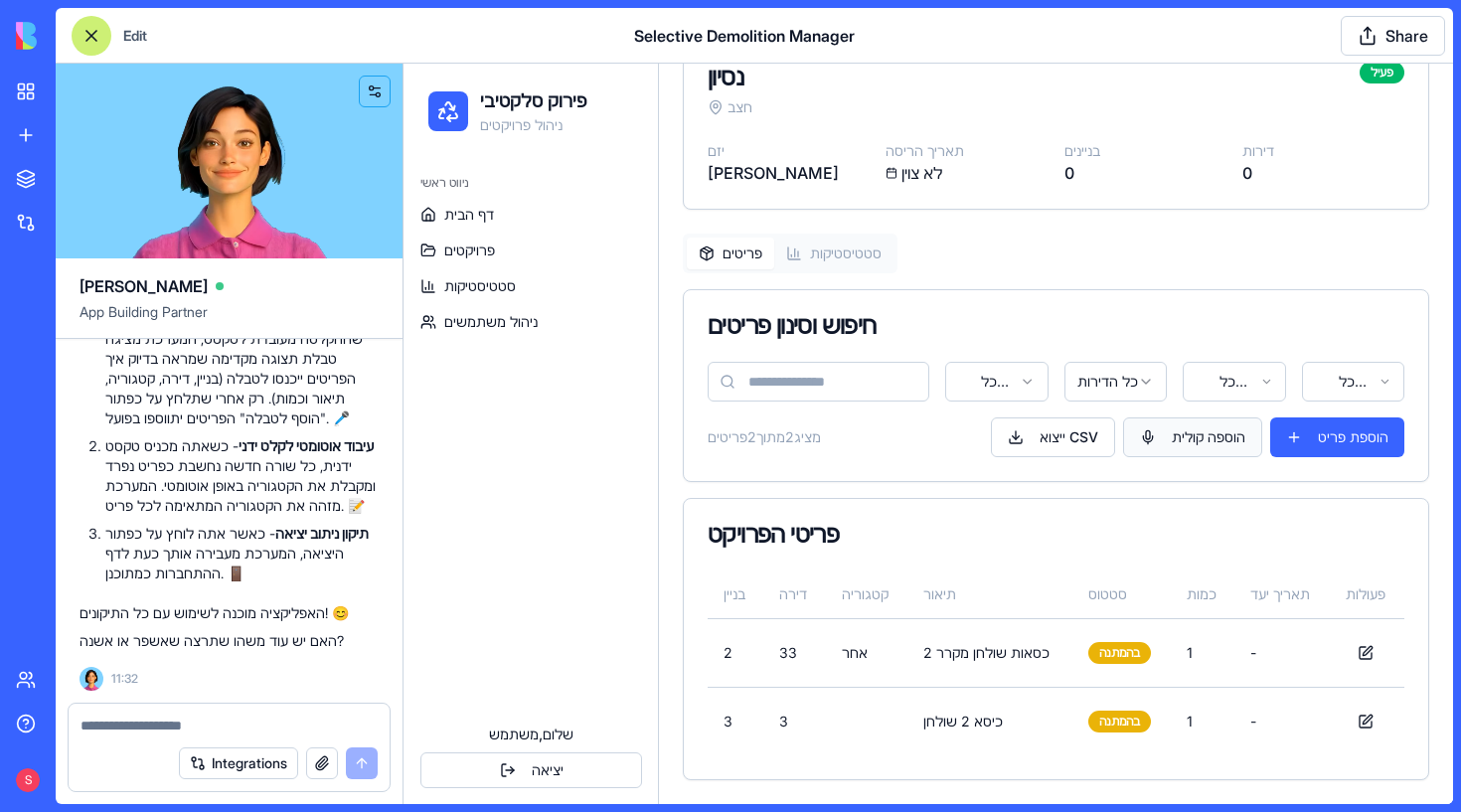 click on "הוספה קולית" at bounding box center (1193, 437) 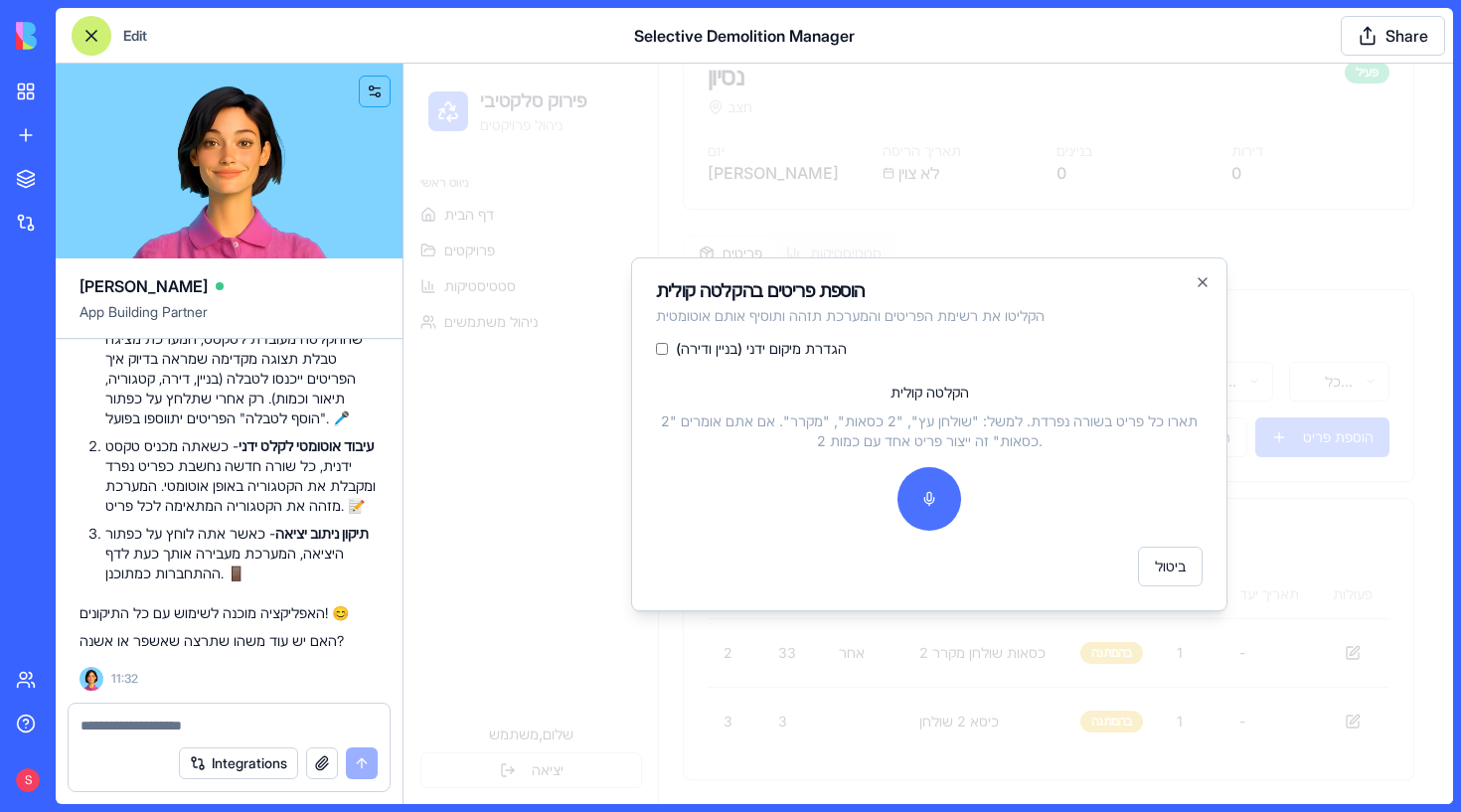 click at bounding box center (929, 499) 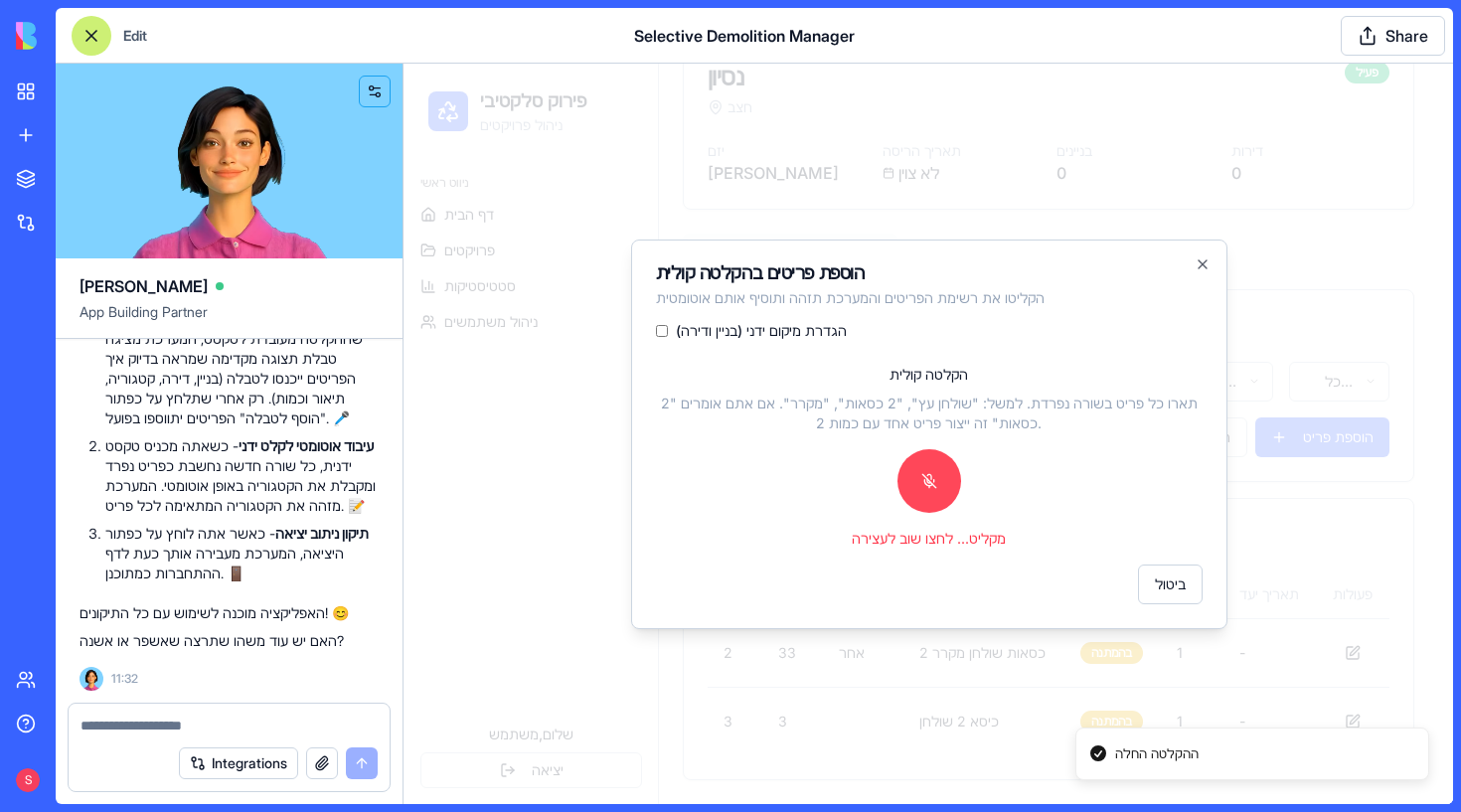 click at bounding box center [929, 481] 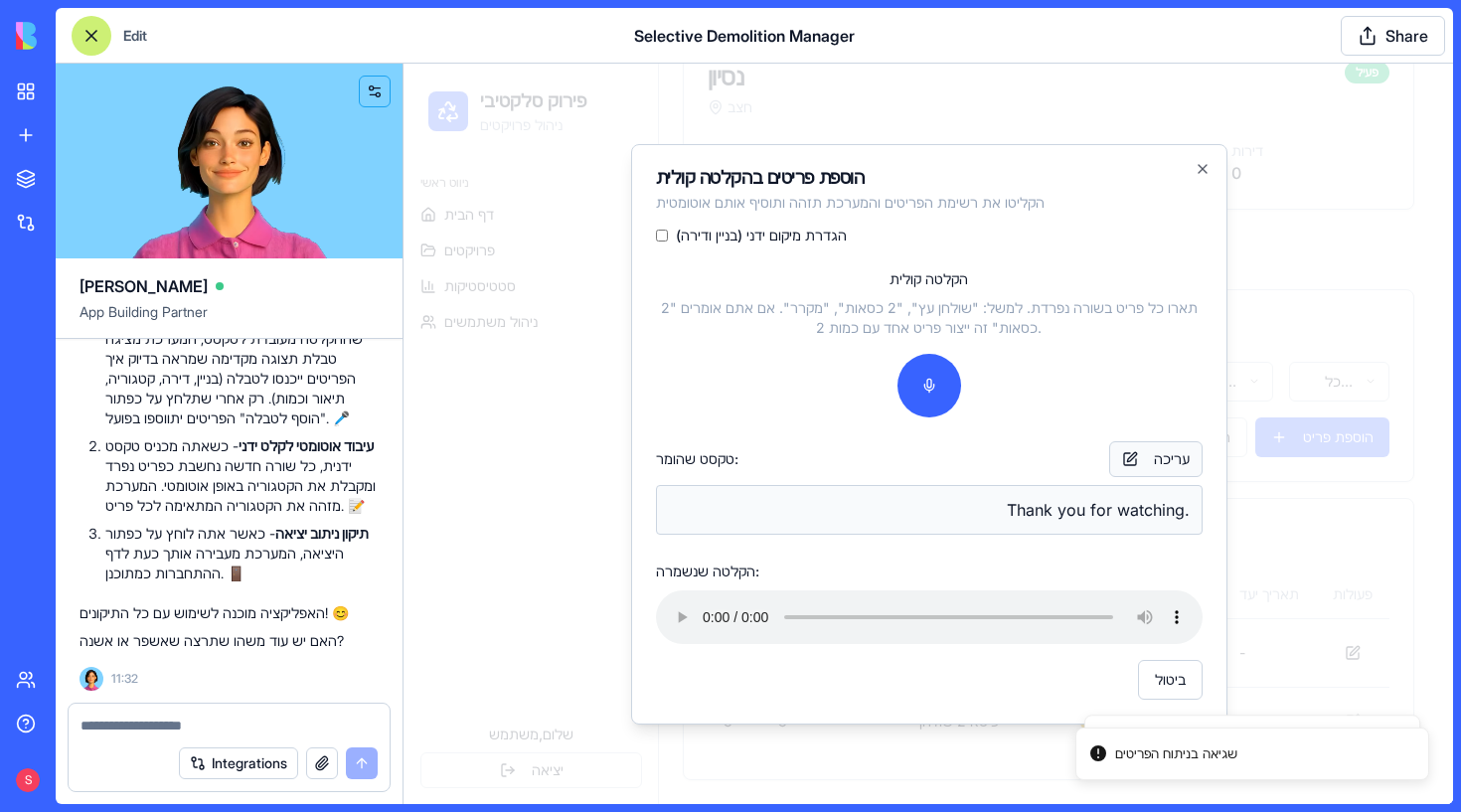 click on "עריכה" at bounding box center (1156, 459) 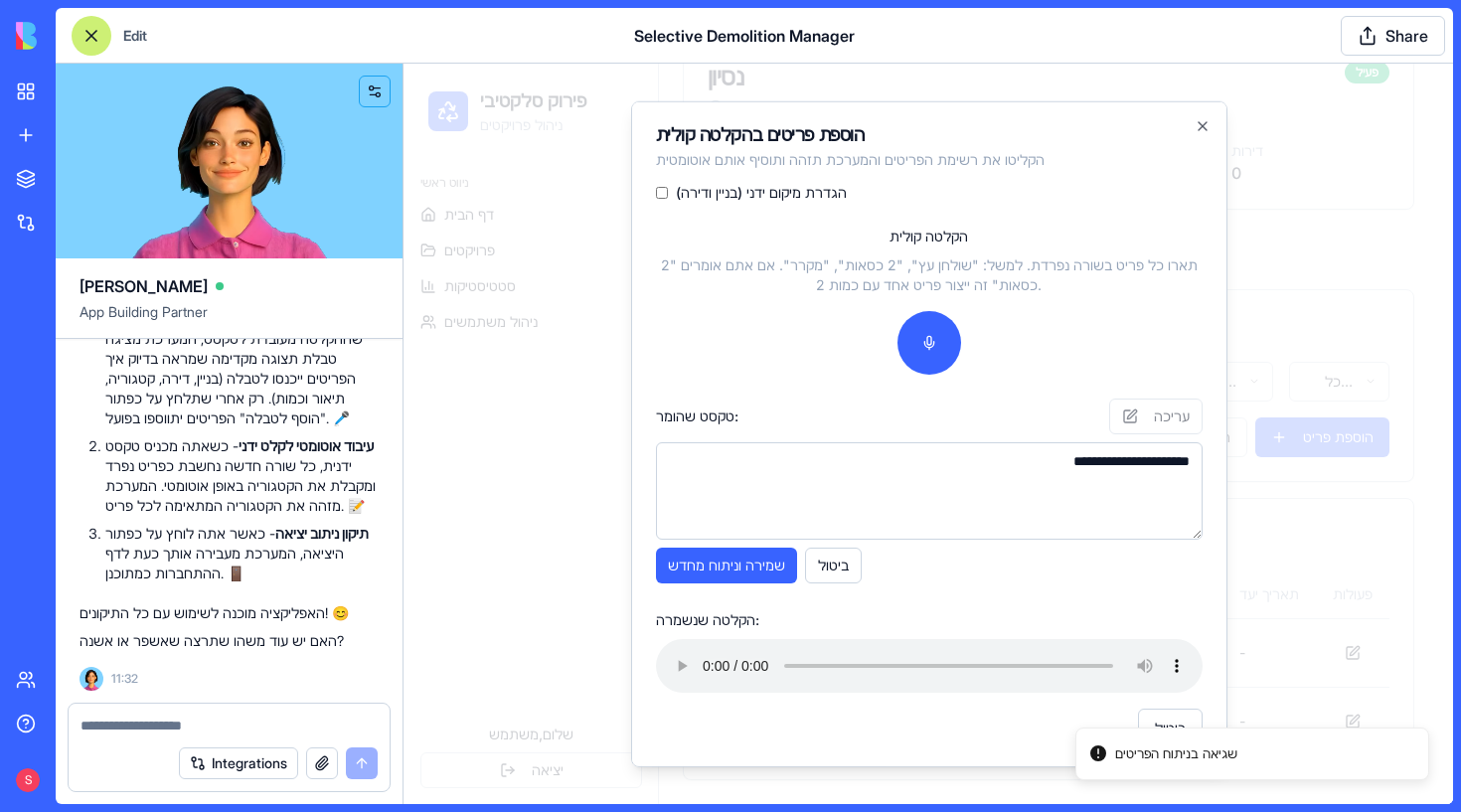 click on "**********" at bounding box center [929, 490] 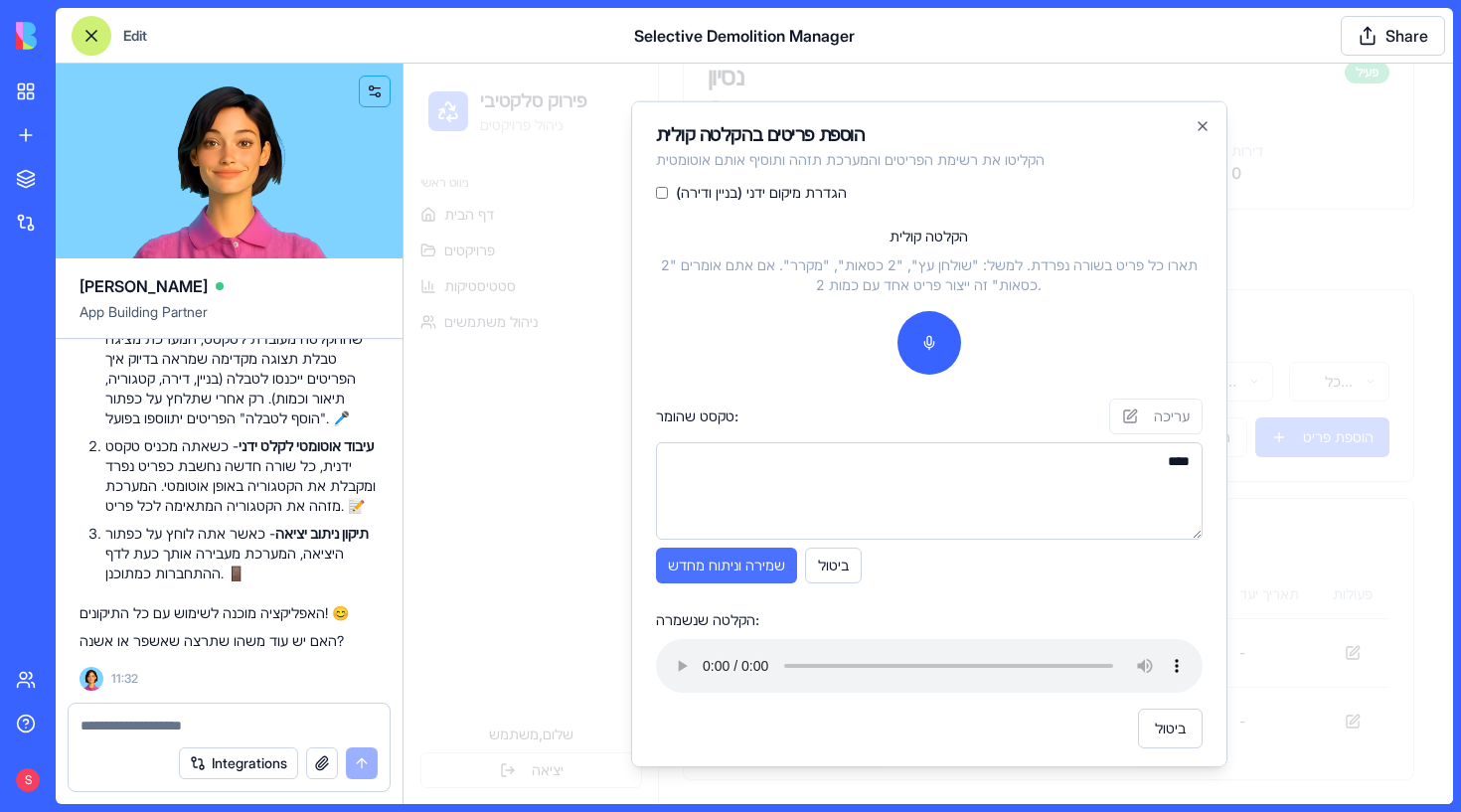 type on "****" 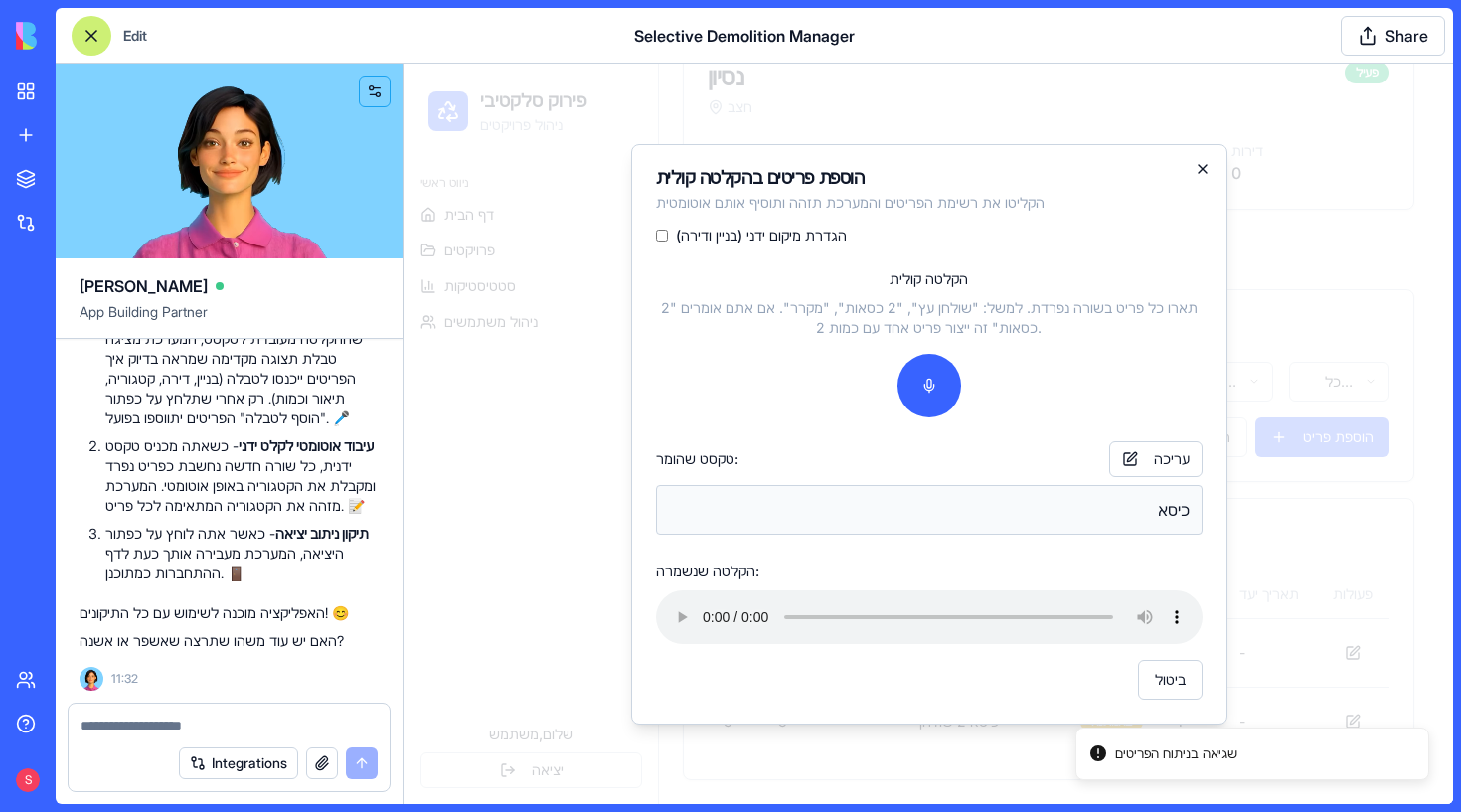 click 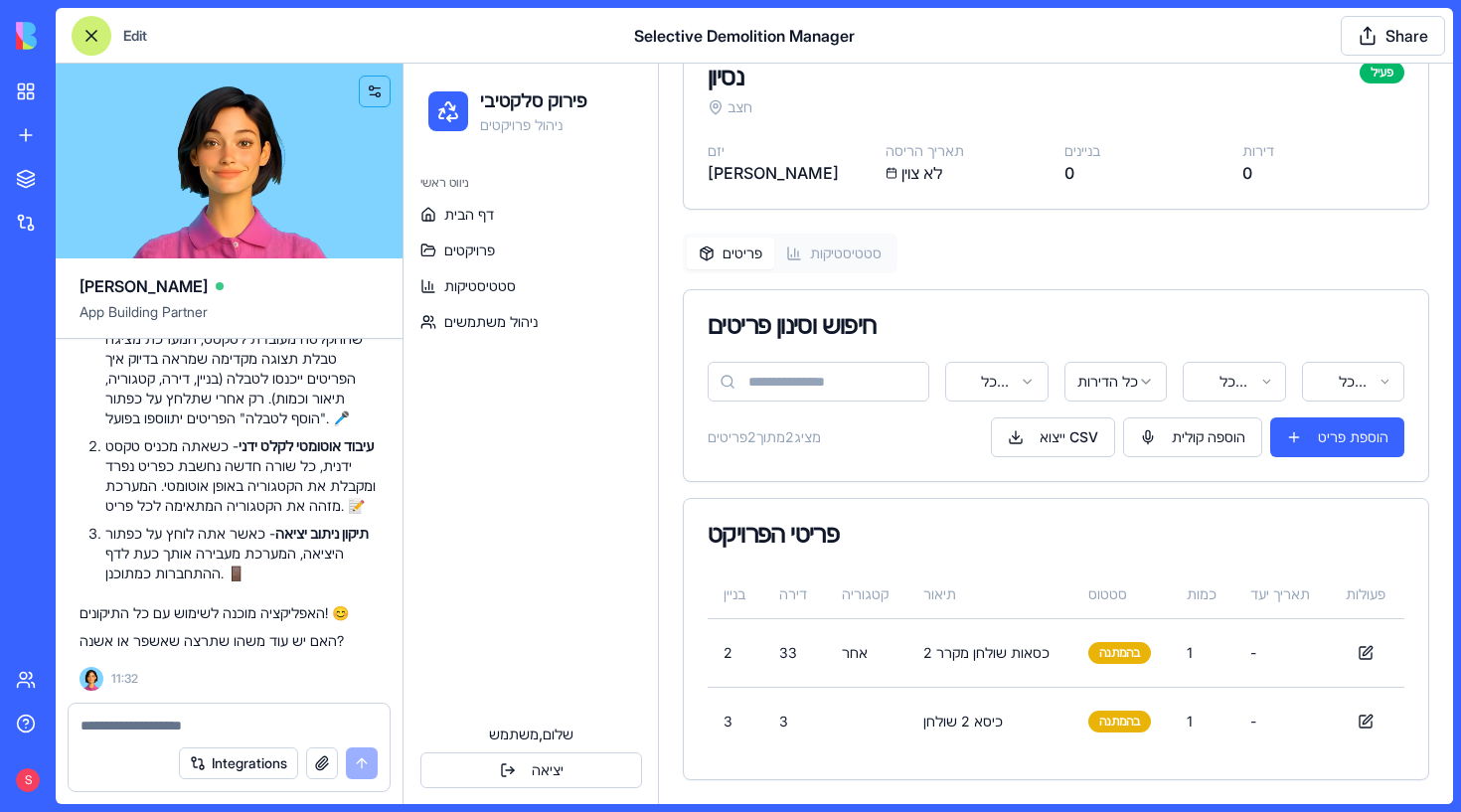 scroll, scrollTop: 0, scrollLeft: 0, axis: both 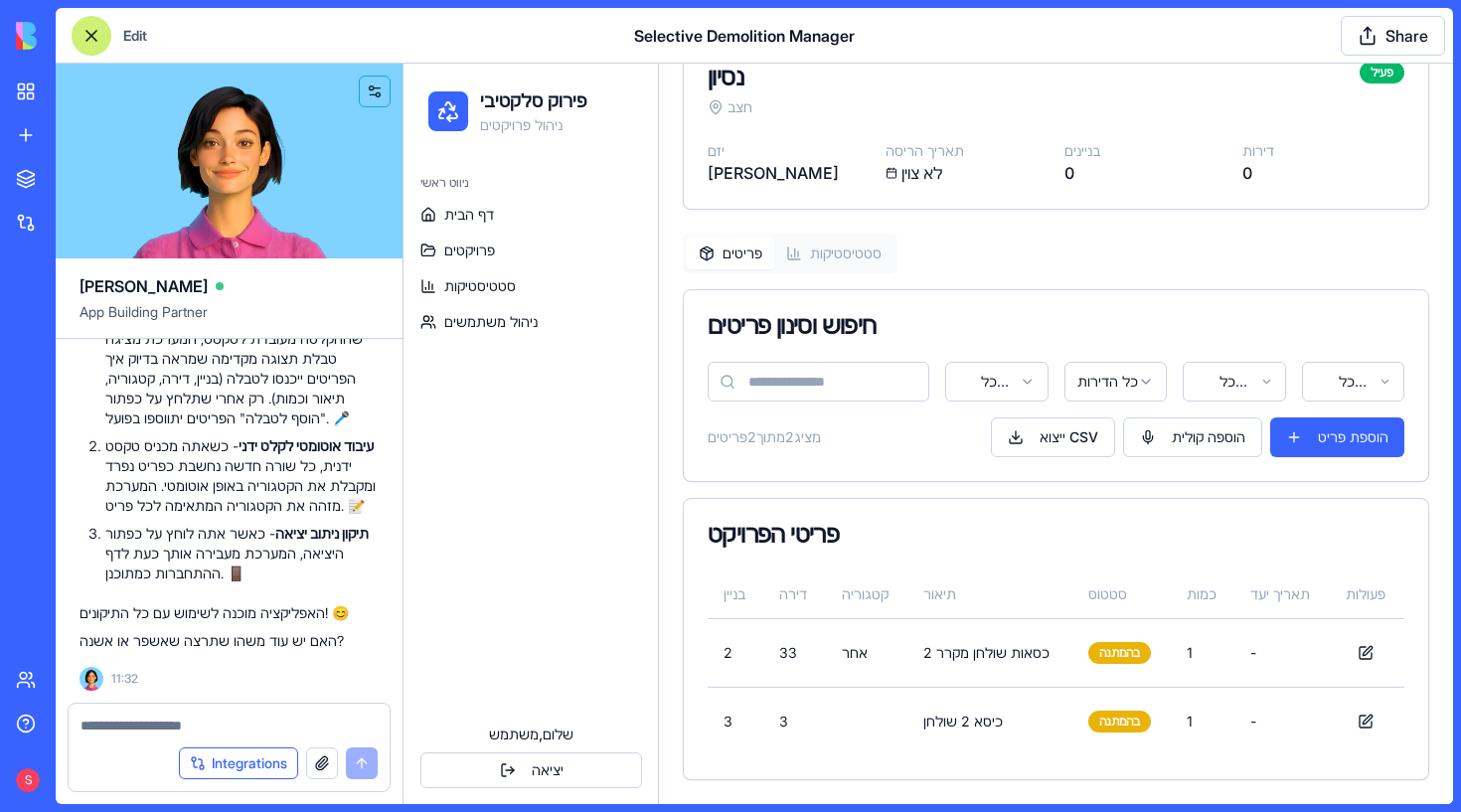 click on "Integrations" at bounding box center [239, 763] 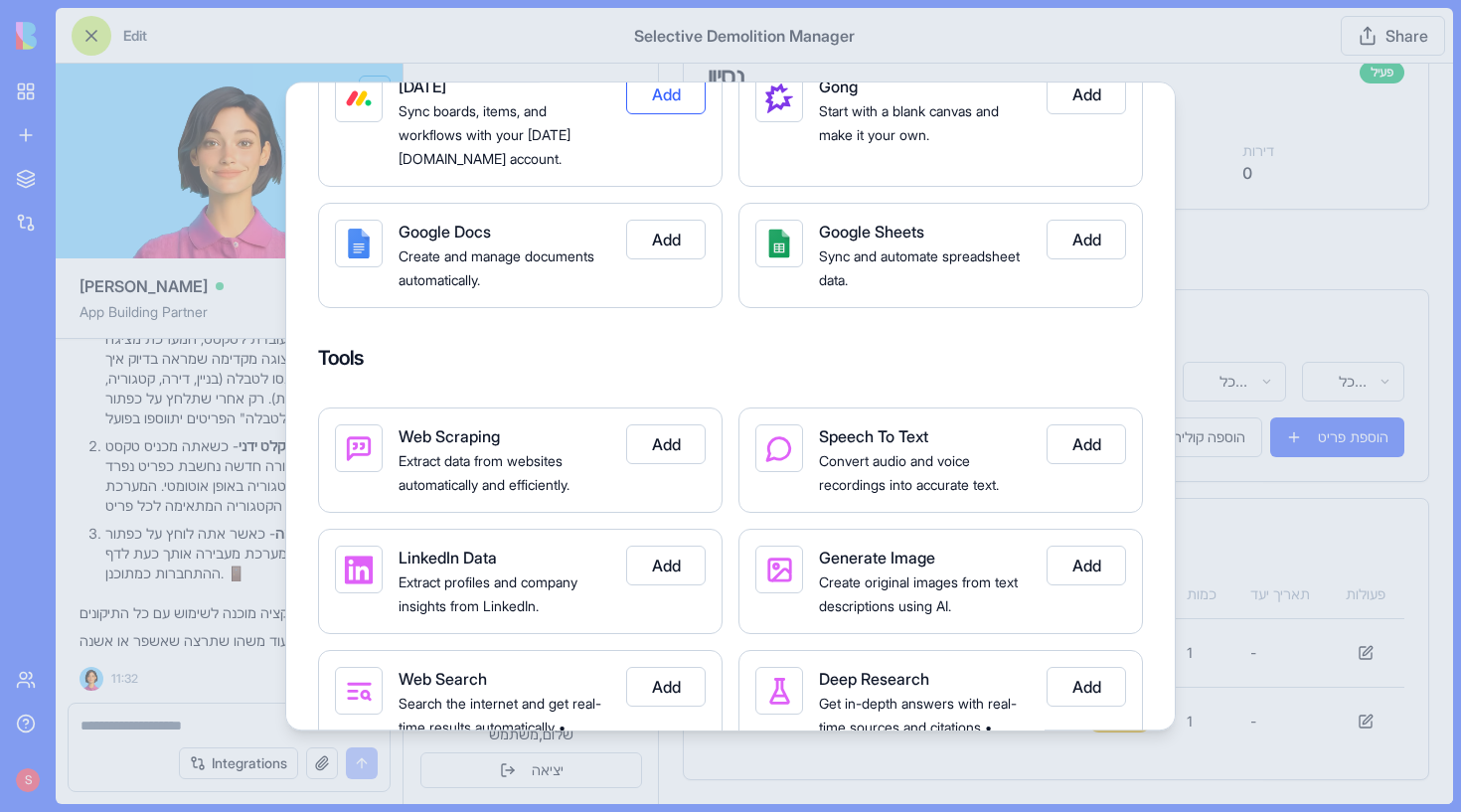 scroll, scrollTop: 1423, scrollLeft: 0, axis: vertical 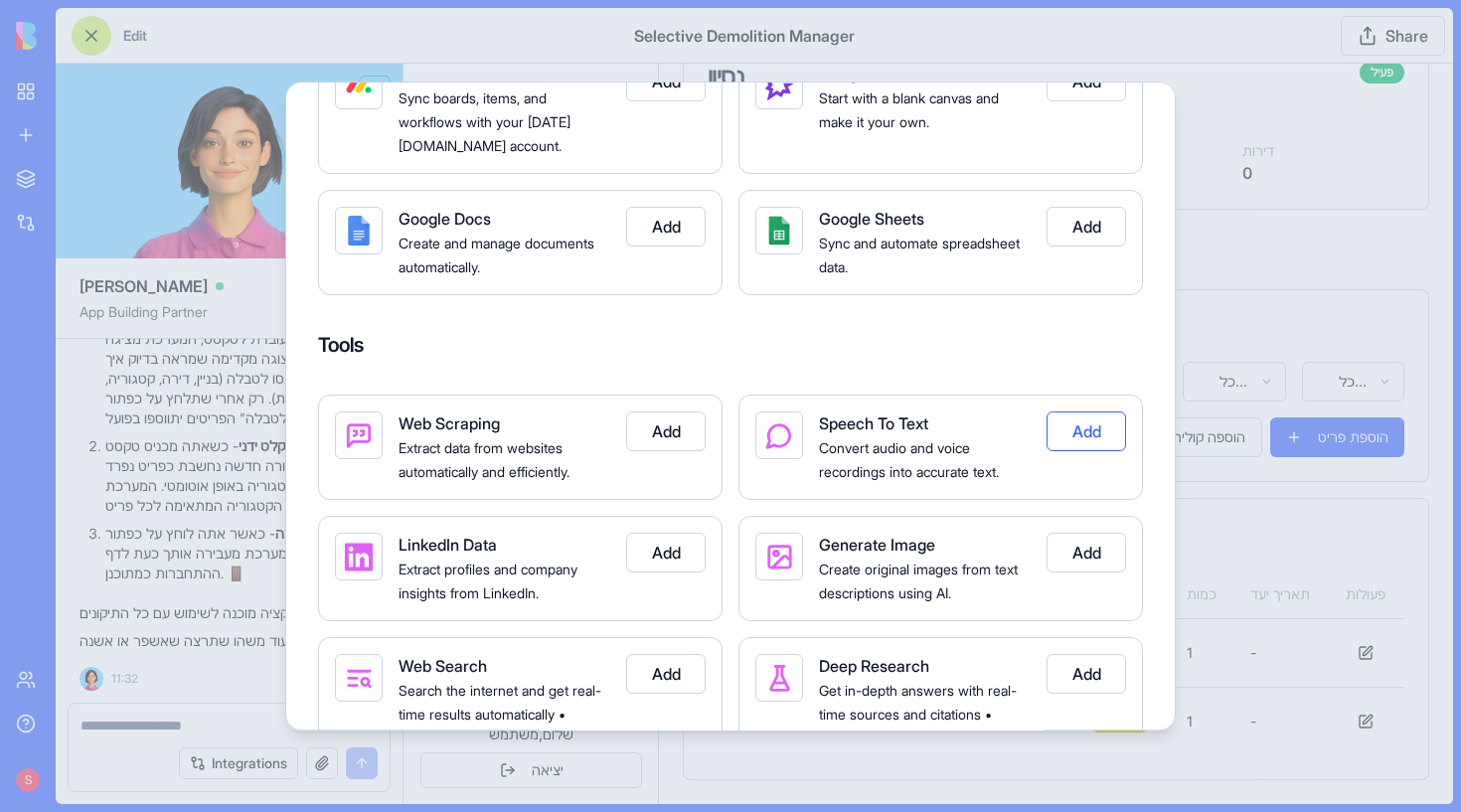 click on "Add" at bounding box center [1086, 431] 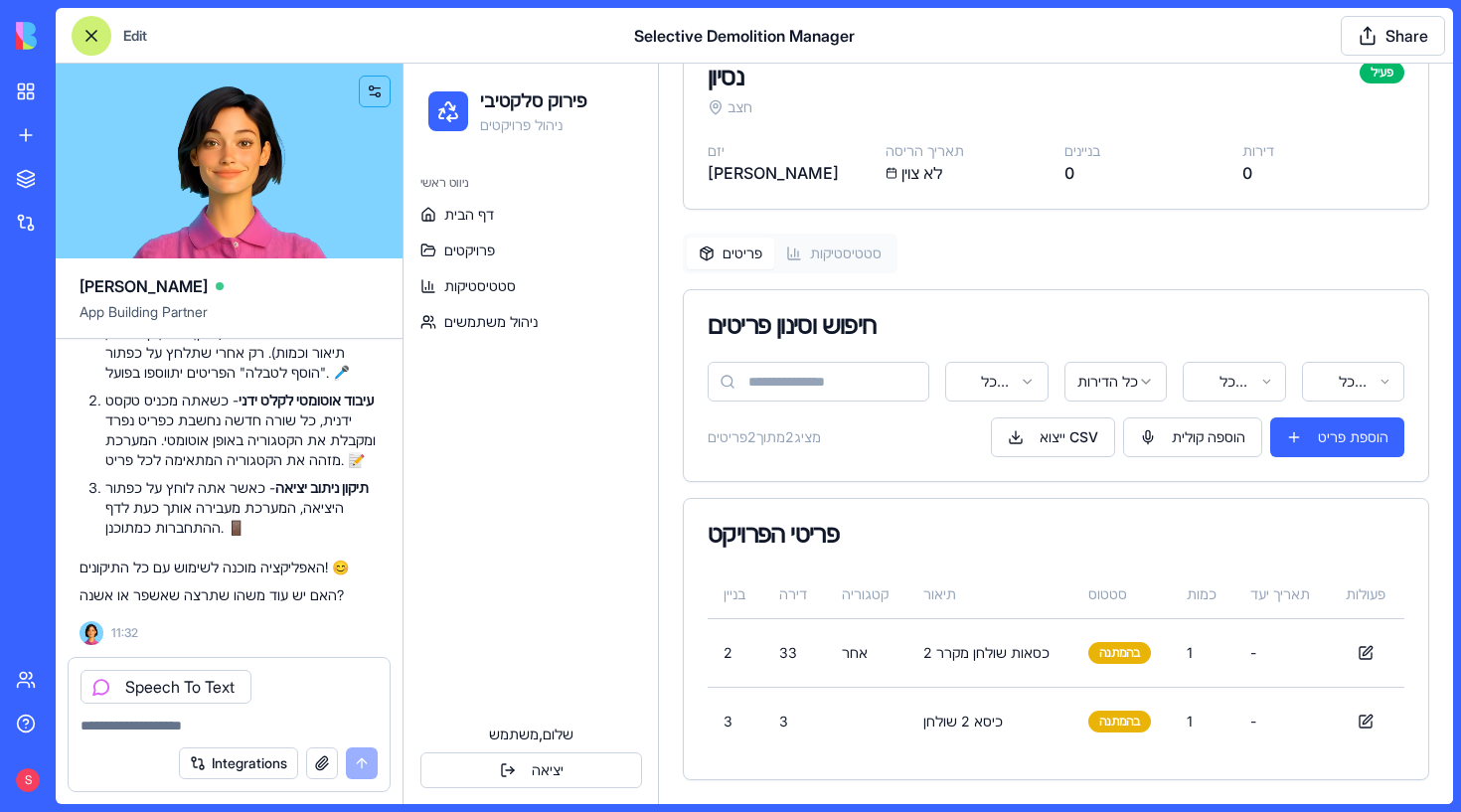 click on "Speech To Text" at bounding box center (229, 681) 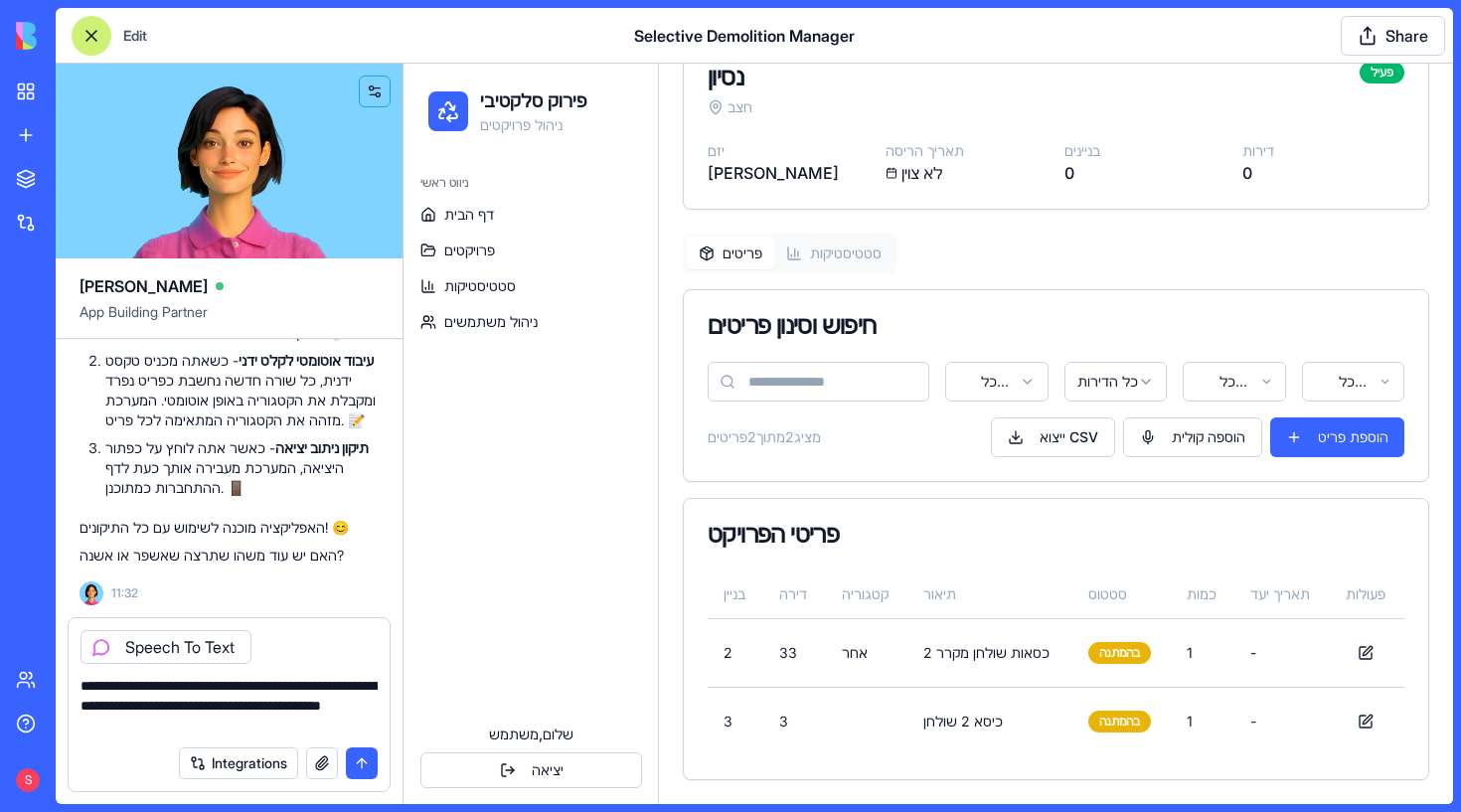 type on "**********" 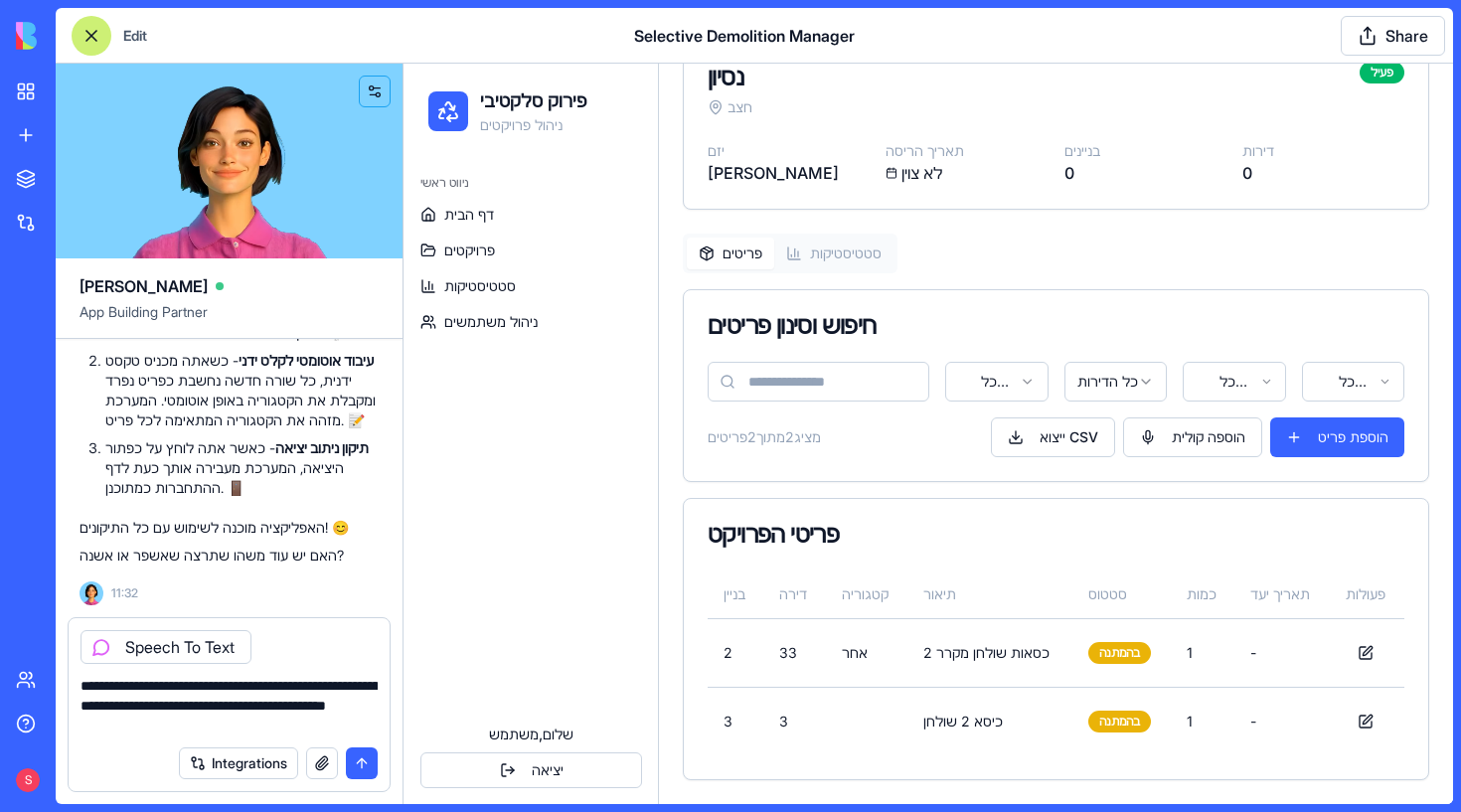type 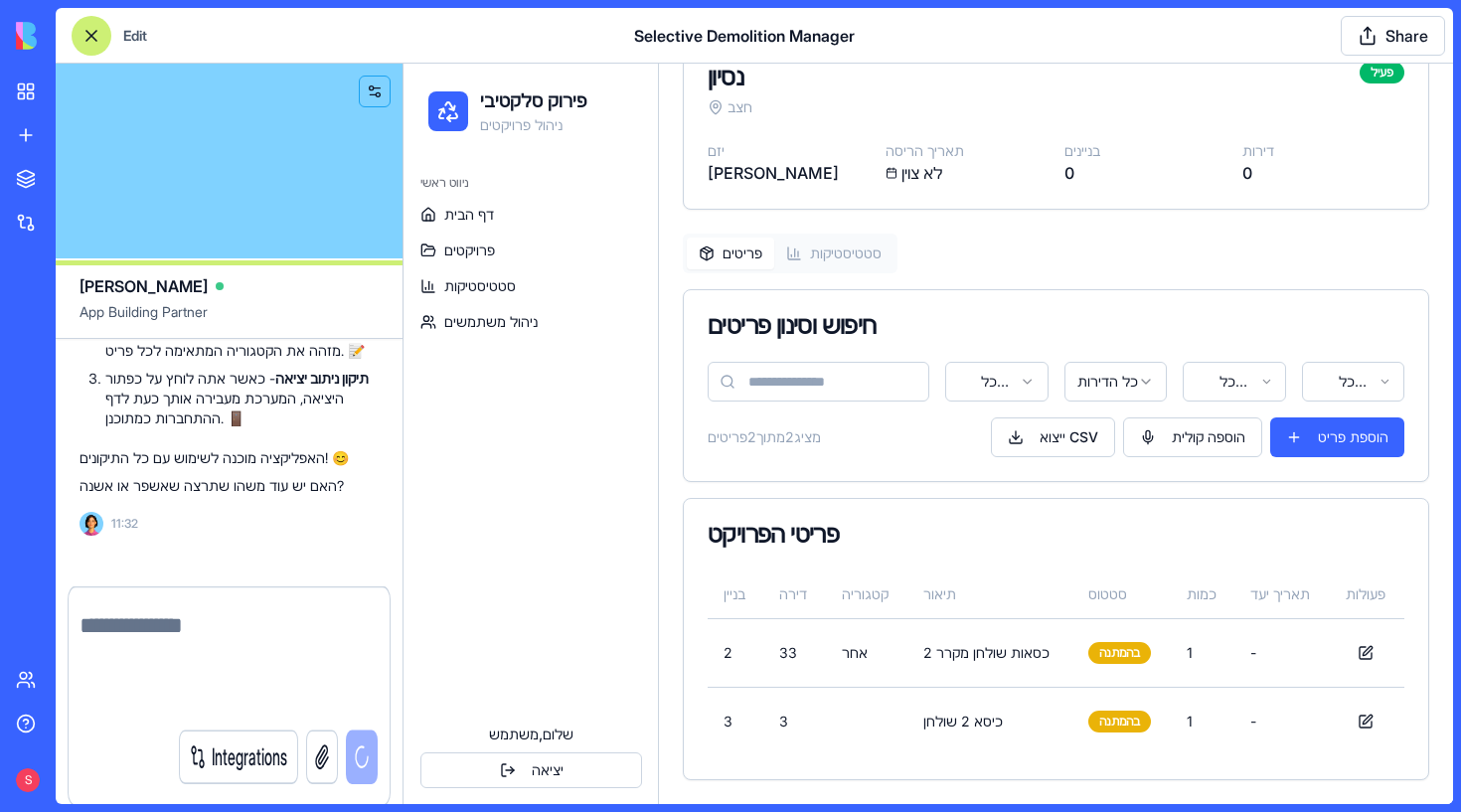 scroll, scrollTop: 18992, scrollLeft: 0, axis: vertical 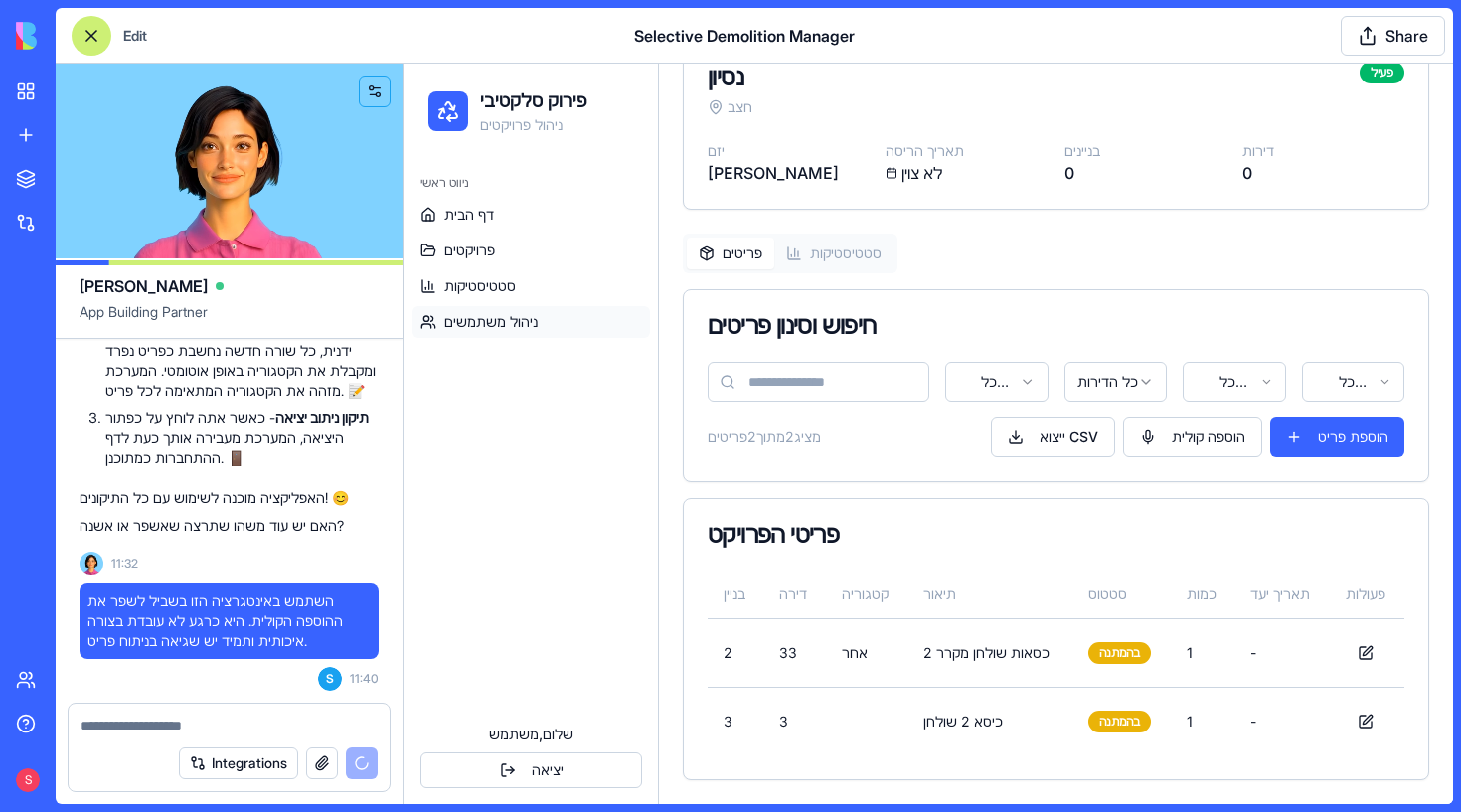 click on "ניהול משתמשים" at bounding box center [531, 322] 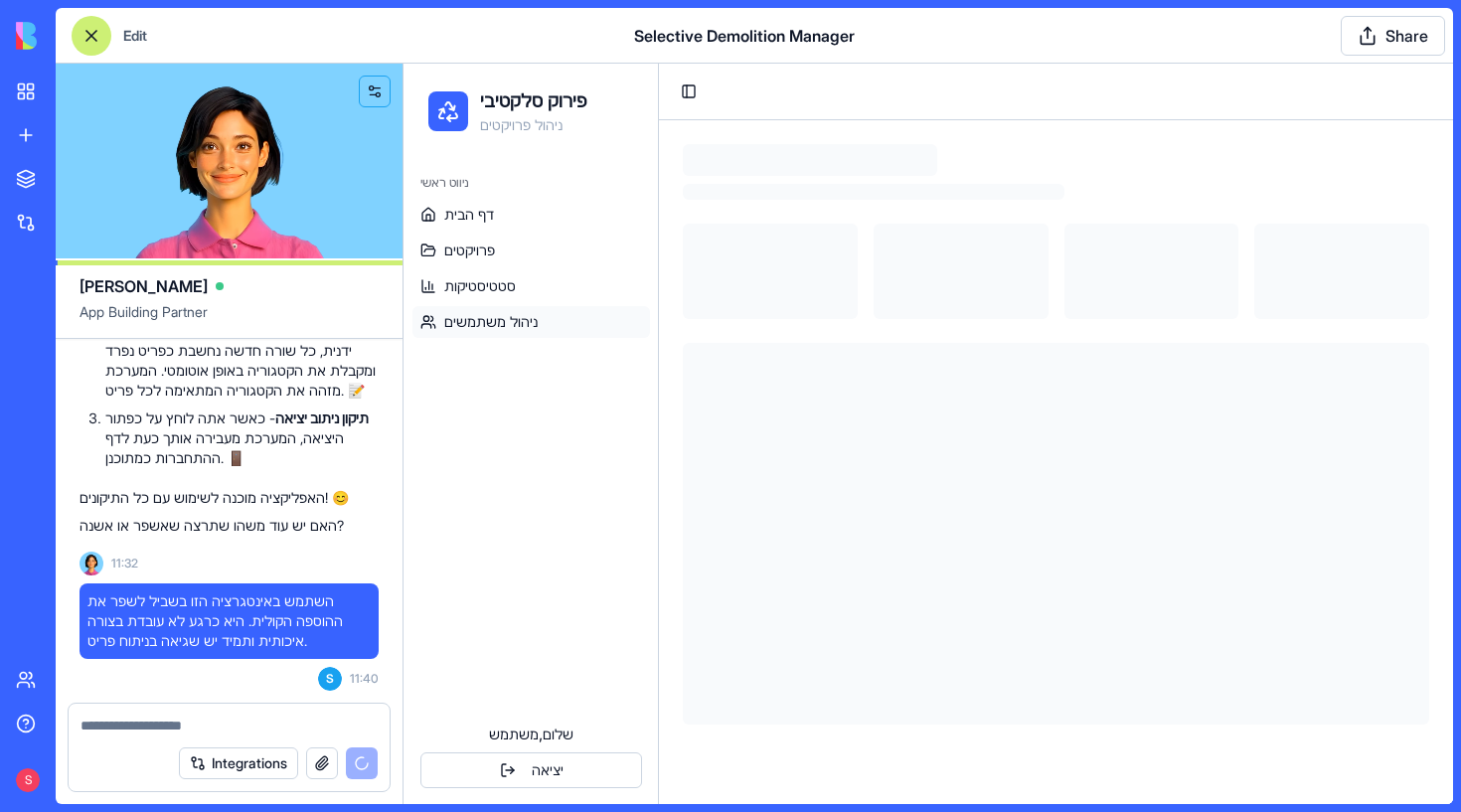 scroll, scrollTop: 0, scrollLeft: 0, axis: both 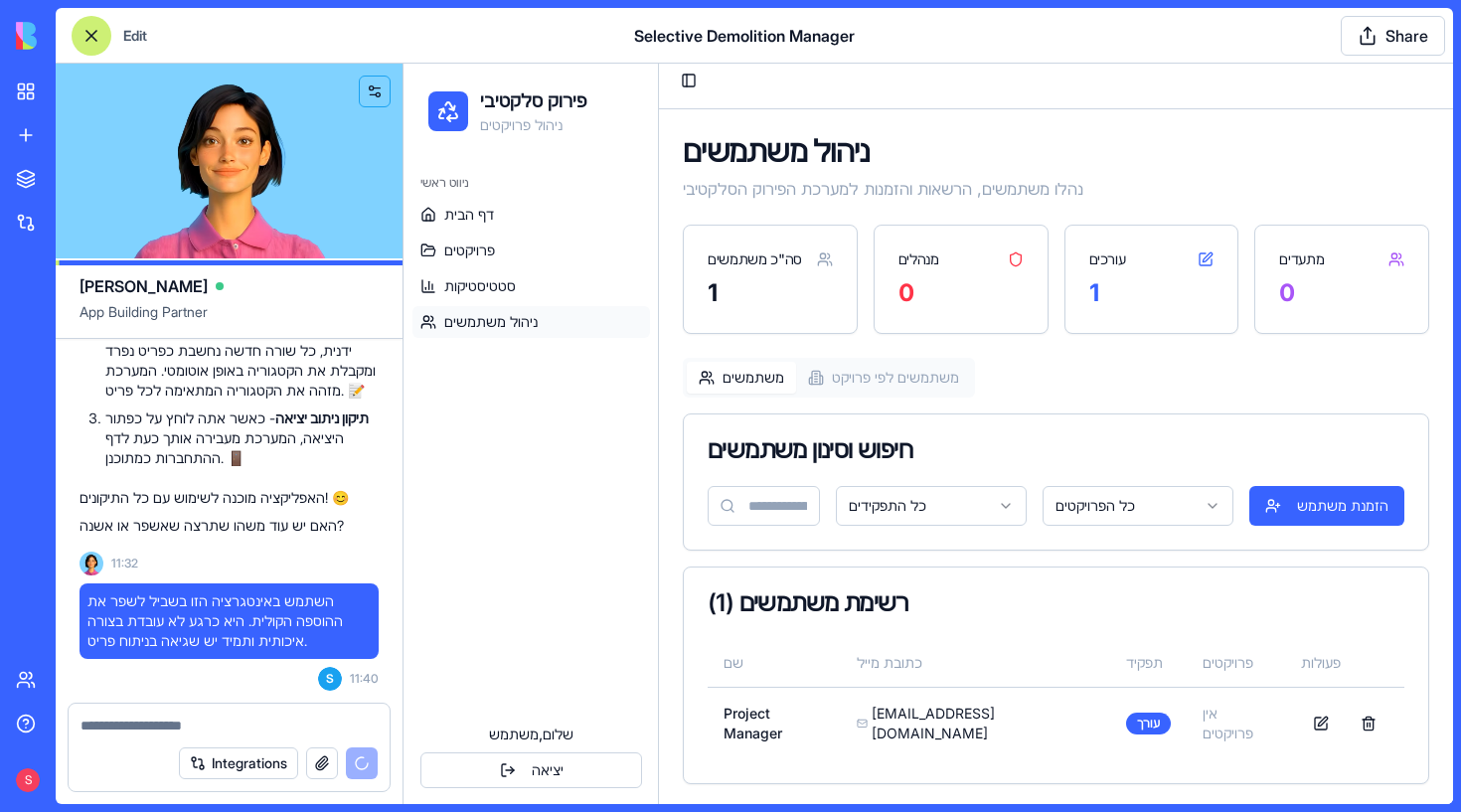 click on "פירוק סלקטיבי ניהול פרויקטים ניווט ראשי דף הבית פרויקטים סטטיסטיקות ניהול משתמשים שלום,  משתמש יציאה Toggle Sidebar ניהול משתמשים נהלו משתמשים, הרשאות והזמנות למערכת הפירוק הסלקטיבי סה"כ משתמשים 1 מנהלים 0 עורכים 1 מתעדים 0 משתמשים משתמשים לפי פרויקט חיפוש וסינון משתמשים כל התפקידים כל הפרויקטים הזמנת משתמש רשימת משתמשים ( 1 ) שם כתובת מייל תפקיד פרויקטים פעולות Project Manager manager@example.com עורך אין פרויקטים" at bounding box center [928, 430] 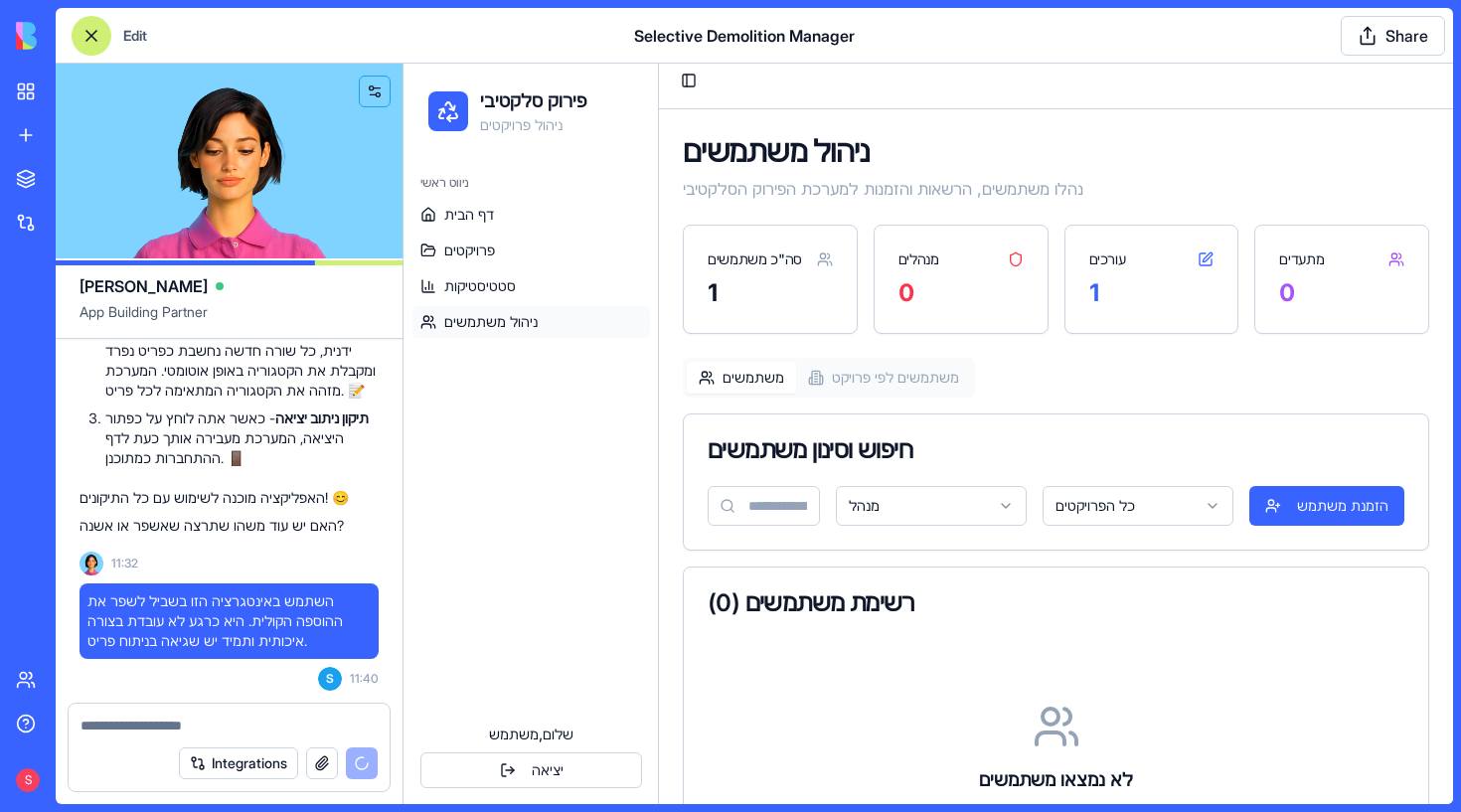 click on "מנהל כל הפרויקטים הזמנת משתמש" at bounding box center [1055, 518] 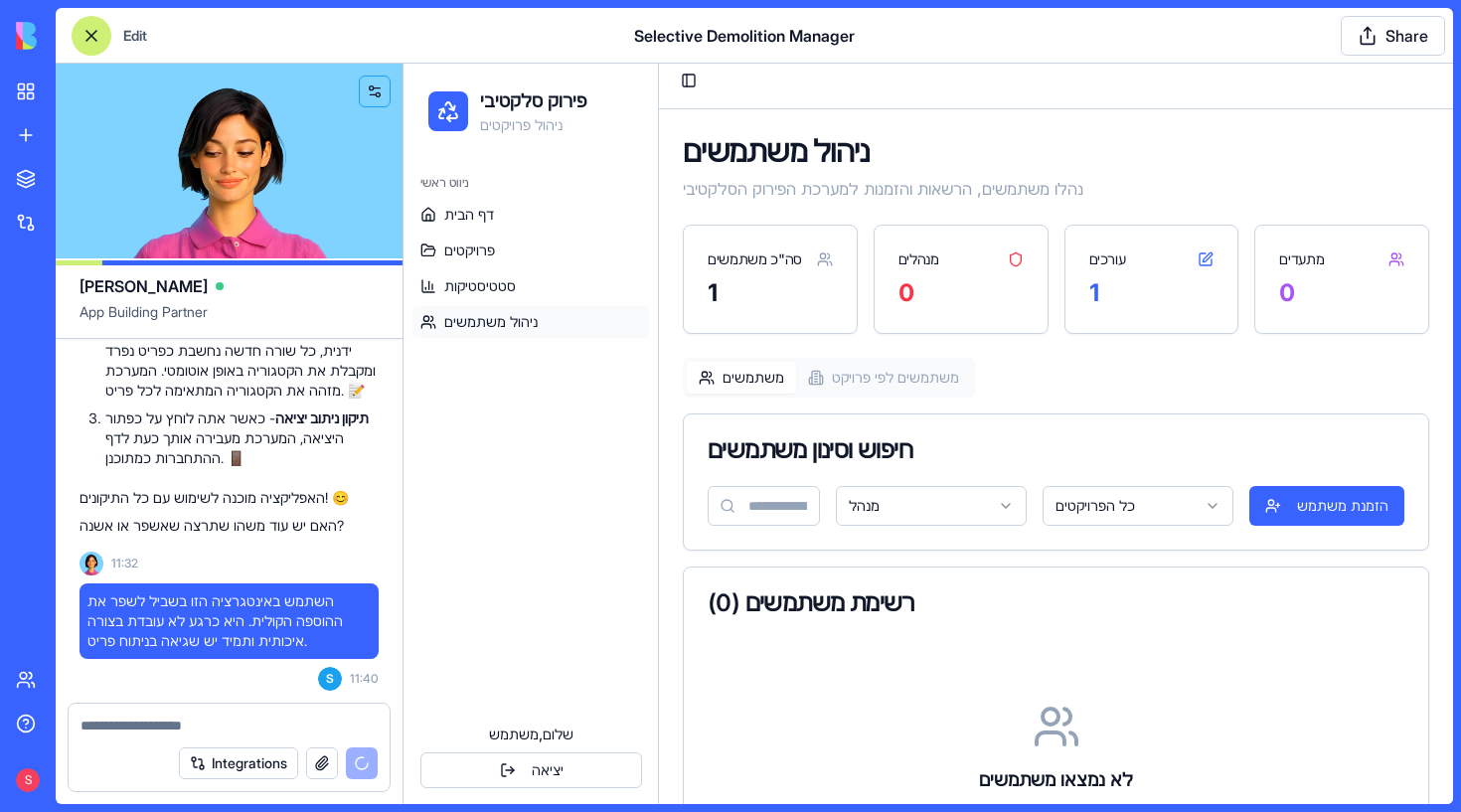 click on "מנהל כל הפרויקטים הזמנת משתמש" at bounding box center (1055, 518) 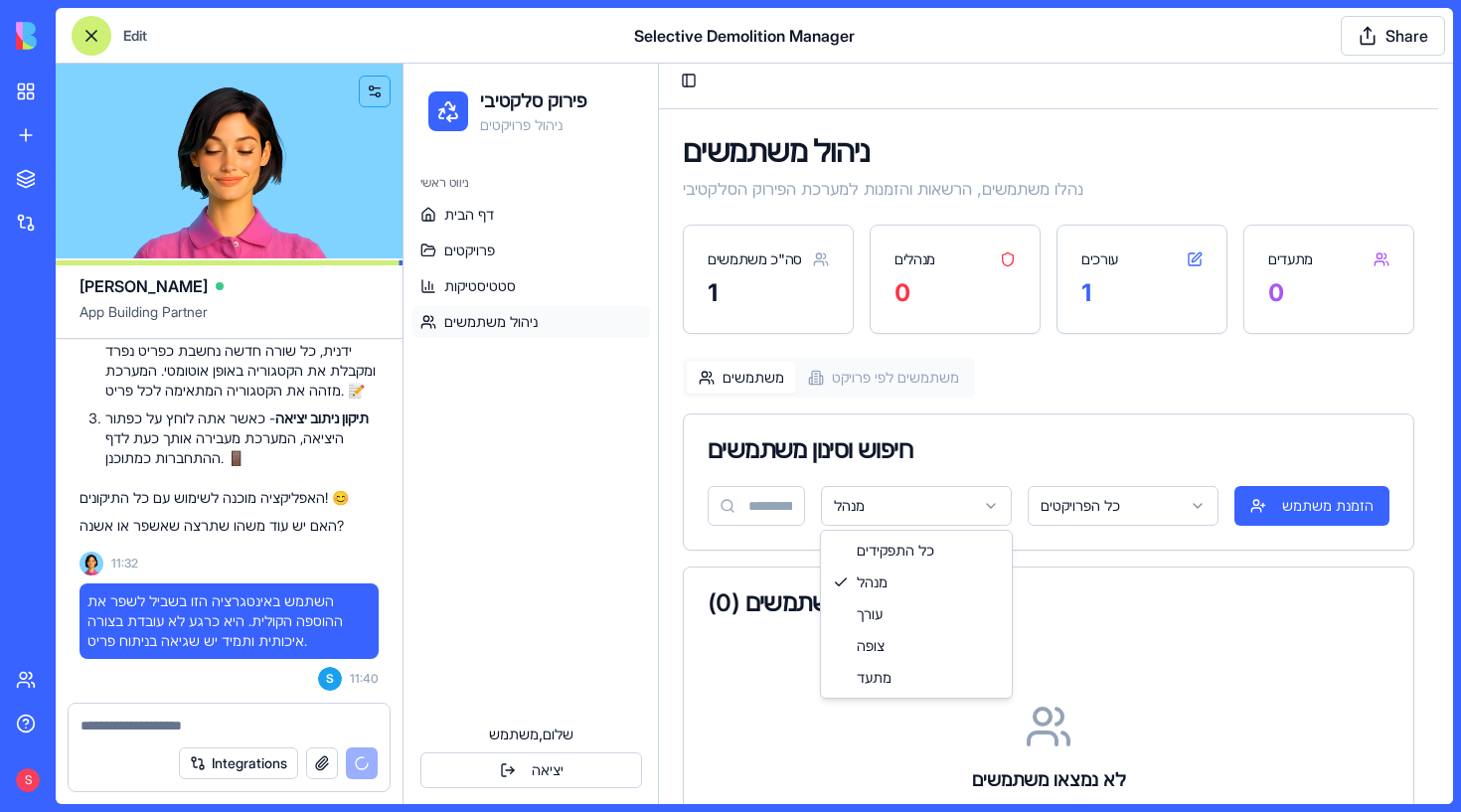 click on "פירוק סלקטיבי ניהול פרויקטים ניווט ראשי דף הבית פרויקטים סטטיסטיקות ניהול משתמשים שלום,  משתמש יציאה Toggle Sidebar ניהול משתמשים נהלו משתמשים, הרשאות והזמנות למערכת הפירוק הסלקטיבי סה"כ משתמשים 1 מנהלים 0 עורכים 1 מתעדים 0 משתמשים משתמשים לפי פרויקט חיפוש וסינון משתמשים מנהל כל הפרויקטים הזמנת משתמש רשימת משתמשים ( 0 ) לא נמצאו משתמשים נסו לשנות את קריטריוני החיפוש
כל התפקידים מנהל עורך צופה מתעד" at bounding box center (928, 503) 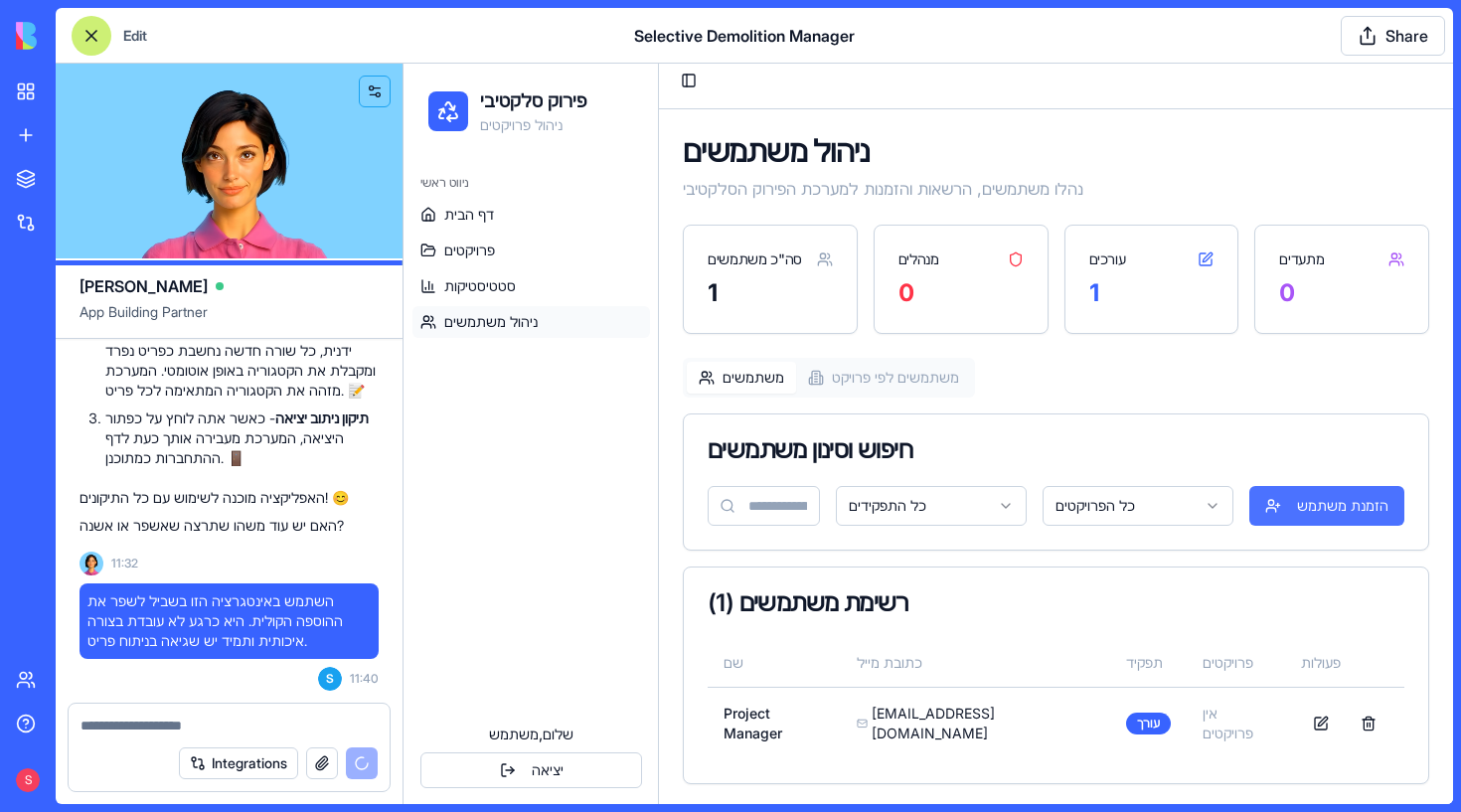 click on "הזמנת משתמש" at bounding box center [1327, 506] 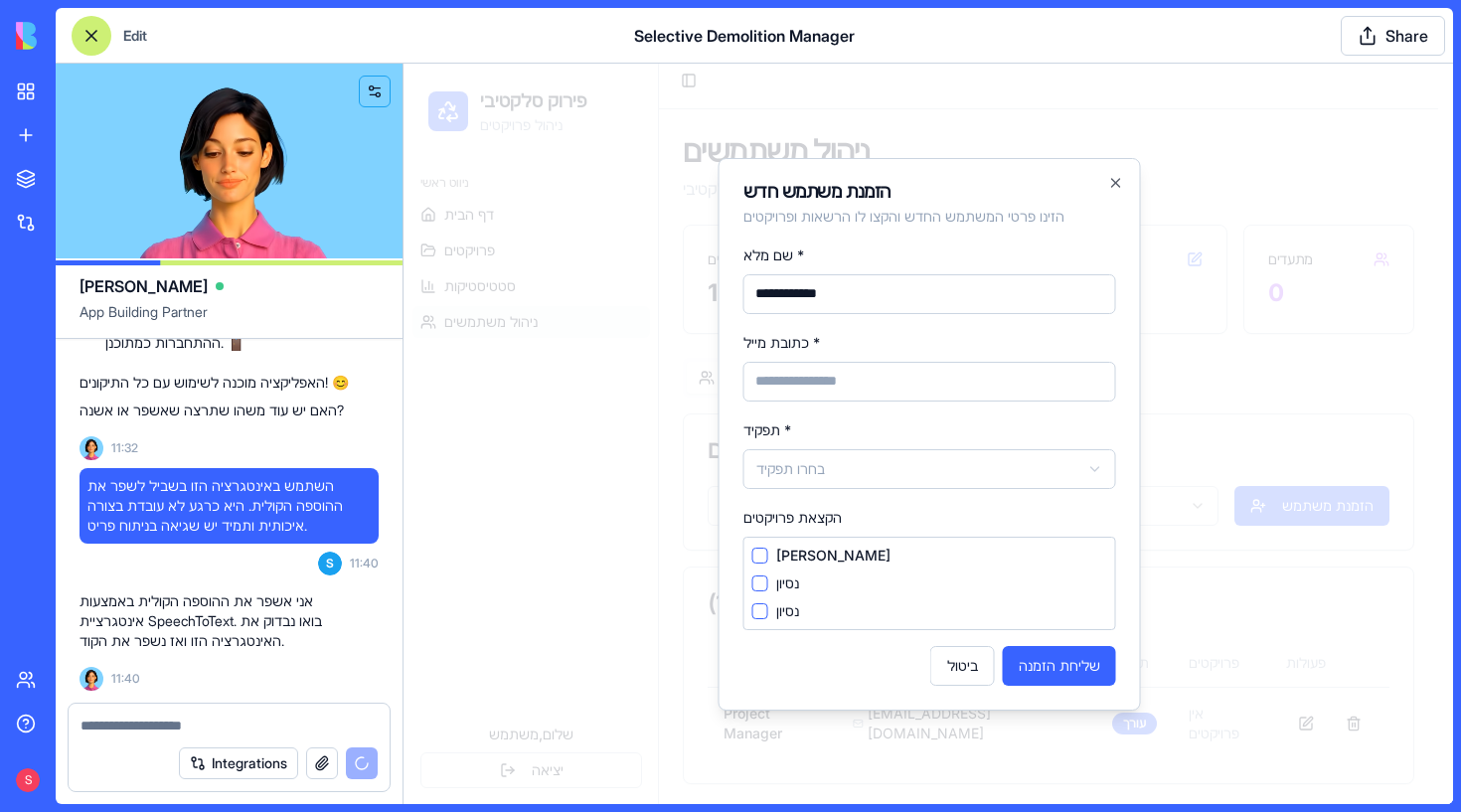 scroll, scrollTop: 19179, scrollLeft: 0, axis: vertical 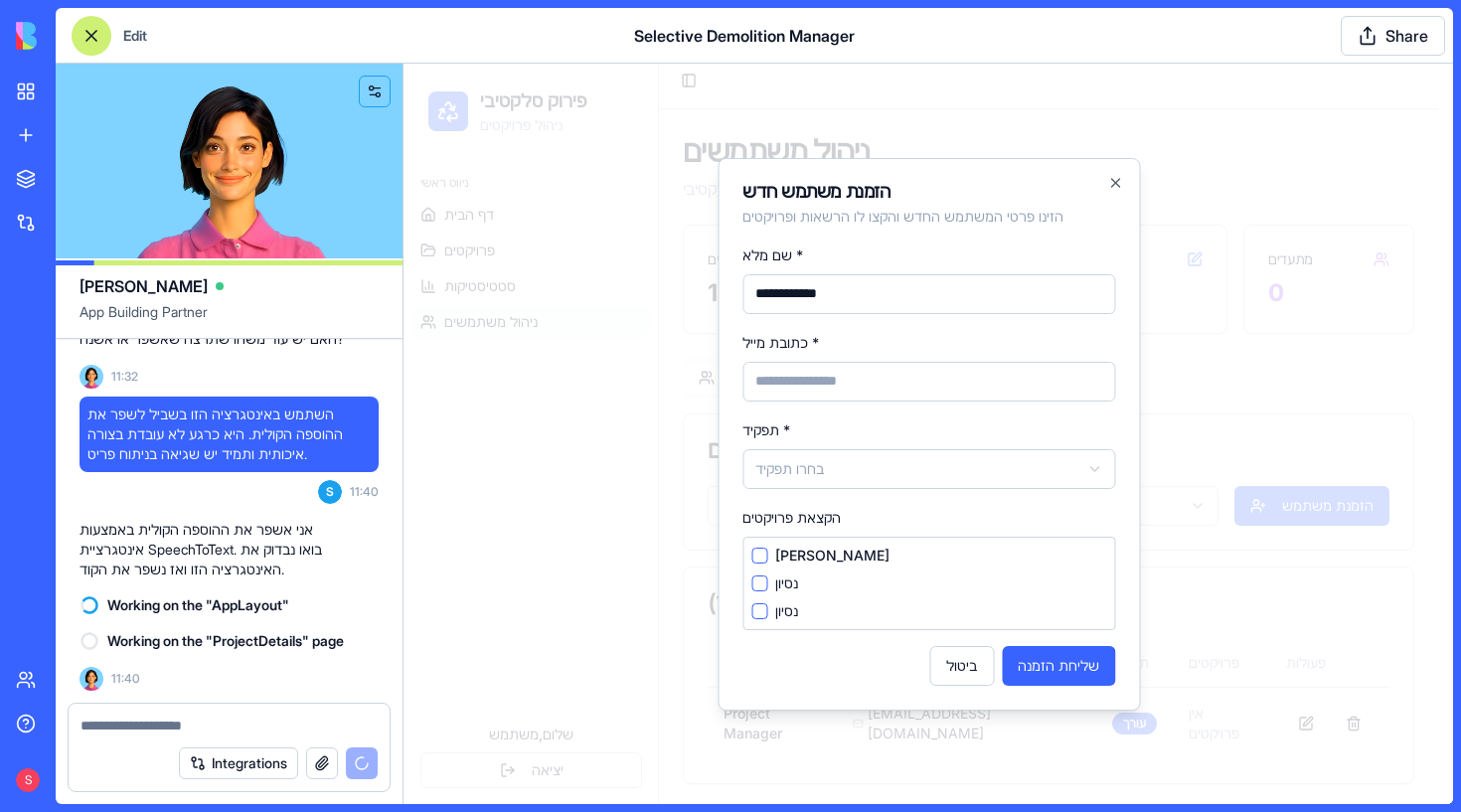 type on "**********" 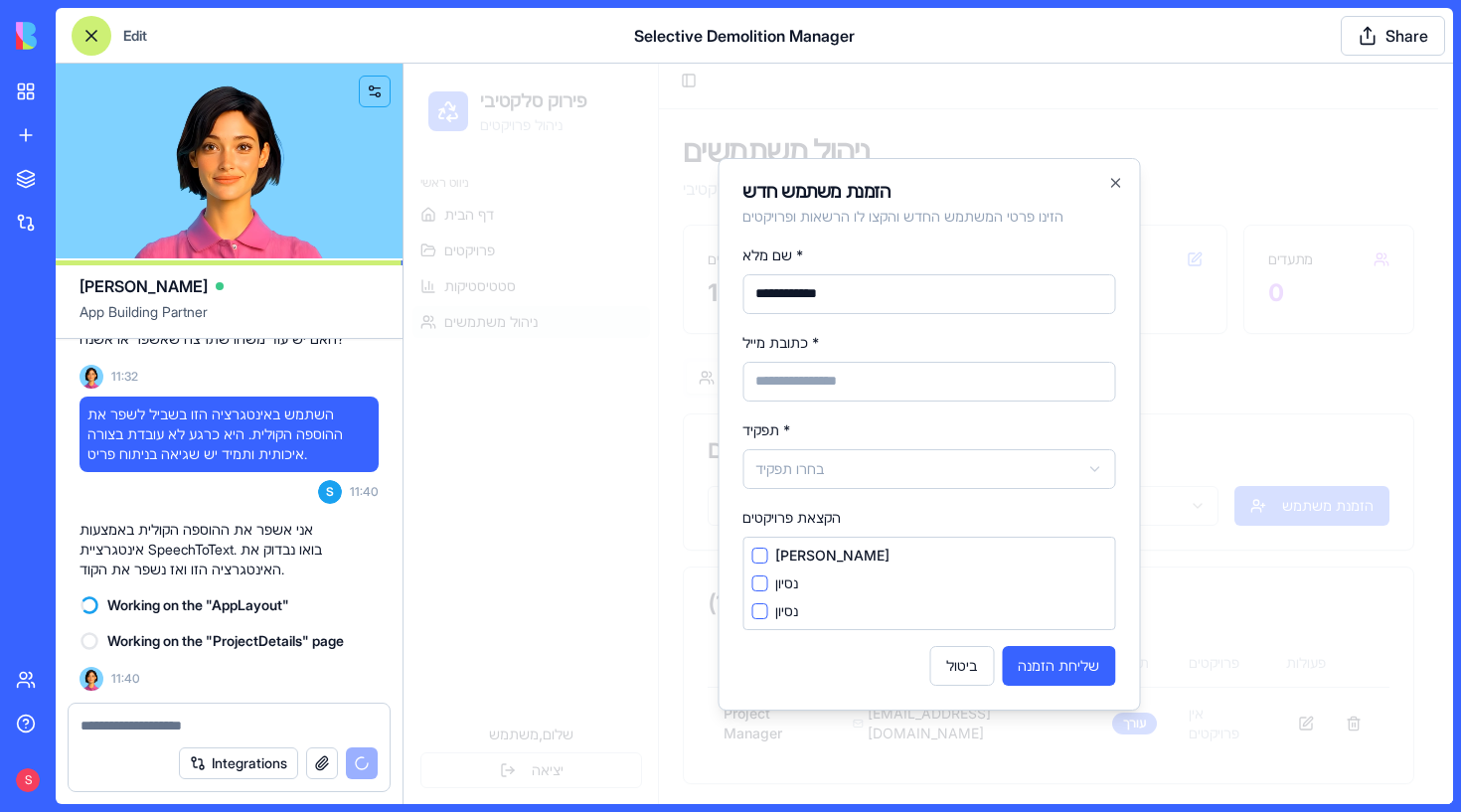 type on "*" 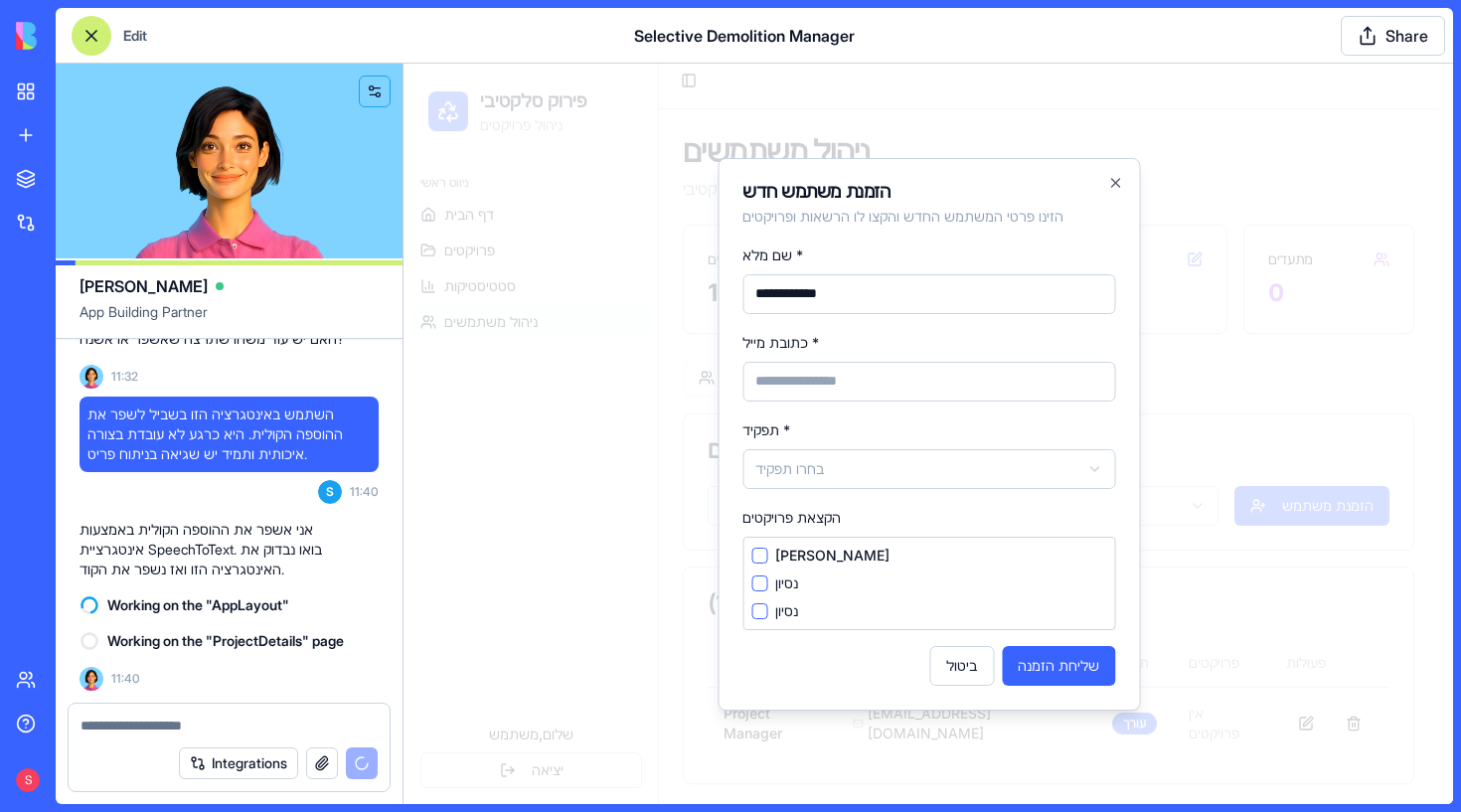 type on "**********" 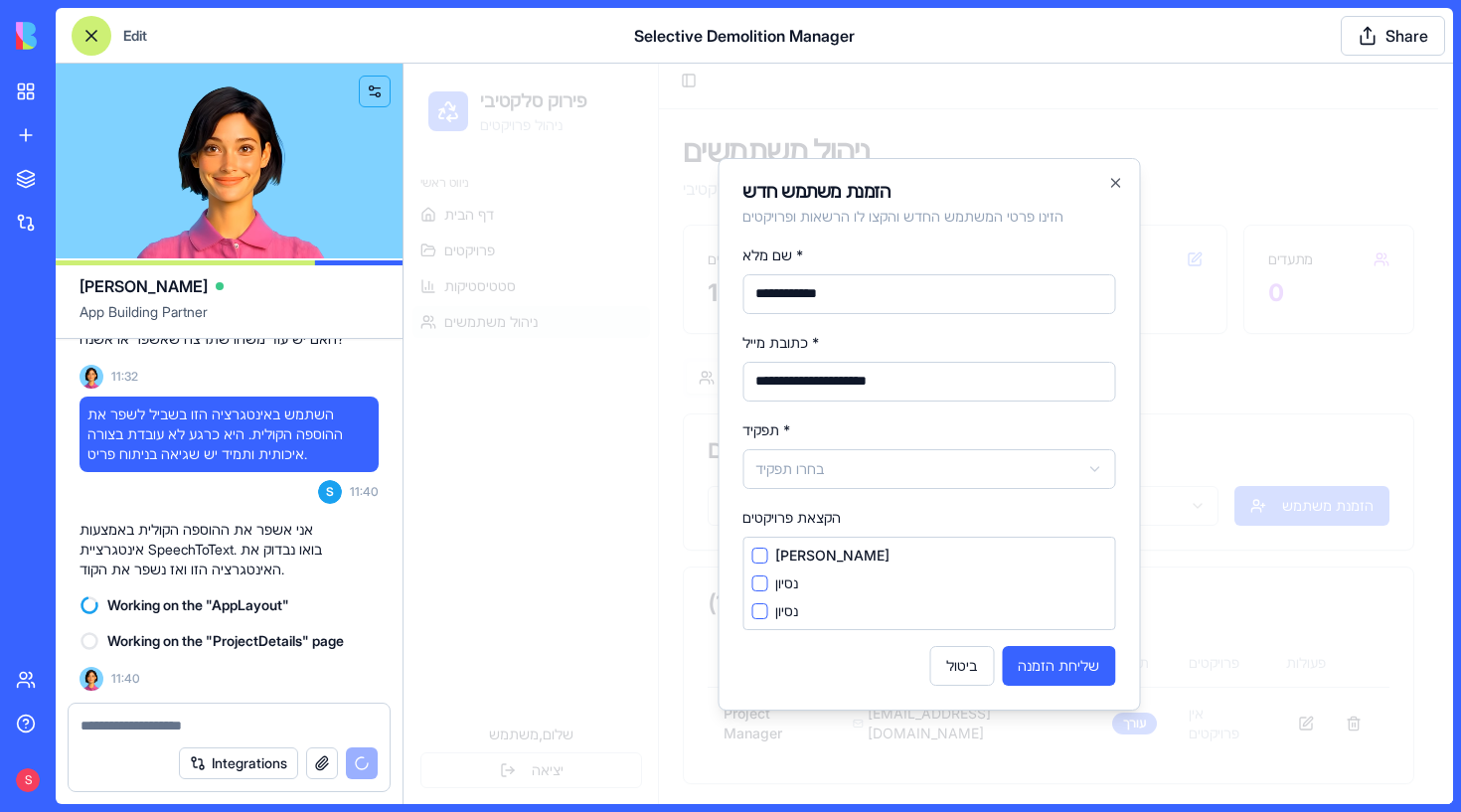 click on "**********" at bounding box center (921, 430) 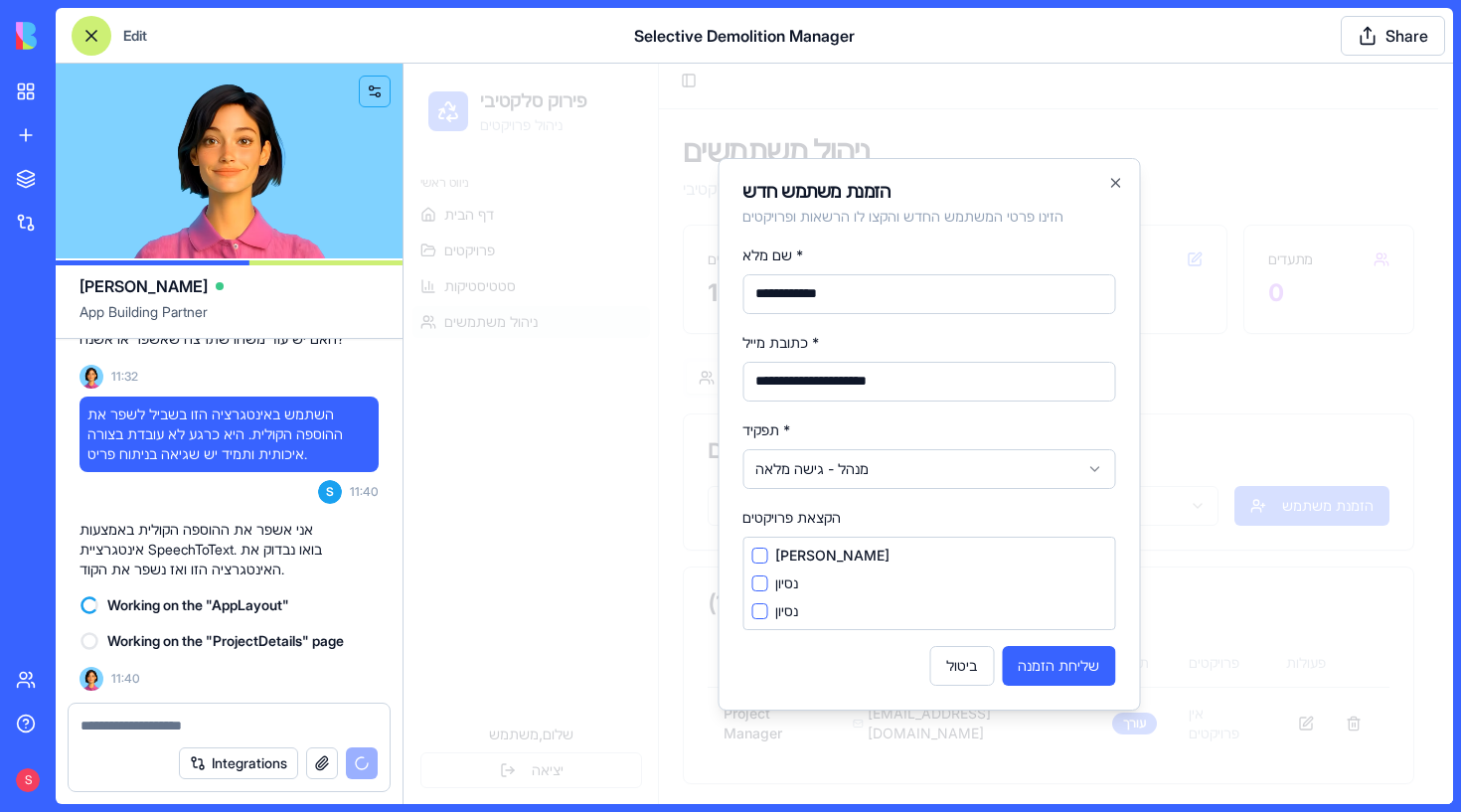 click on "[PERSON_NAME]" at bounding box center [832, 556] 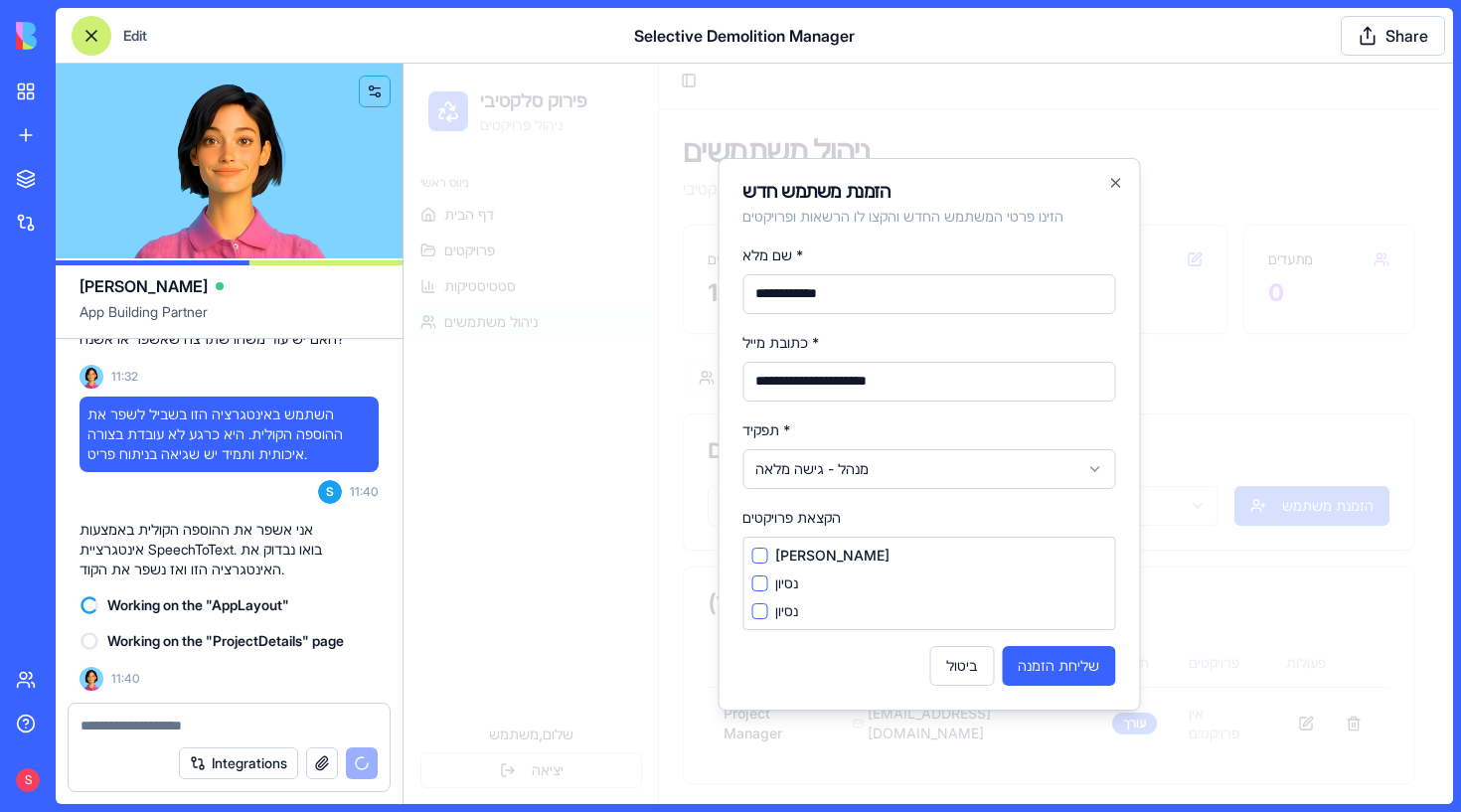 click on "[PERSON_NAME]" at bounding box center [759, 556] 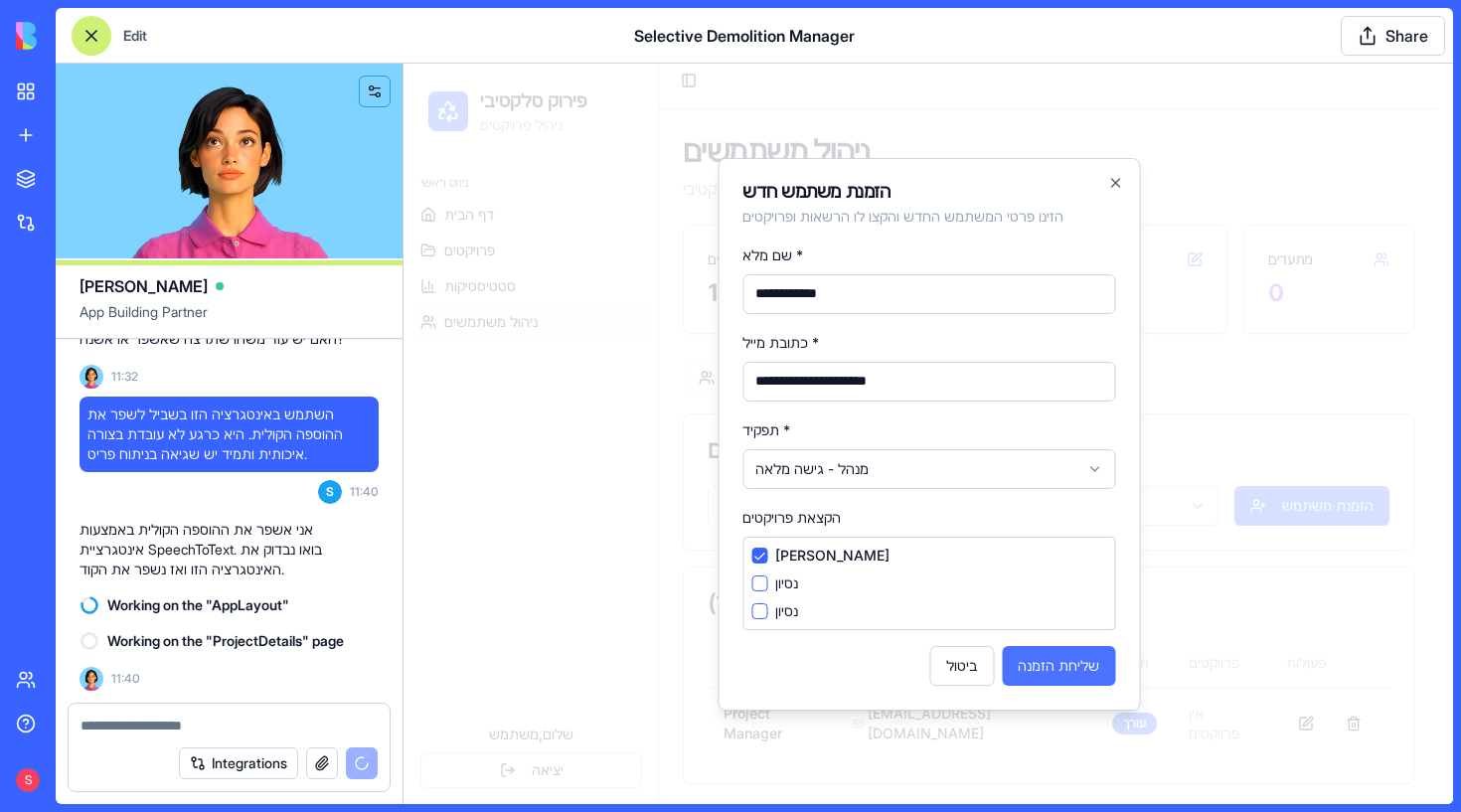 click on "שליחת הזמנה" at bounding box center [1058, 666] 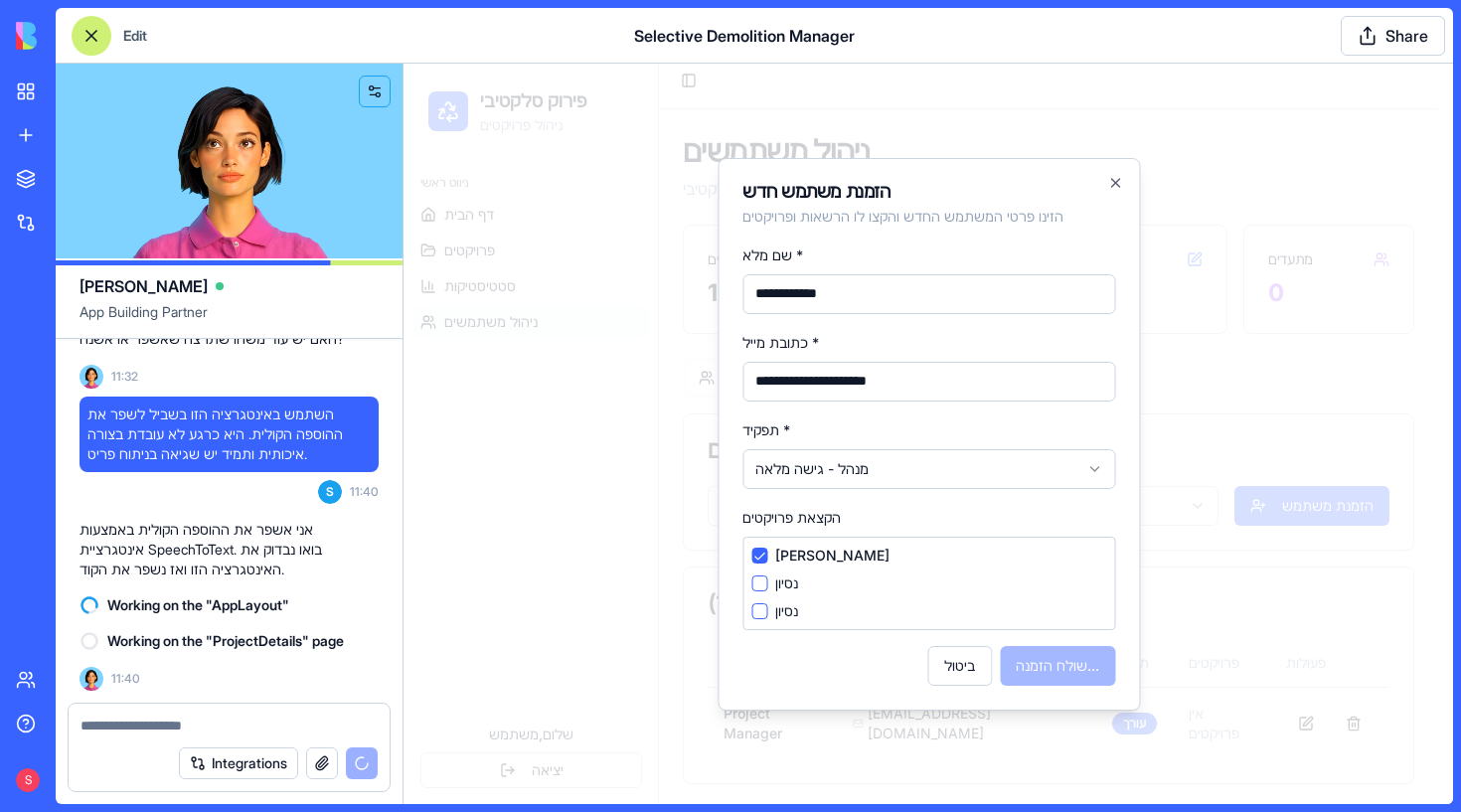 select 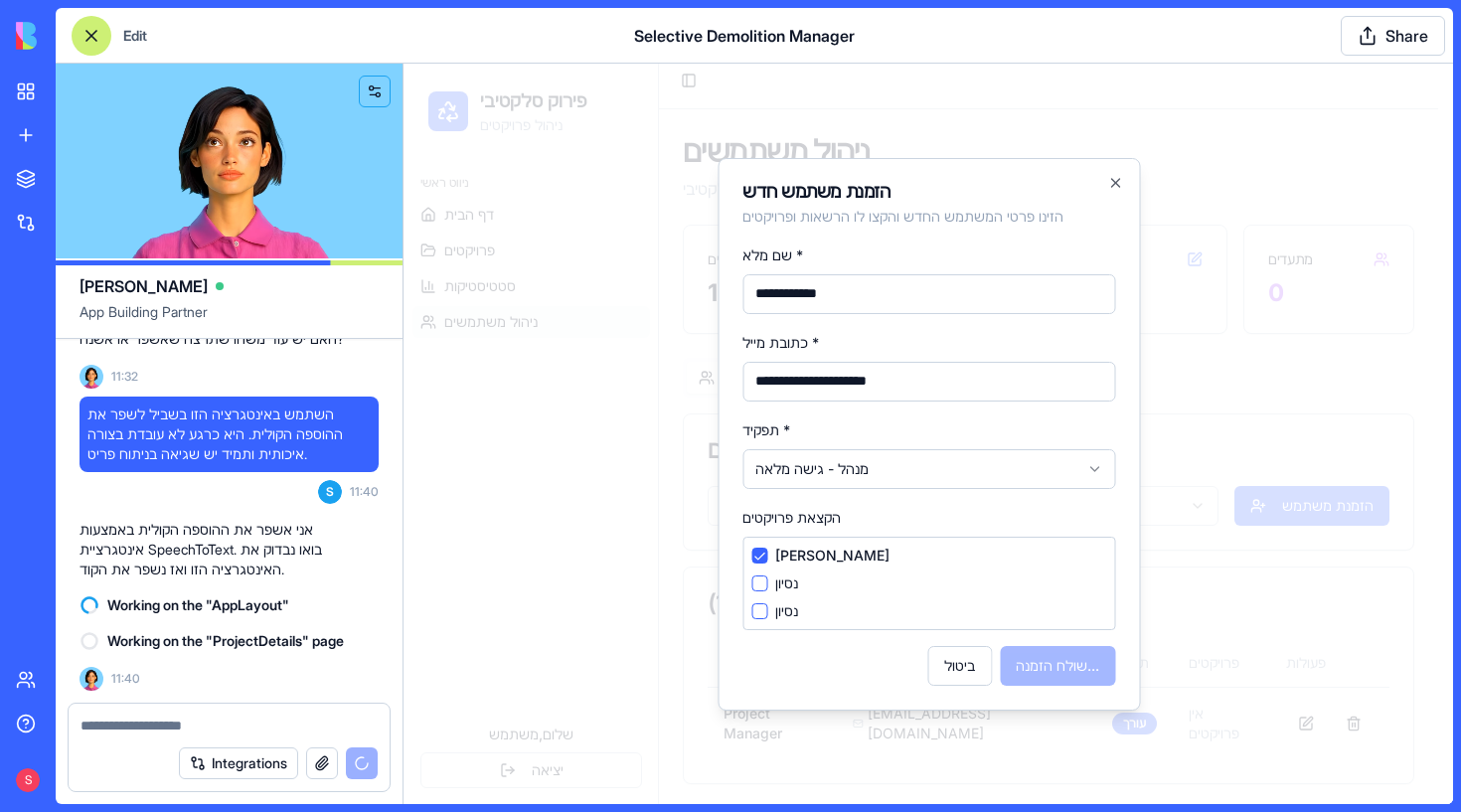 type 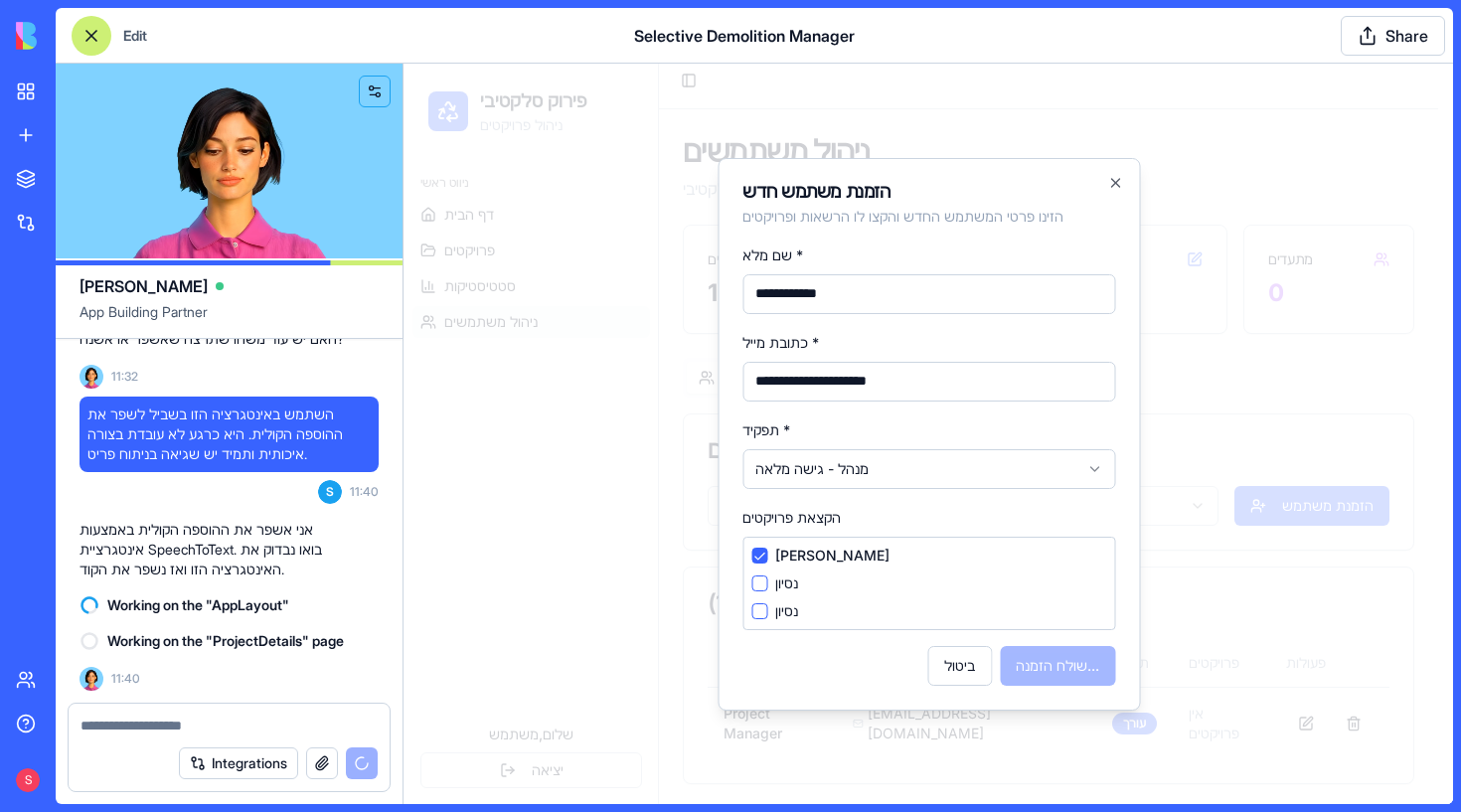 type 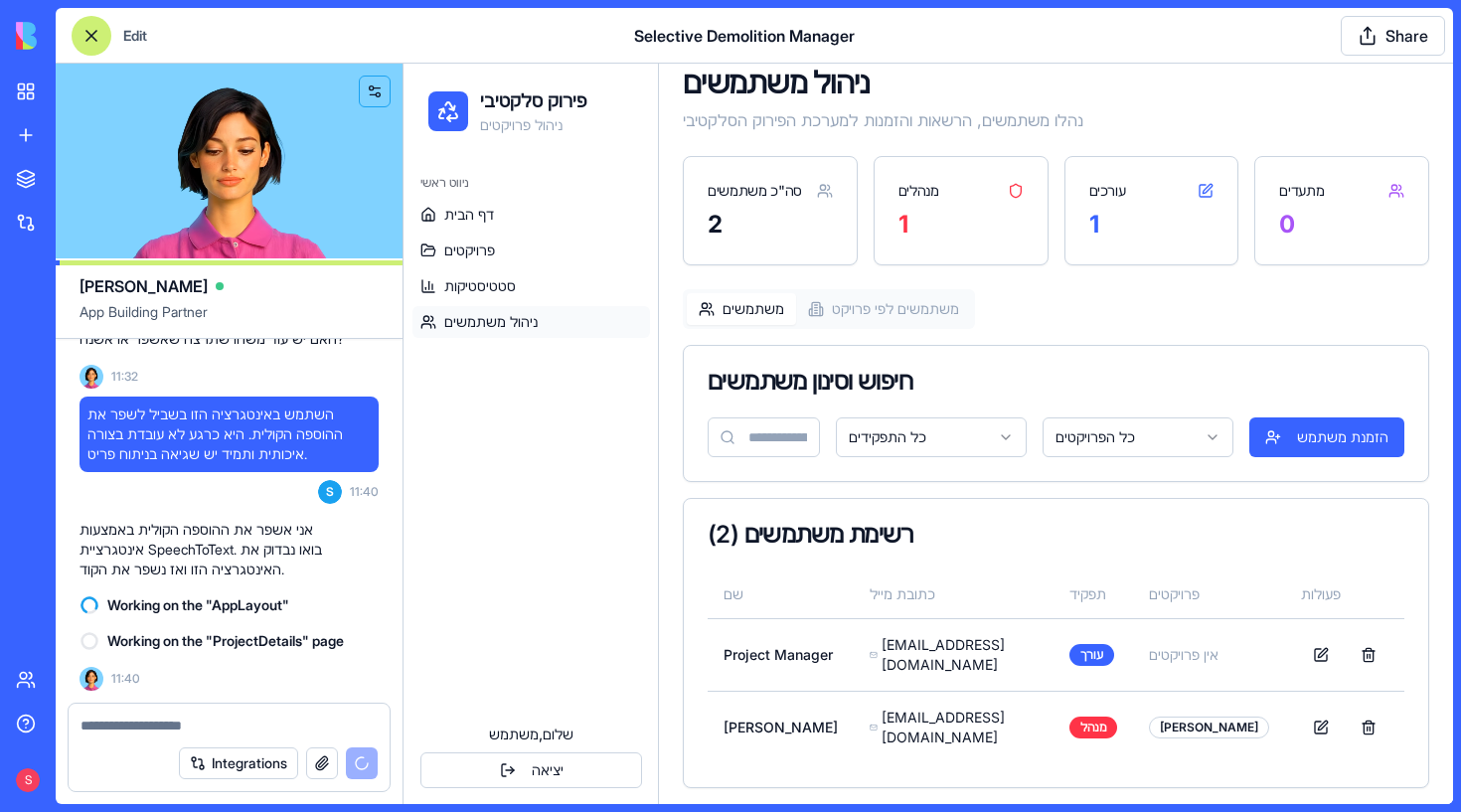 scroll, scrollTop: 0, scrollLeft: 0, axis: both 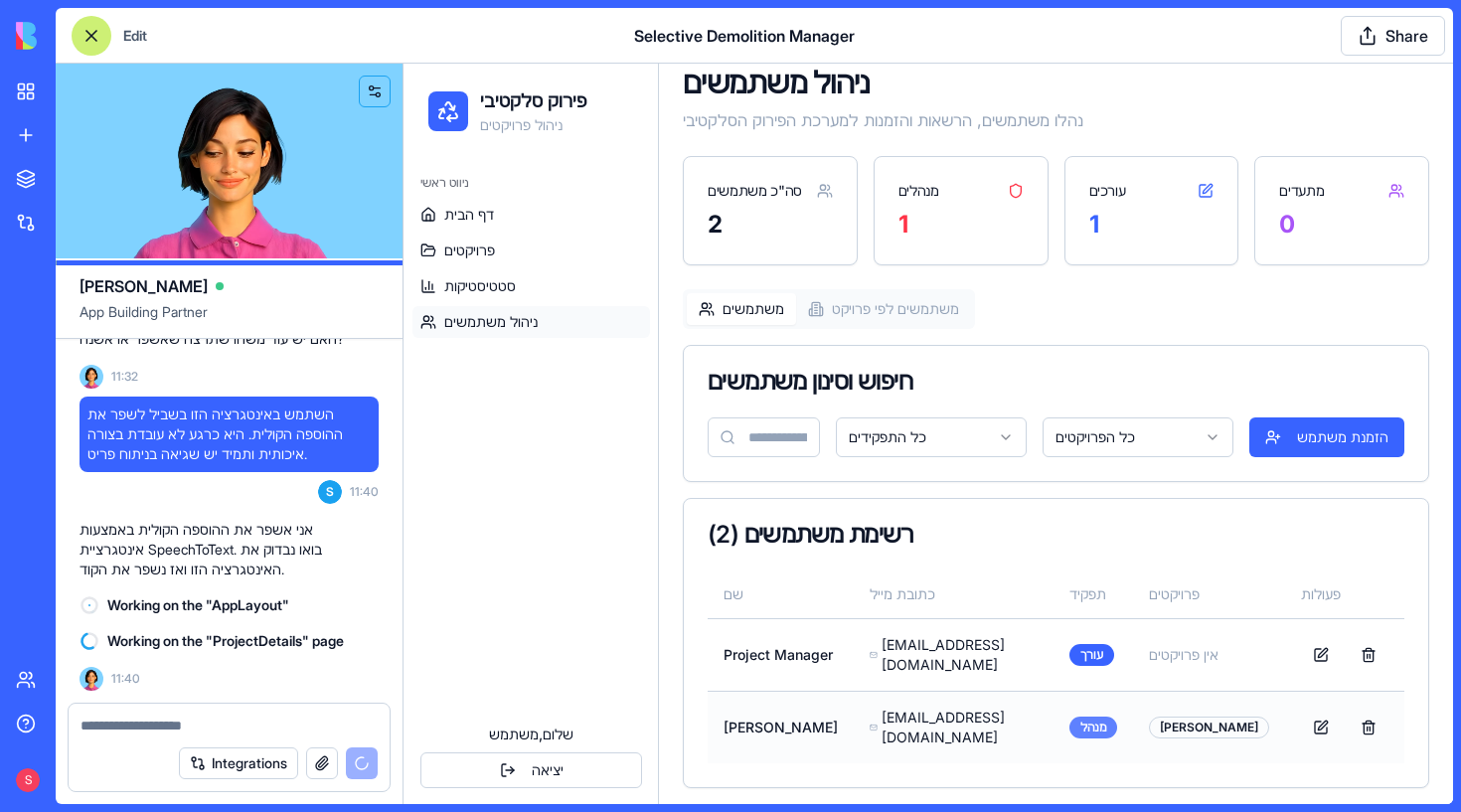 click on "מנהל" at bounding box center (1093, 728) 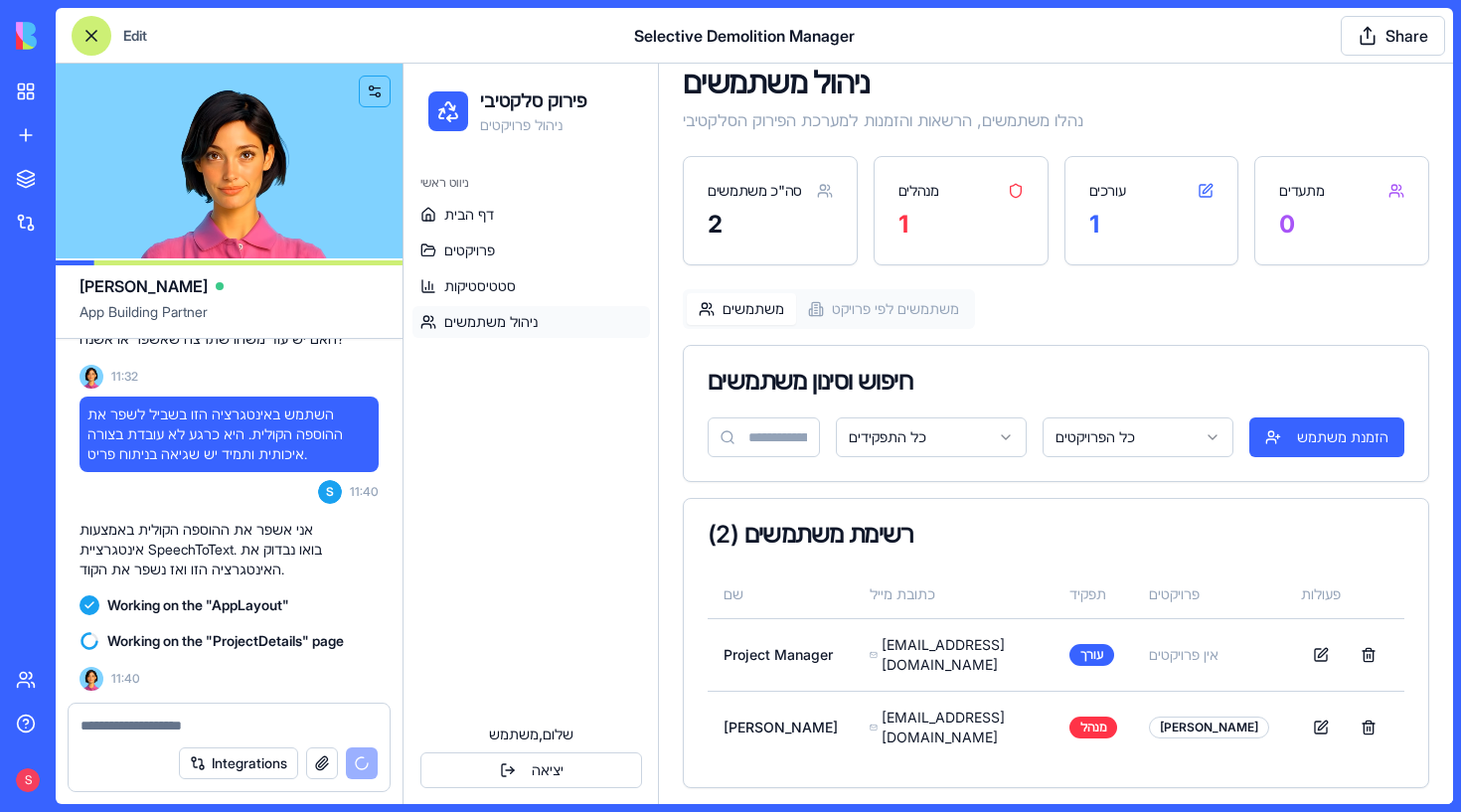 click on "משתמשים לפי פרויקט" at bounding box center (884, 309) 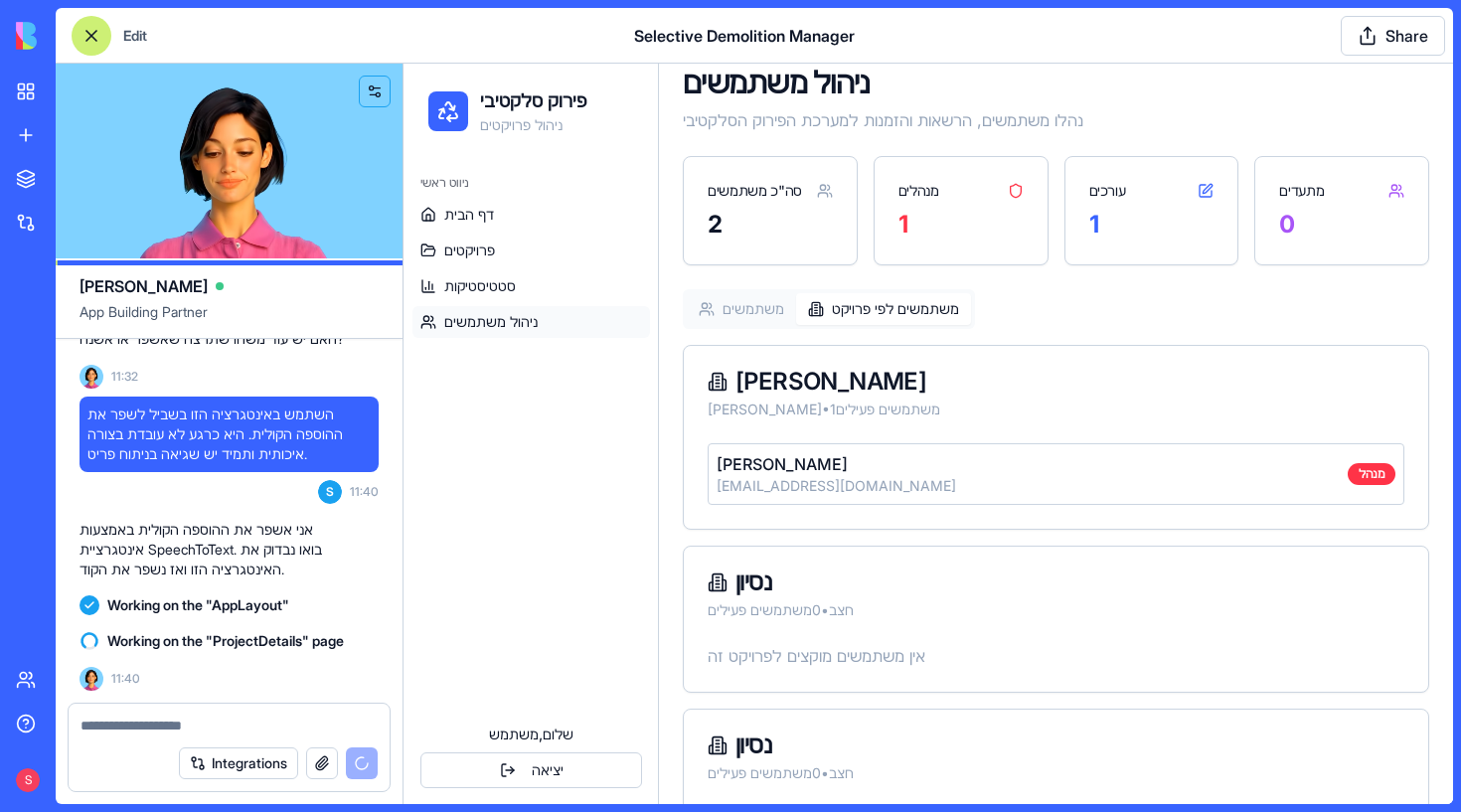 click on "אורי שטימברג steimberg172@gmail.com מנהל" at bounding box center (1055, 474) 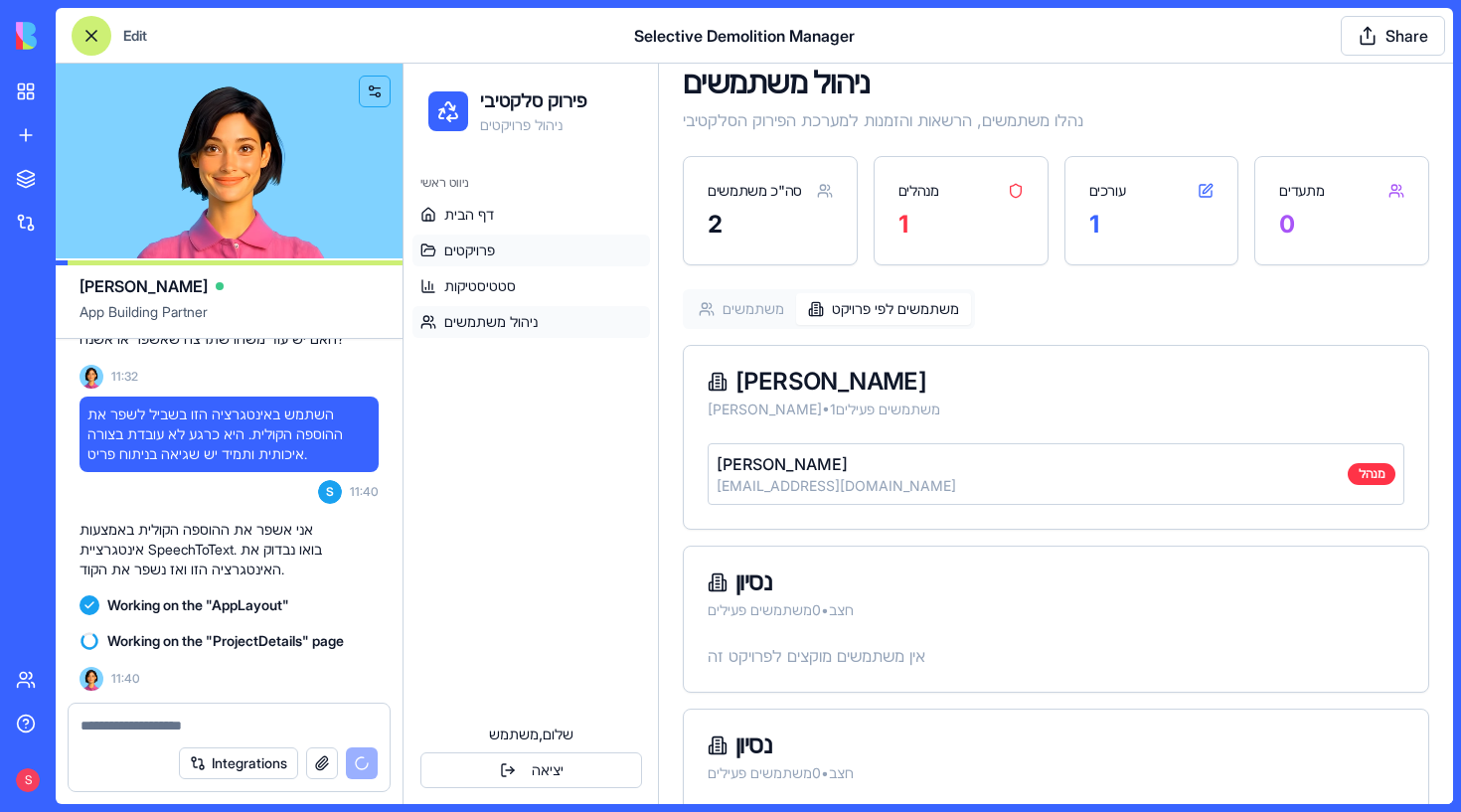 click on "פרויקטים" at bounding box center [531, 250] 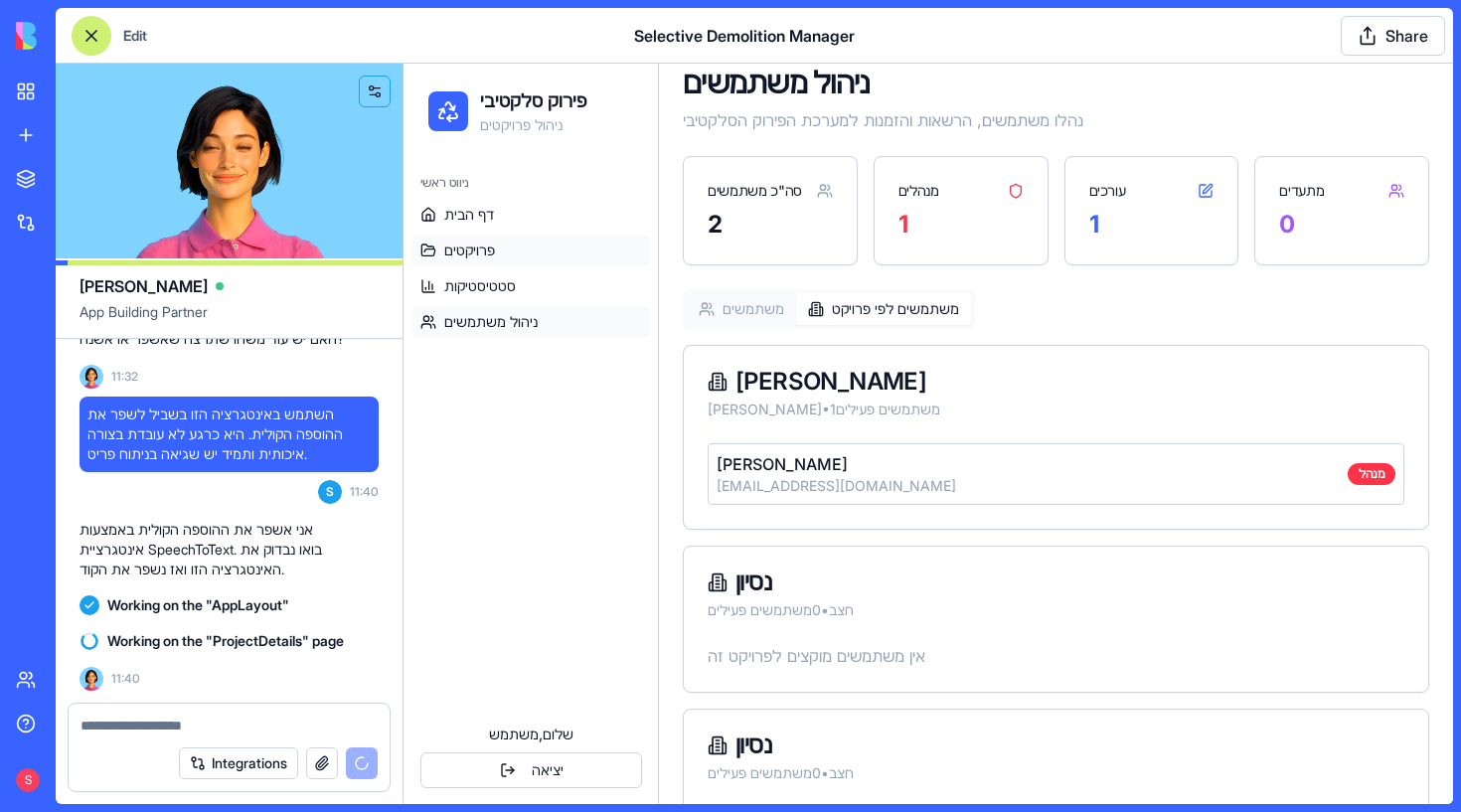 scroll, scrollTop: 0, scrollLeft: 0, axis: both 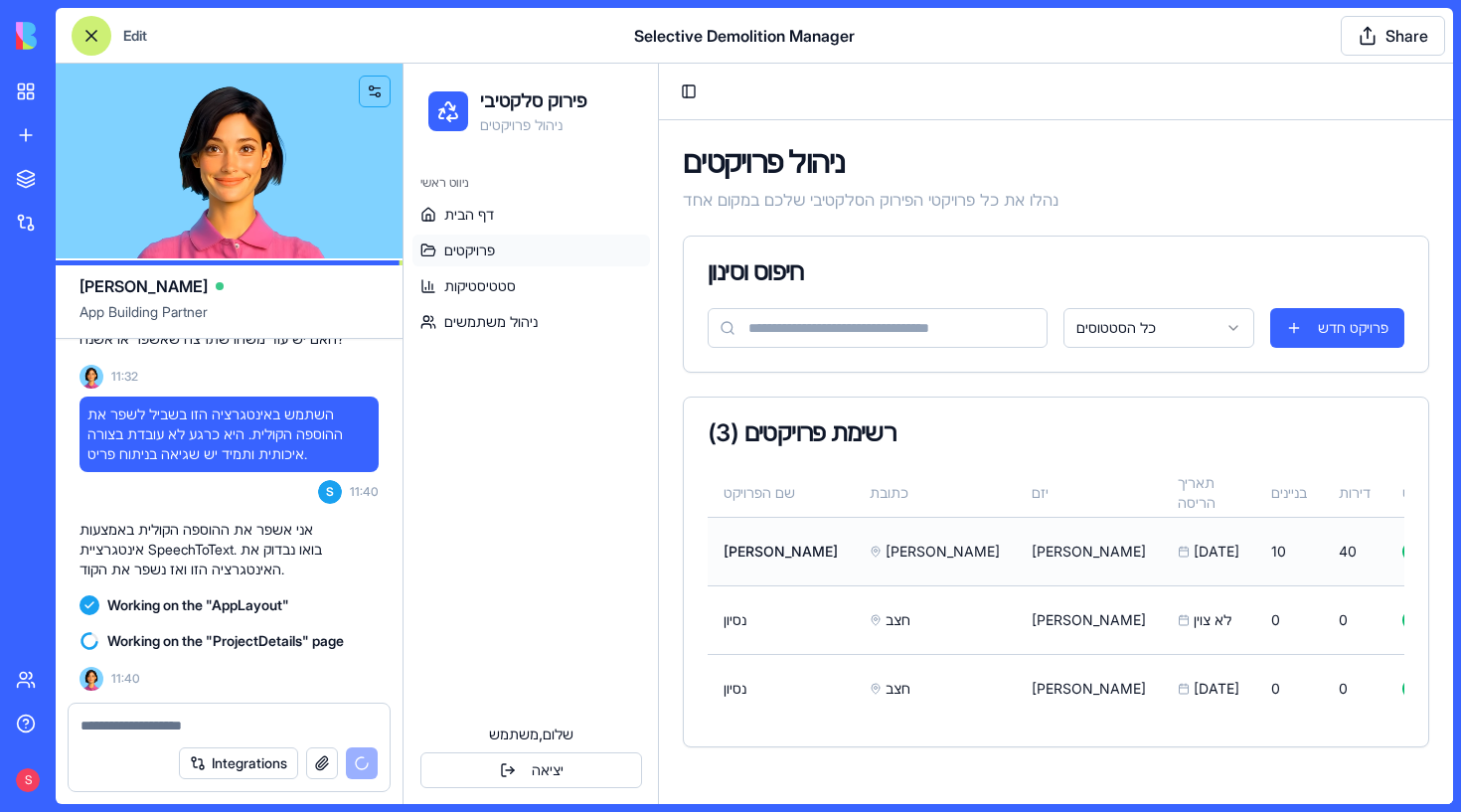 click at bounding box center [1499, 552] 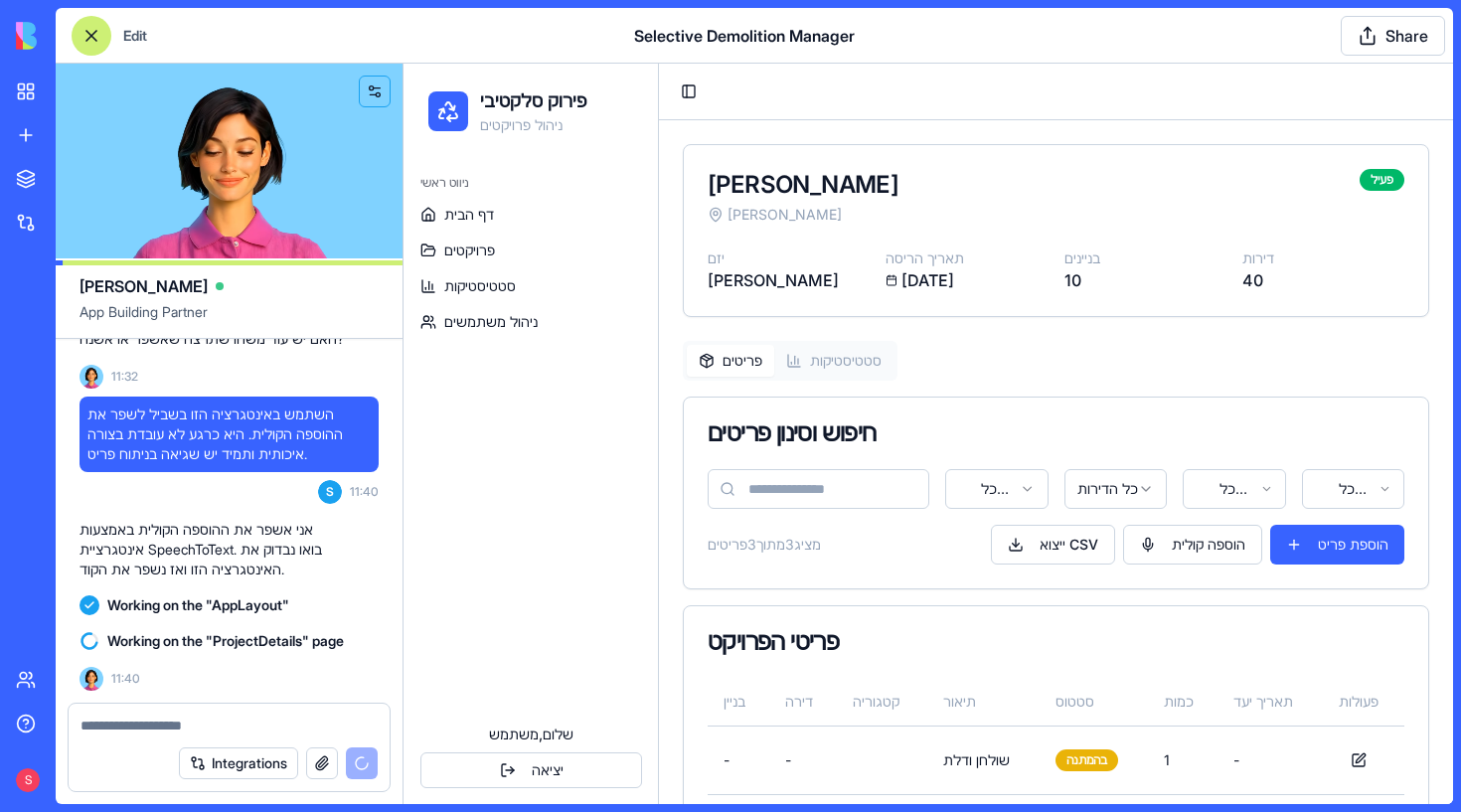 scroll, scrollTop: 0, scrollLeft: 0, axis: both 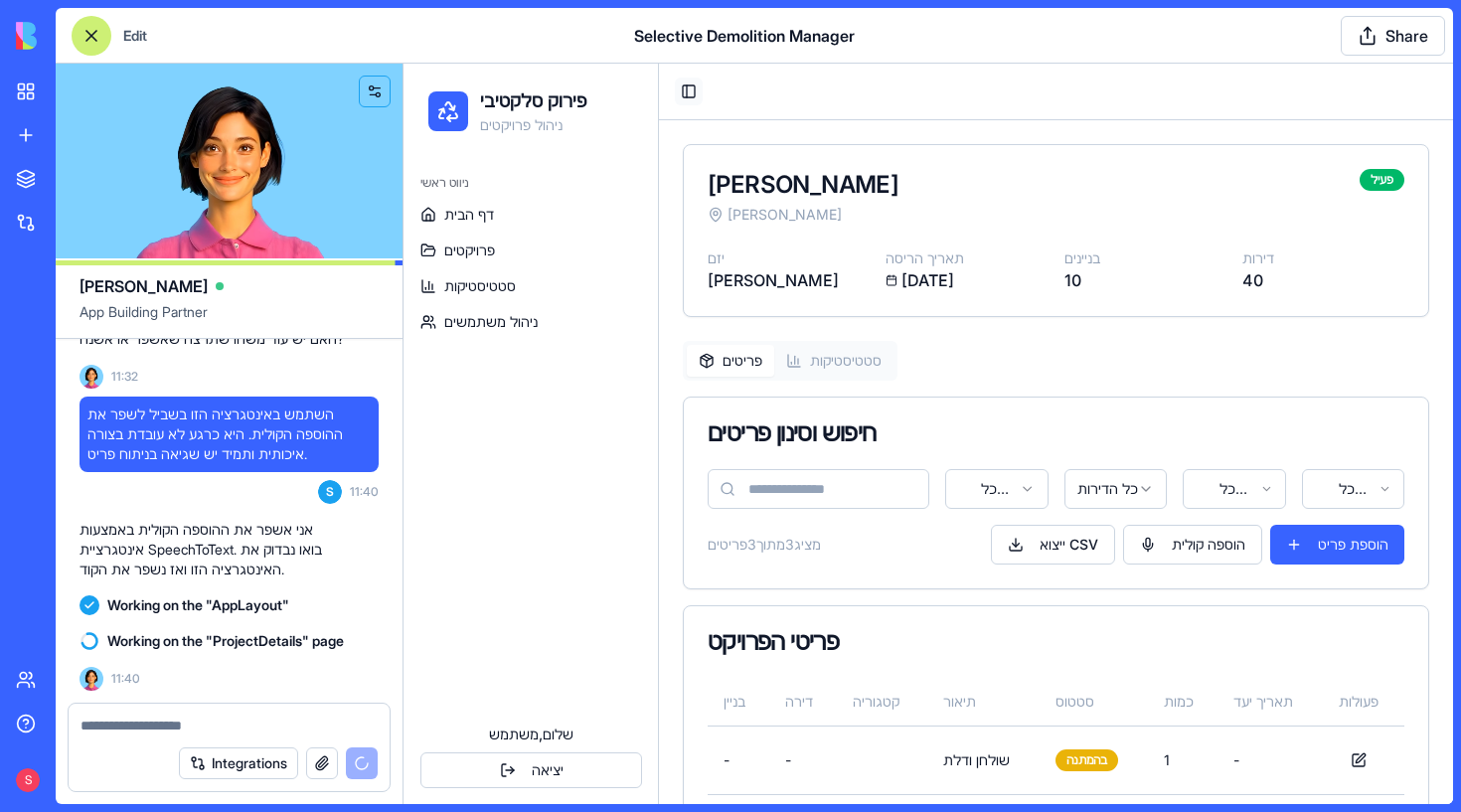click on "Toggle Sidebar" at bounding box center [689, 91] 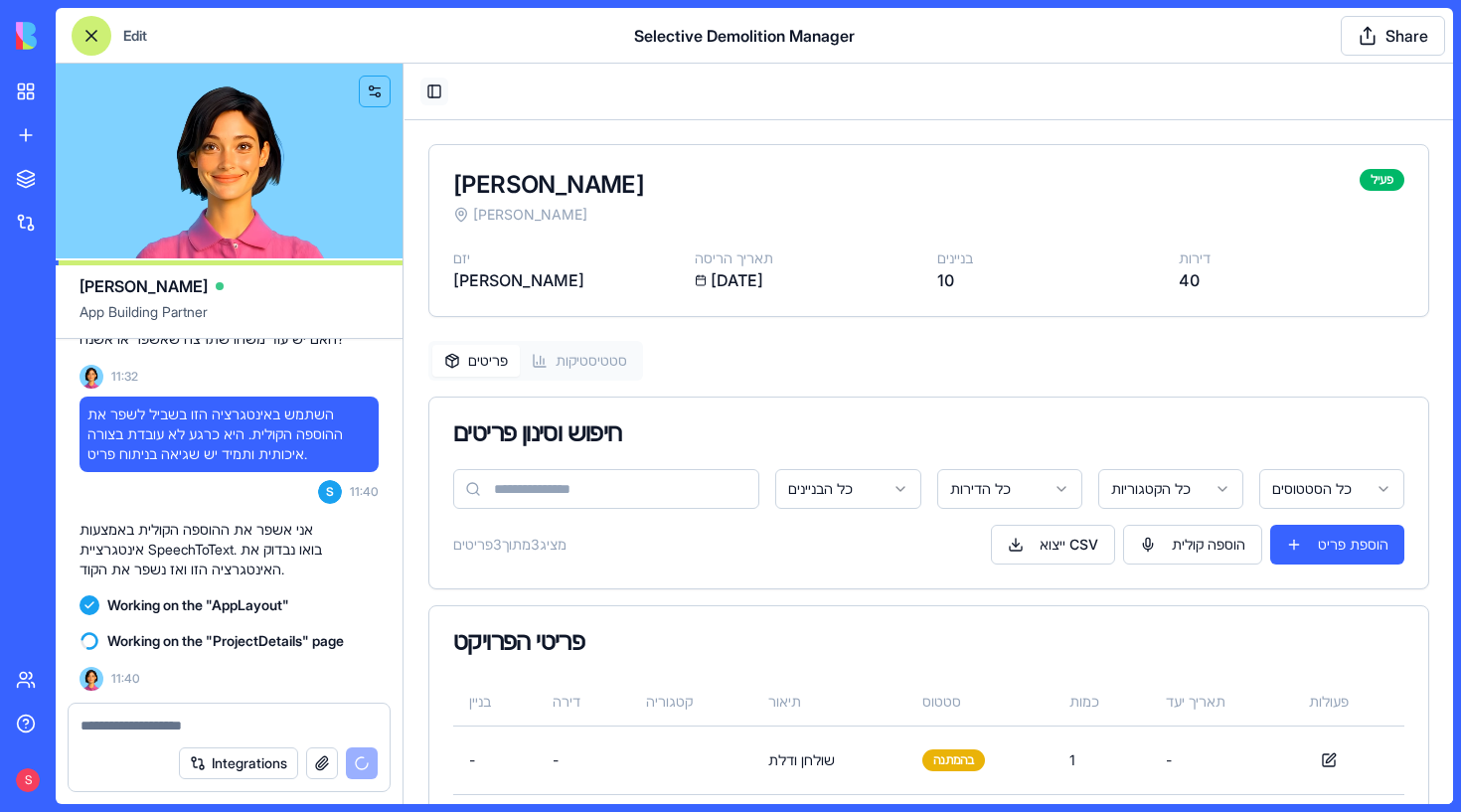 click on "Toggle Sidebar" at bounding box center (434, 91) 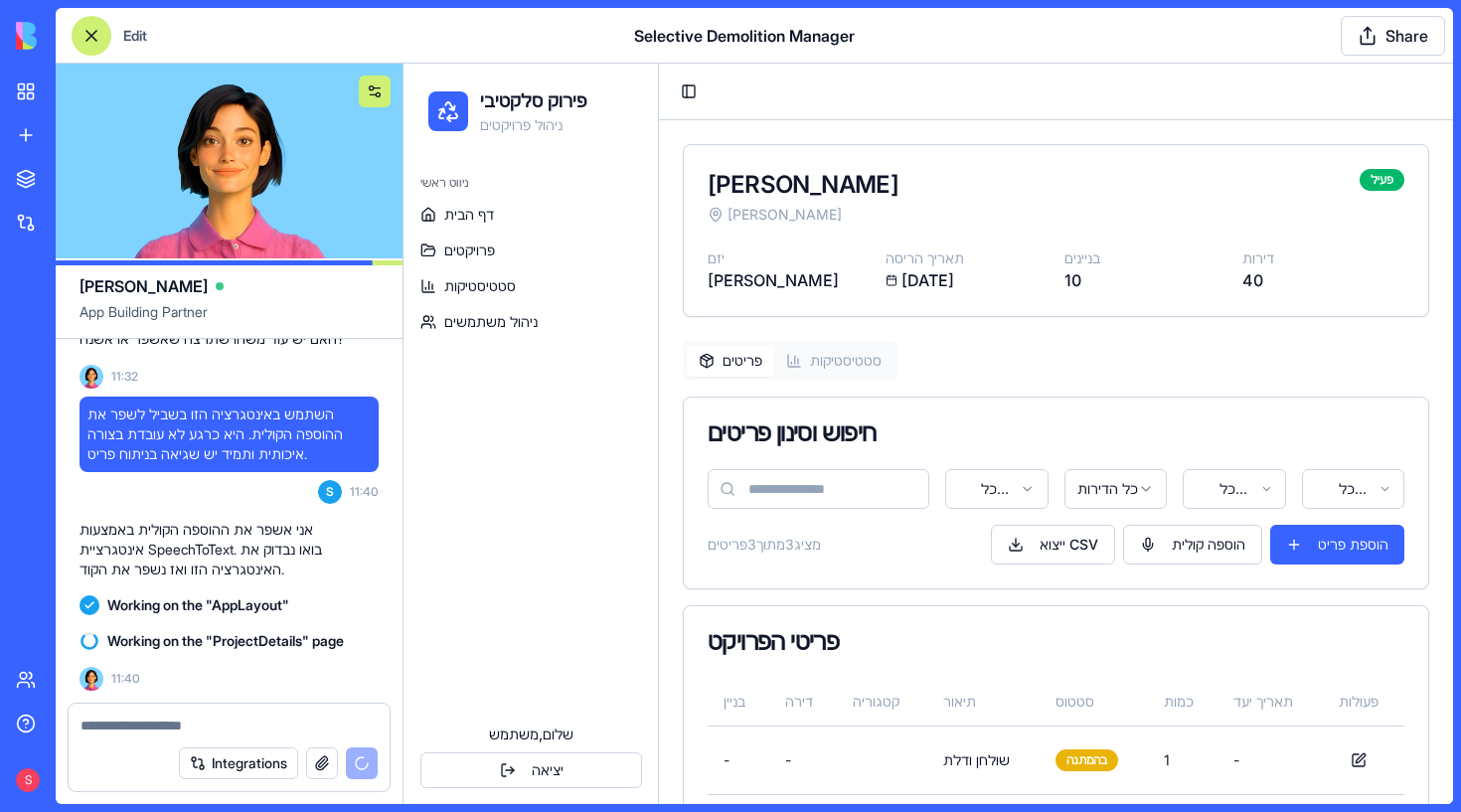 click at bounding box center (375, 91) 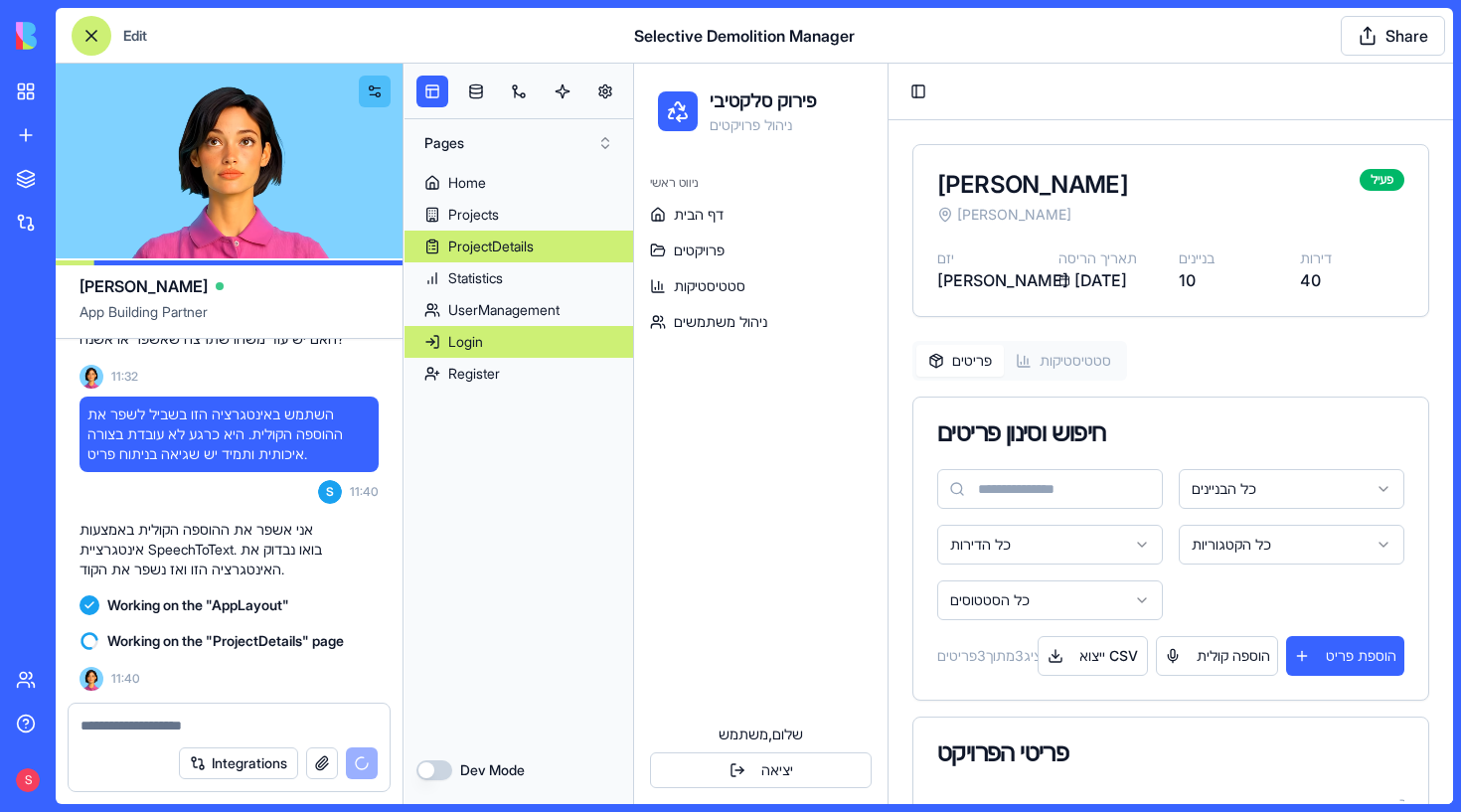 click on "Login" at bounding box center [519, 342] 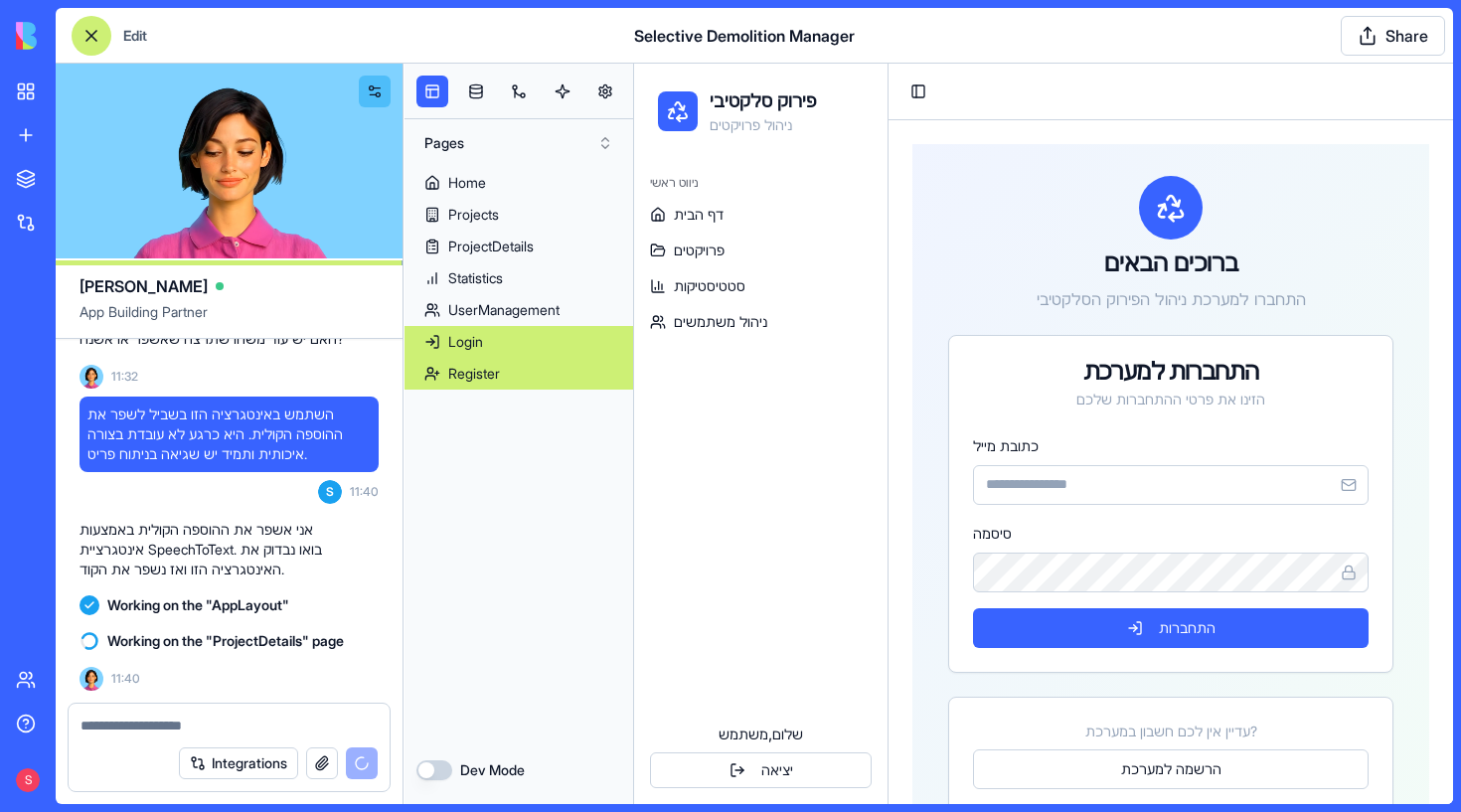 click on "Register" at bounding box center [519, 374] 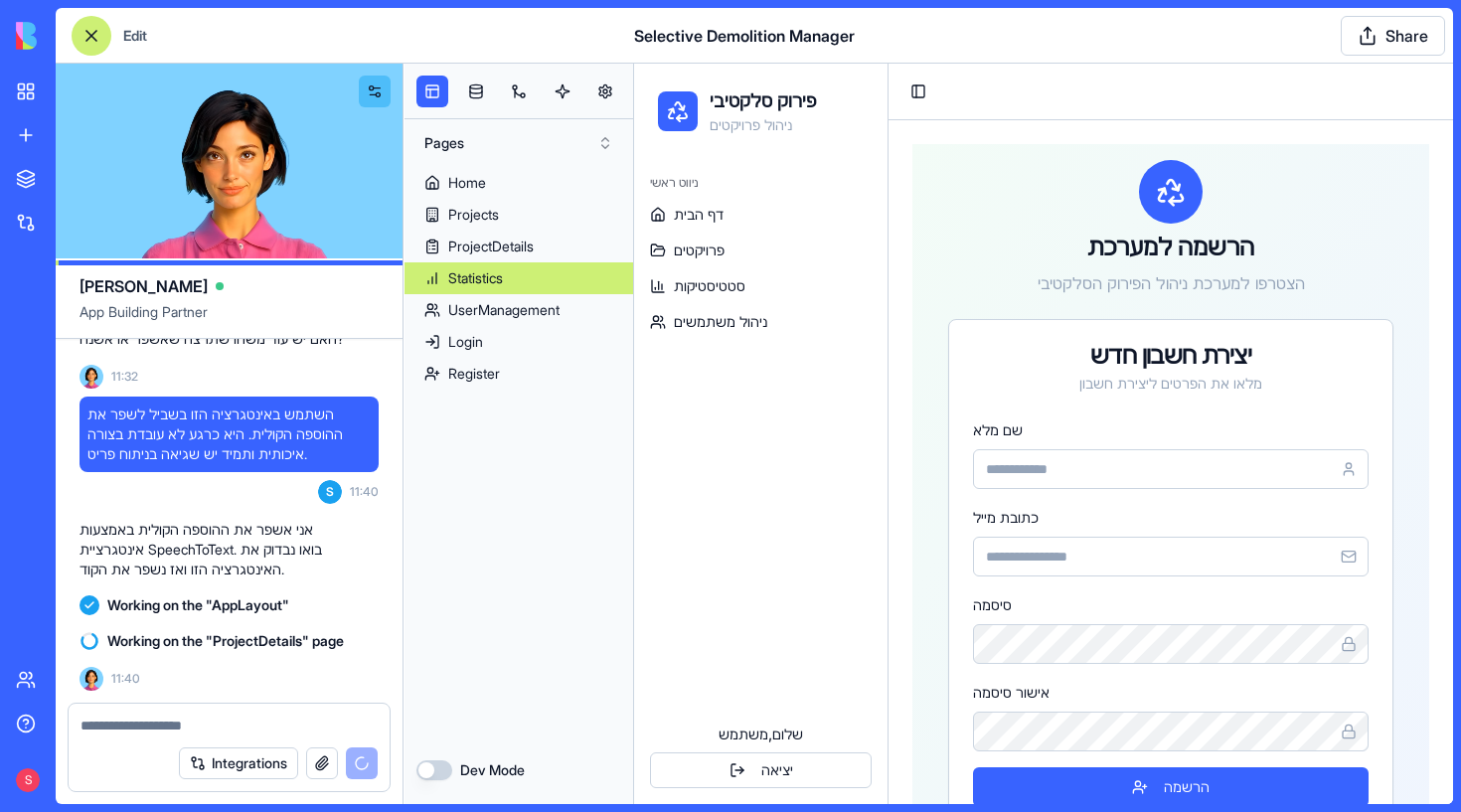 click on "Statistics" at bounding box center (519, 278) 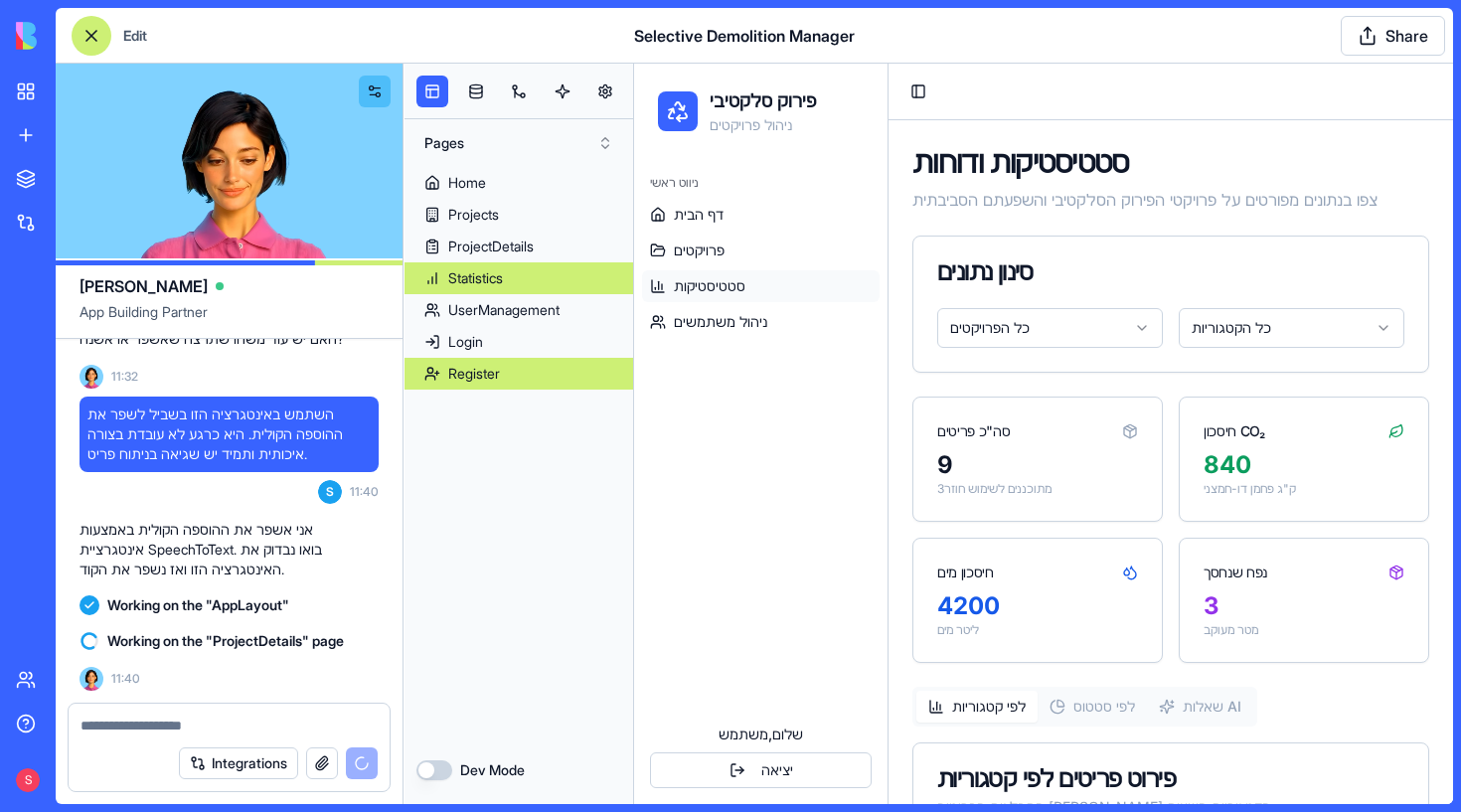 click on "Register" at bounding box center (519, 374) 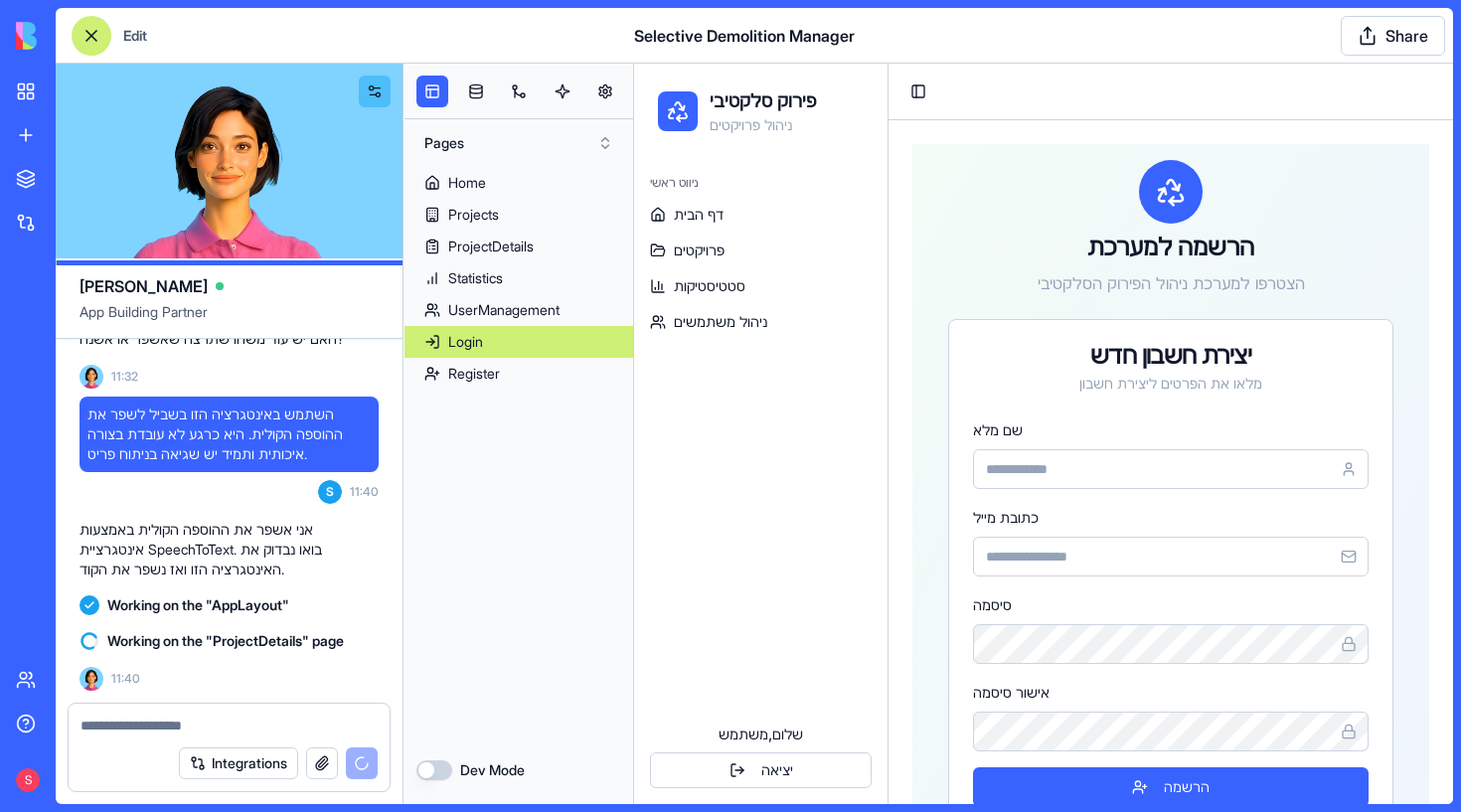 click on "Login" at bounding box center (519, 342) 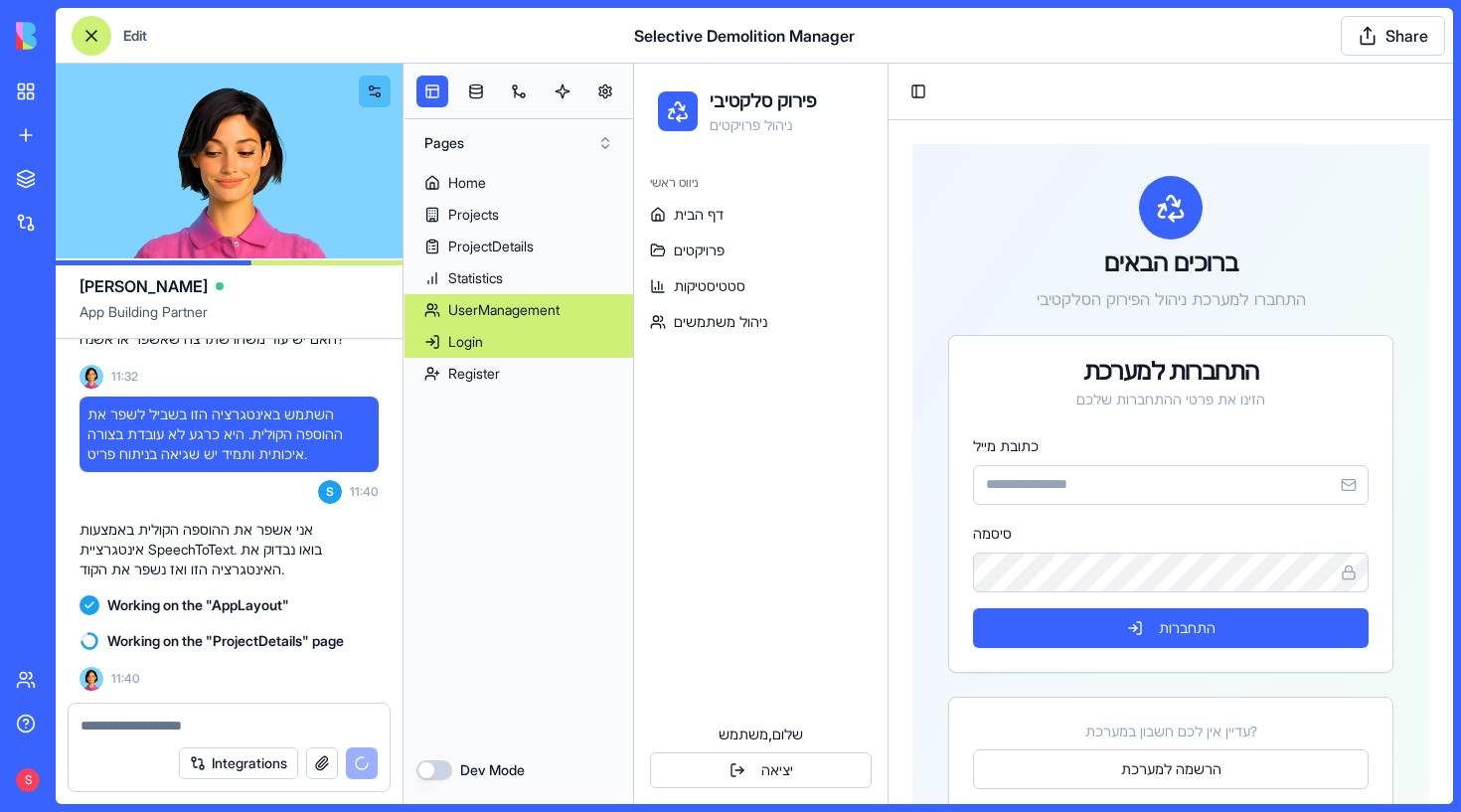 click on "UserManagement" at bounding box center [504, 310] 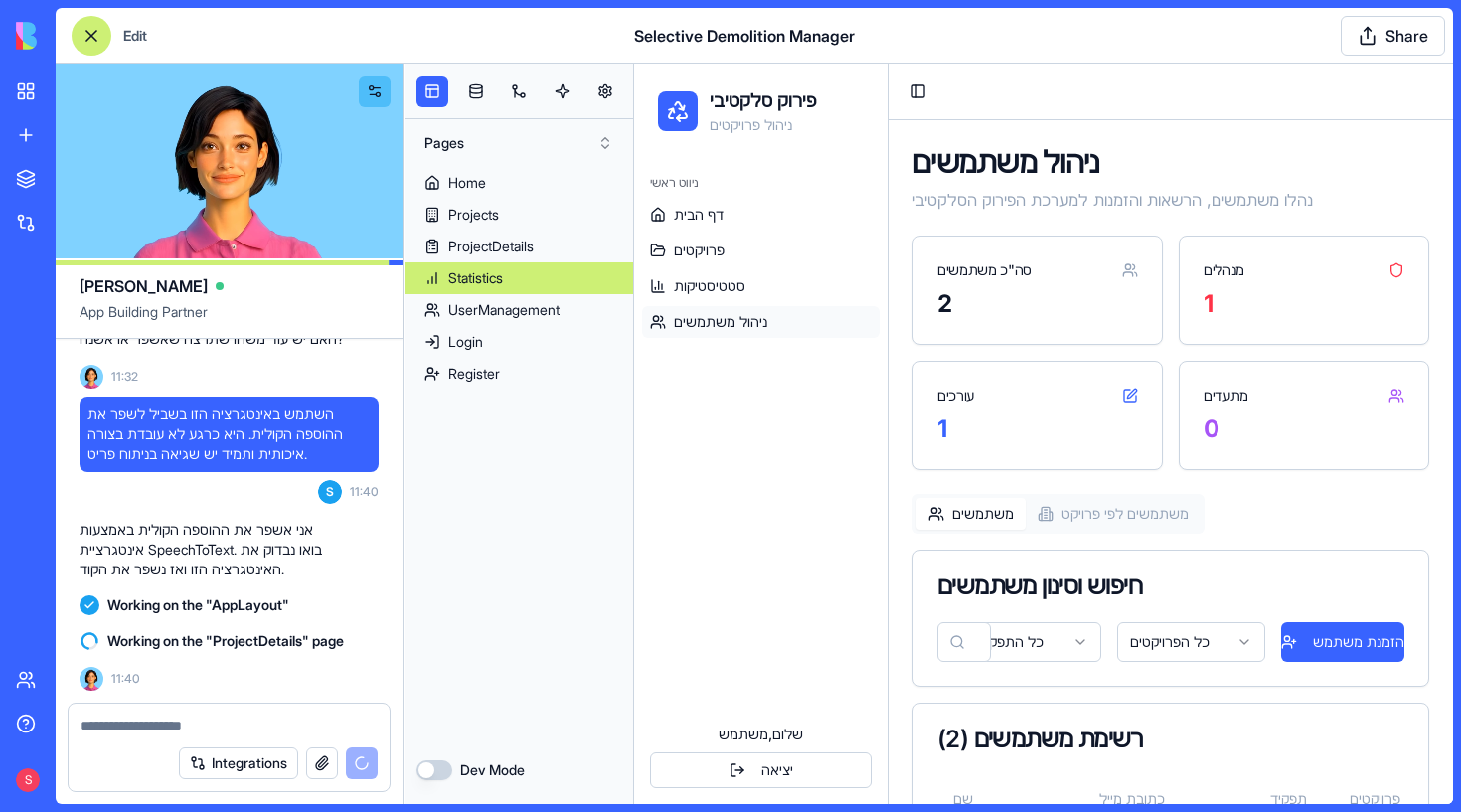 click on "Statistics" at bounding box center [519, 278] 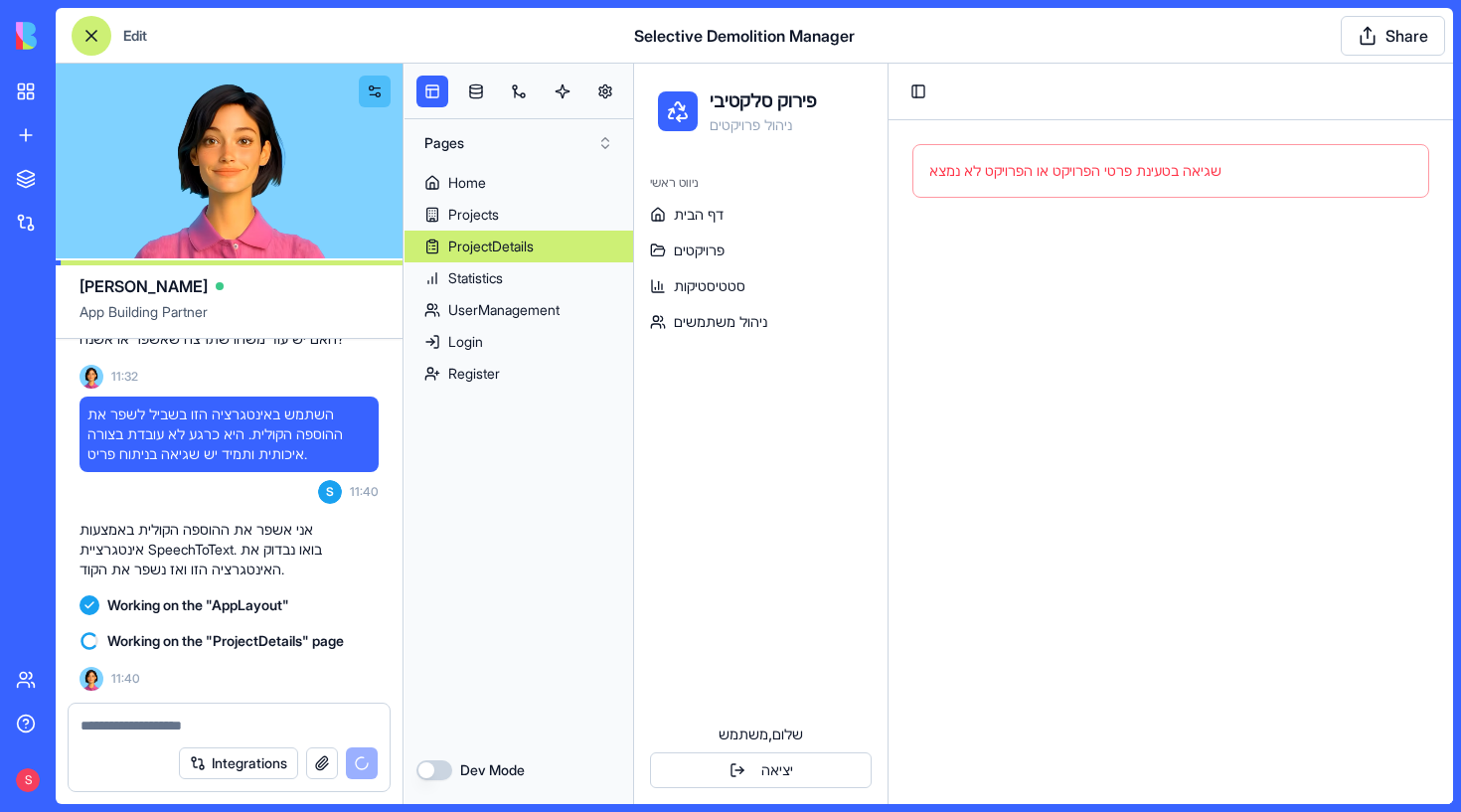 click on "ProjectDetails" at bounding box center [519, 246] 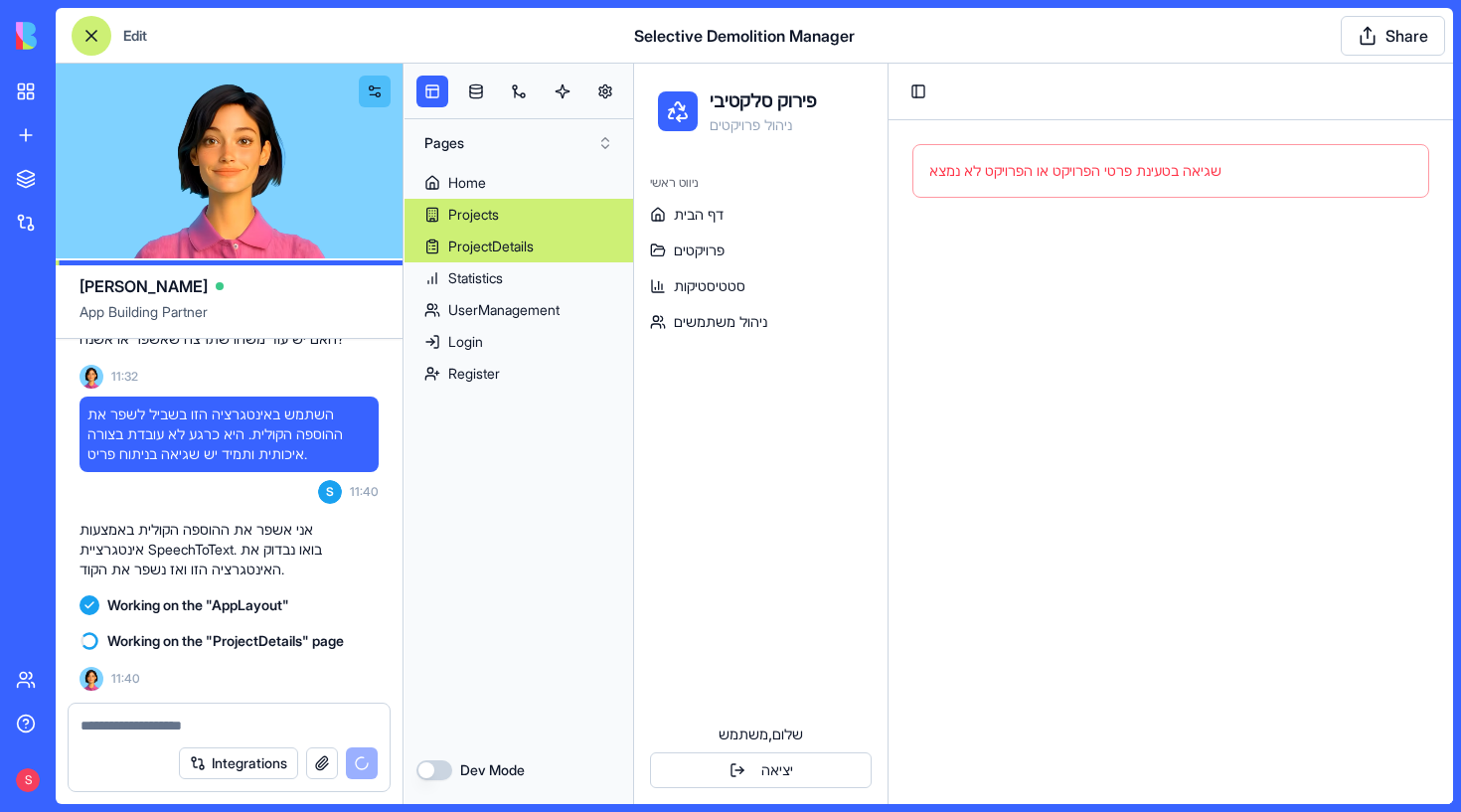 click on "Projects" at bounding box center [519, 215] 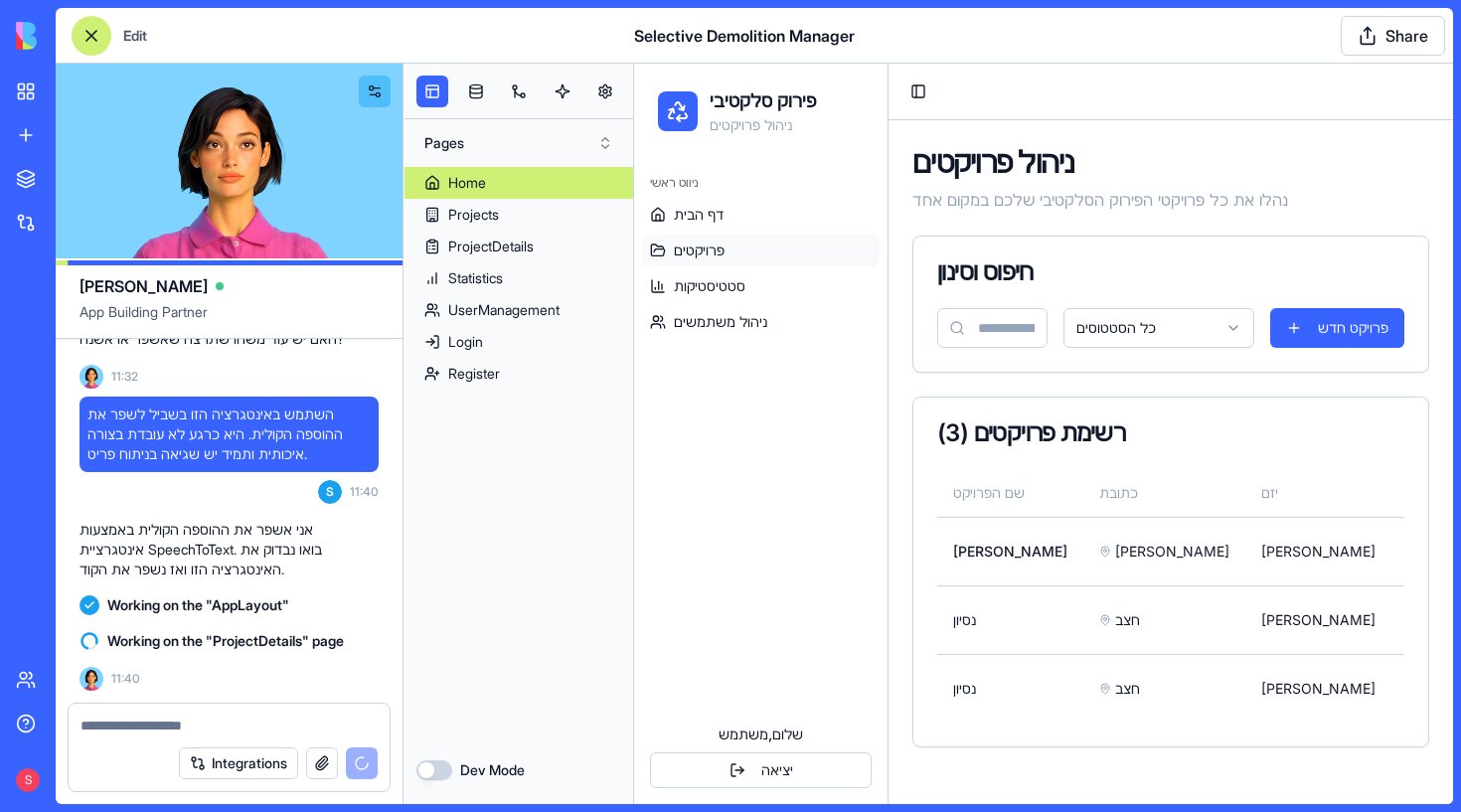 click on "Home" at bounding box center (519, 183) 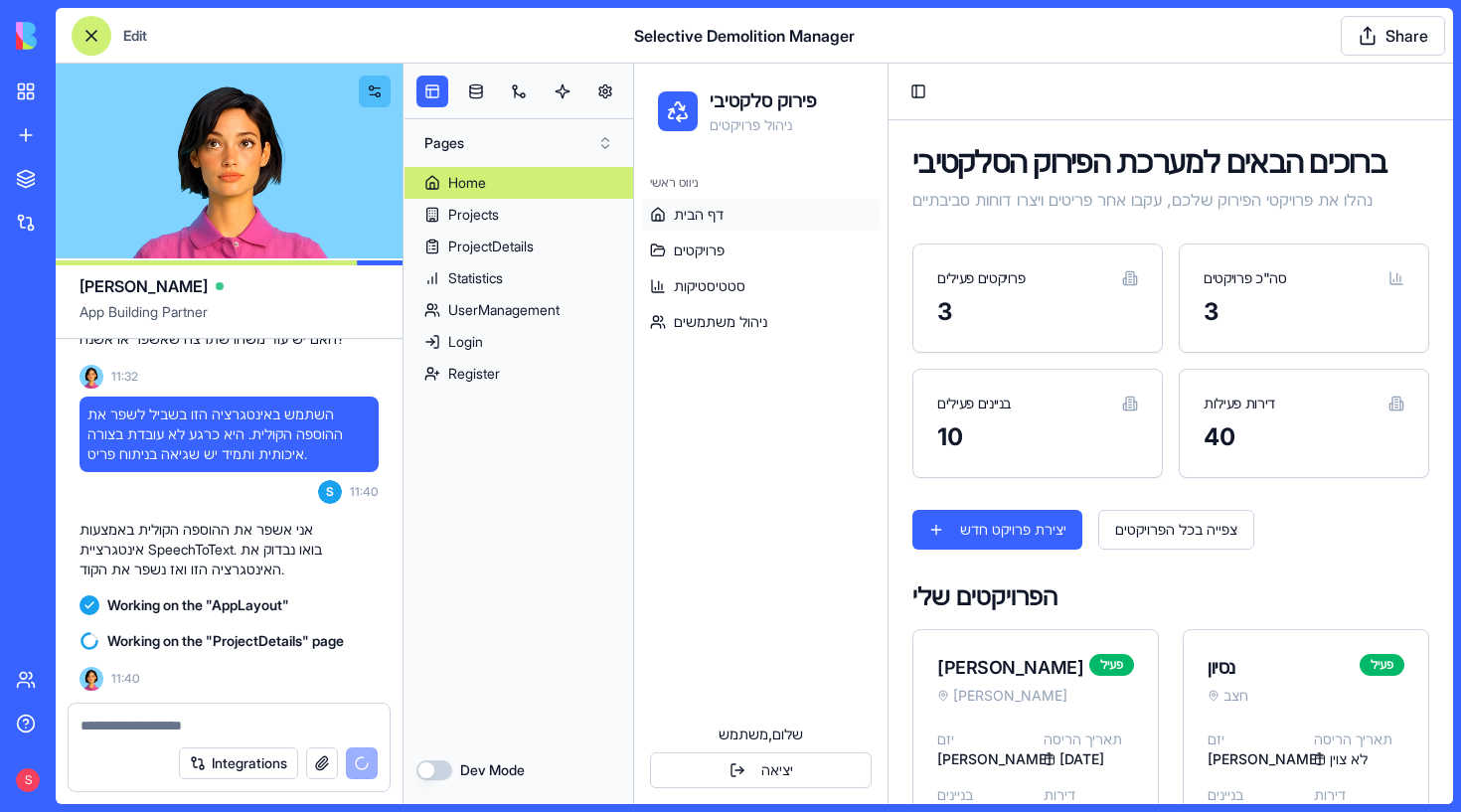 scroll, scrollTop: 0, scrollLeft: 0, axis: both 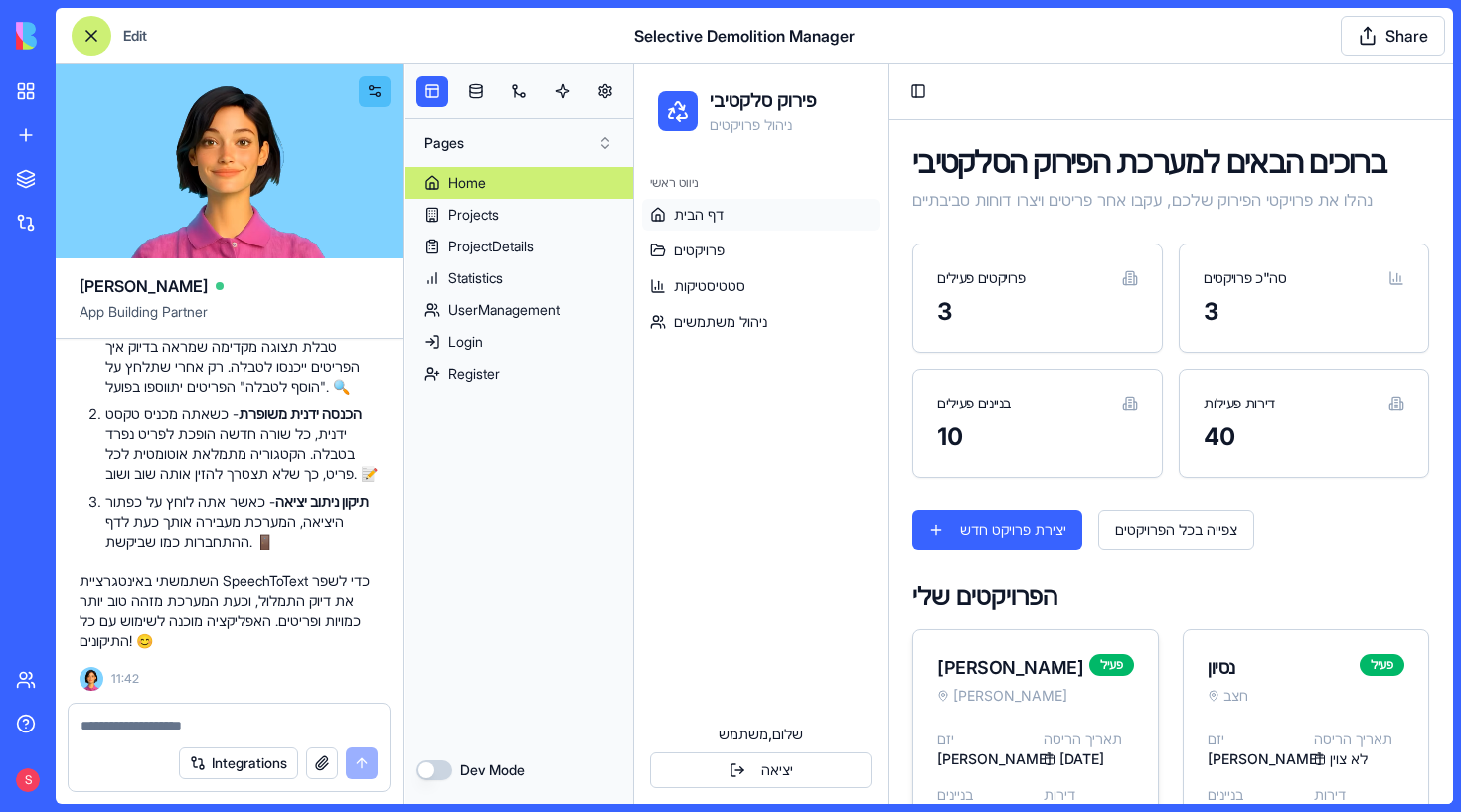 click on "צירלסון צירלסון פעיל" at bounding box center (1036, 680) 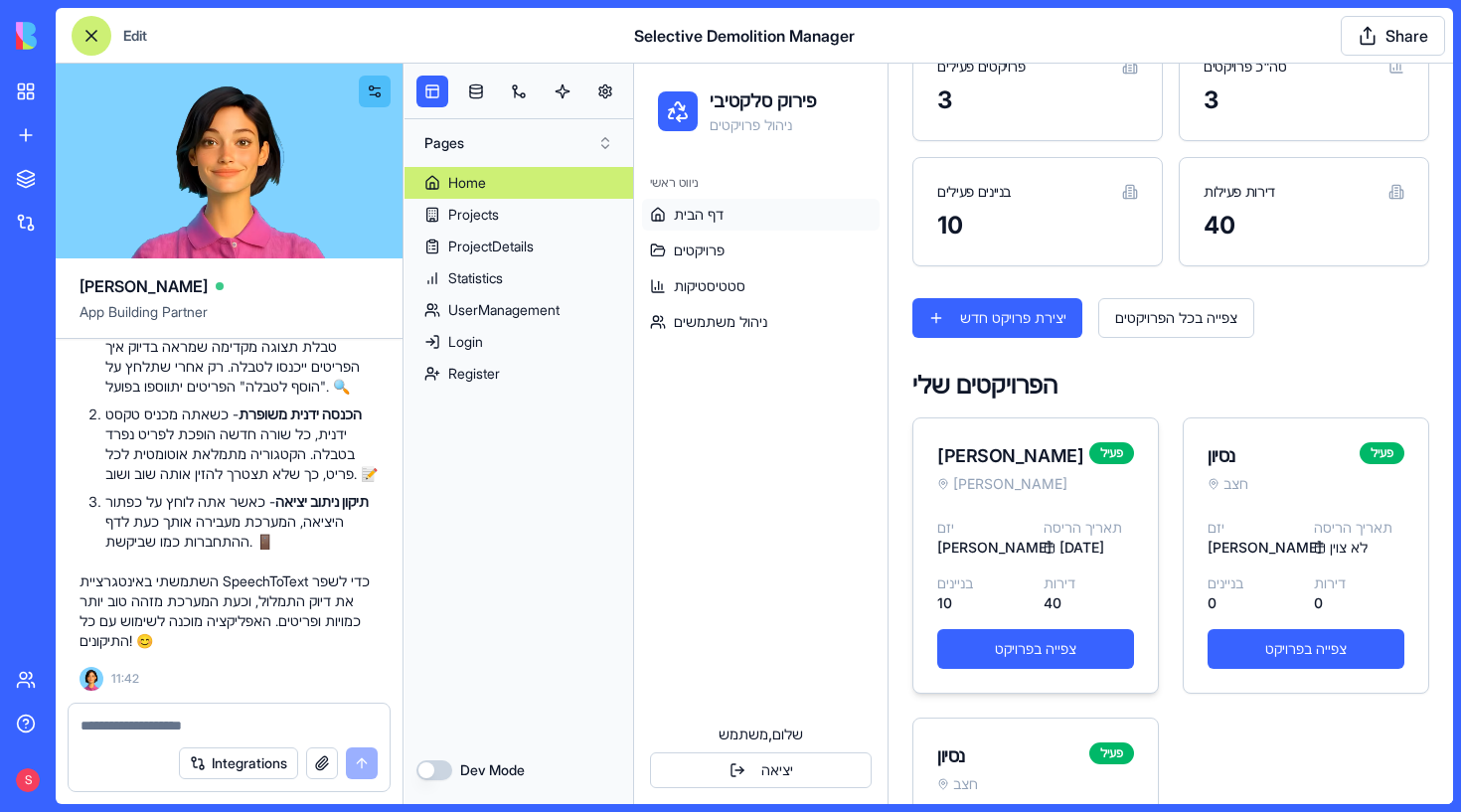 scroll, scrollTop: 215, scrollLeft: 0, axis: vertical 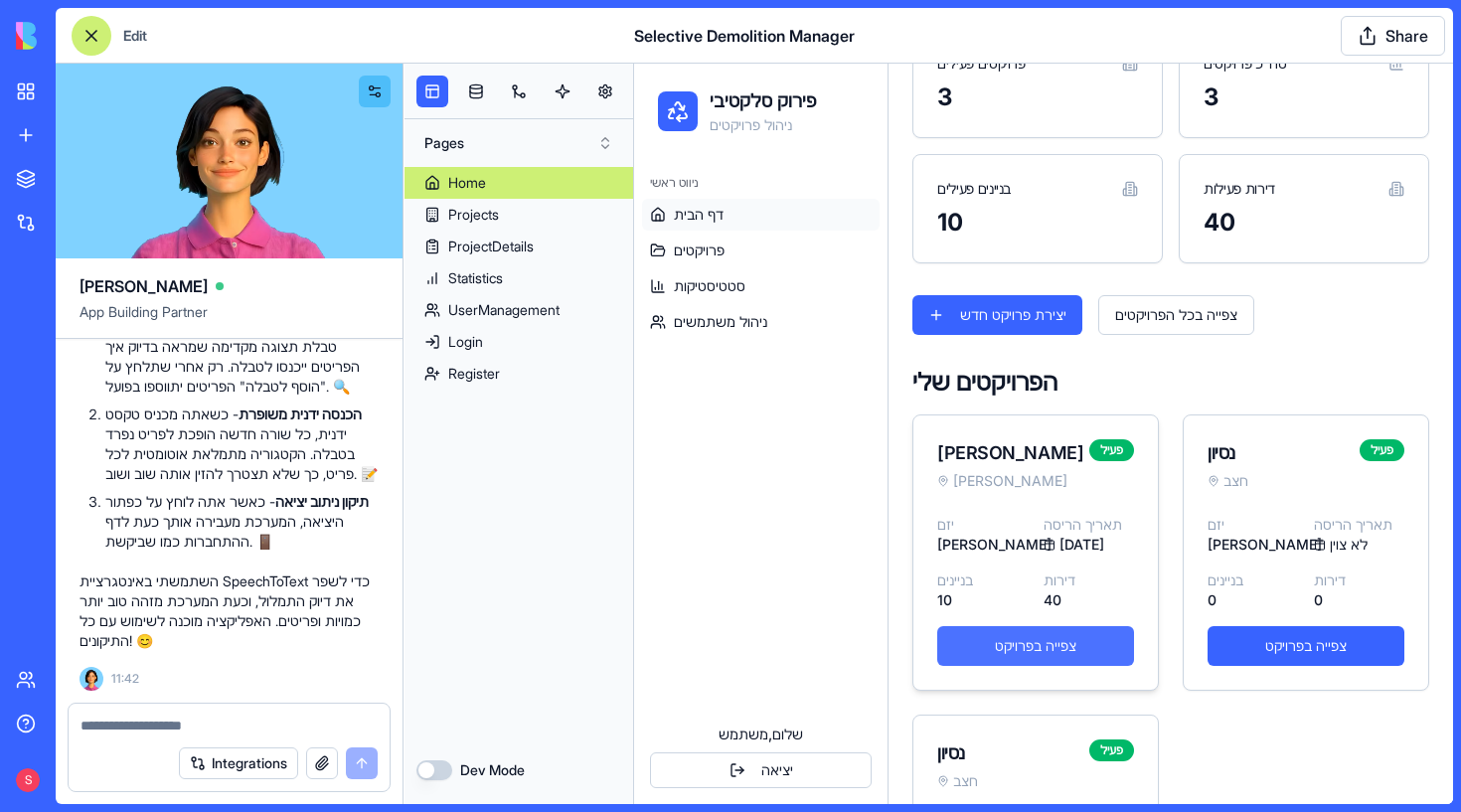 click on "צפייה בפרויקט" at bounding box center [1036, 646] 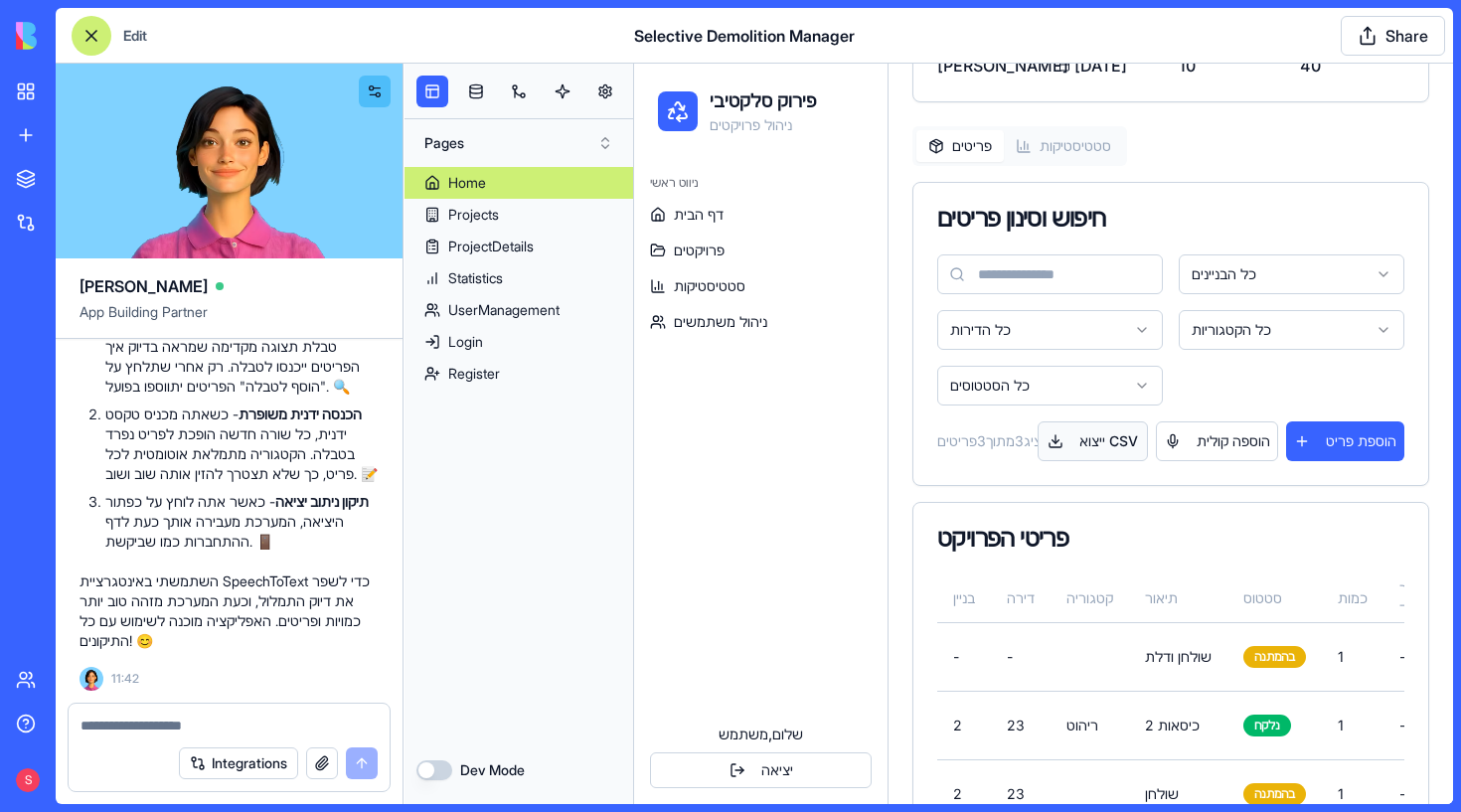 scroll, scrollTop: 0, scrollLeft: 0, axis: both 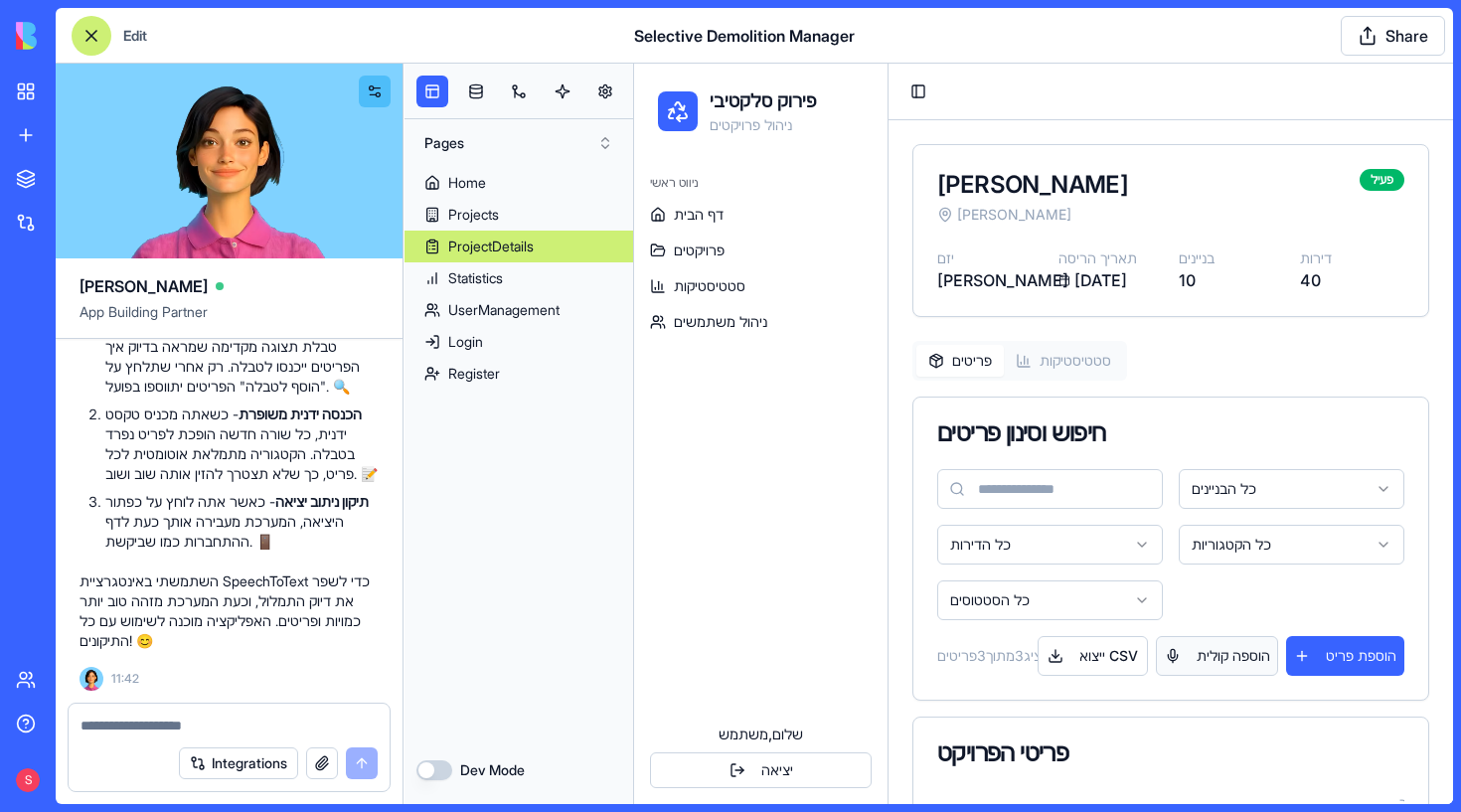 click on "הוספה קולית" at bounding box center [1217, 656] 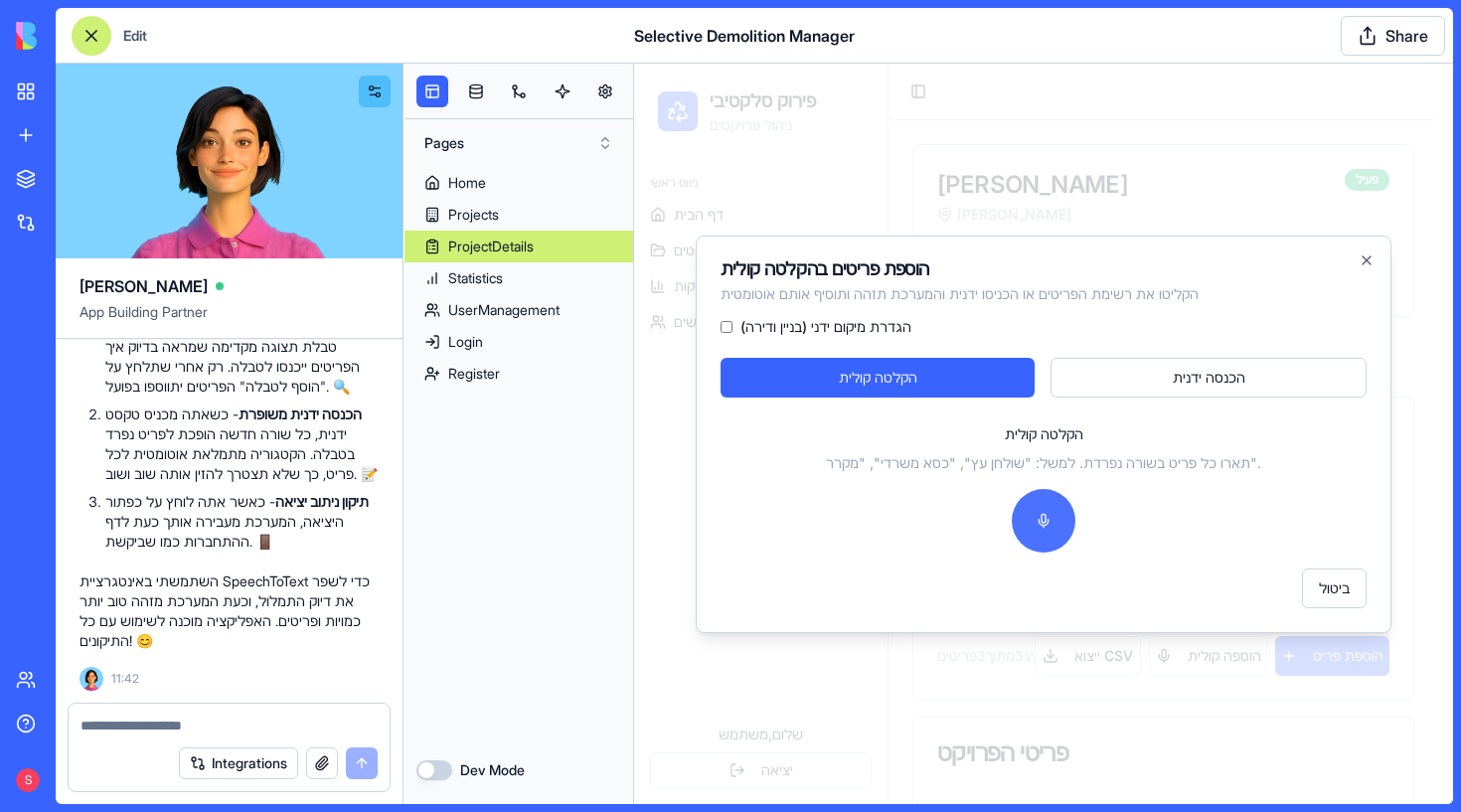 click at bounding box center [1044, 521] 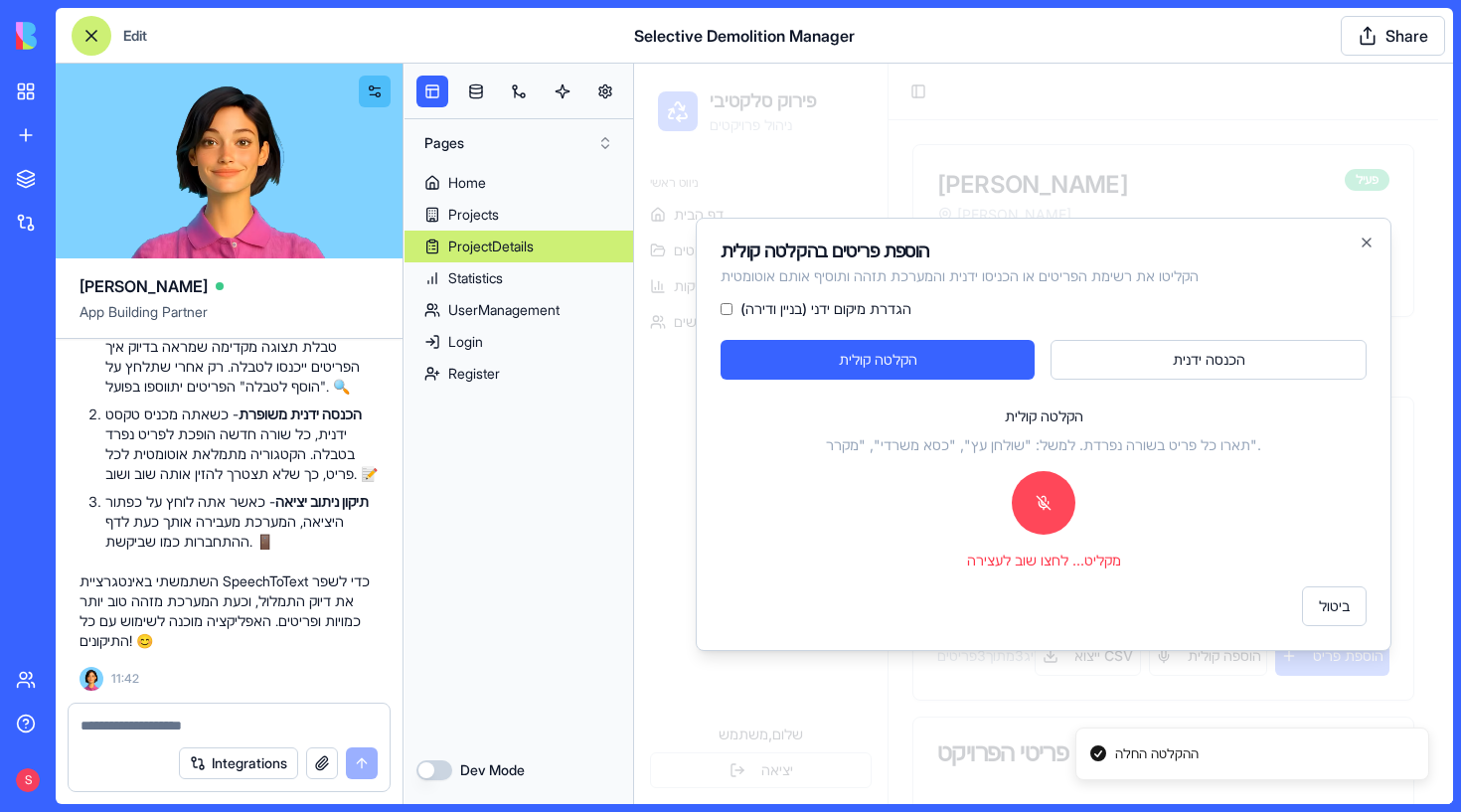 click at bounding box center (1044, 503) 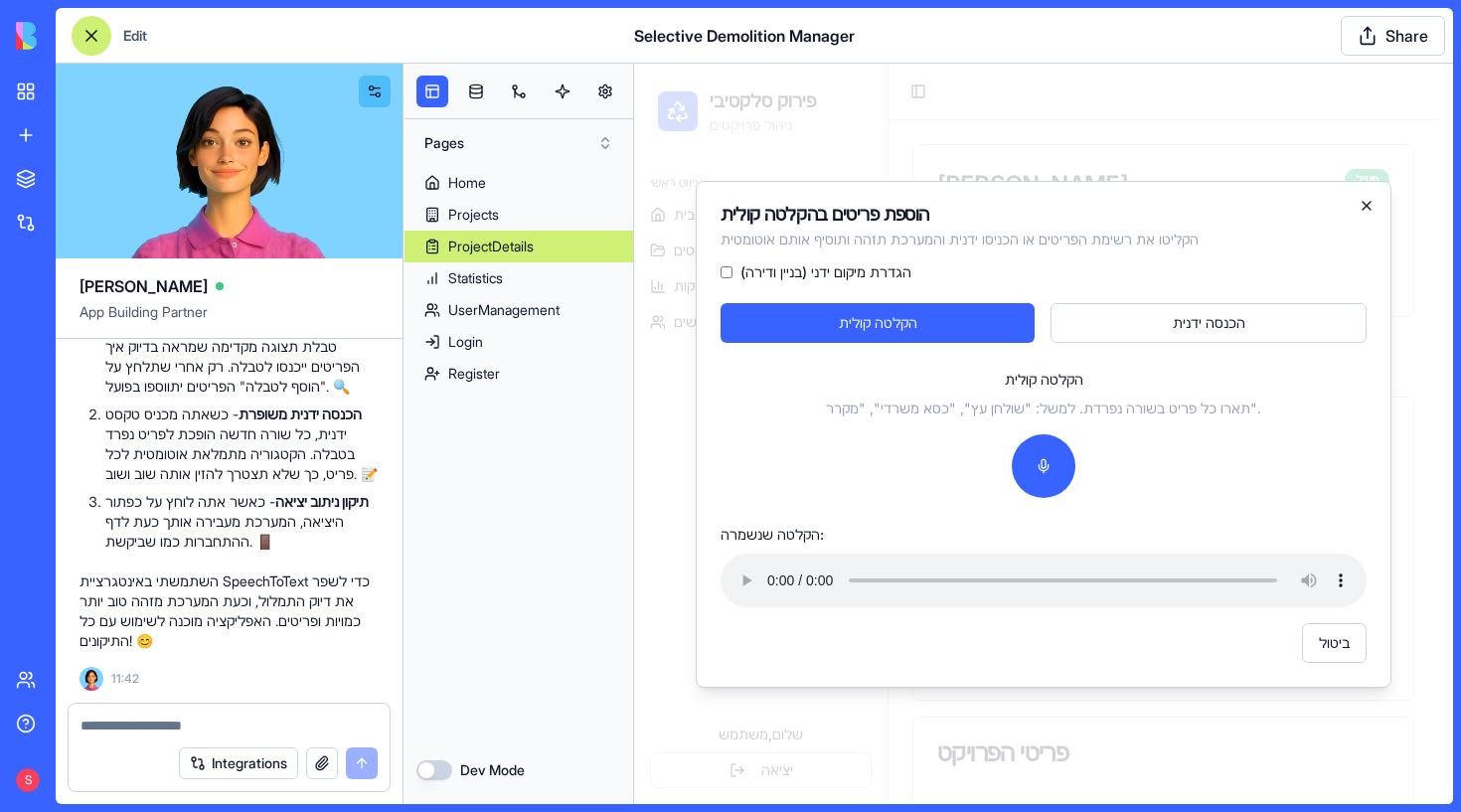 click 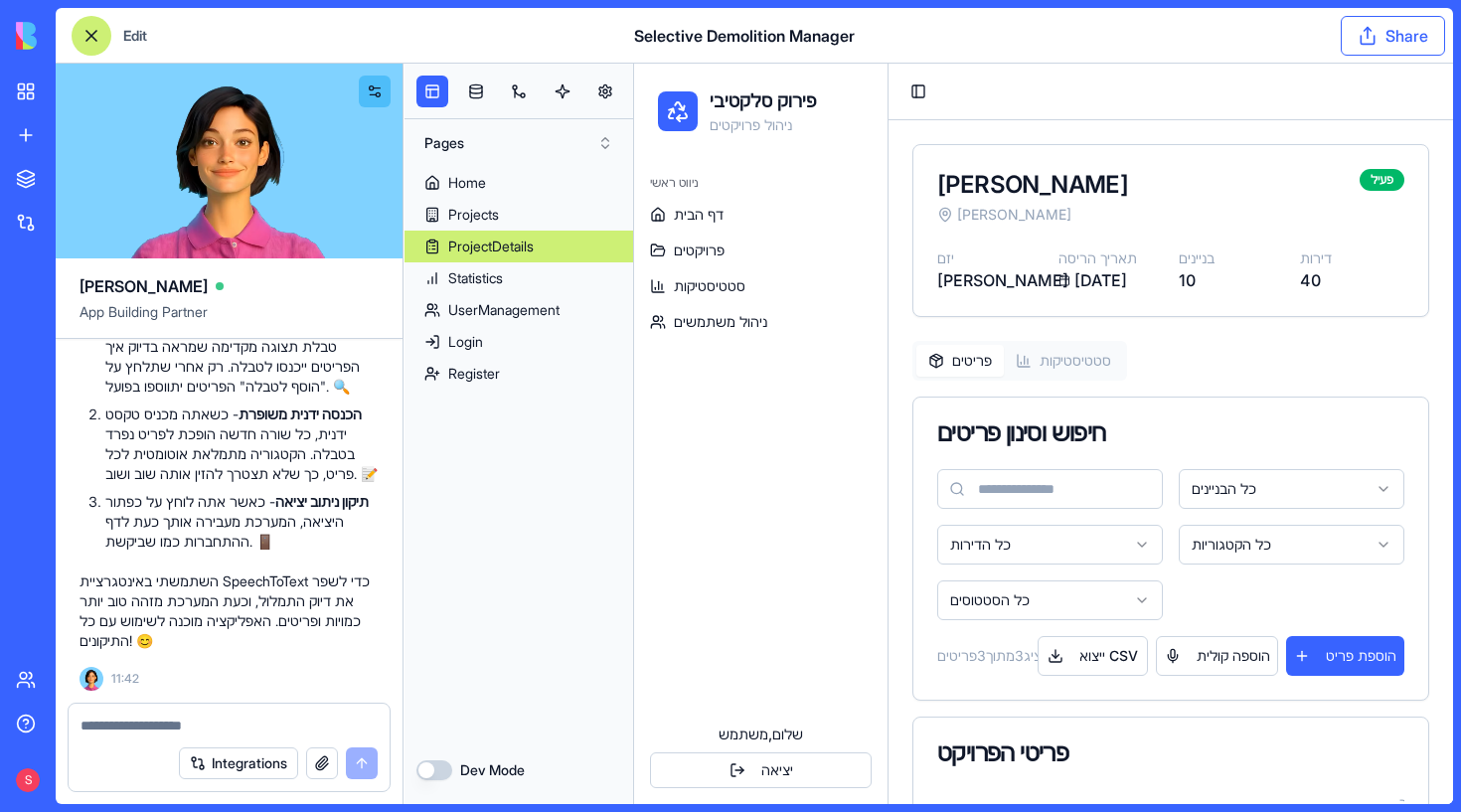click on "Share" at bounding box center [1392, 36] 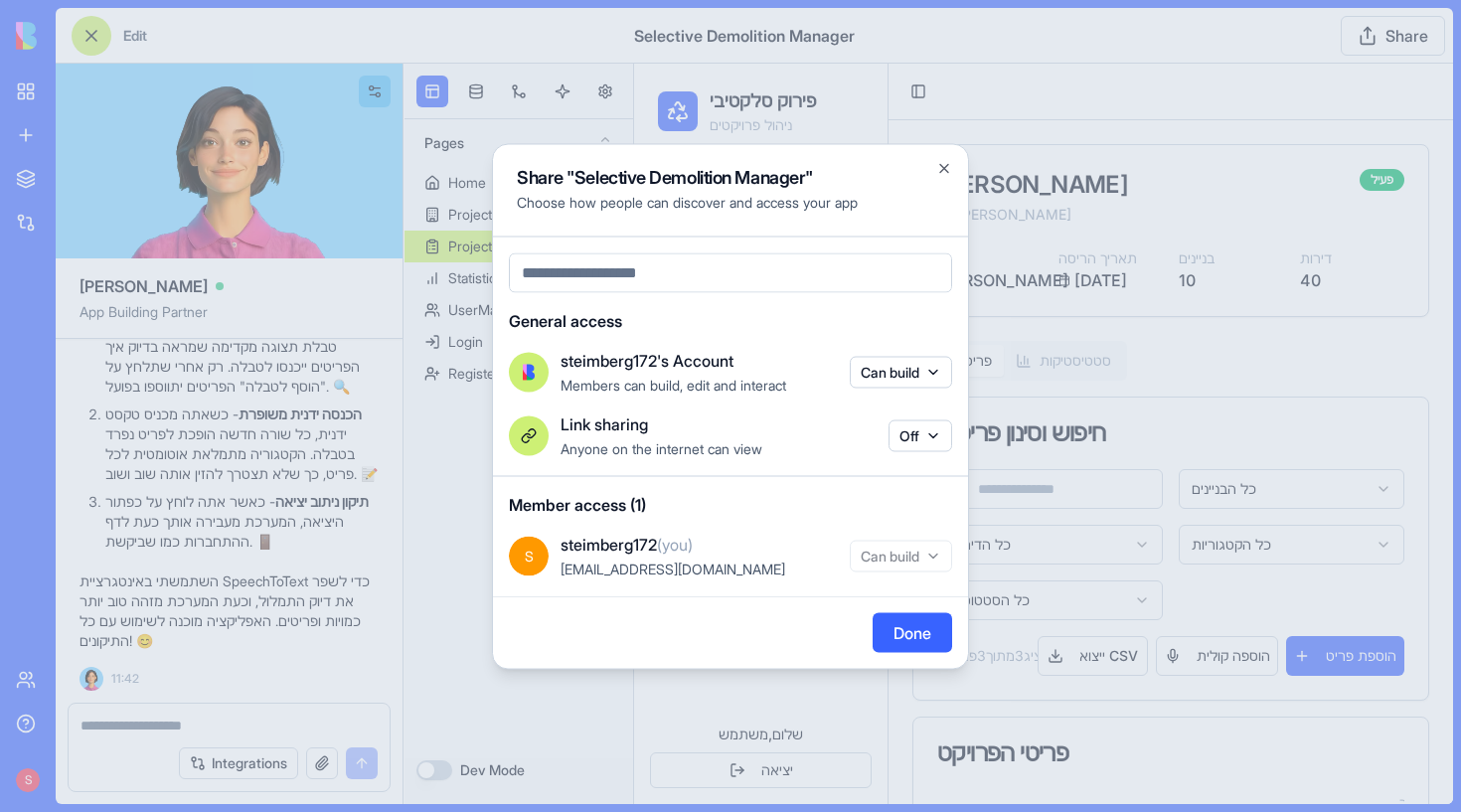 click on "Link sharing Anyone on the internet can view Off" at bounding box center [730, 435] 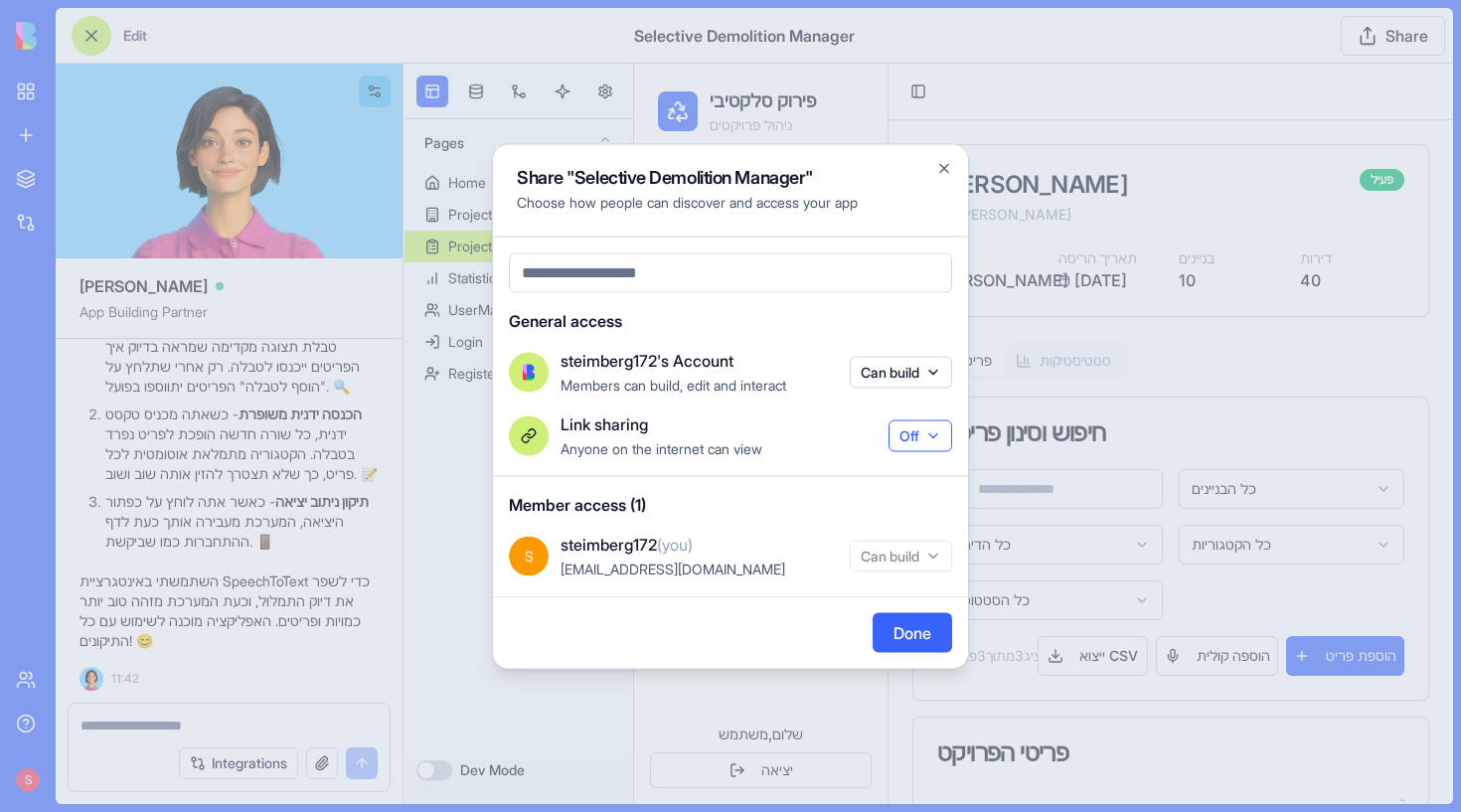 click on "Off" at bounding box center [920, 435] 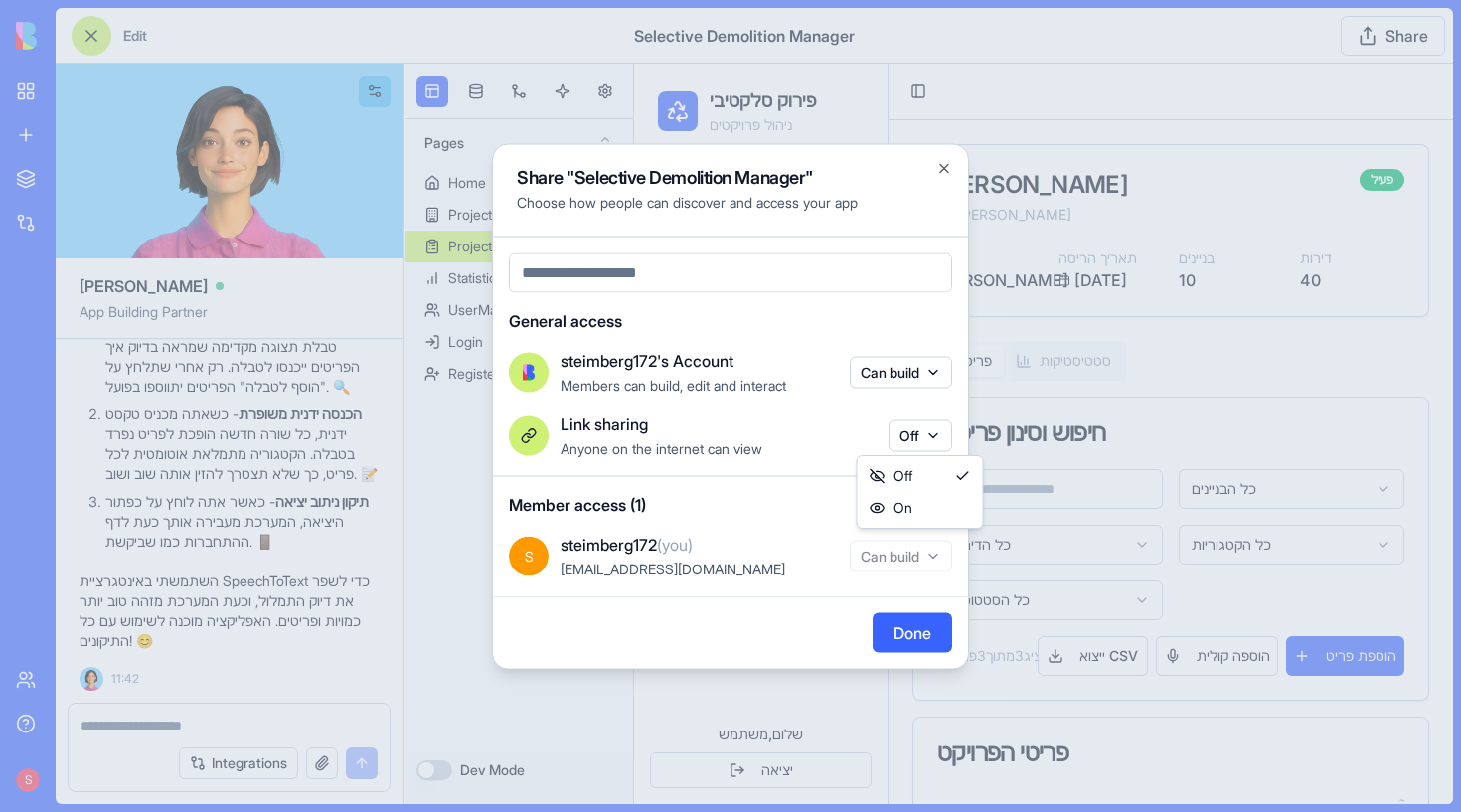 click on "On" at bounding box center [920, 508] 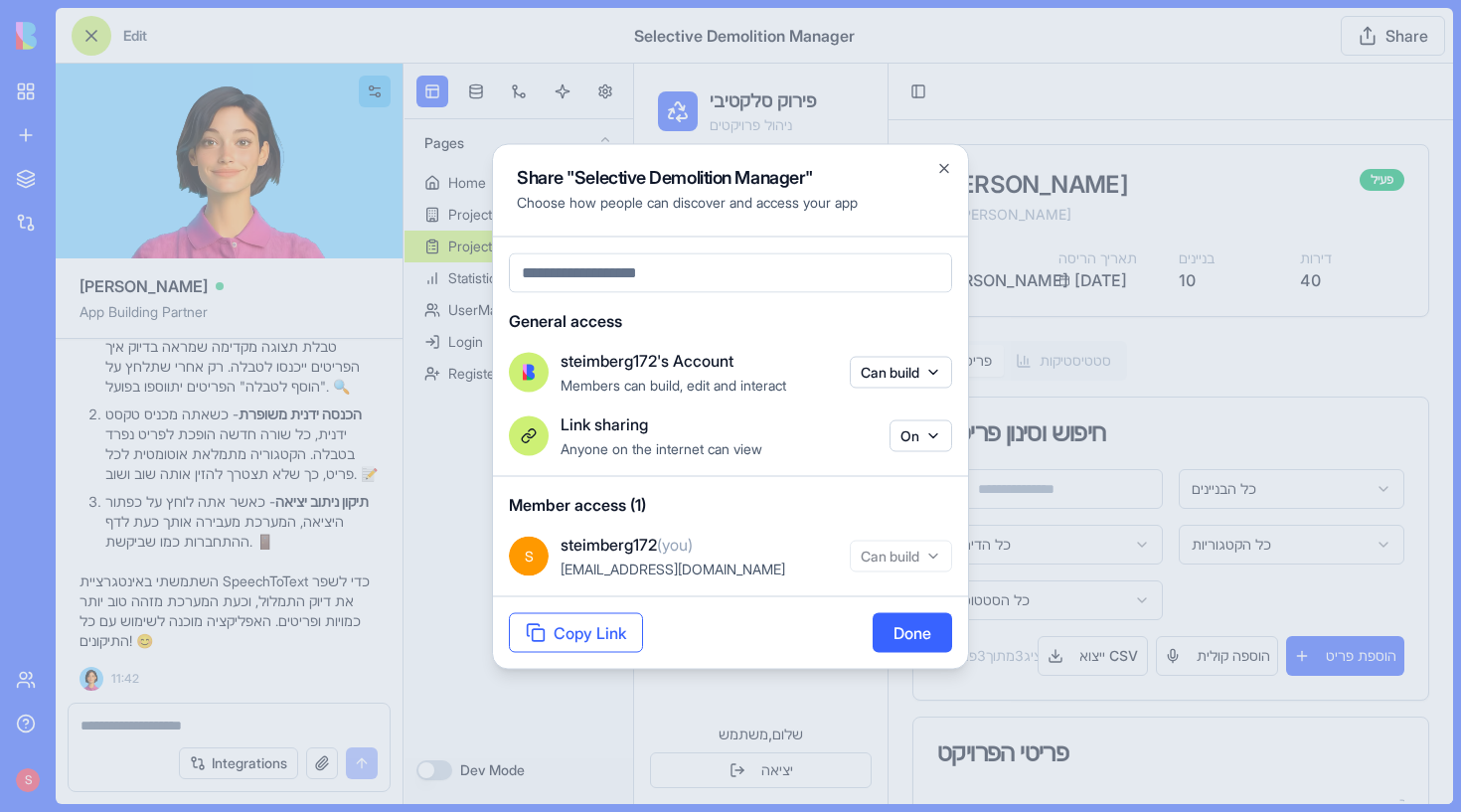 click on "Copy Link" at bounding box center (575, 632) 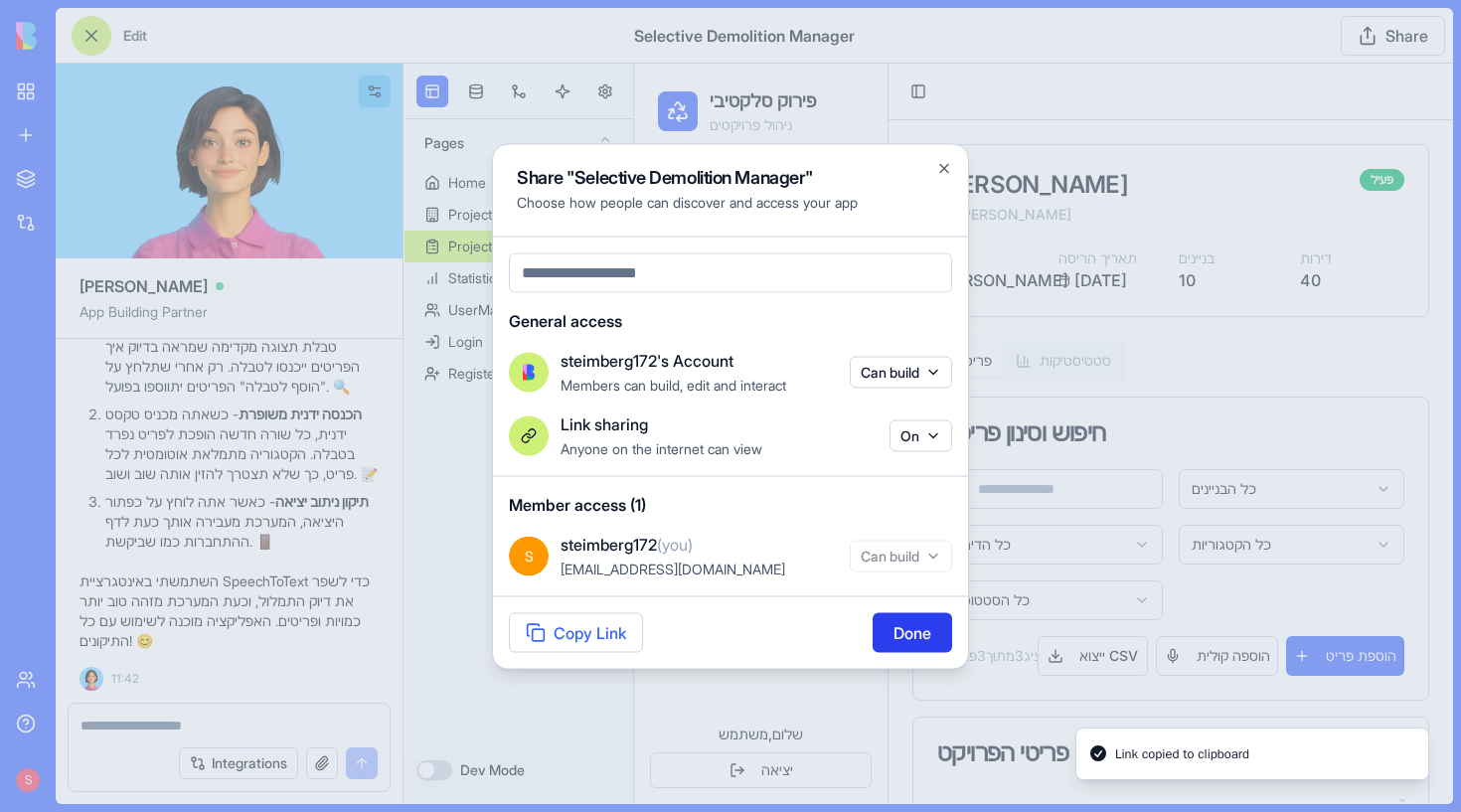 click on "Done" at bounding box center [912, 632] 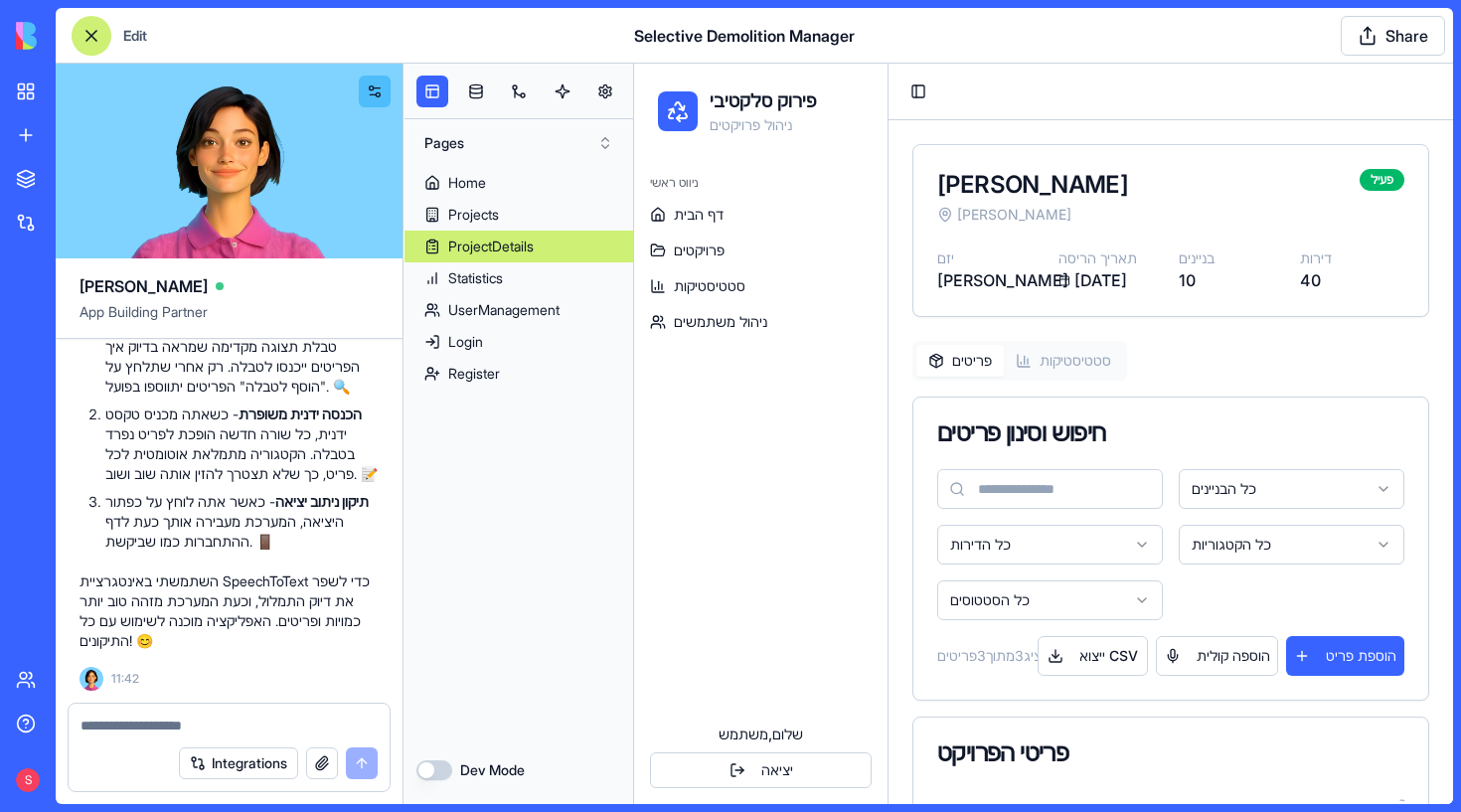 click at bounding box center [229, 726] 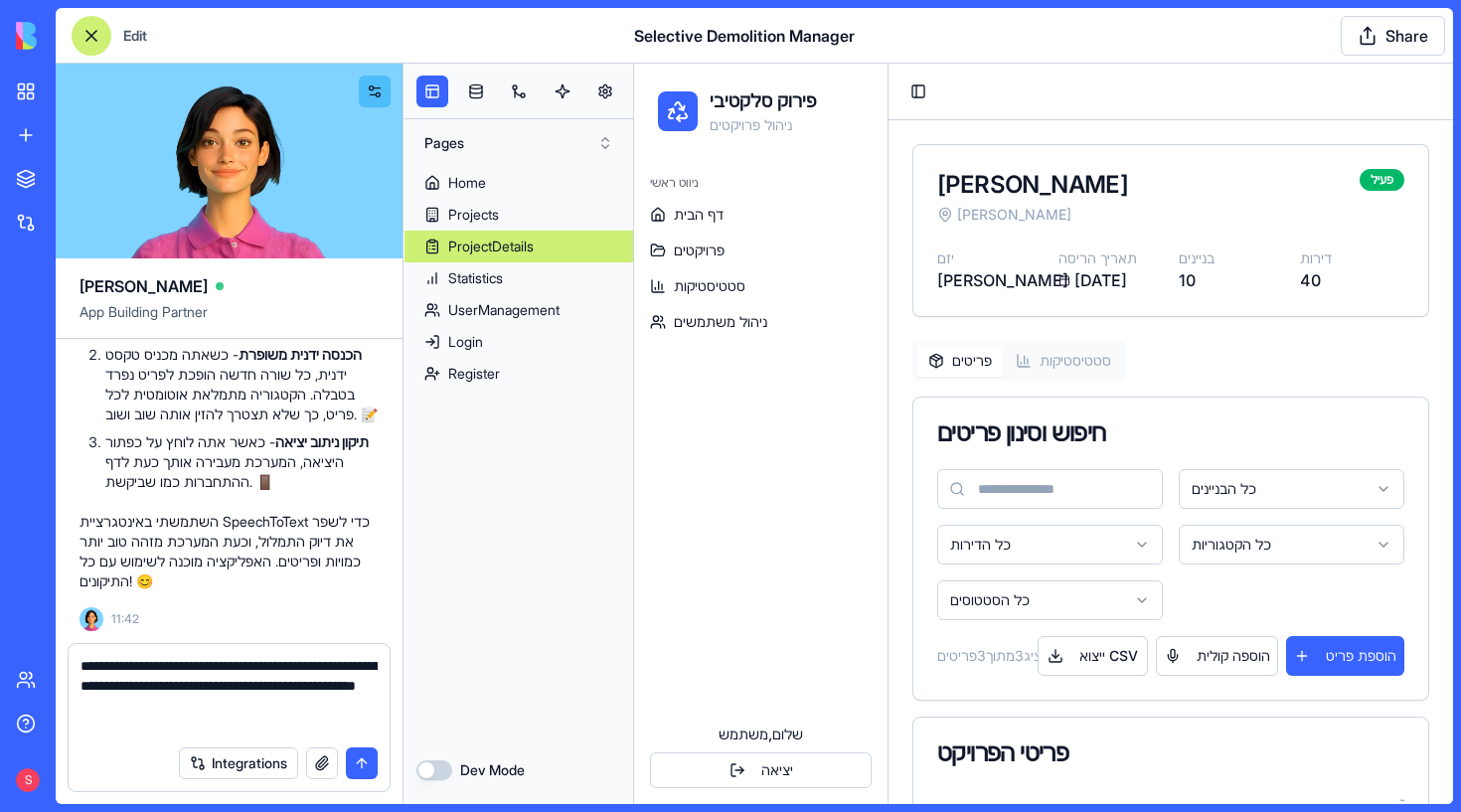 type on "**********" 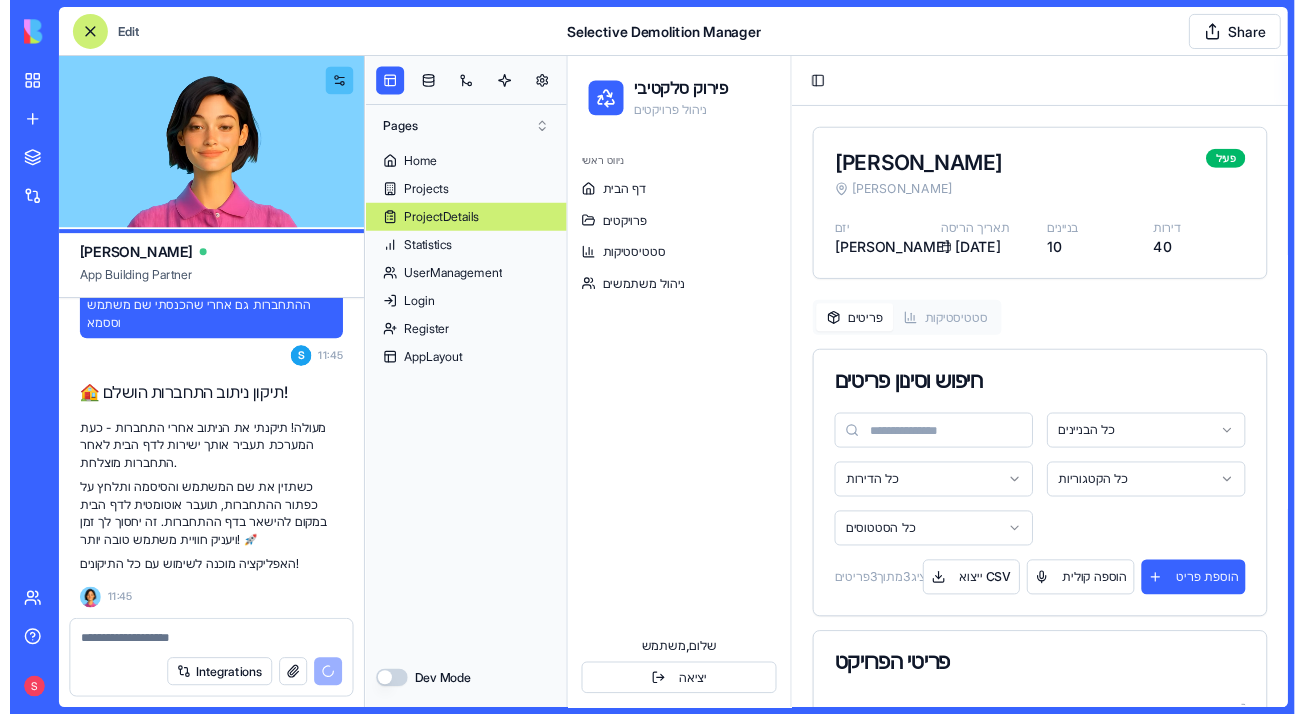 scroll, scrollTop: 20417, scrollLeft: 0, axis: vertical 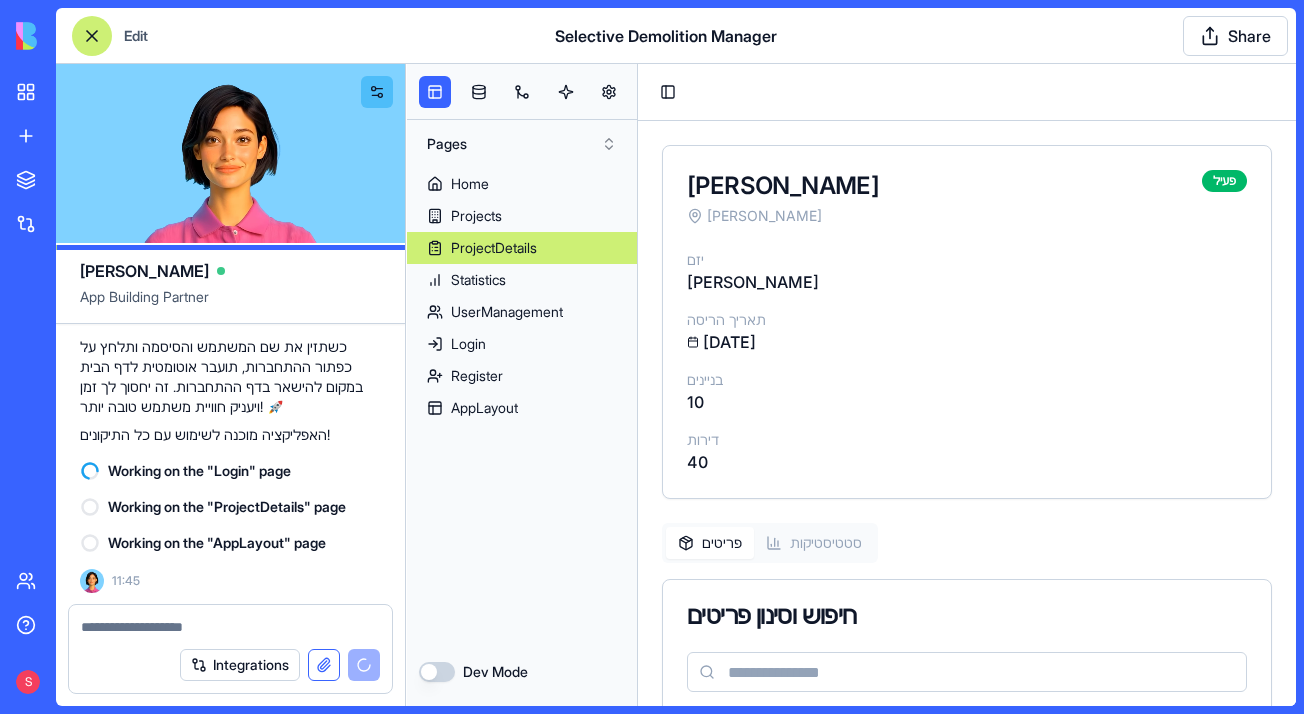 click at bounding box center (324, 665) 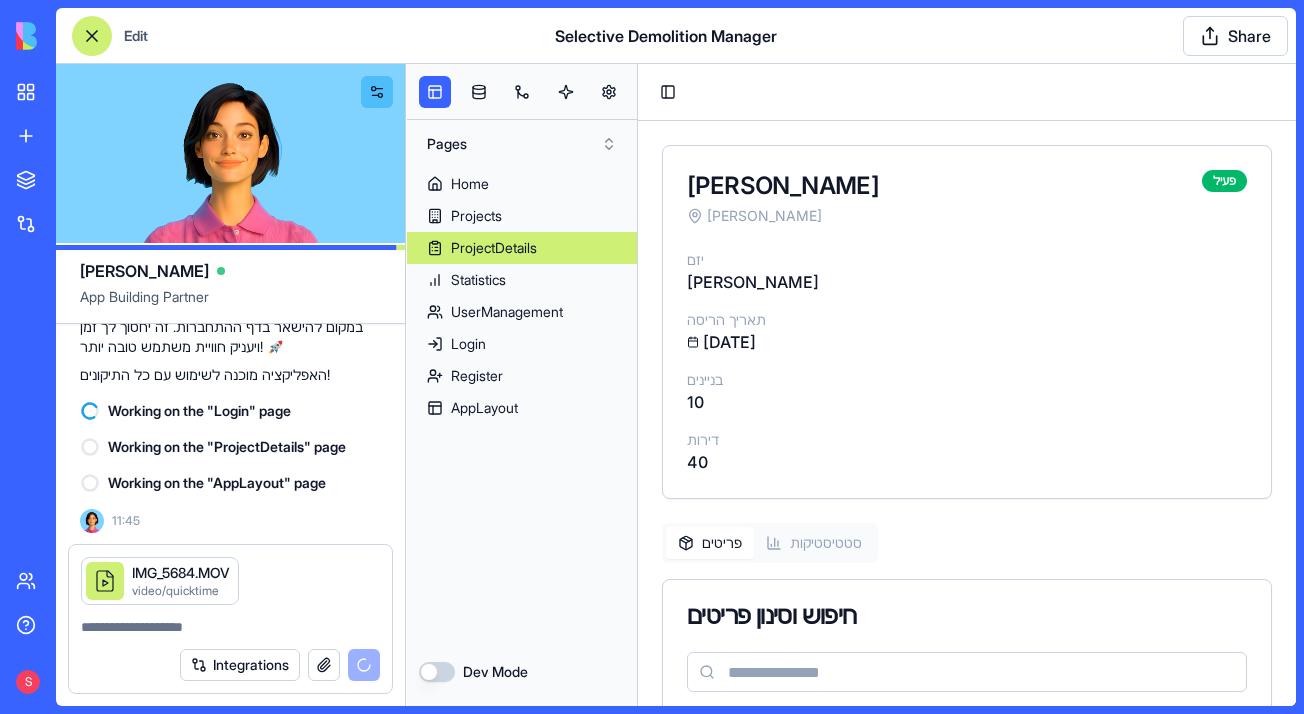 click at bounding box center [230, 627] 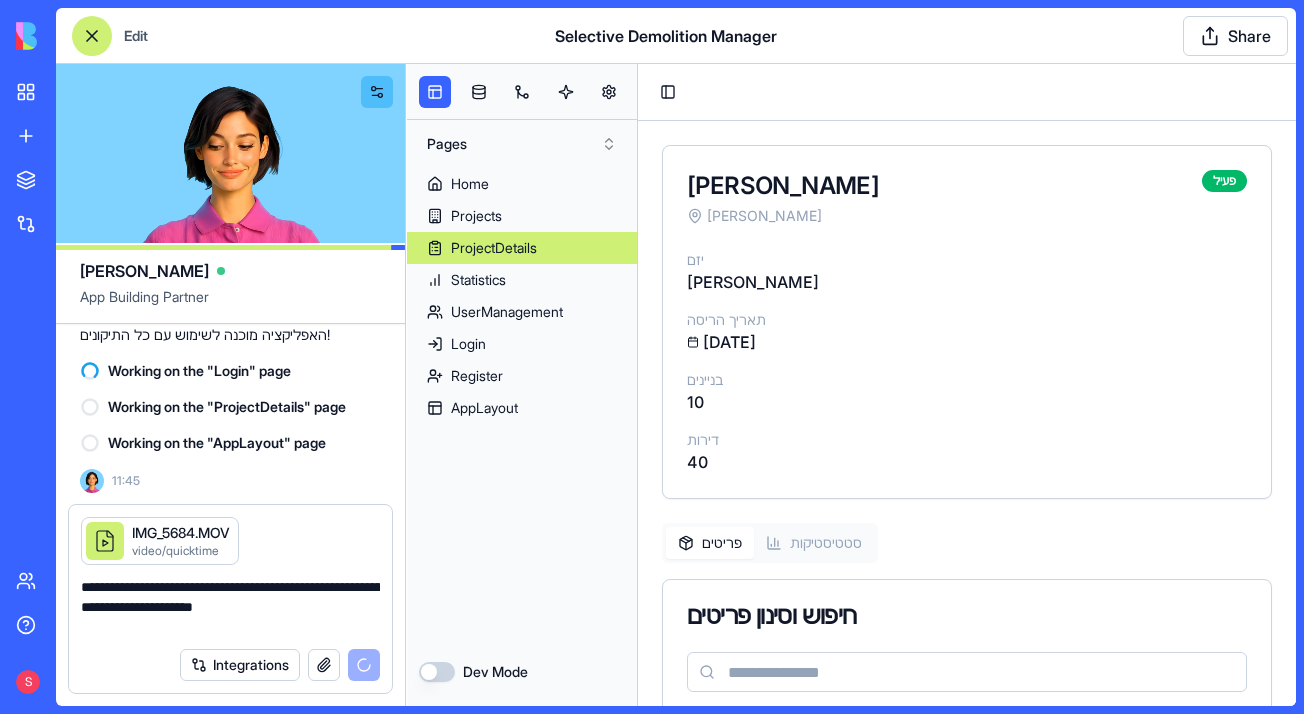 scroll, scrollTop: 20602, scrollLeft: 0, axis: vertical 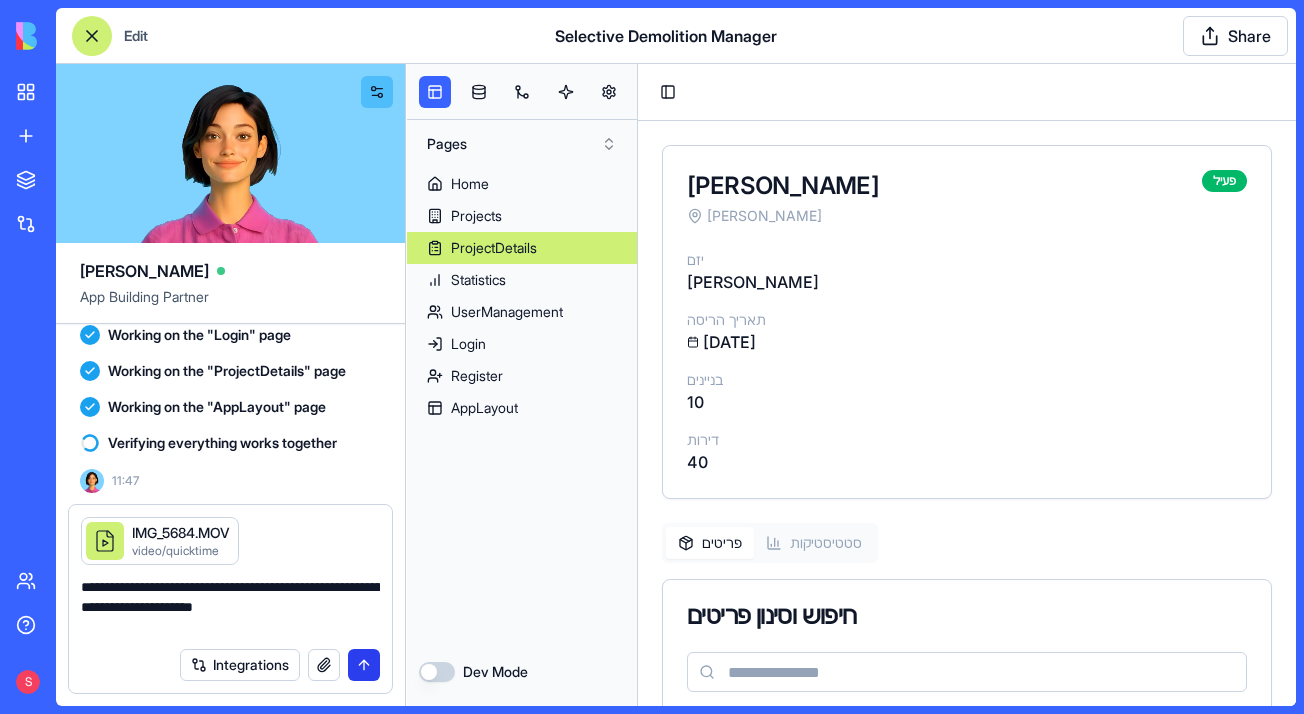 type on "**********" 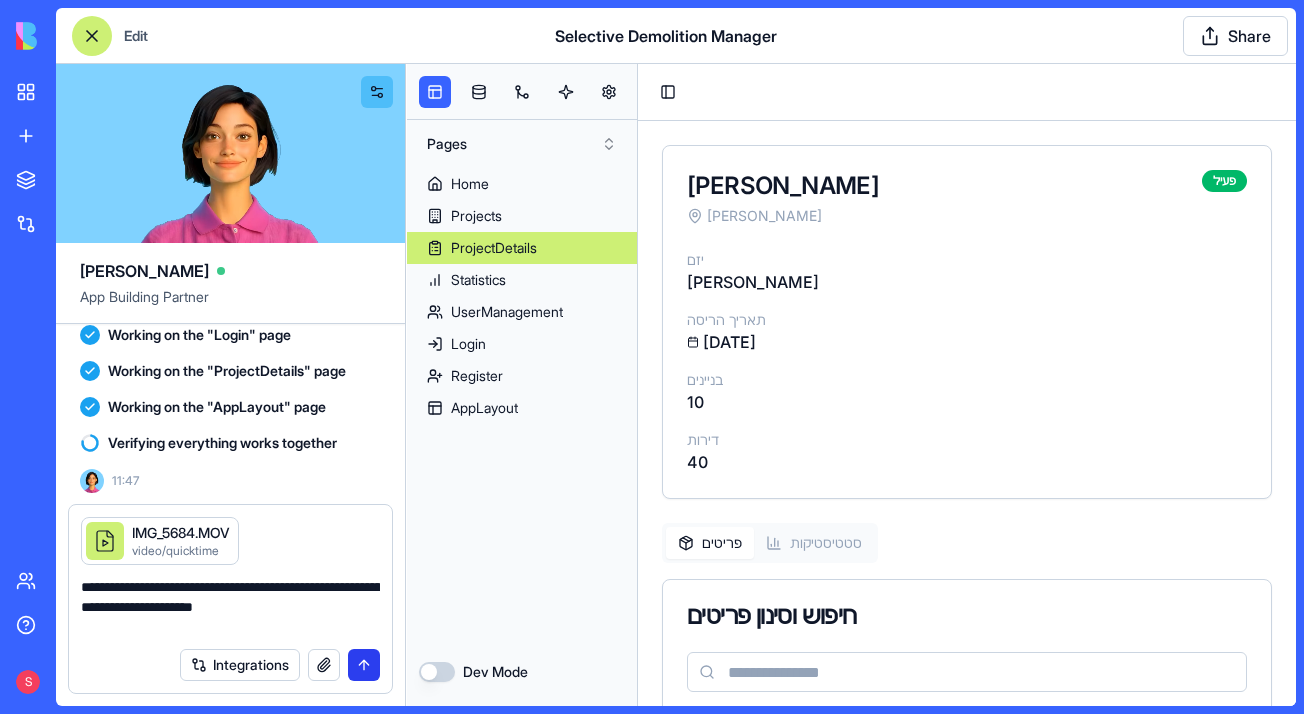 click at bounding box center [364, 665] 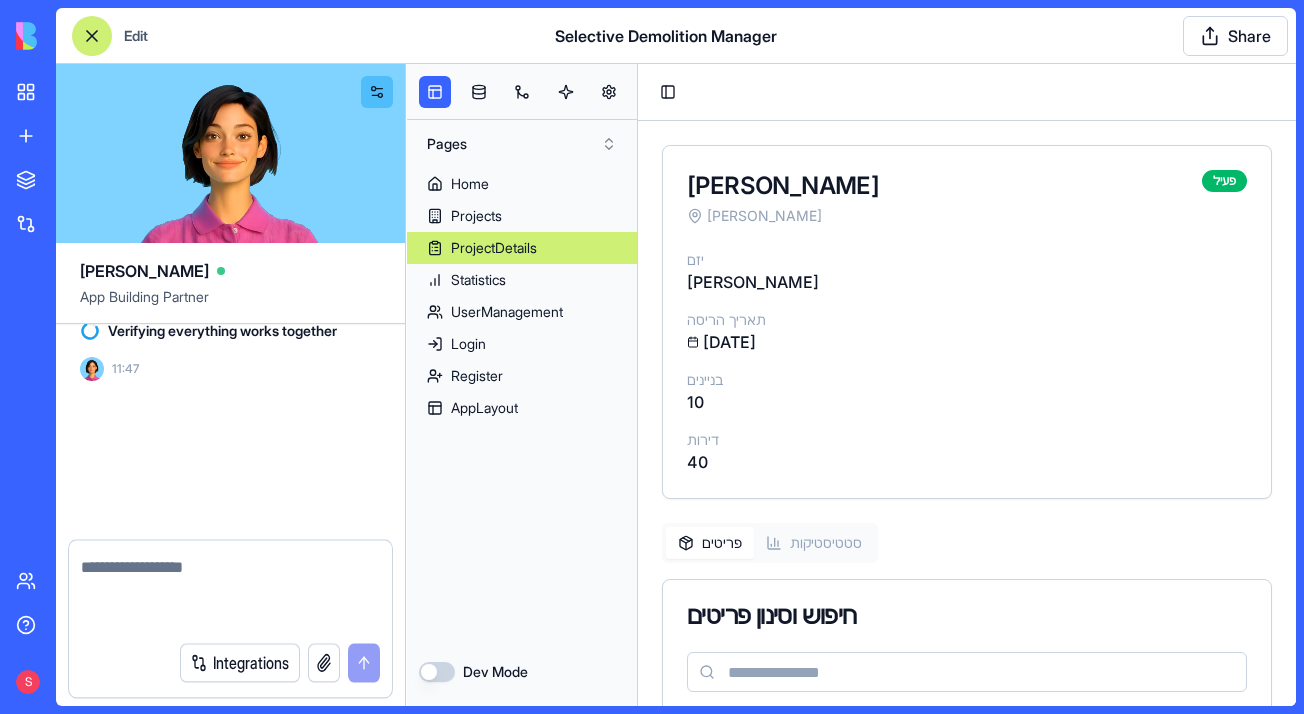 scroll, scrollTop: 20095, scrollLeft: 0, axis: vertical 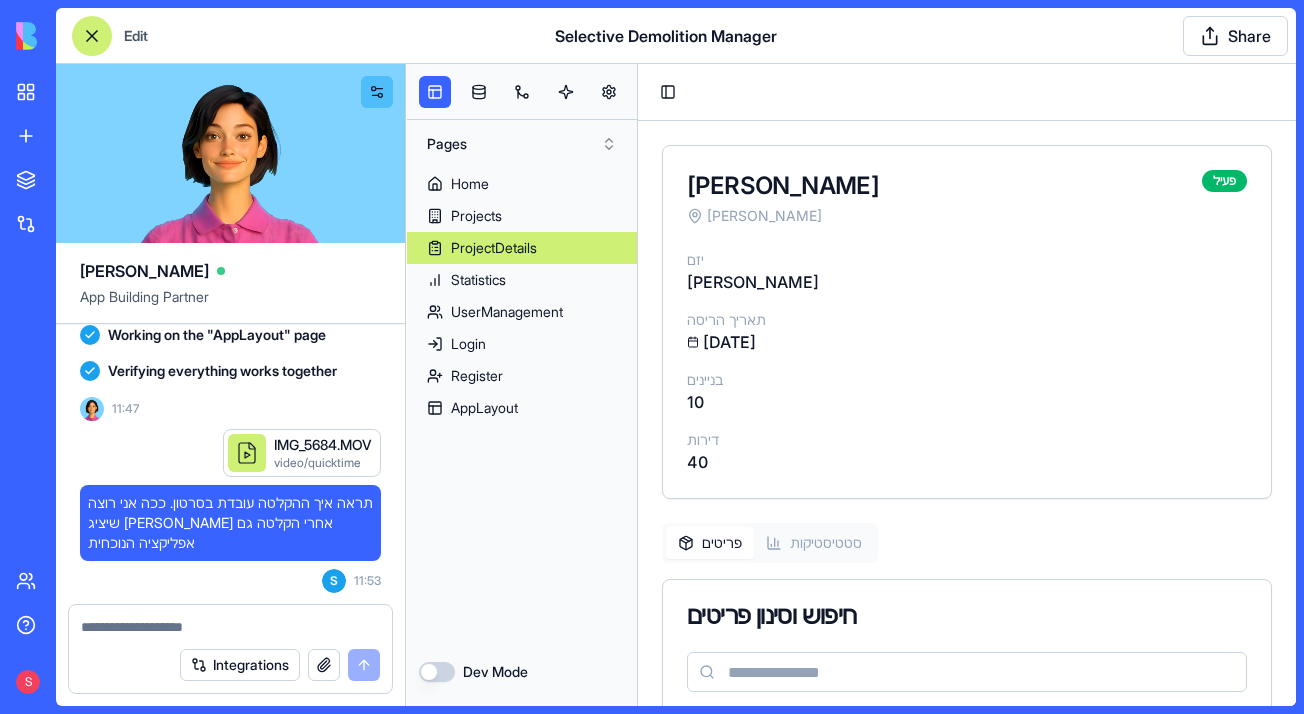 click at bounding box center (230, 627) 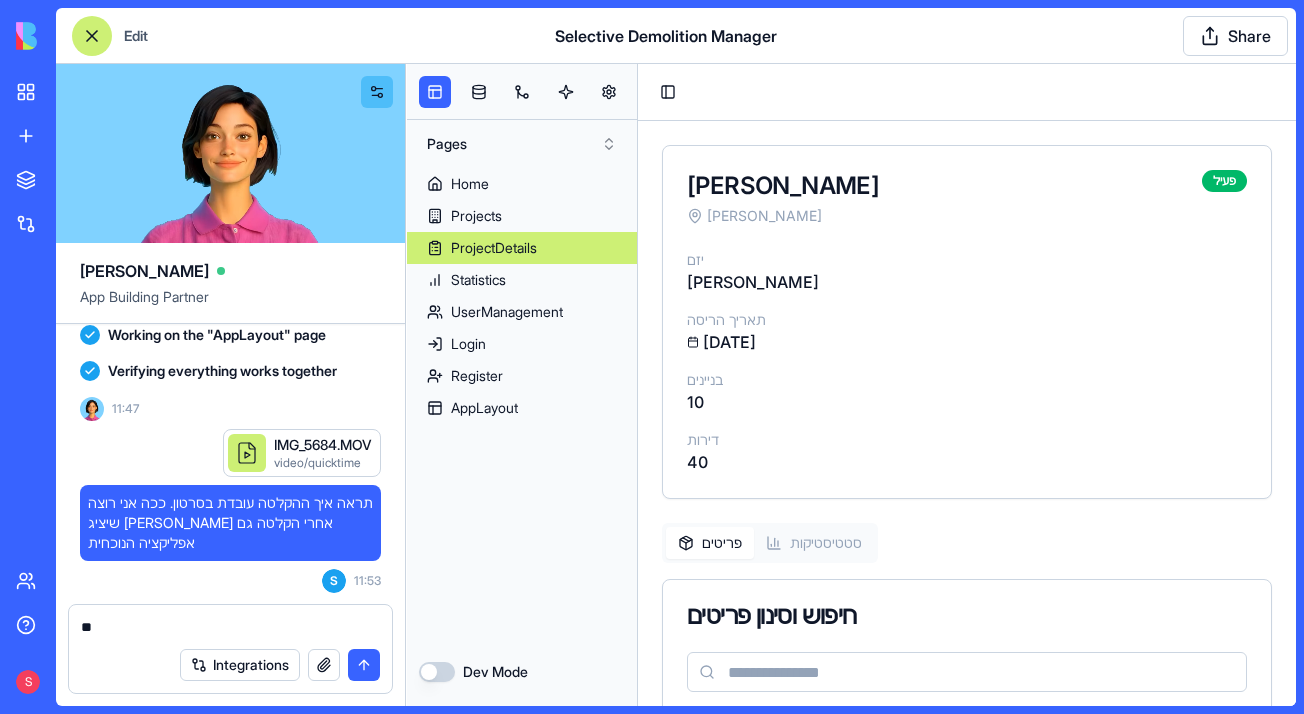 type on "*" 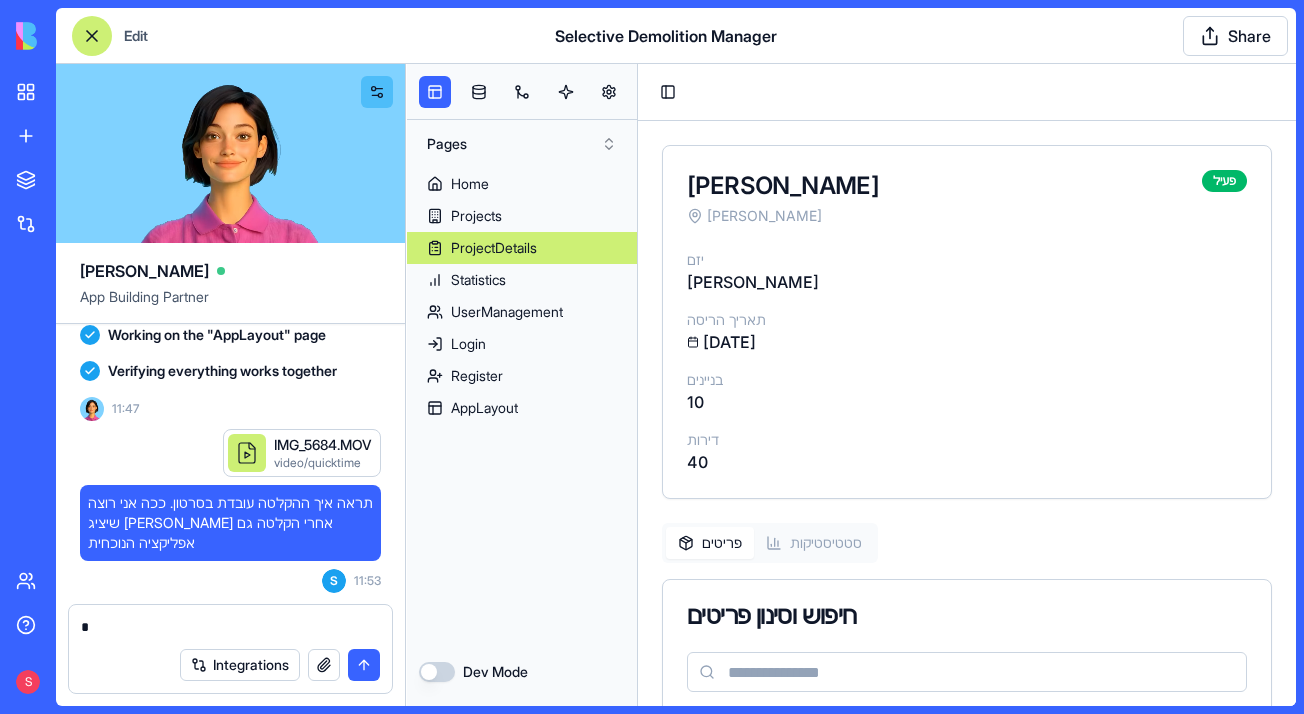 type 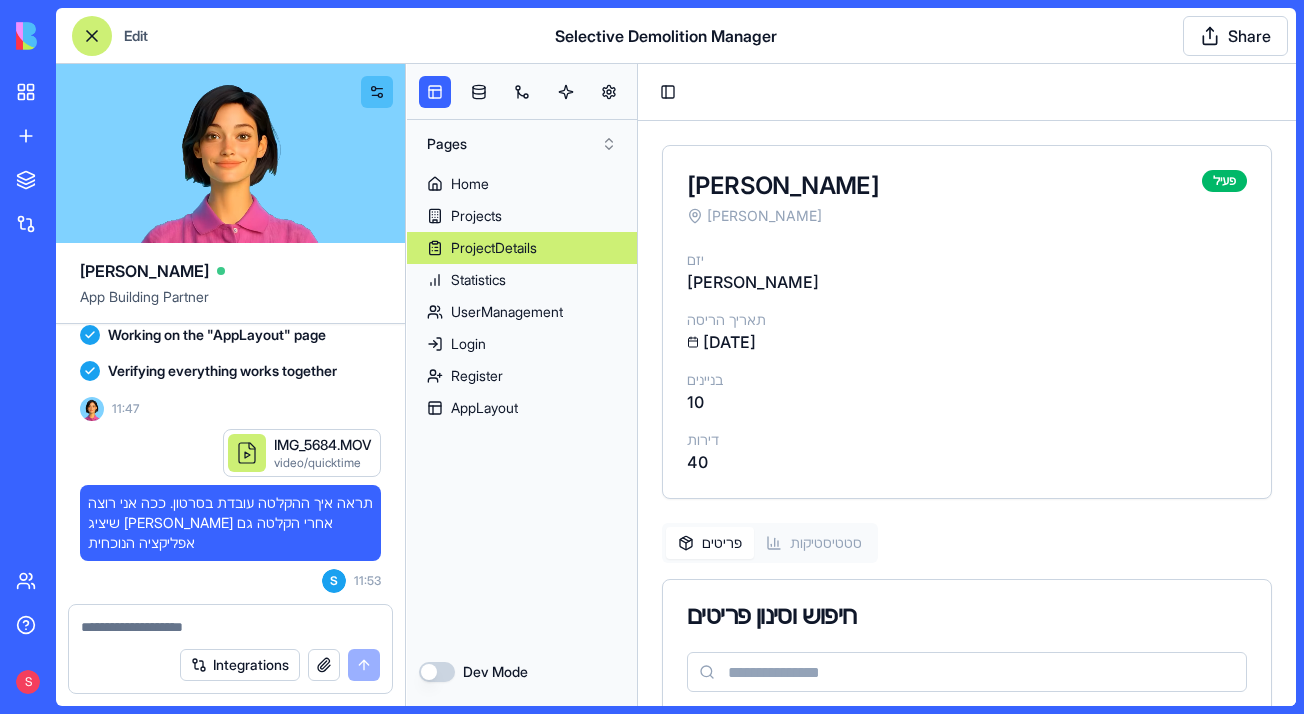 click on "IMG_5684.MOV" at bounding box center [323, 445] 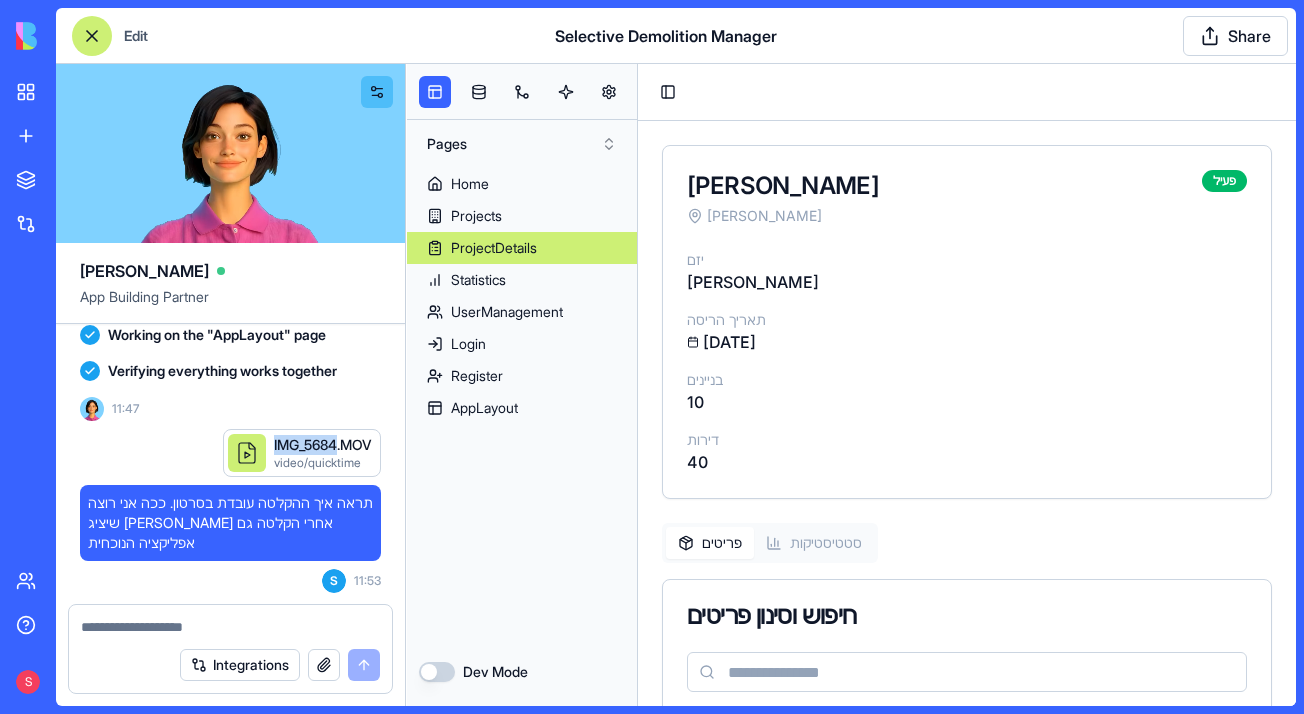 click 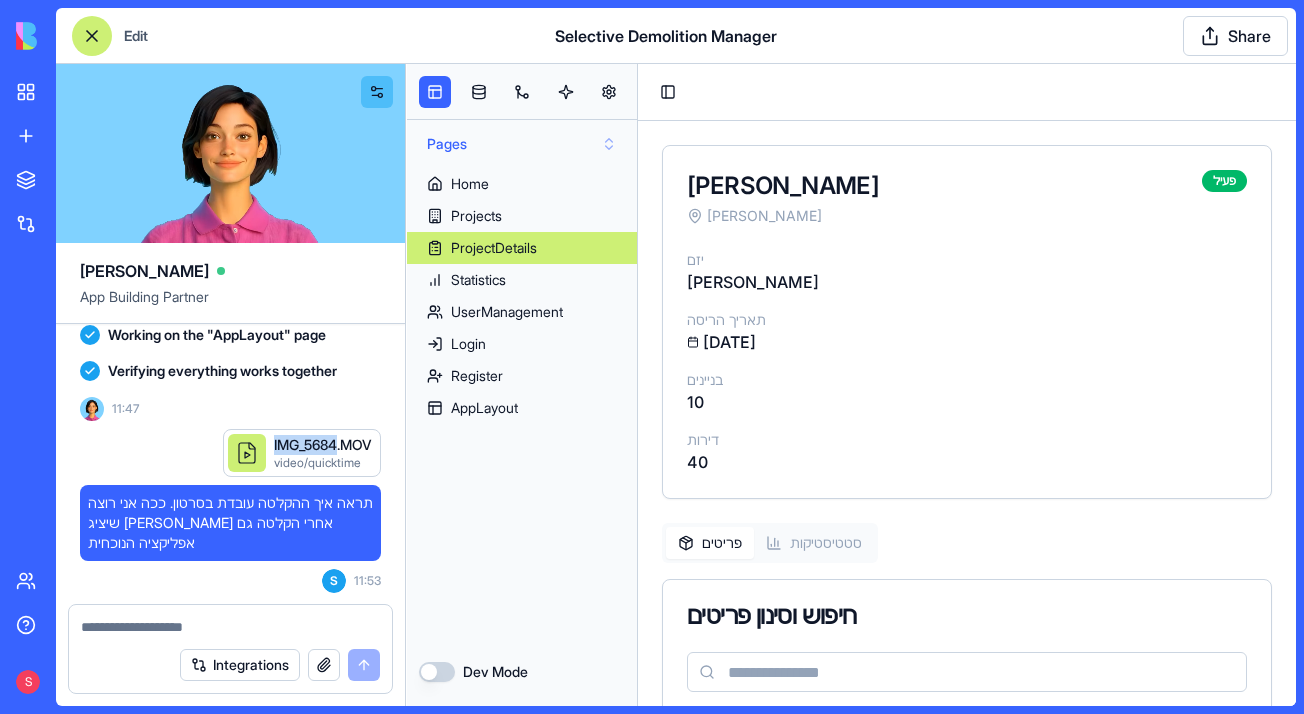 scroll, scrollTop: 20095, scrollLeft: 0, axis: vertical 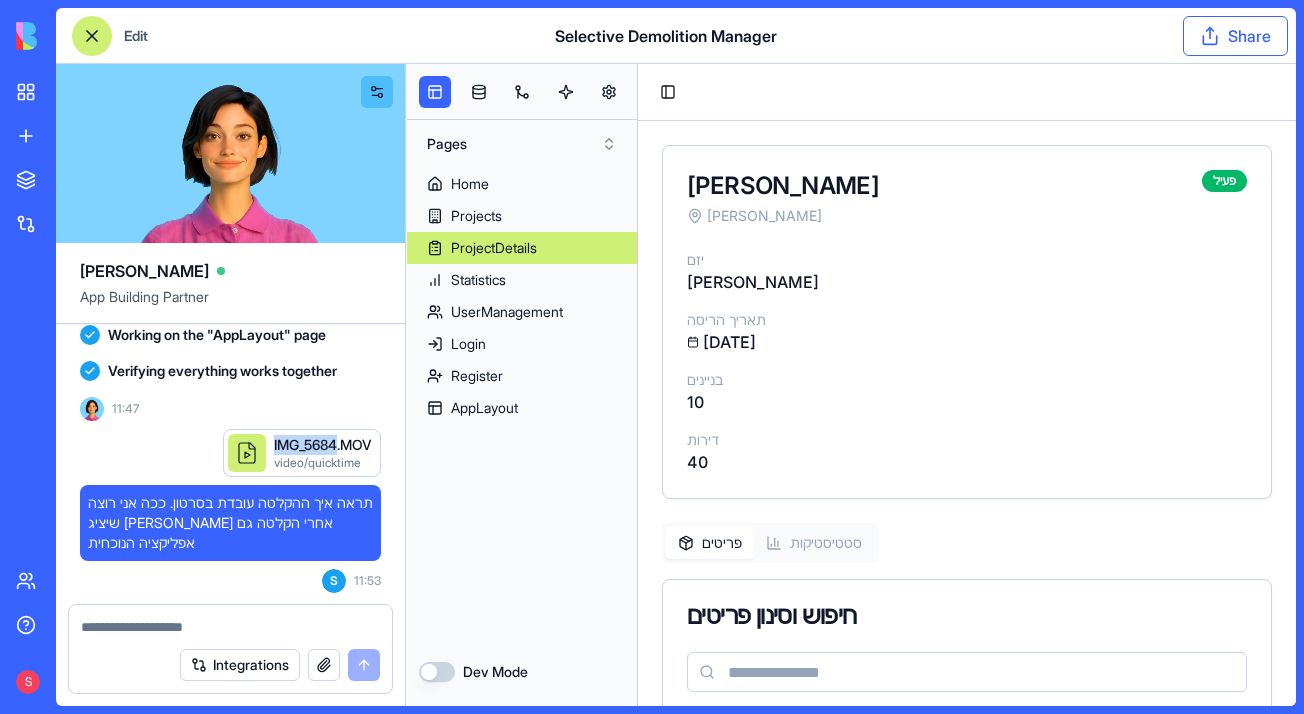 click on "Share" at bounding box center [1235, 36] 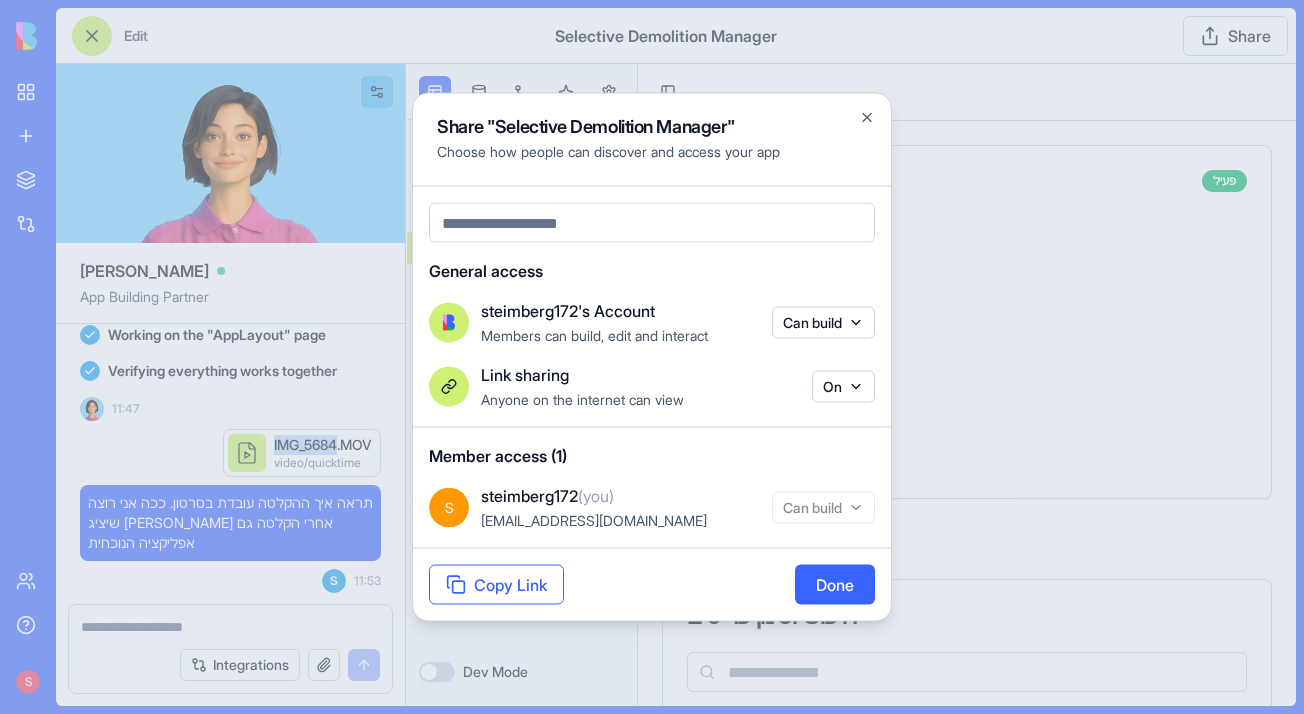 click on "Copy Link" at bounding box center (496, 585) 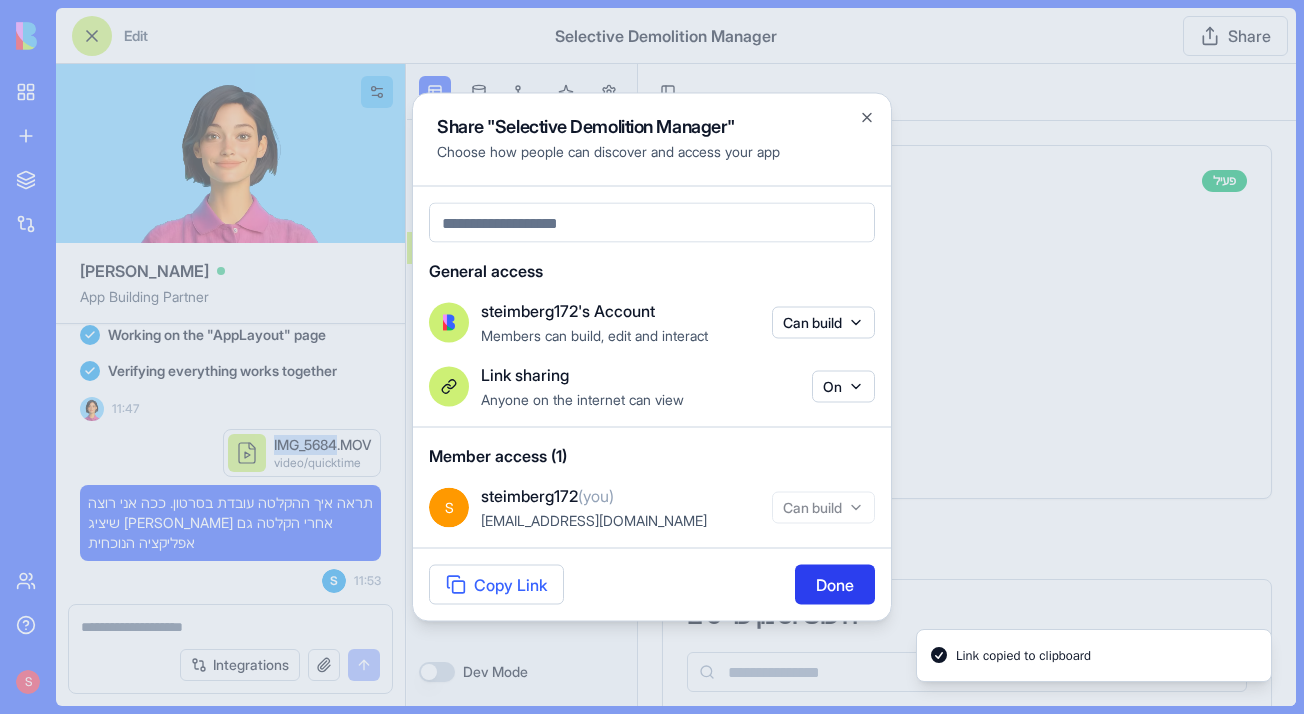 click on "Done" at bounding box center (835, 585) 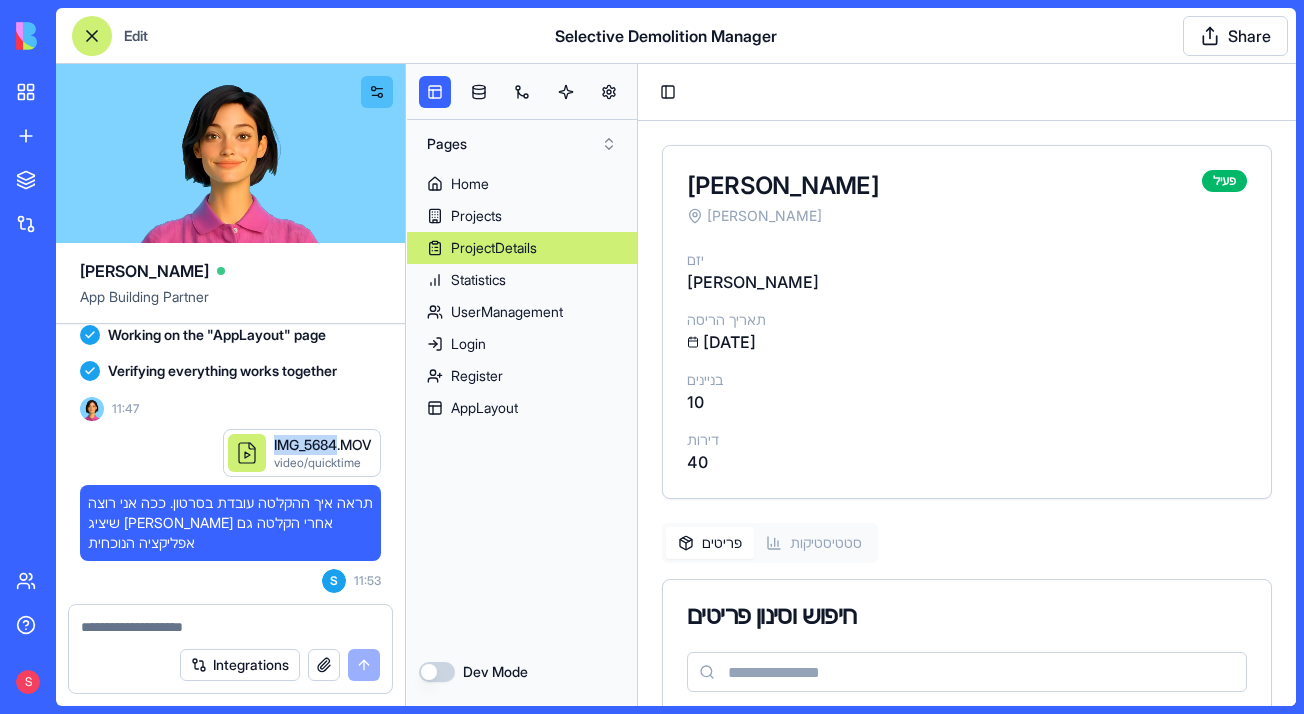 scroll, scrollTop: 0, scrollLeft: 0, axis: both 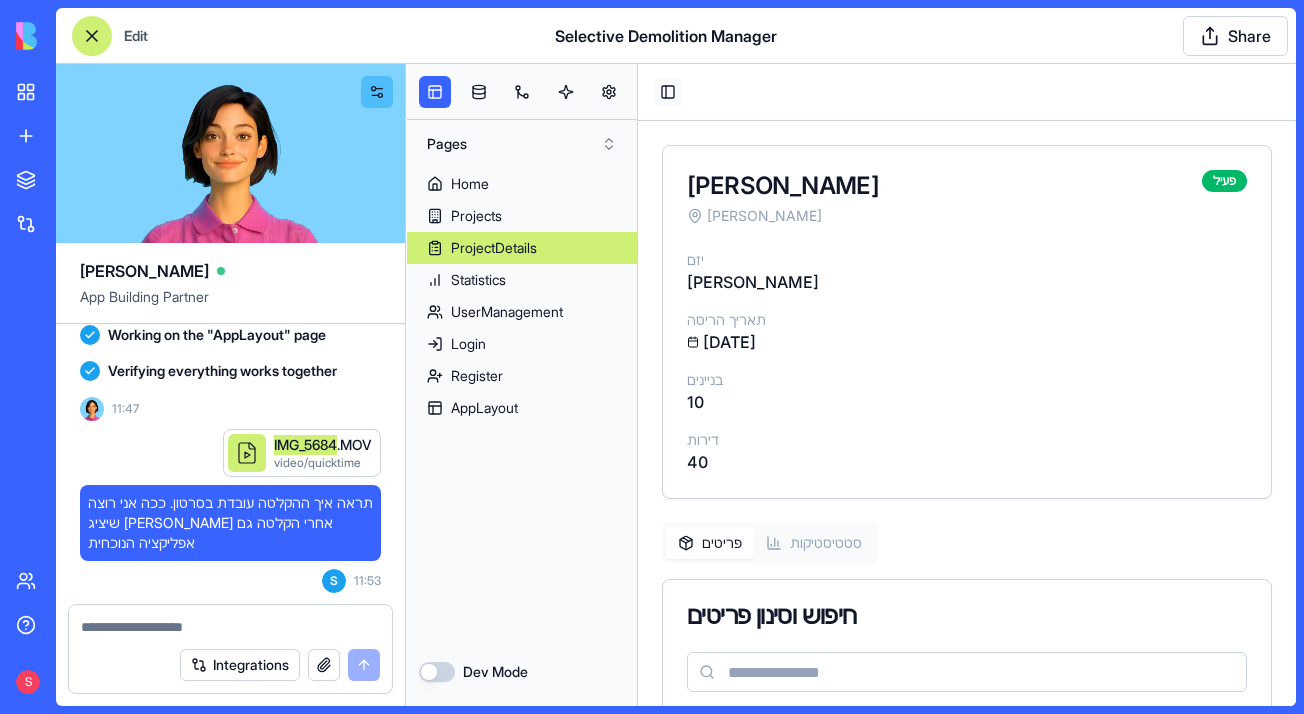 click on "Toggle Sidebar" at bounding box center [668, 92] 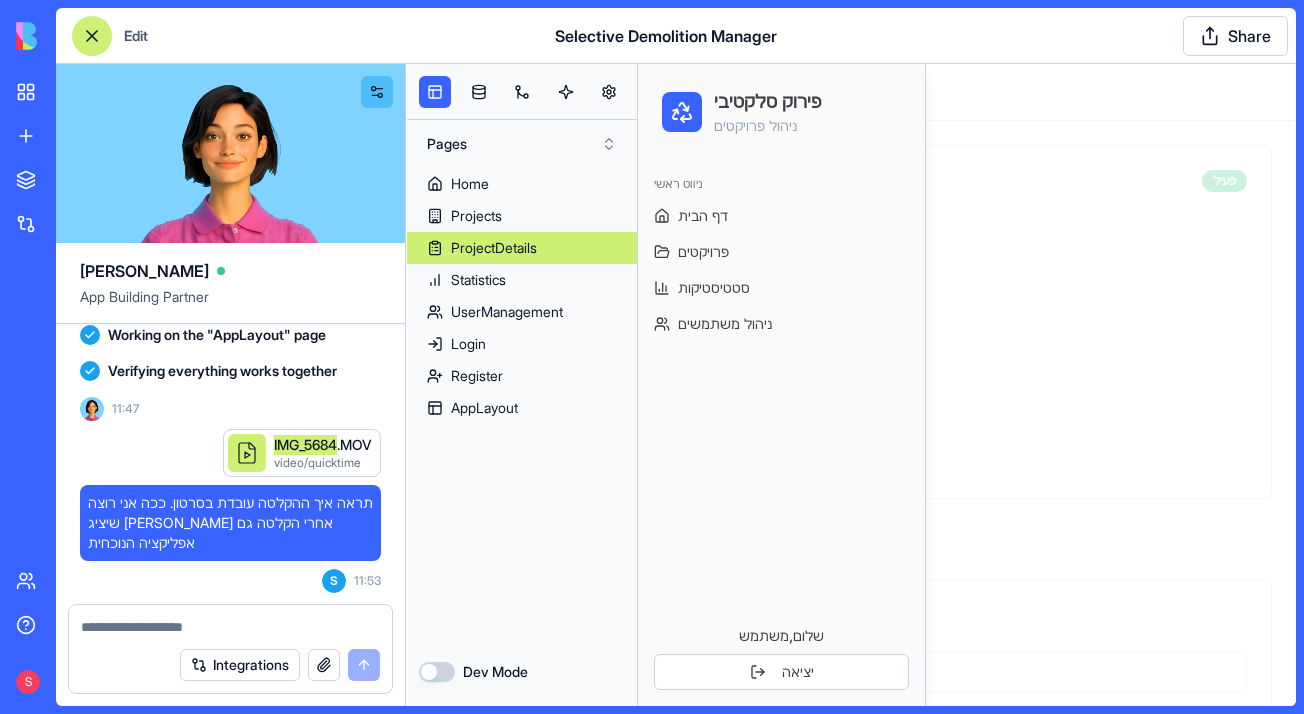 click at bounding box center (682, 112) 